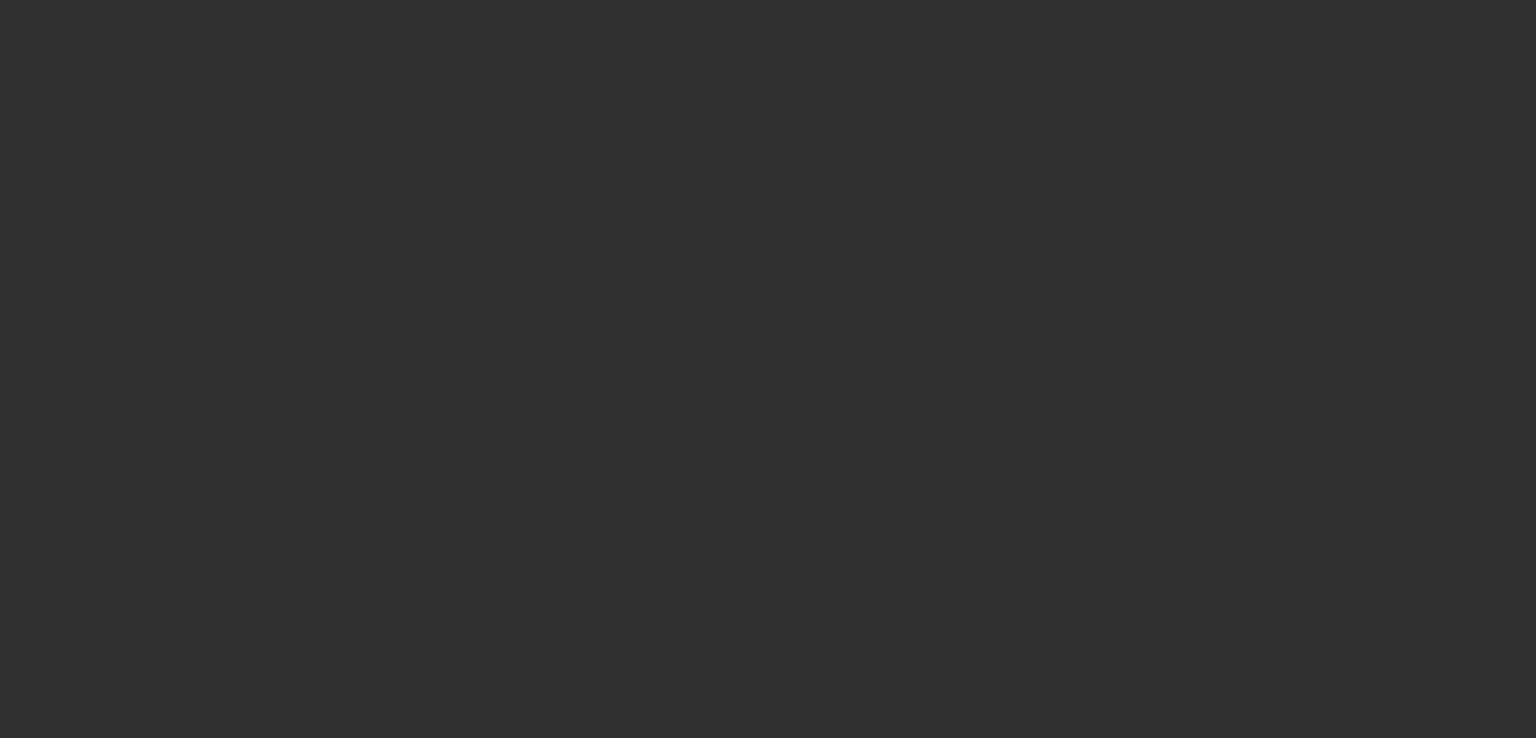 scroll, scrollTop: 0, scrollLeft: 0, axis: both 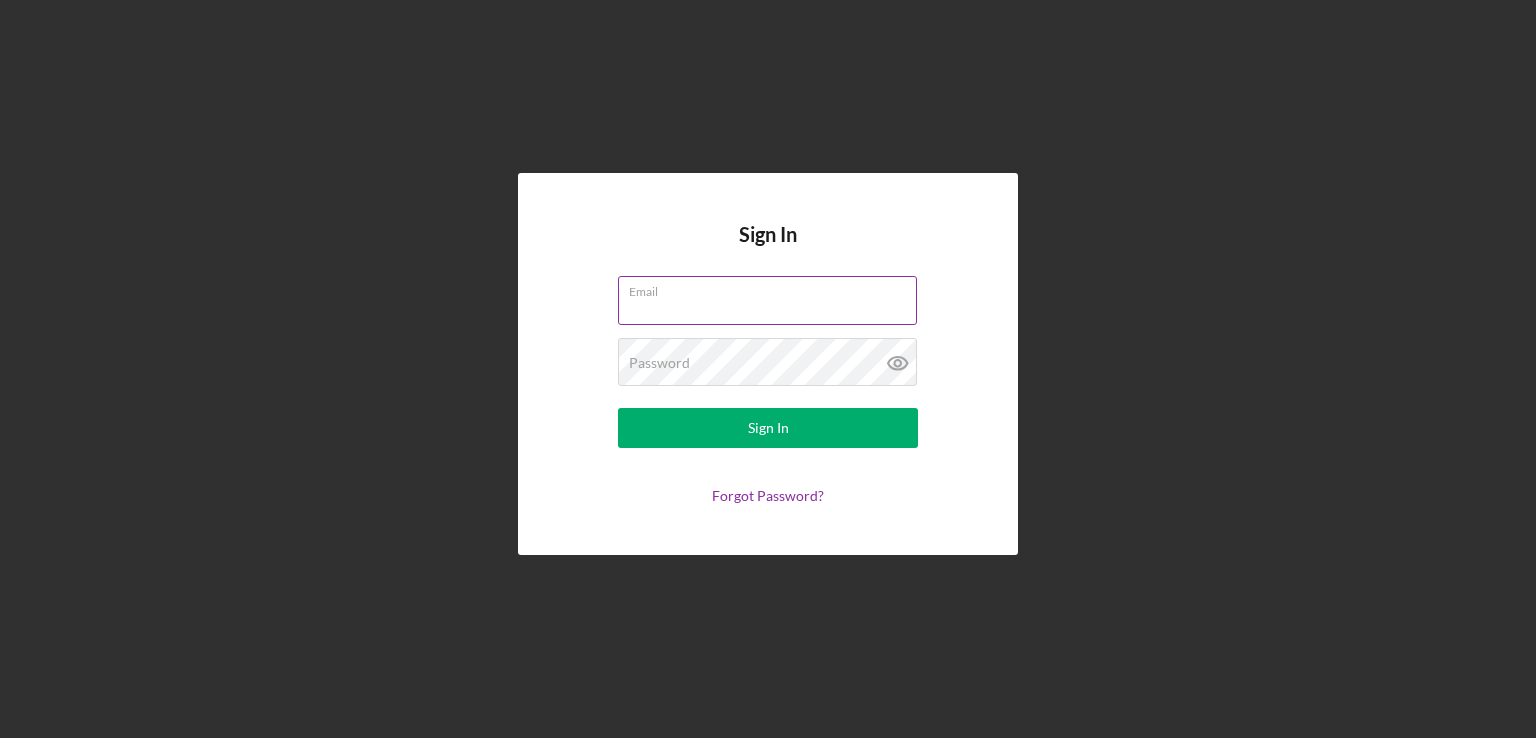 click on "Email" at bounding box center (768, 301) 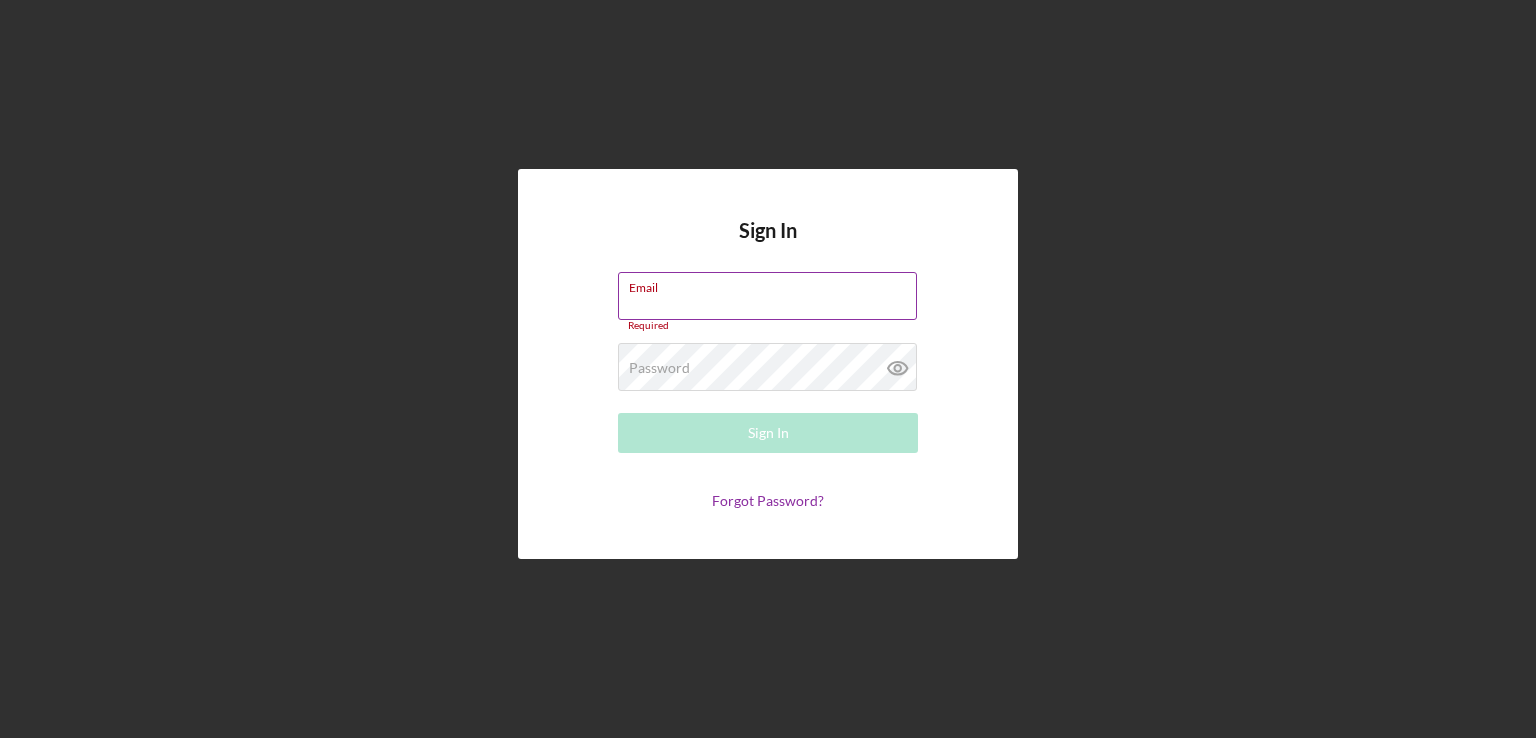 click on "Email Required" at bounding box center (768, 302) 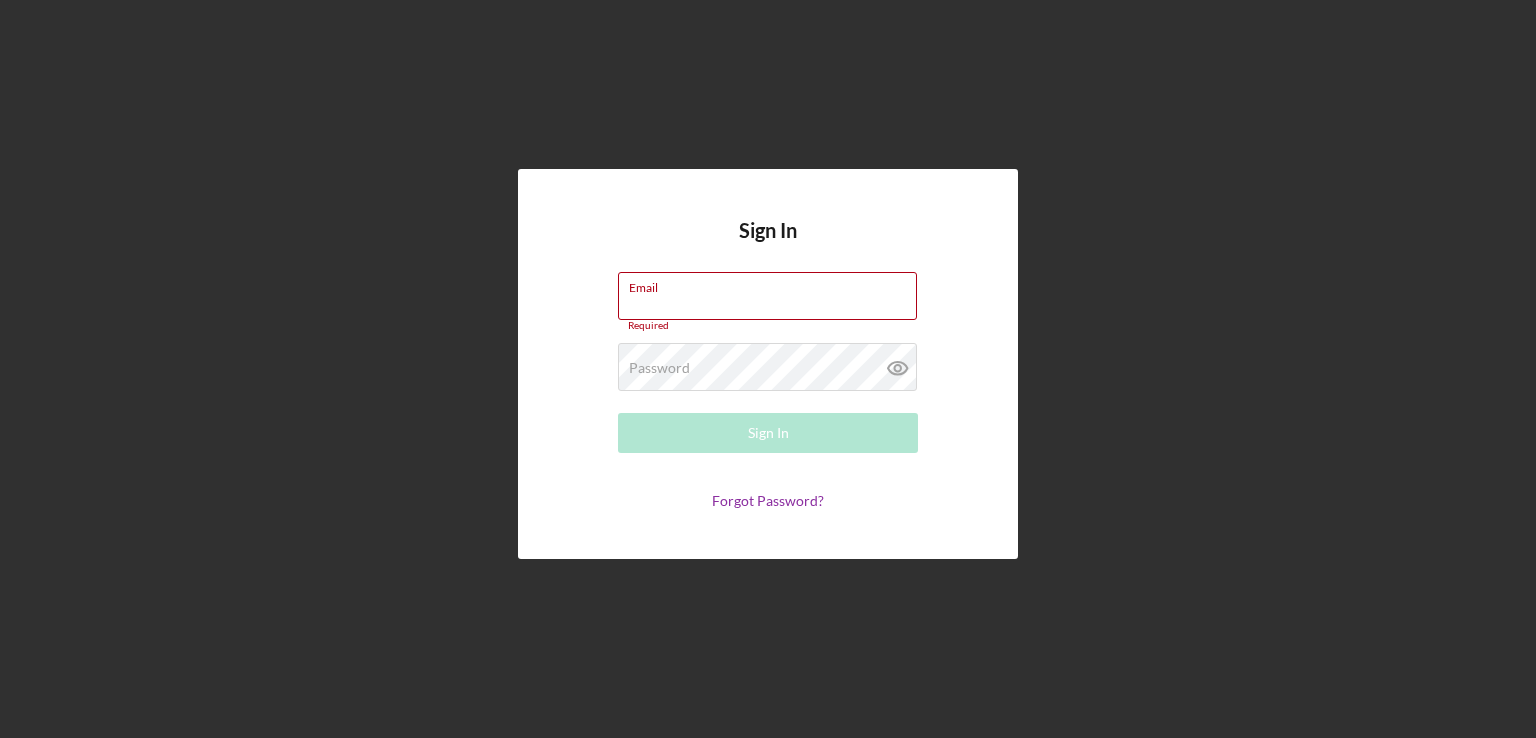 type on "[EMAIL]" 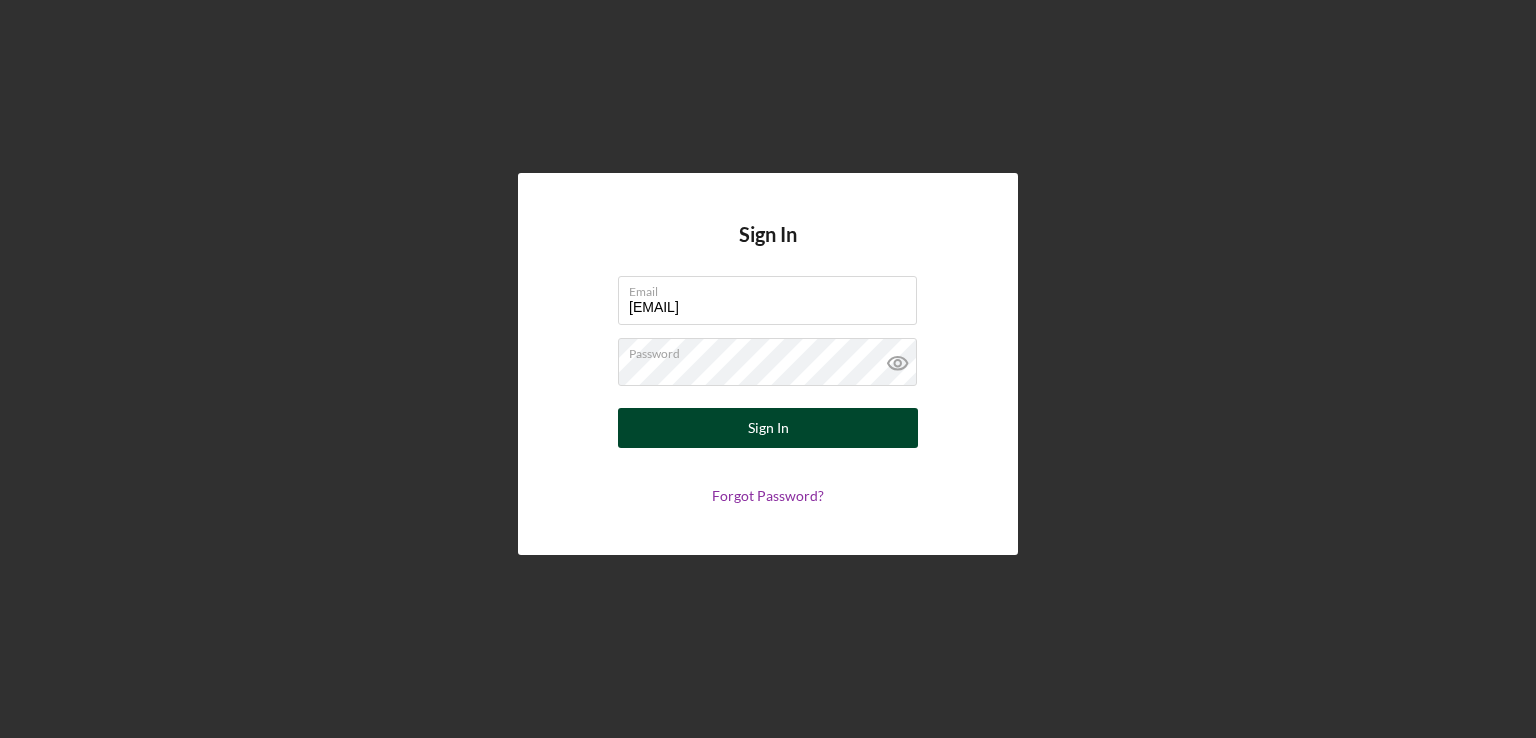 click on "Sign In" at bounding box center [768, 428] 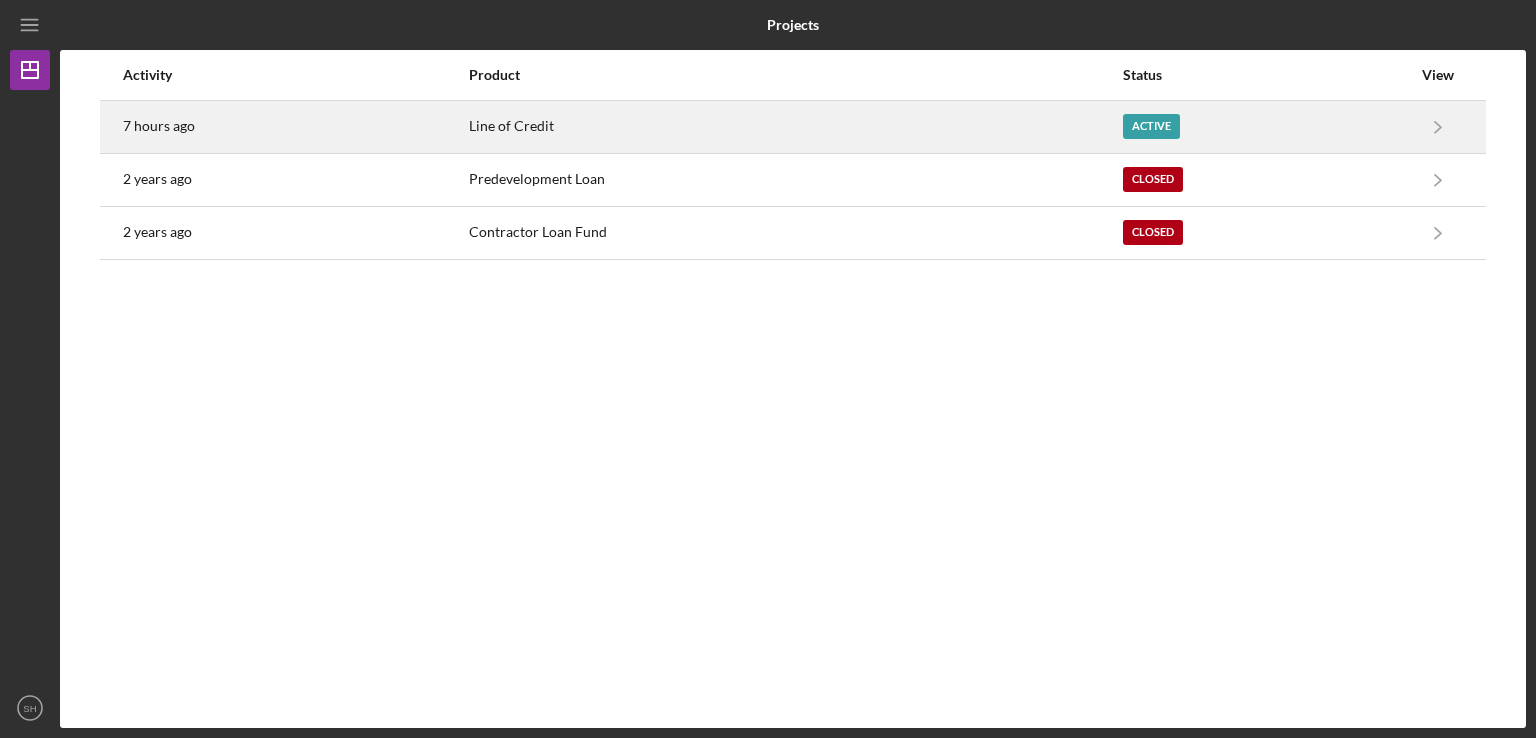 click on "Active" at bounding box center [1151, 126] 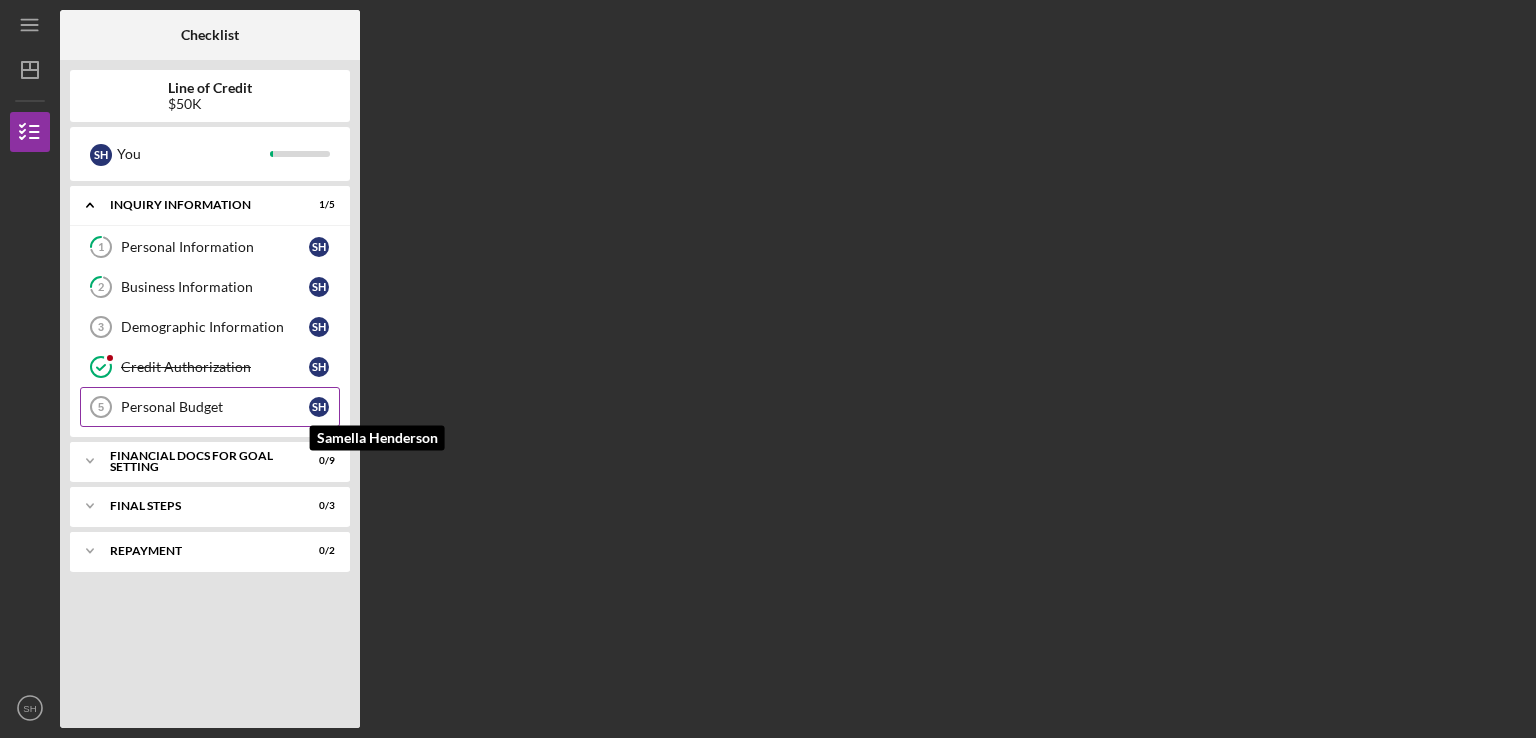 click on "S H" at bounding box center (324, 407) 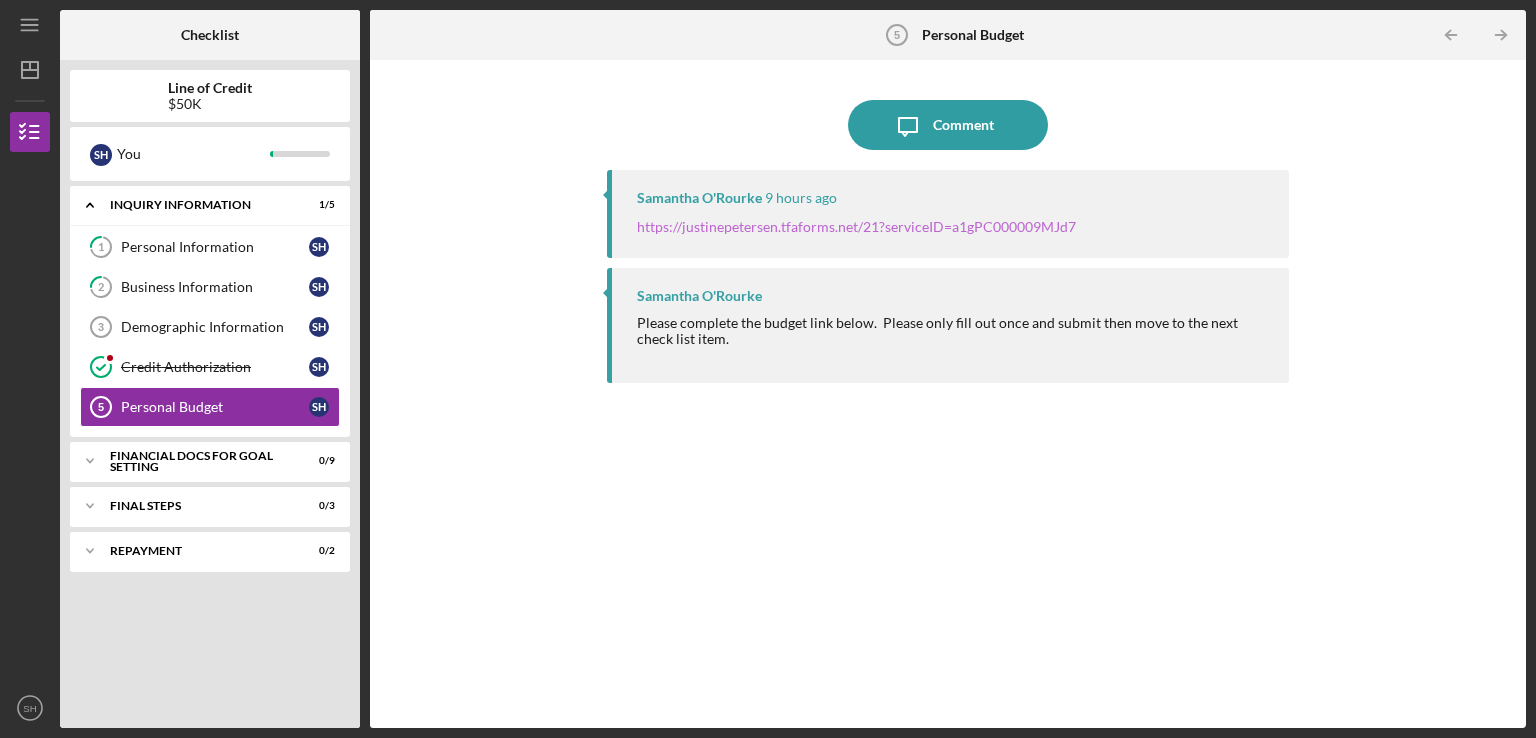 click on "https://justinepetersen.tfaforms.net/21?serviceID=a1gPC000009MJd7" at bounding box center (856, 226) 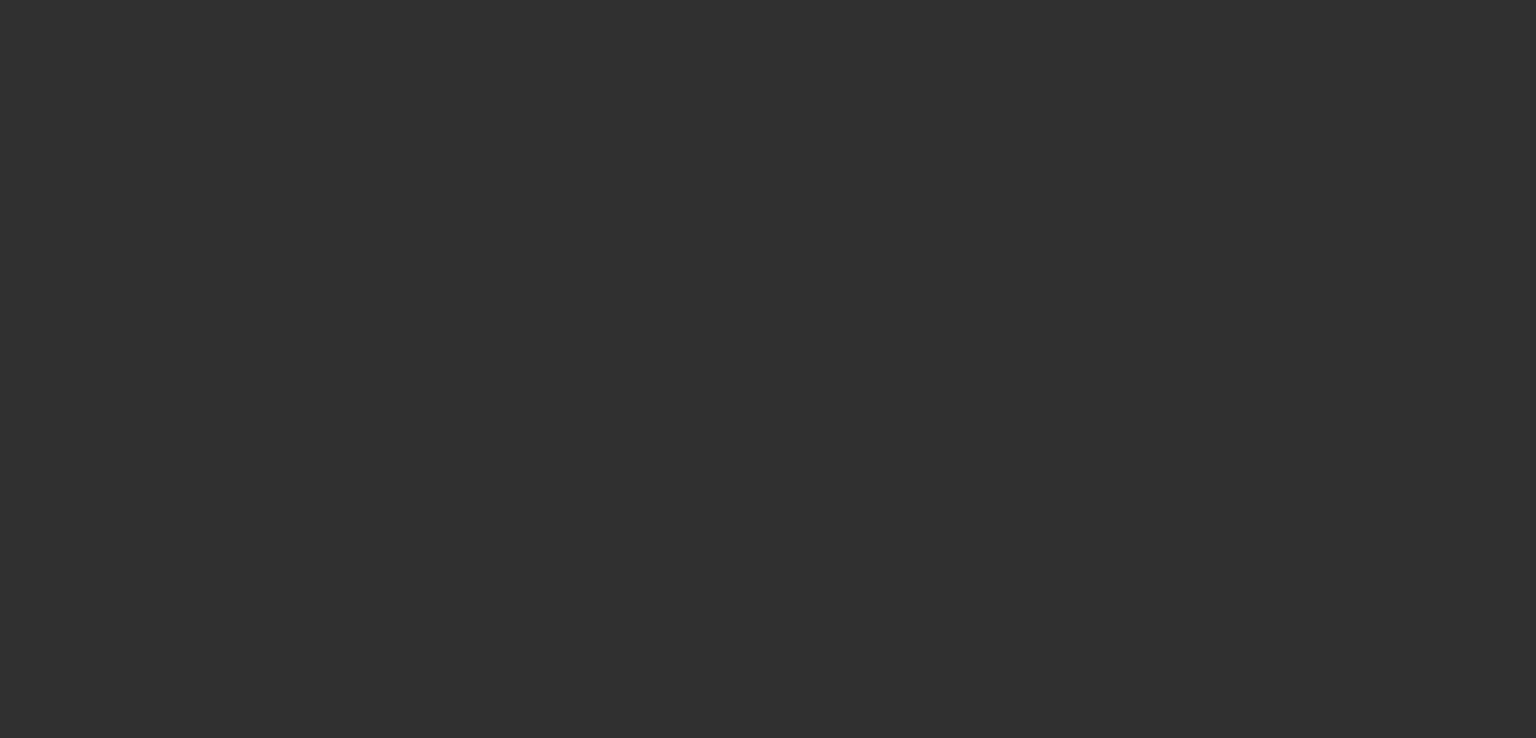 scroll, scrollTop: 0, scrollLeft: 0, axis: both 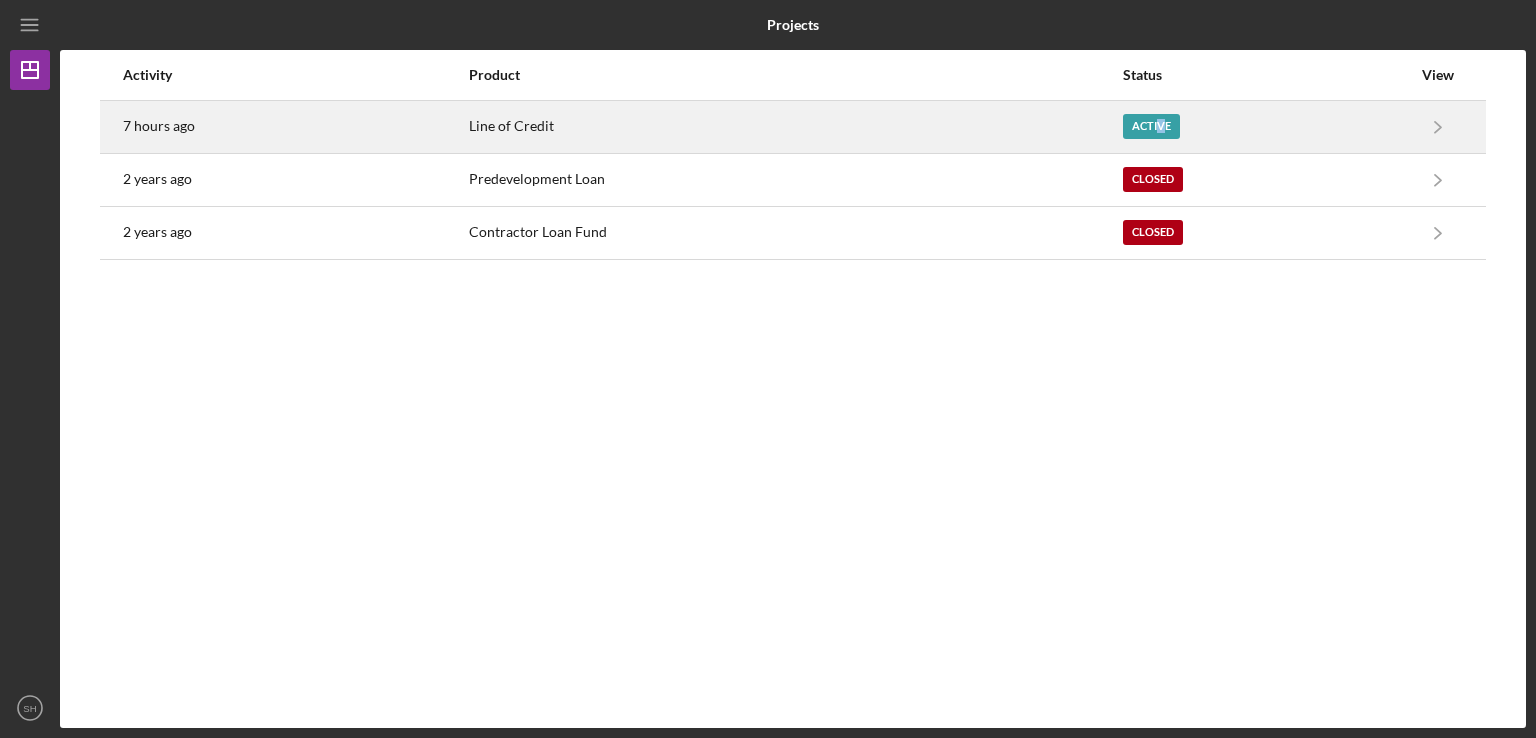 click on "Active" at bounding box center (1151, 126) 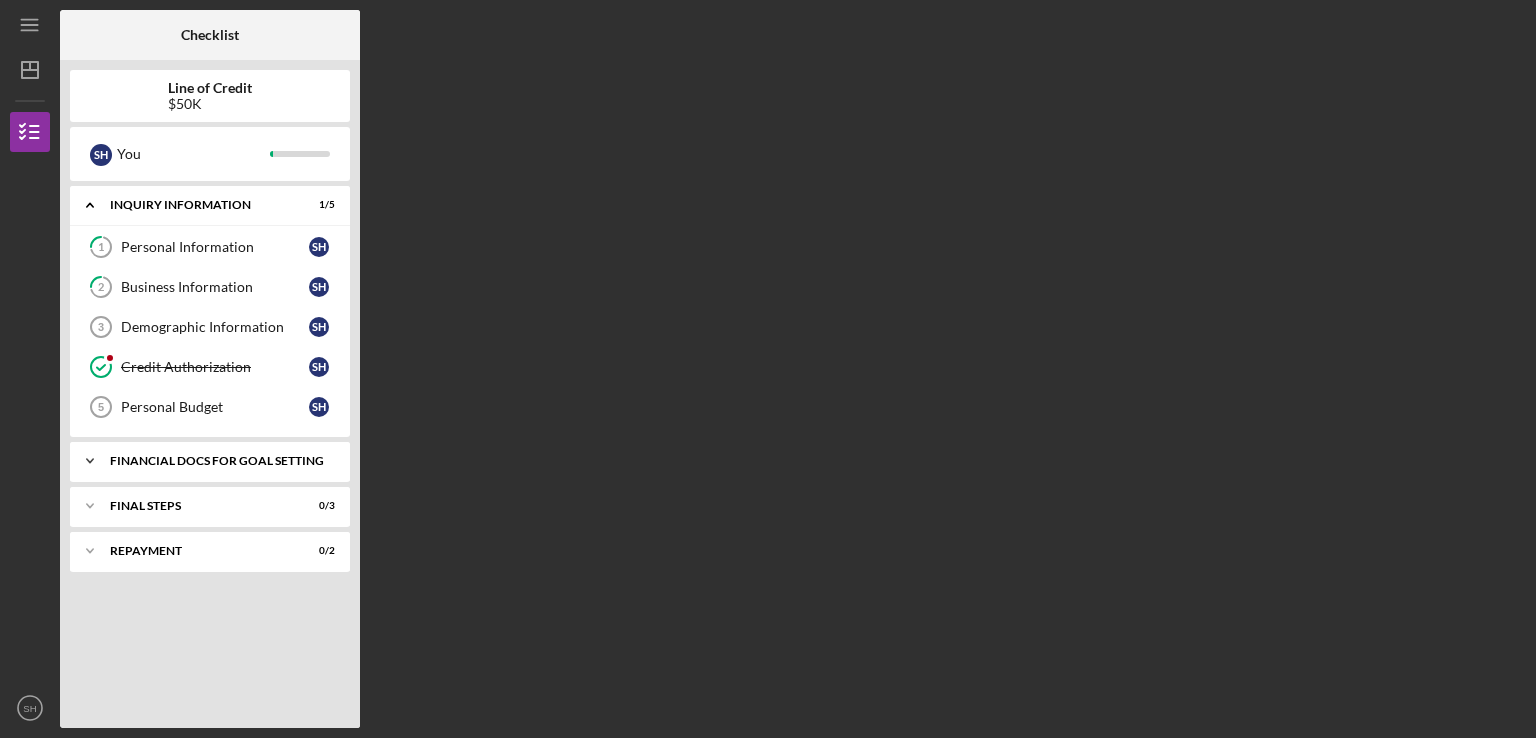 click on "Financial Docs for Goal Setting" at bounding box center (217, 461) 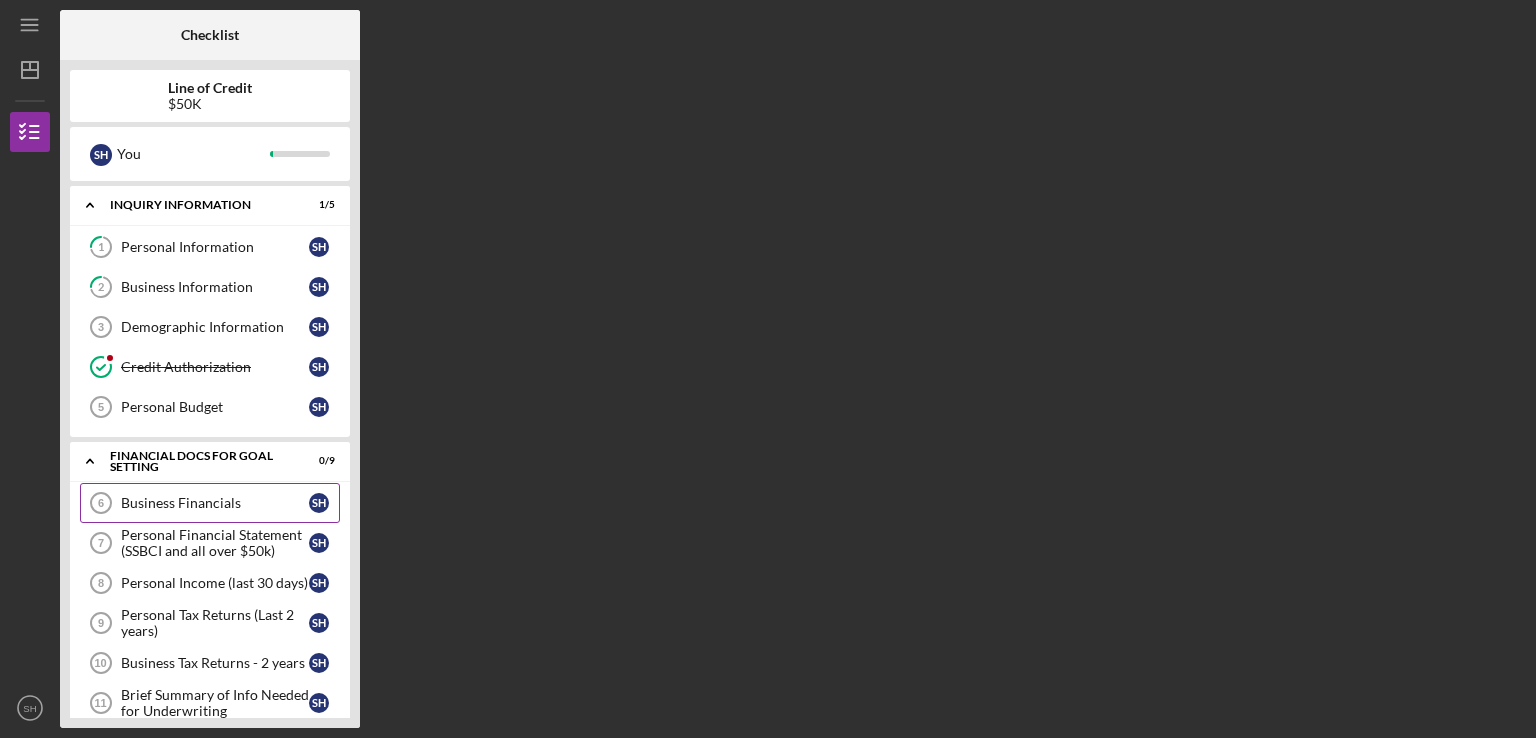 click on "Business Financials" at bounding box center [215, 503] 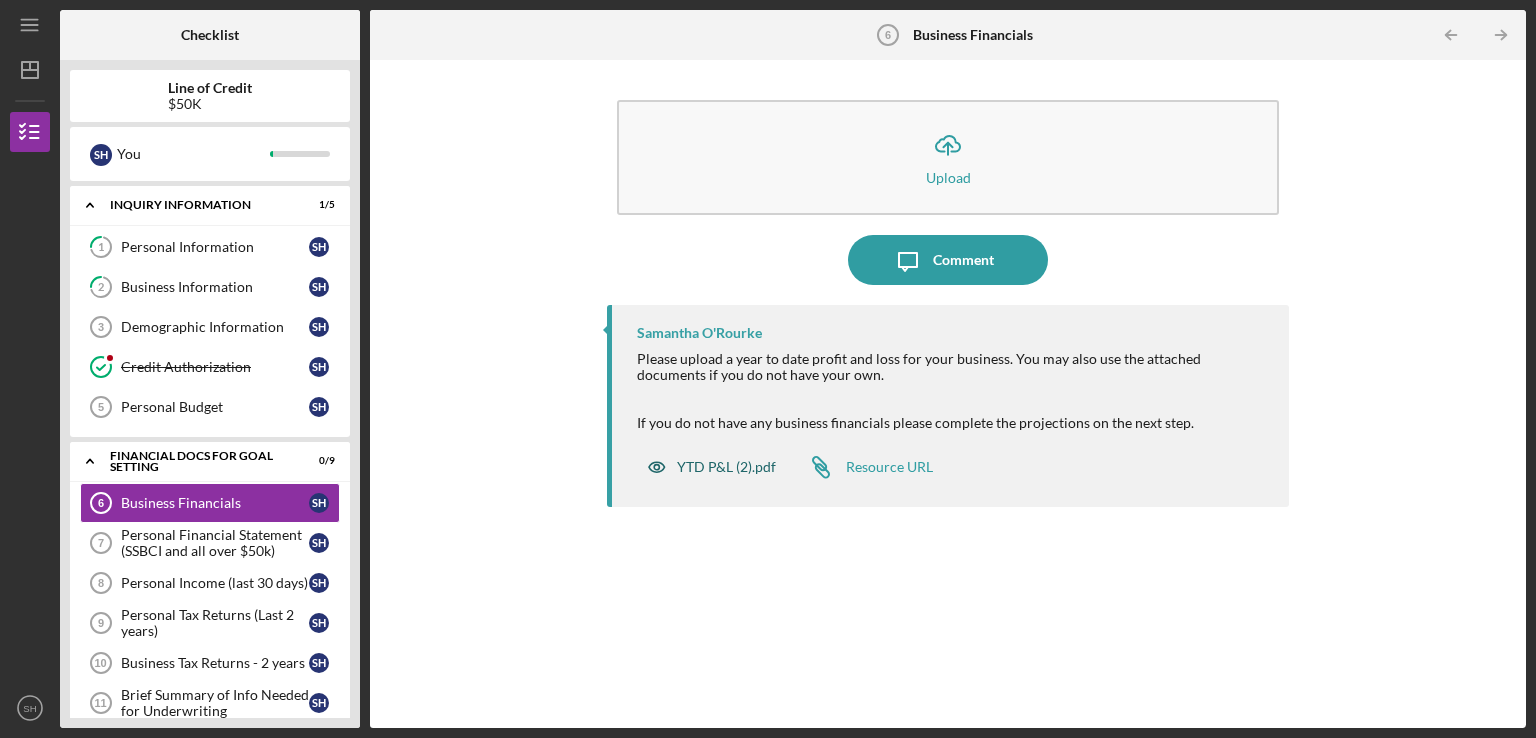 click on "YTD P&L (2).pdf" at bounding box center (726, 467) 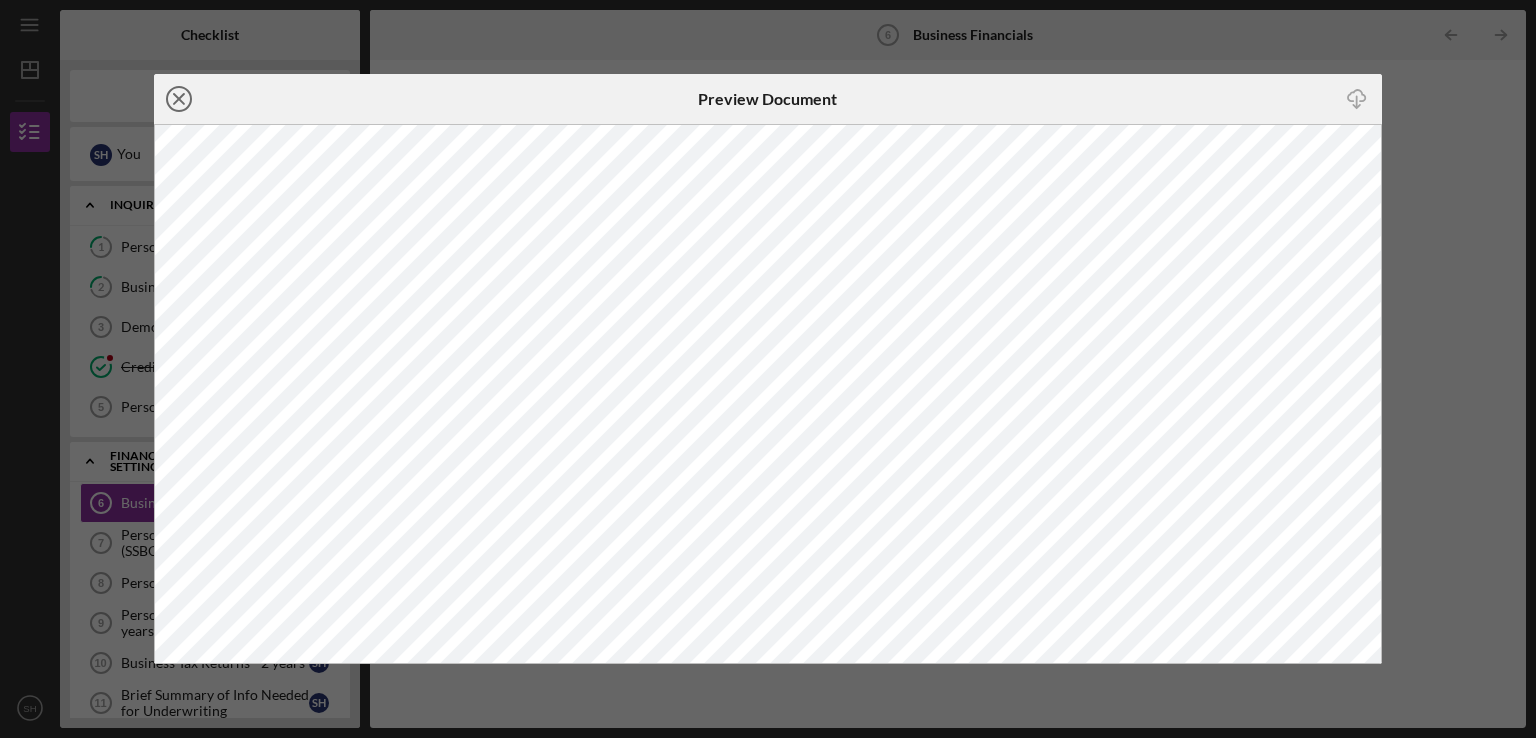 click on "Icon/Close" 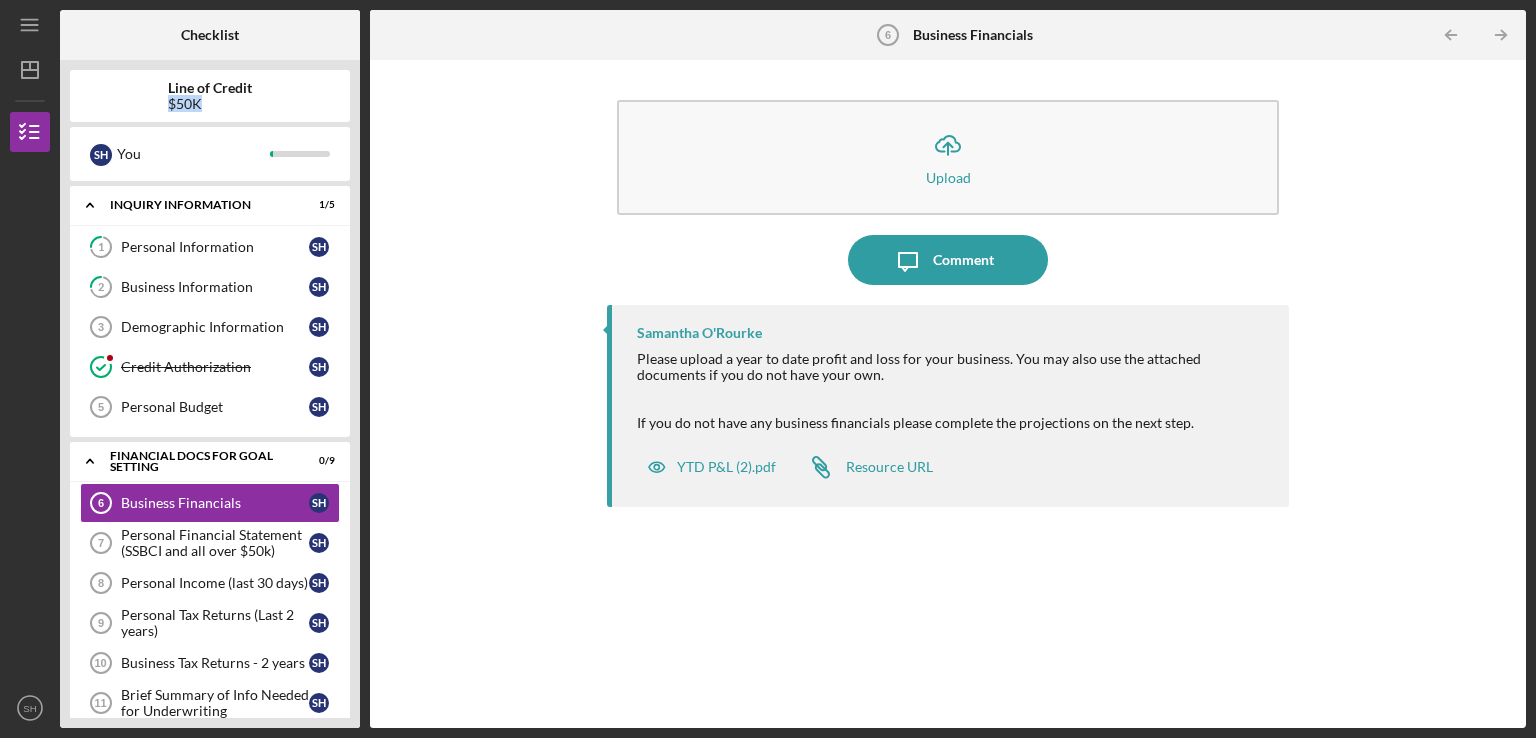 drag, startPoint x: 356, startPoint y: 89, endPoint x: 356, endPoint y: 119, distance: 30 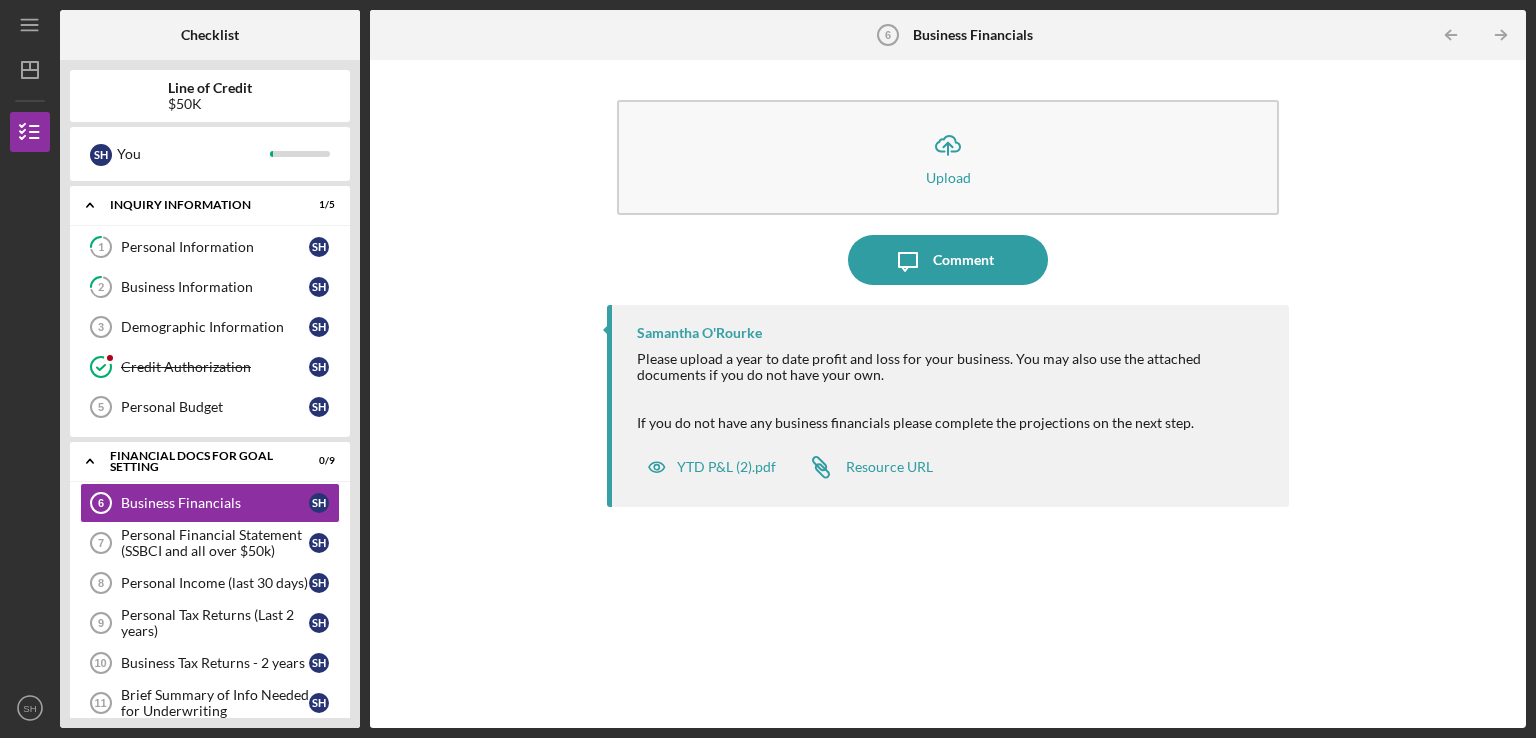 drag, startPoint x: 366, startPoint y: 708, endPoint x: 372, endPoint y: 691, distance: 18.027756 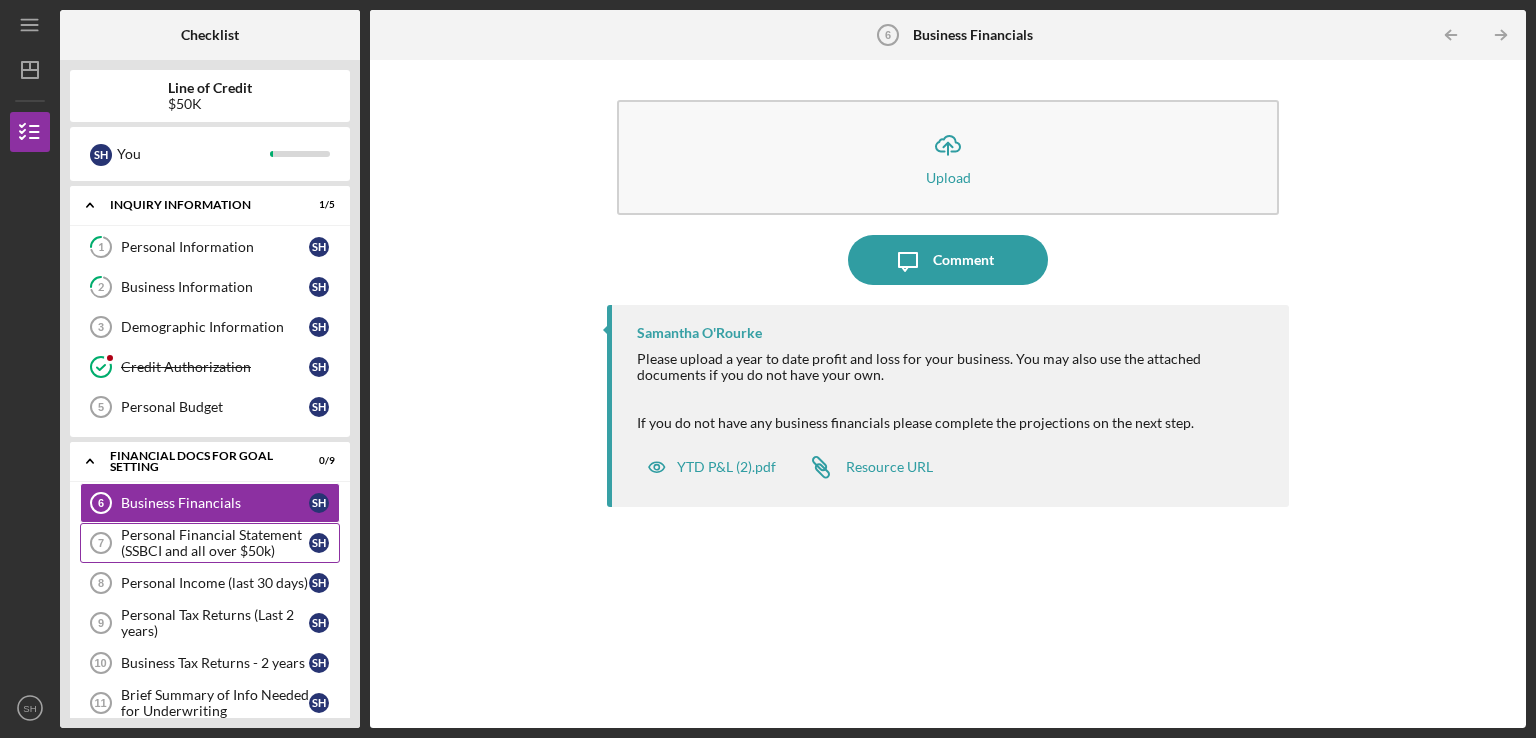 click on "Personal Financial Statement (SSBCI and all over $50k)" at bounding box center (215, 543) 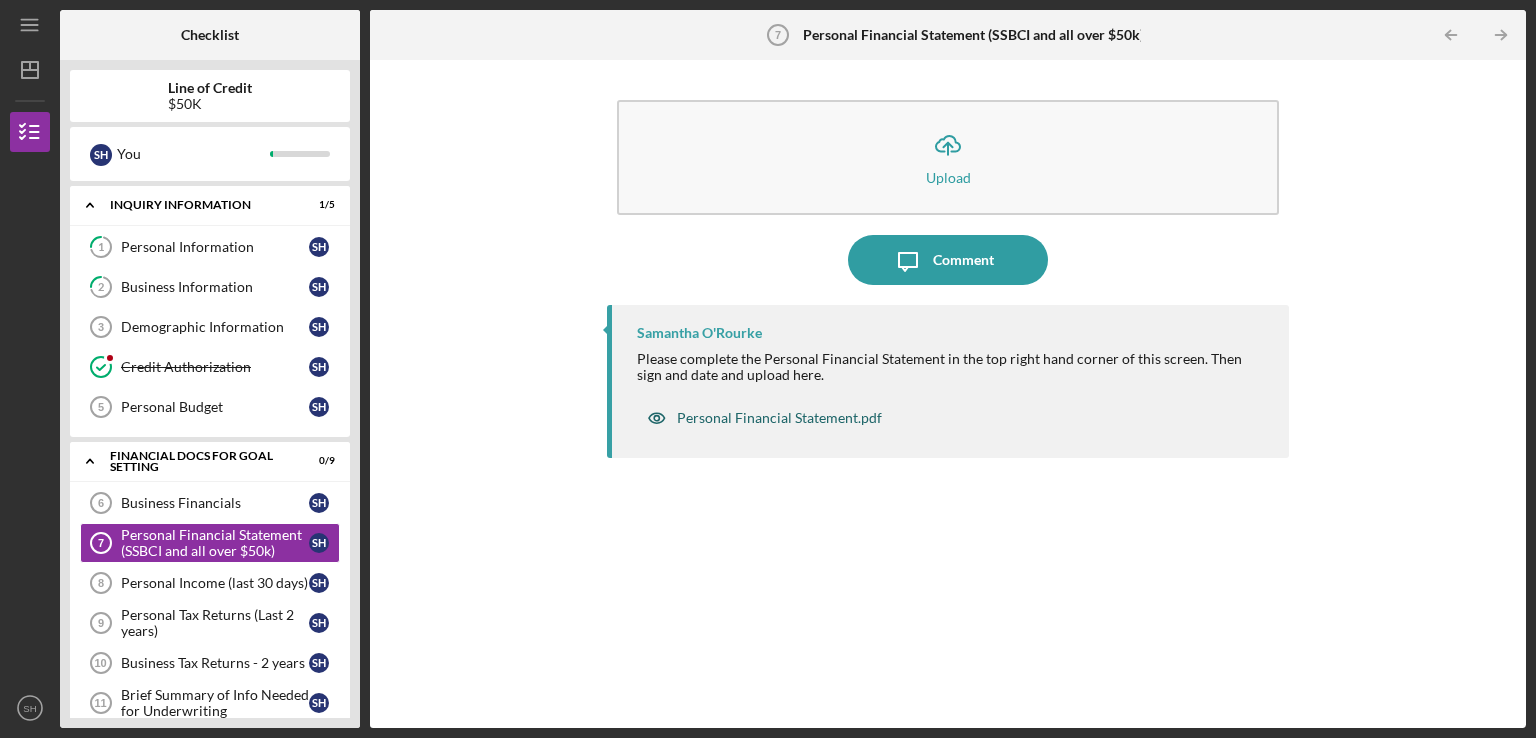 click on "Personal Financial Statement.pdf" at bounding box center (779, 418) 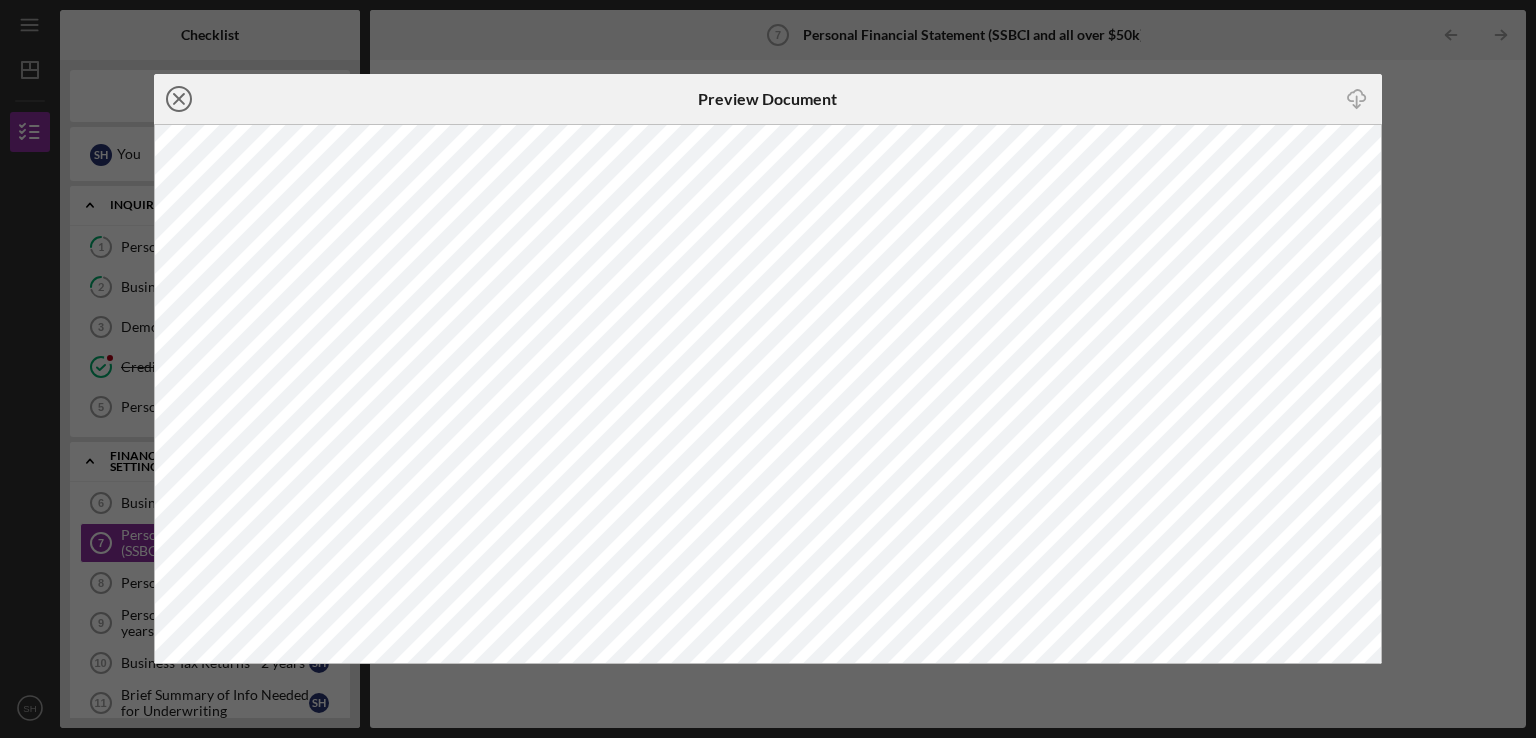 click on "Icon/Close" 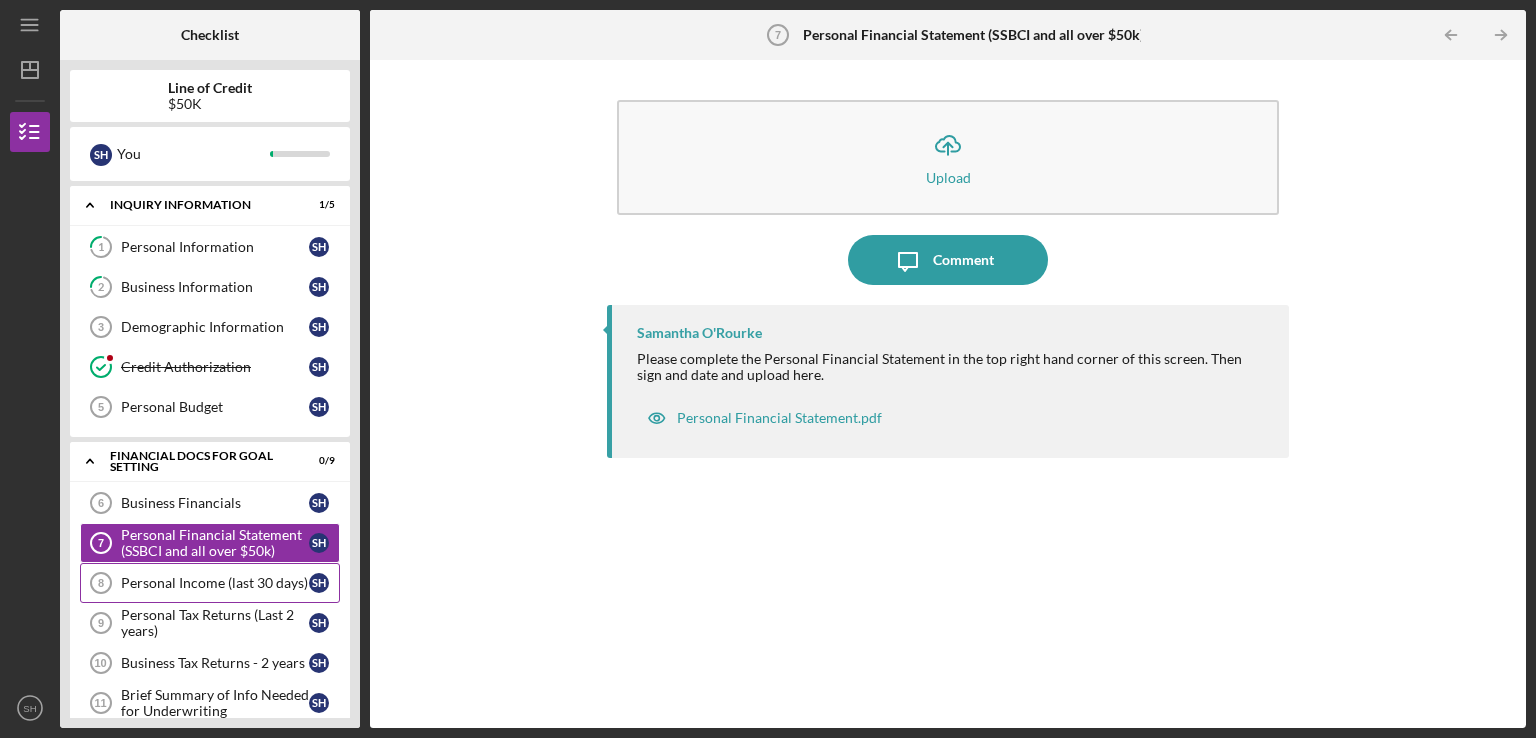 click on "Personal Income (last 30 days)" at bounding box center [215, 583] 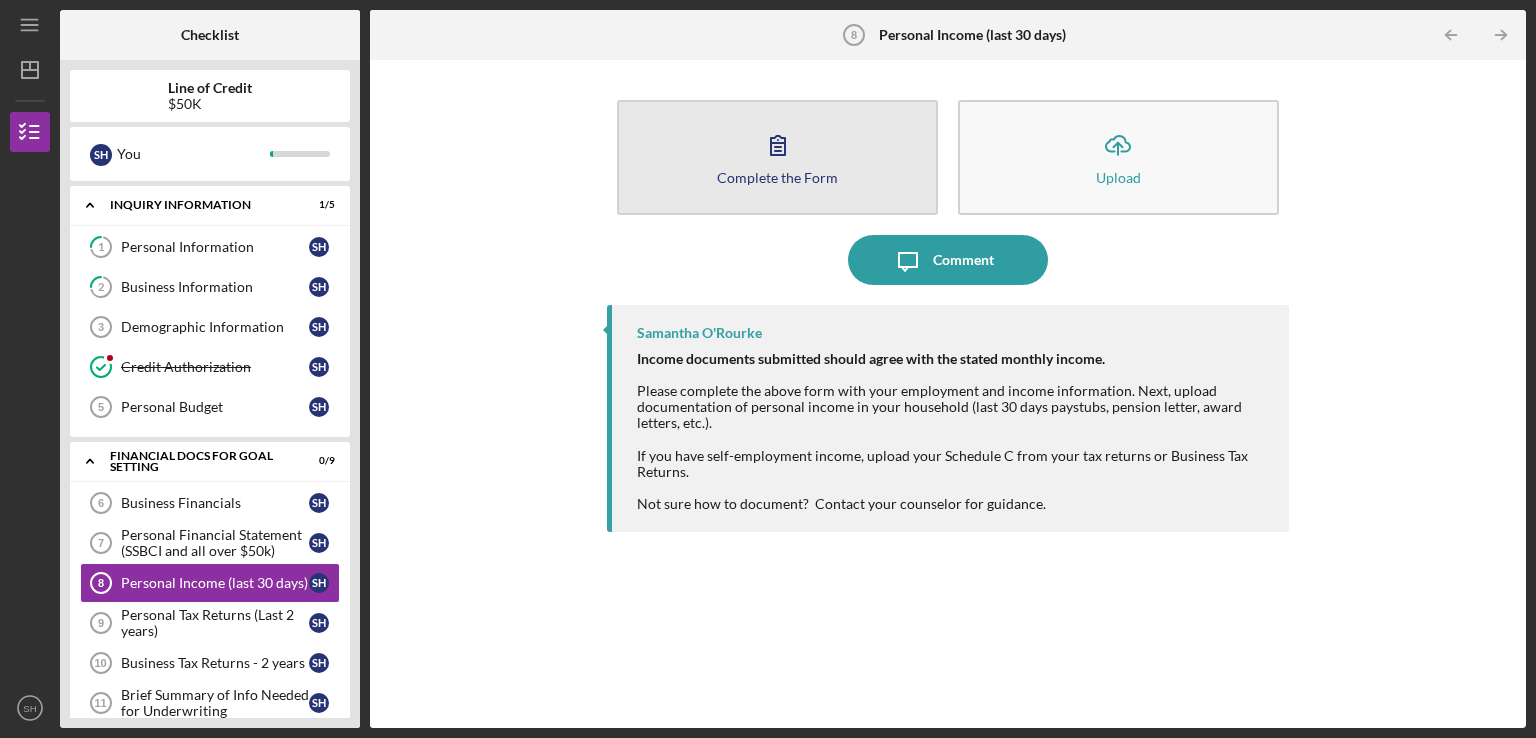 click on "Complete the Form" at bounding box center (777, 177) 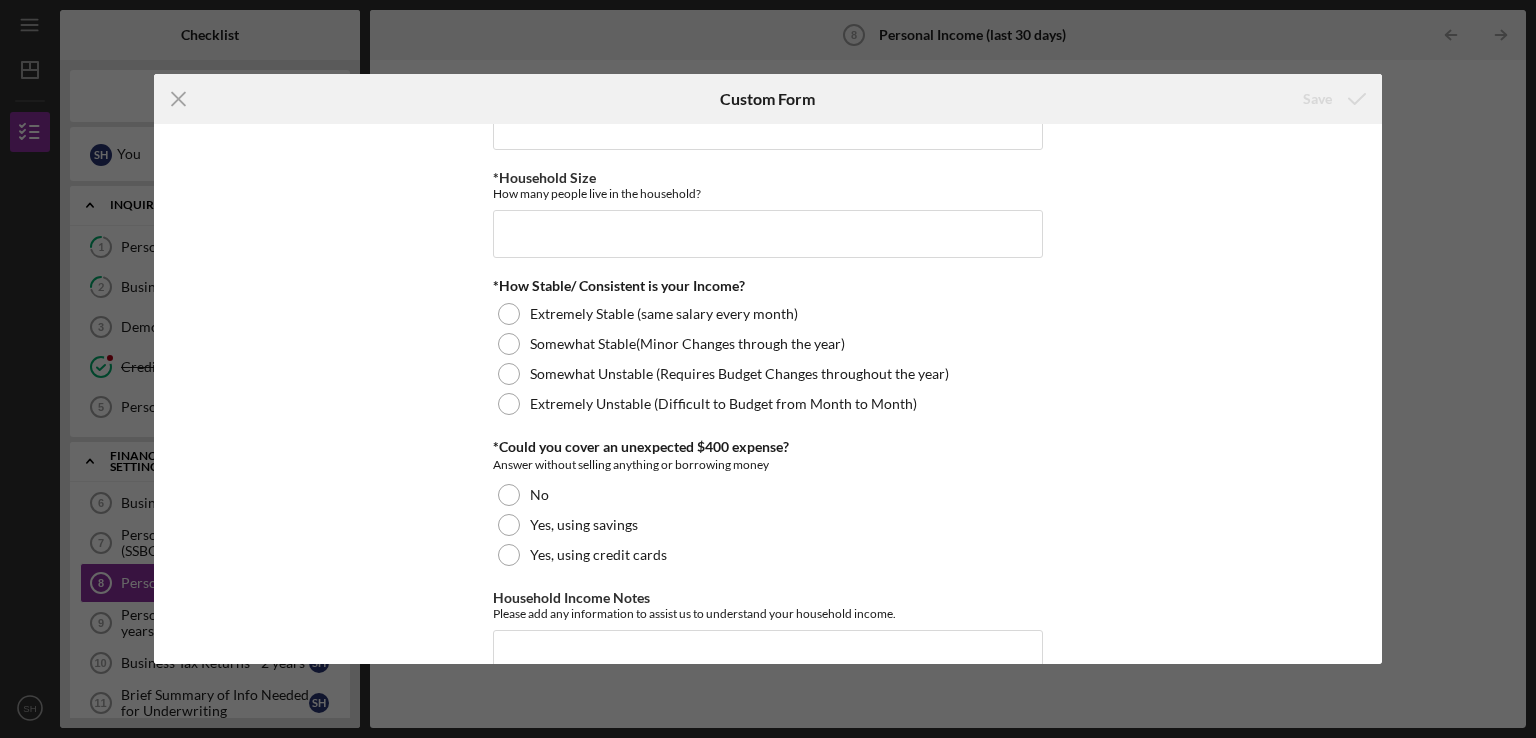 scroll, scrollTop: 1144, scrollLeft: 0, axis: vertical 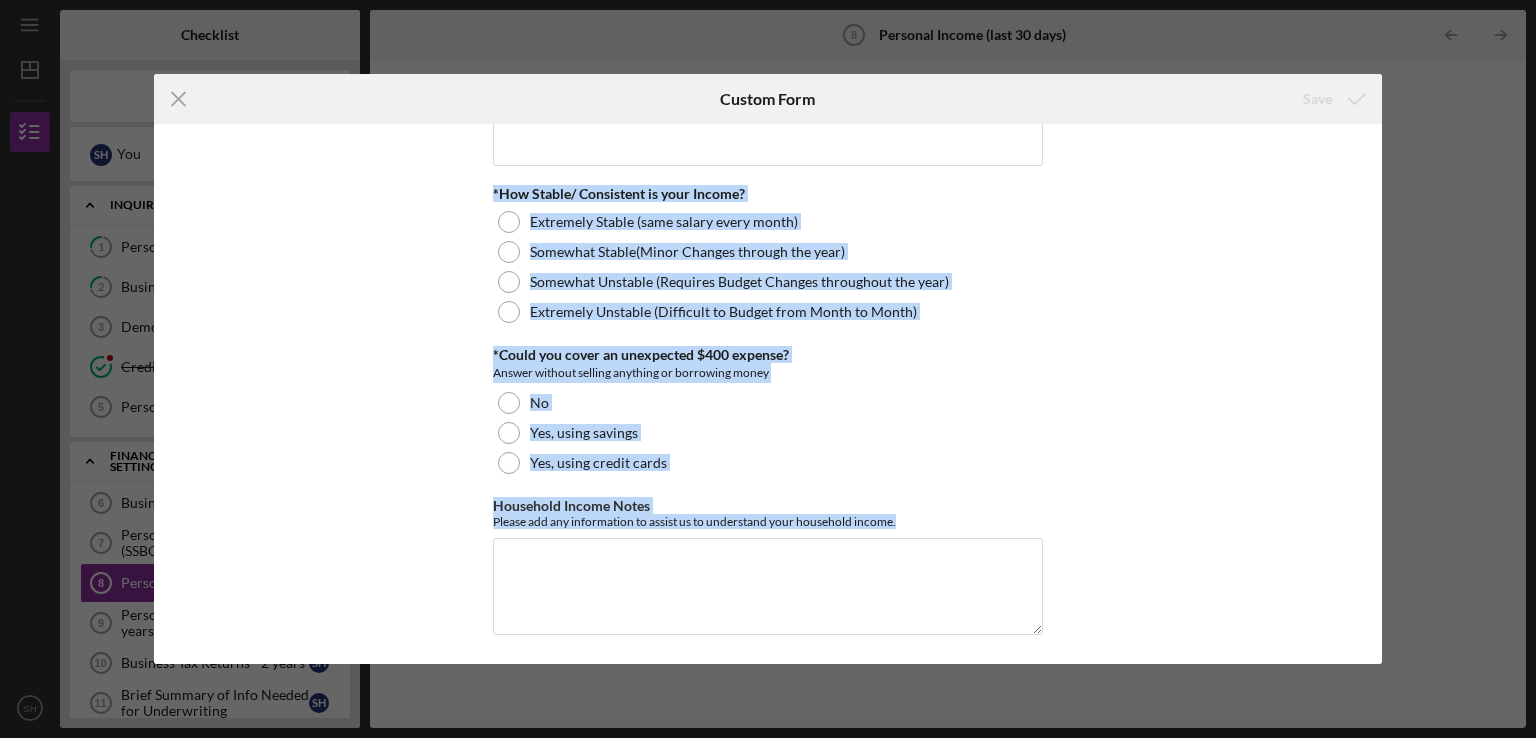 drag, startPoint x: 501, startPoint y: 125, endPoint x: 831, endPoint y: 656, distance: 625.1888 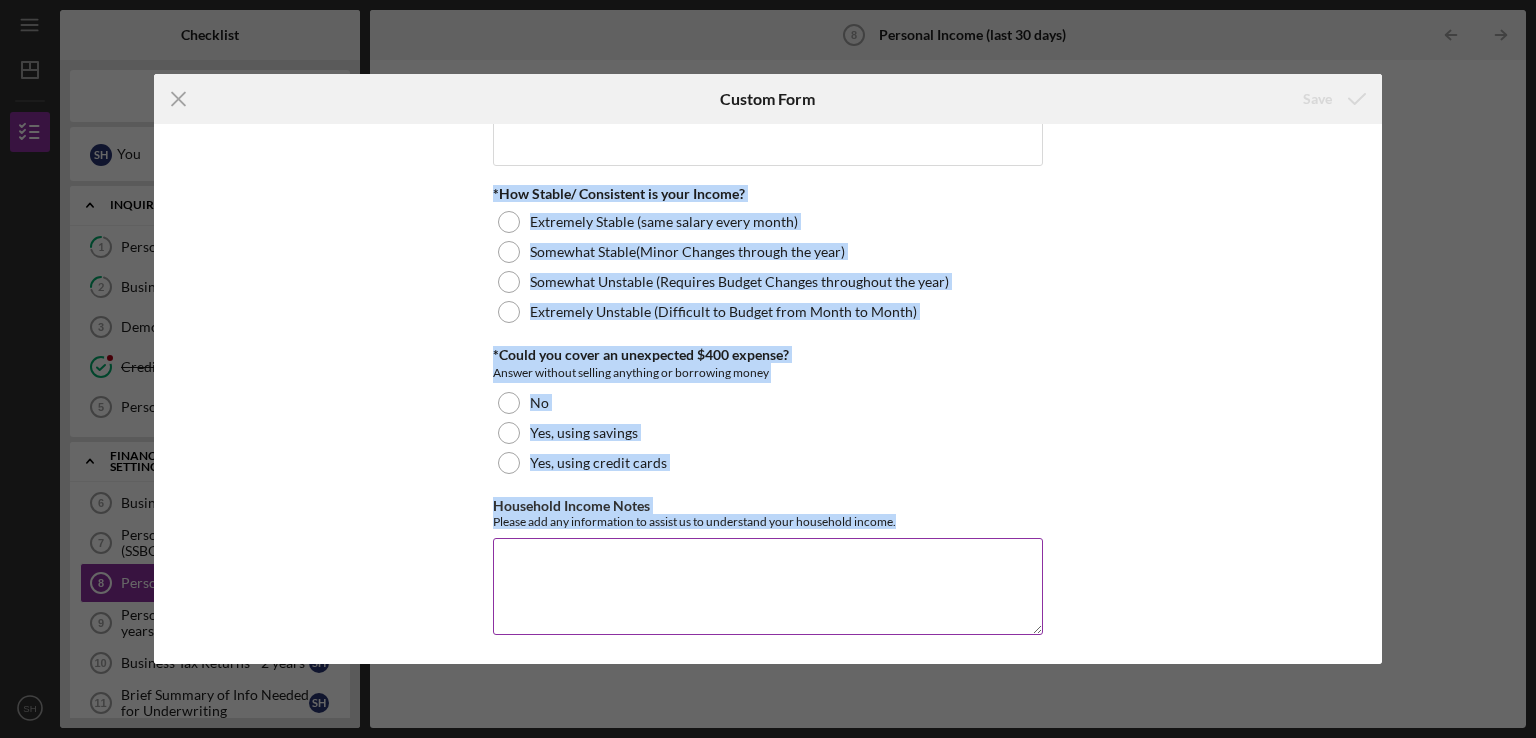 copy on "Employment Information *Employment Status Employed More than Full Time Employed Full-Time (35-45hrs) Employed Part- Time (Less than 30hrs) Self Employed Currently Seeking Employment Currently In School or Job Training  Not Seeking Employment Current Employer Current Job Title Current Employment Start Date Monthly Salary from Employment Household Income Information Monthly Other Income Could include Social Security, Child Support, Other Public Assistance Monthly Self Employment Income Please document with Schedule C or Business Tax Returns *Monthly Household Income Add all listed sources of monthly household income *Household Size How many people live in the household? *How Stable/ Consistent is your Income? Extremely Stable (same salary every month) Somewhat Stable(Minor Changes through the year) Somewhat Unstable (Requires Budget Changes throughout the year) Extremely Unstable (Difficult to Budget from Month to Month) *Could you cover an unexpected $400 expense? Answer without selling anything or borrowin..." 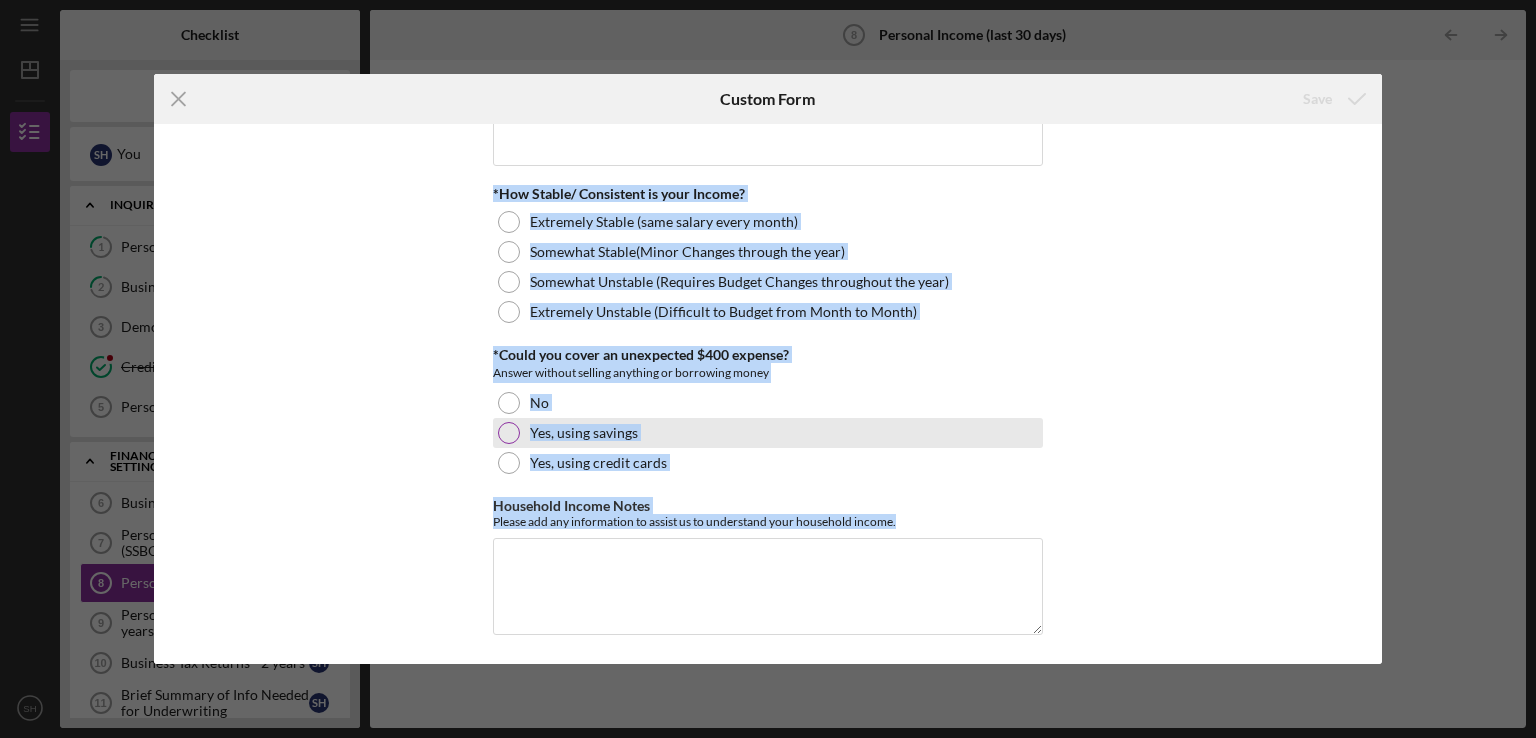 click on "Yes, using savings" at bounding box center (768, 433) 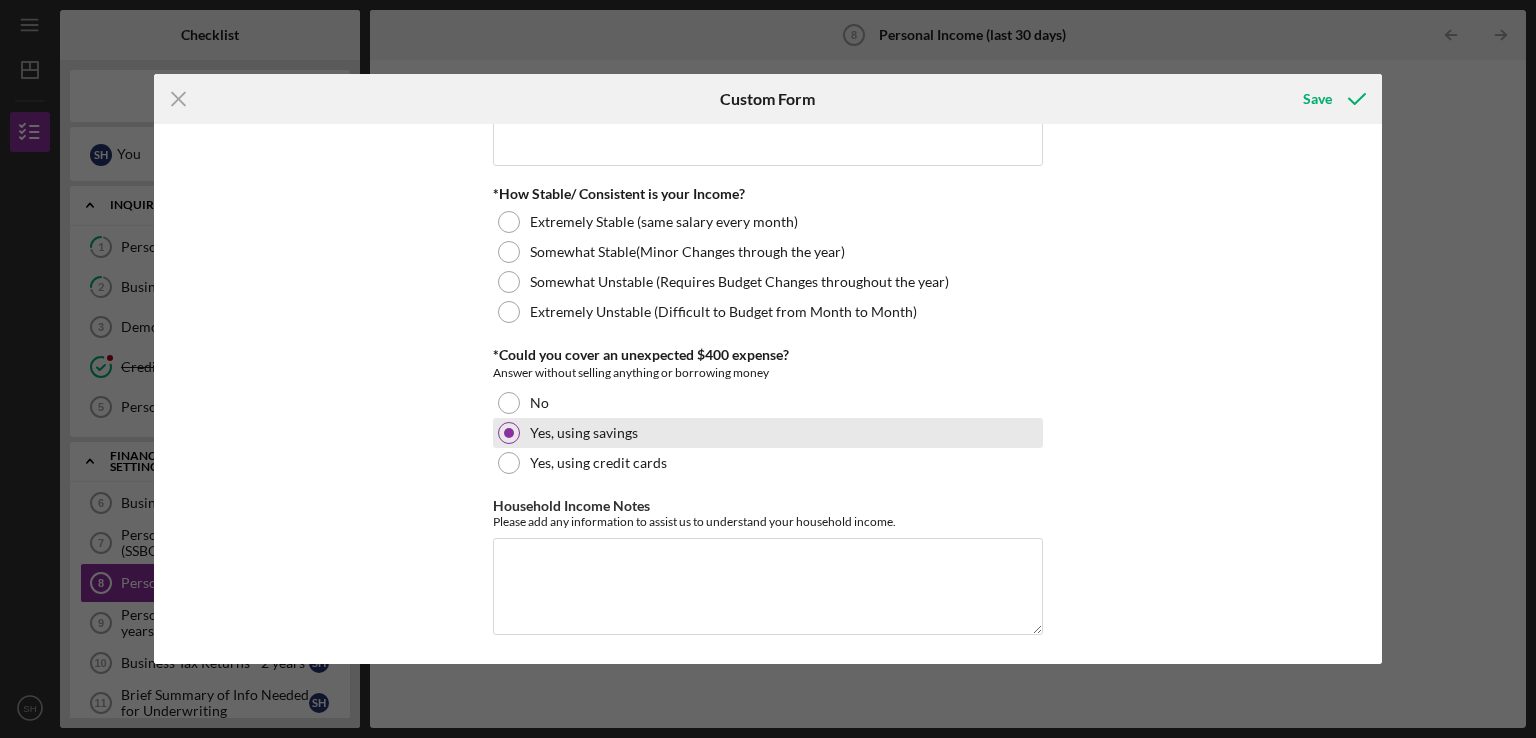 click at bounding box center [509, 433] 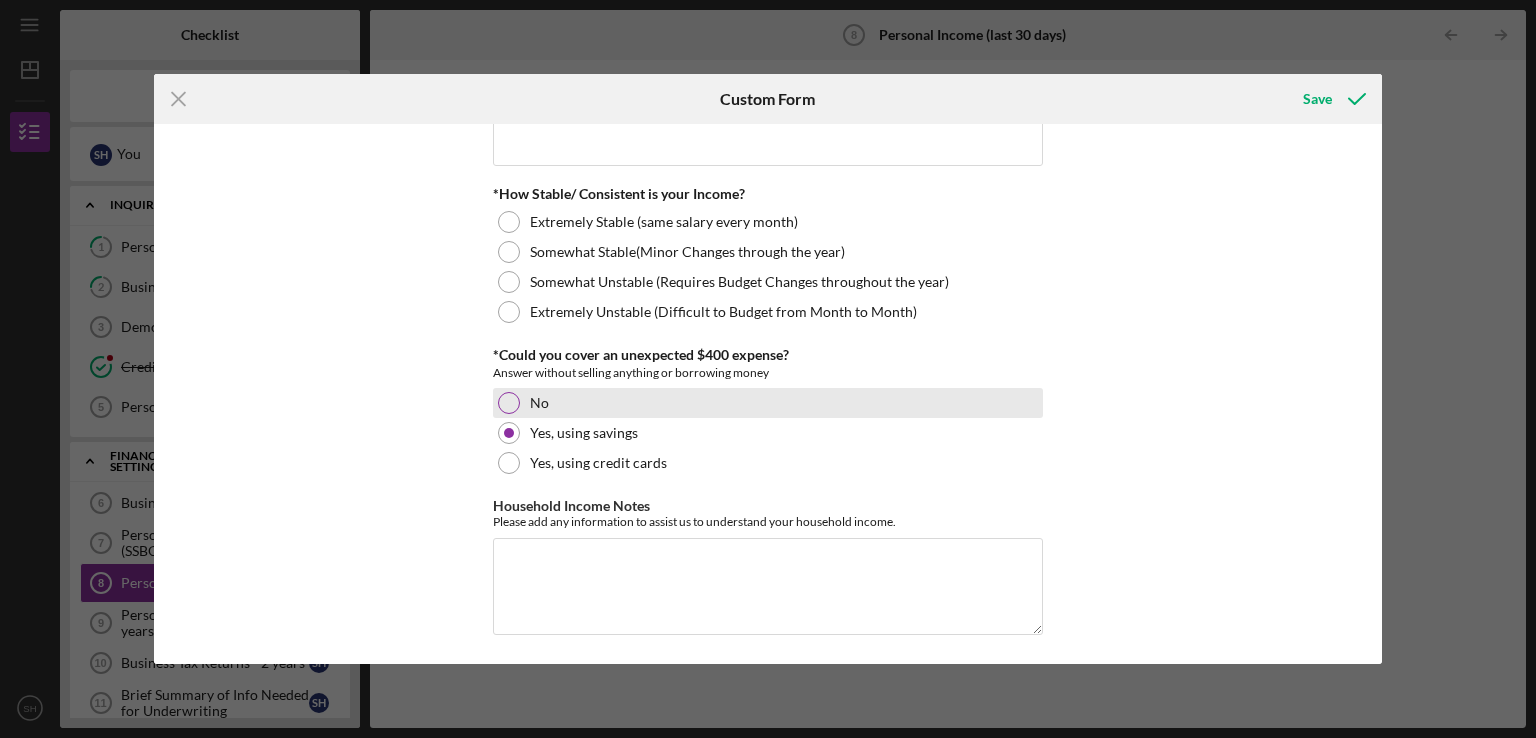 click at bounding box center [509, 403] 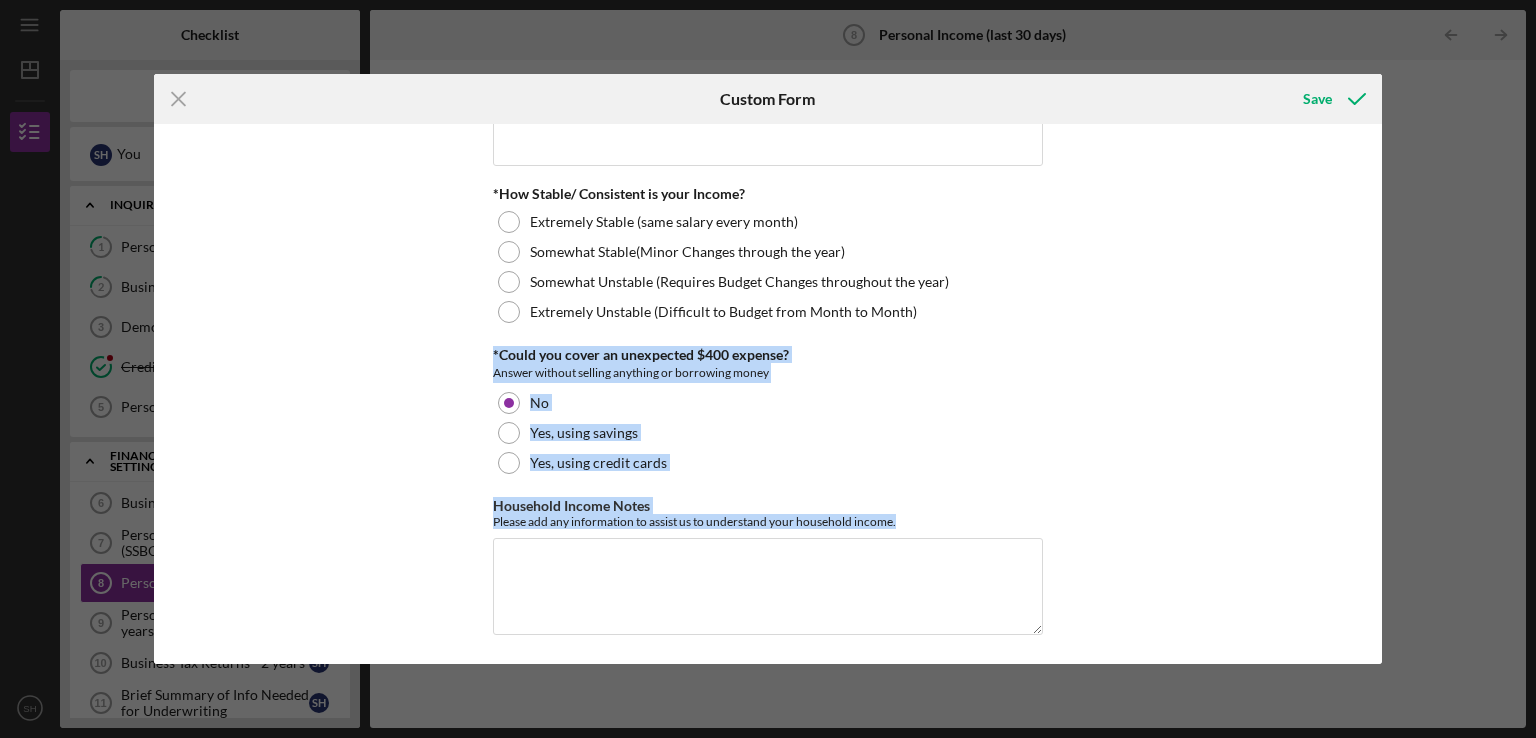 drag, startPoint x: 1384, startPoint y: 517, endPoint x: 1384, endPoint y: 322, distance: 195 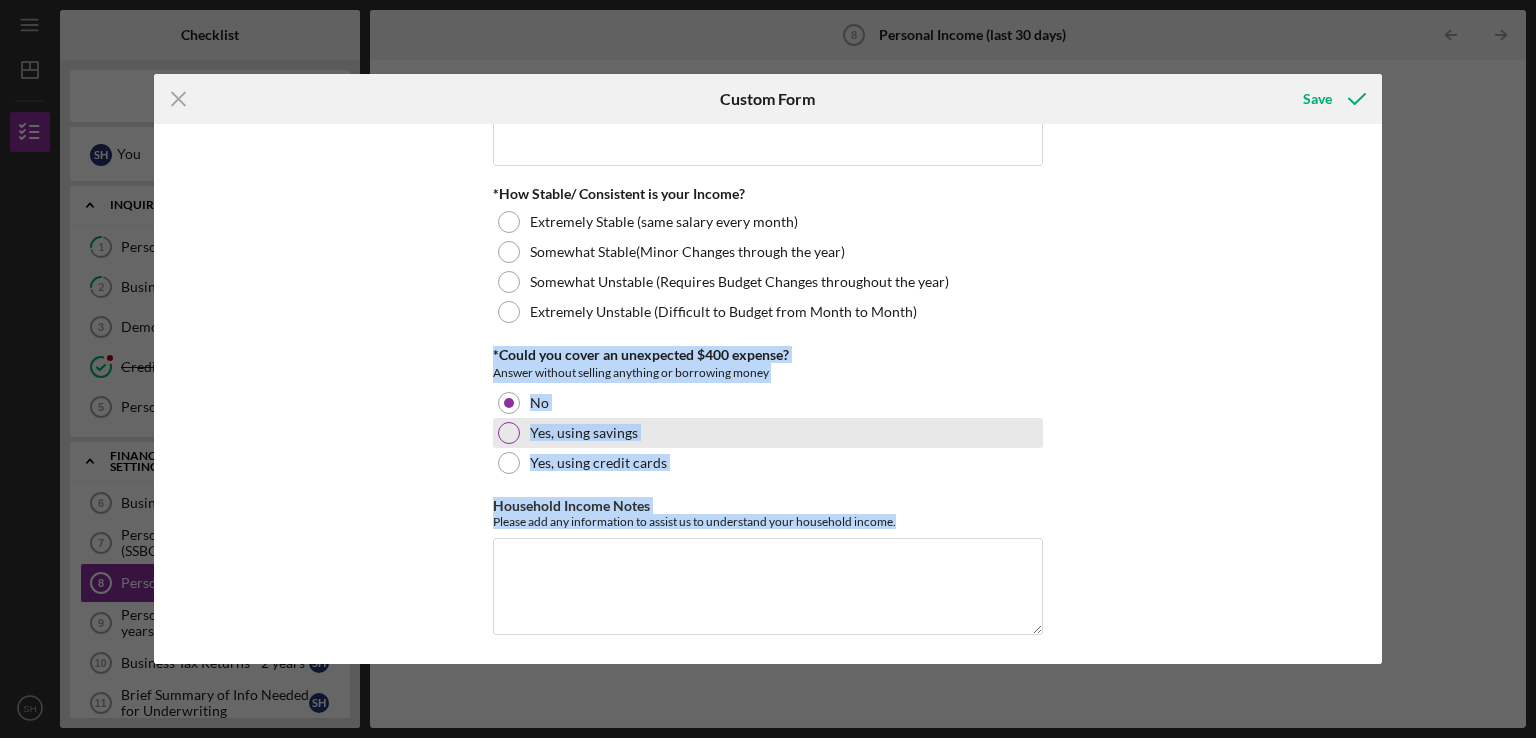 click on "Yes, using savings" at bounding box center [768, 433] 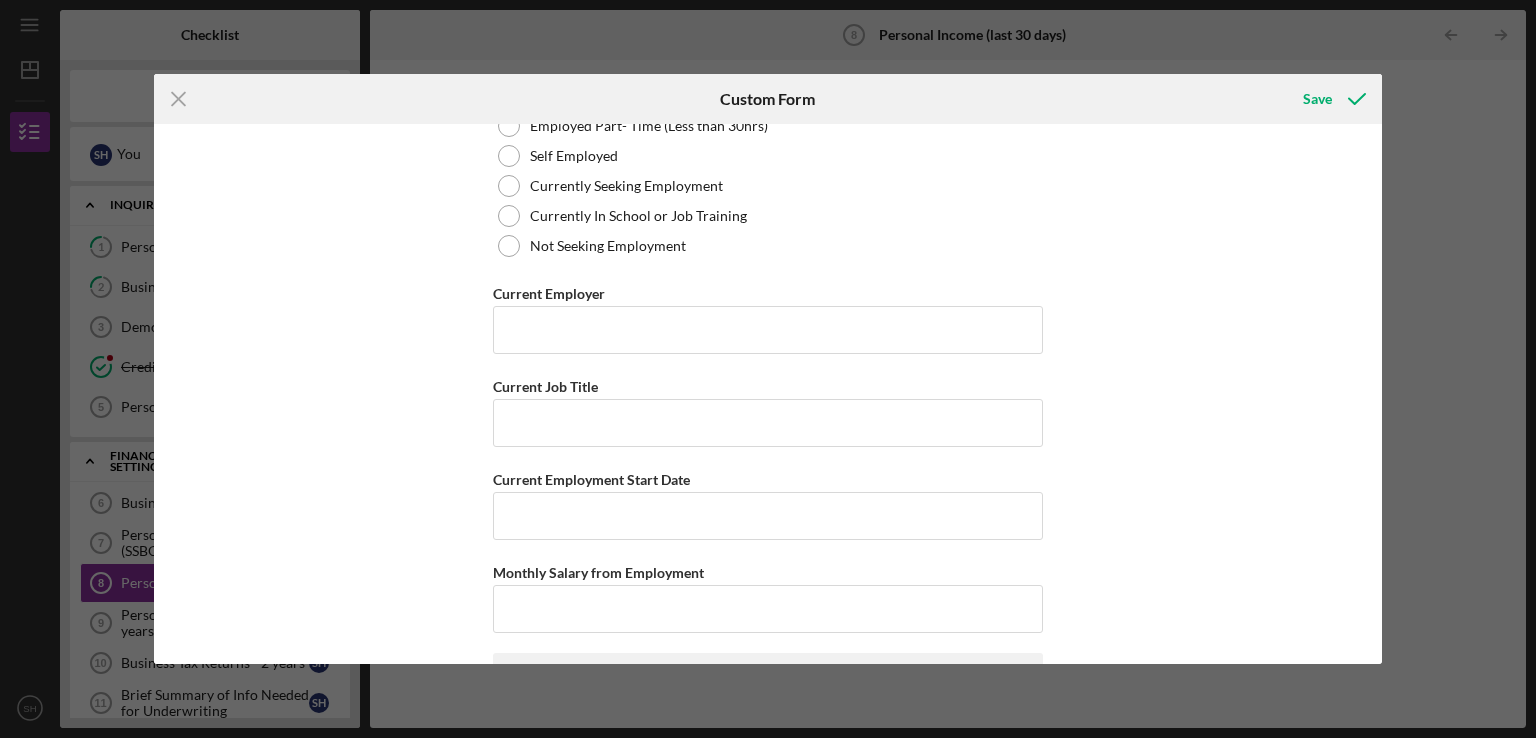 scroll, scrollTop: 0, scrollLeft: 0, axis: both 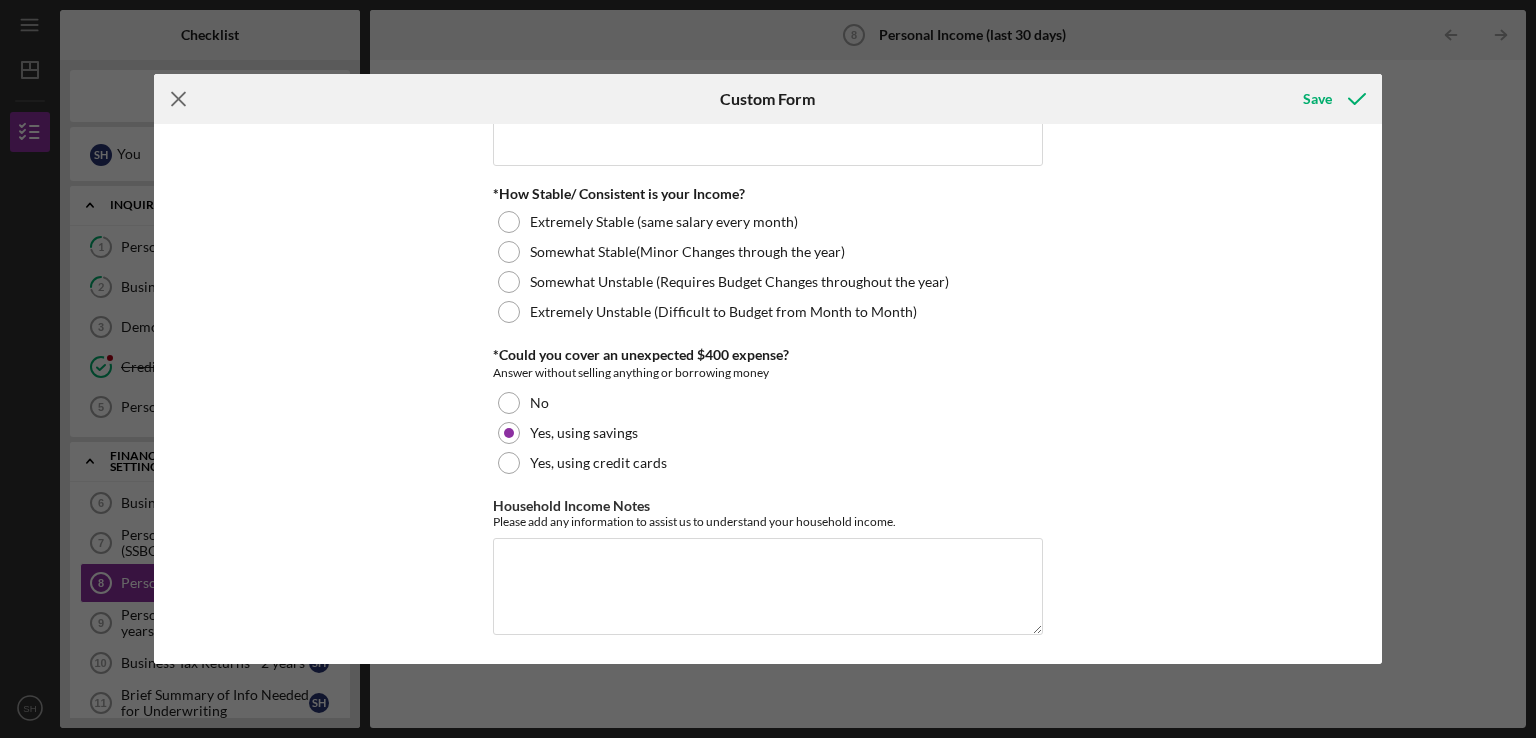 click 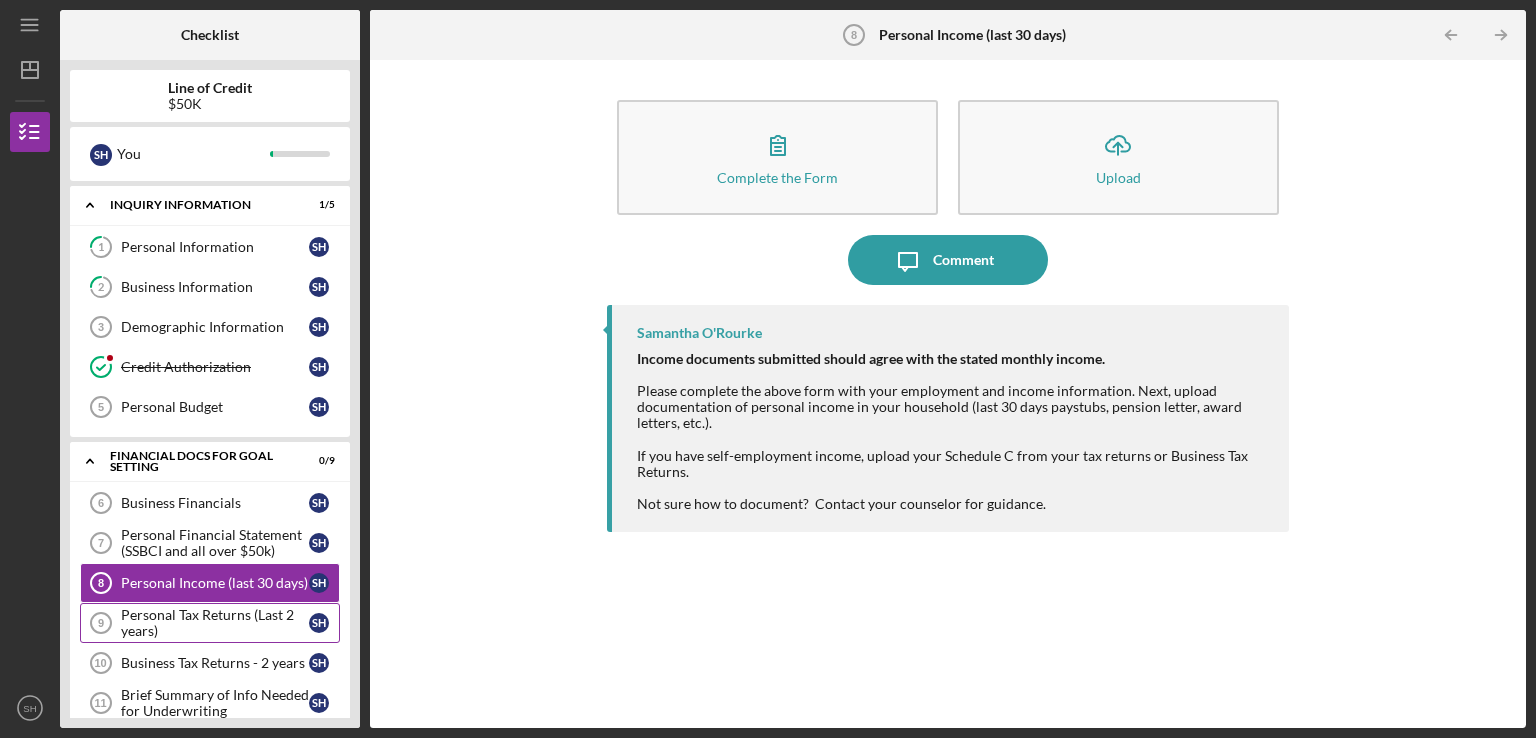 click on "Personal Tax Returns (Last 2 years)" at bounding box center [215, 623] 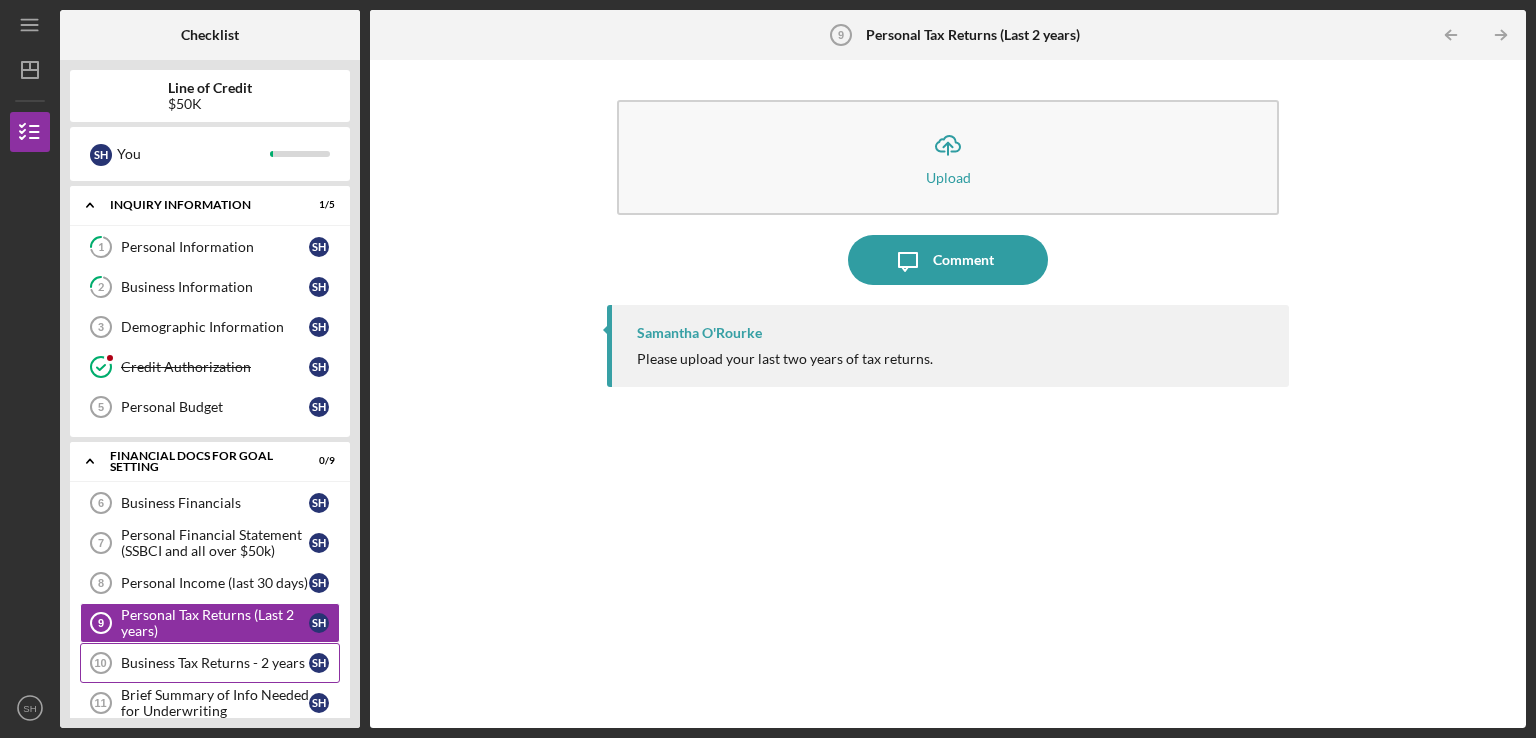 click on "Business Tax Returns - 2 years" at bounding box center (215, 663) 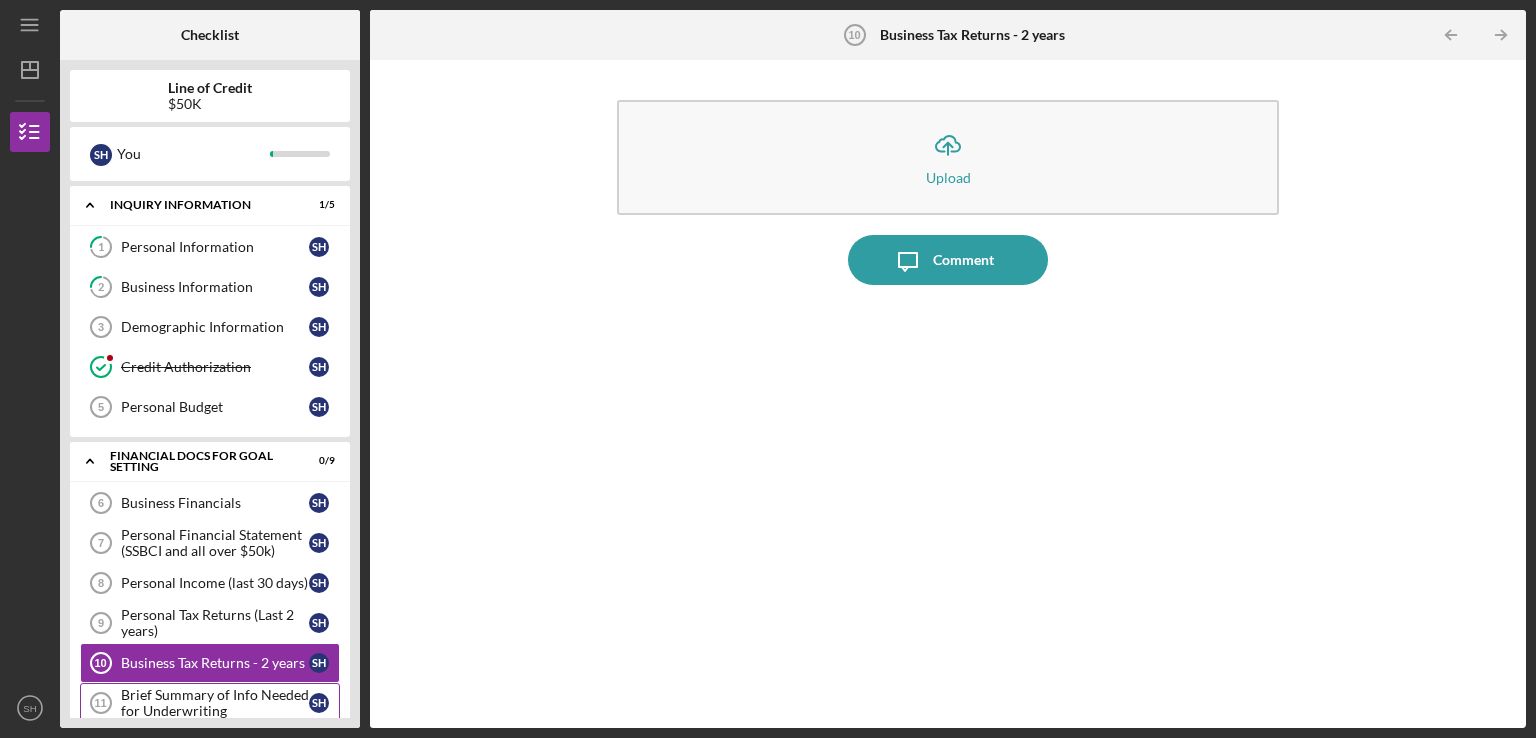 click on "Brief Summary of Info Needed for Underwriting" at bounding box center [215, 703] 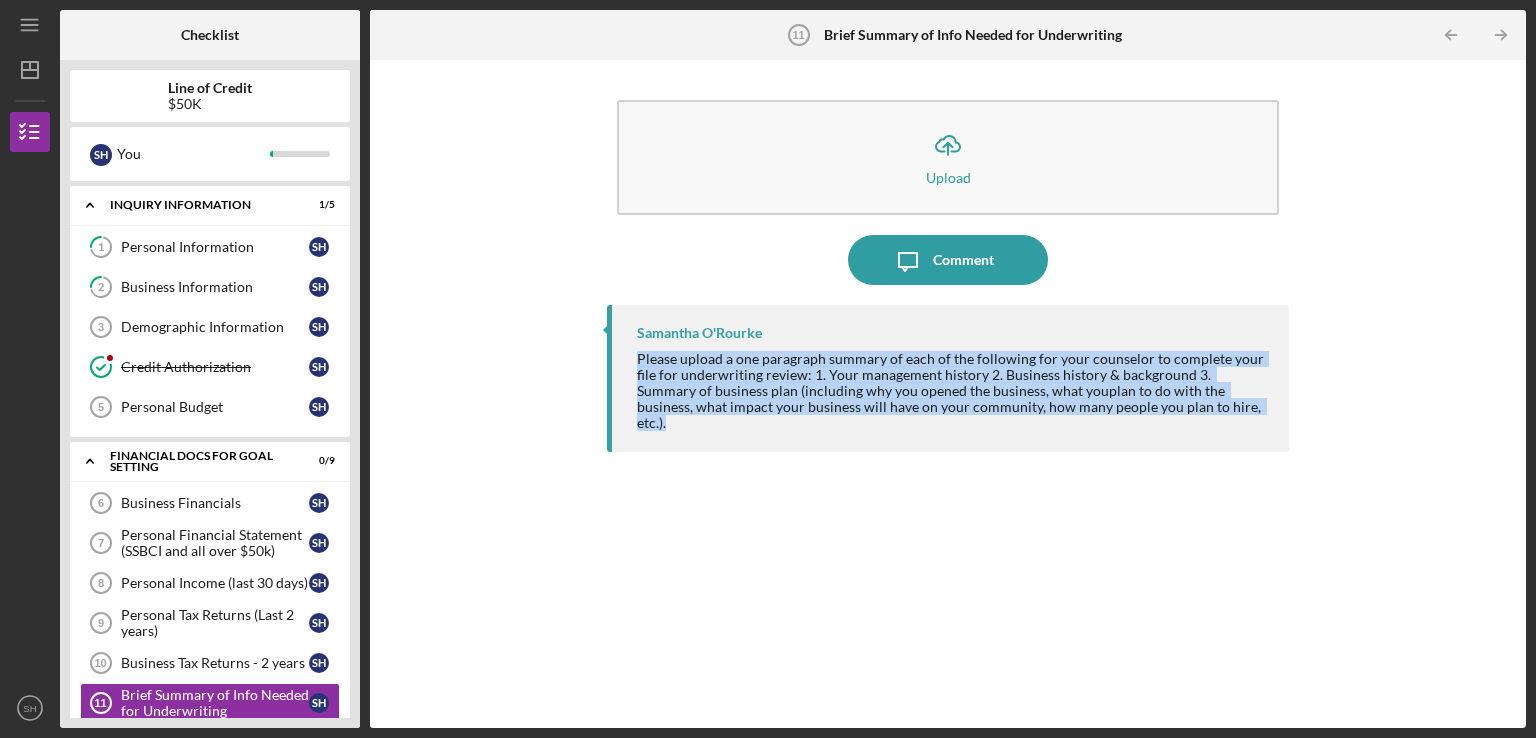 drag, startPoint x: 635, startPoint y: 353, endPoint x: 1512, endPoint y: 455, distance: 882.9117 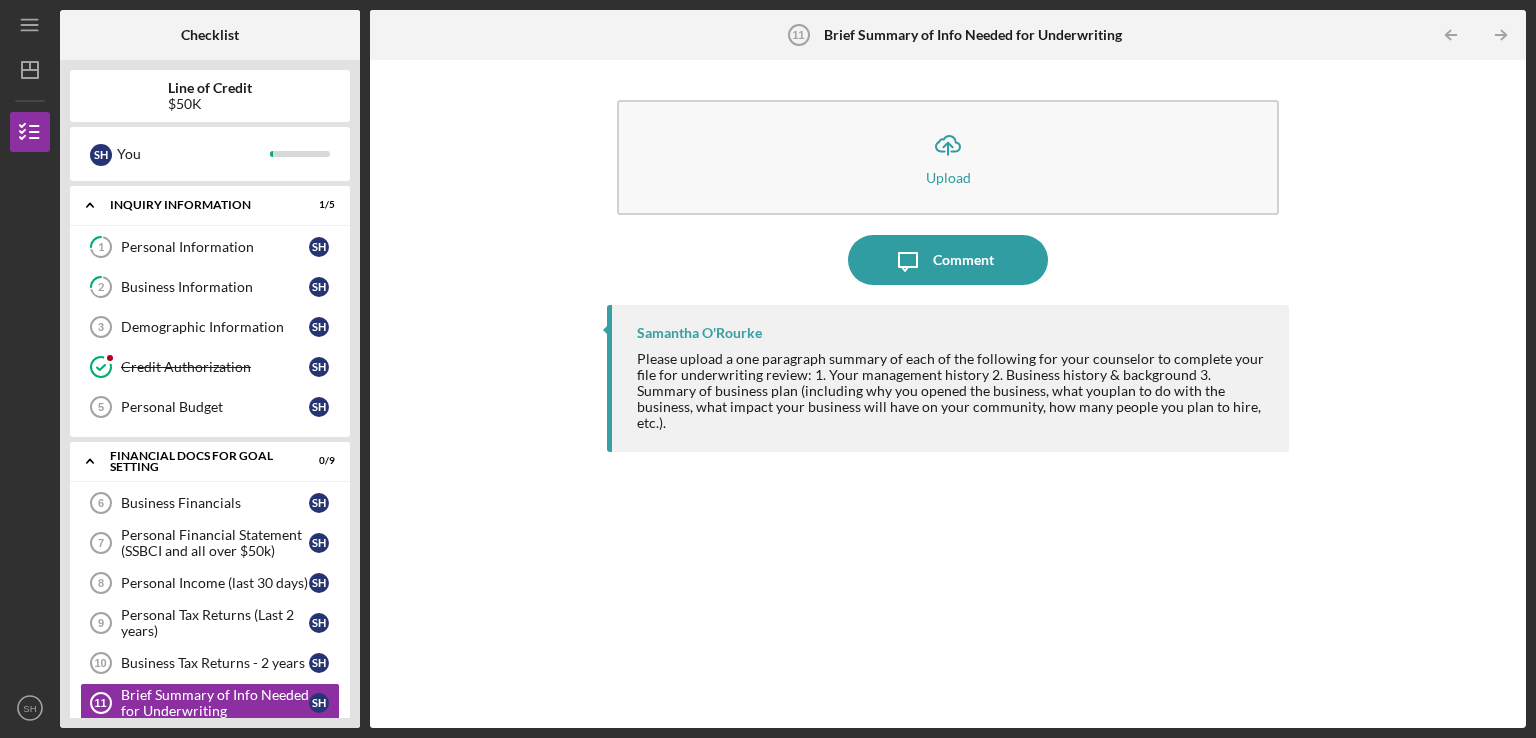 click on "Icon/Upload Upload Icon/Message Comment [FIRST] [LAST]   Please upload a one paragraph summary of each of the following for your counselor to complete your file for underwriting review: 1. Your management history 2. Business history & background 3. Summary of business plan (including why you opened the business, what youplan to do with the business, what impact your business will have on your community, how many people you plan to hire, etc.)." at bounding box center (948, 394) 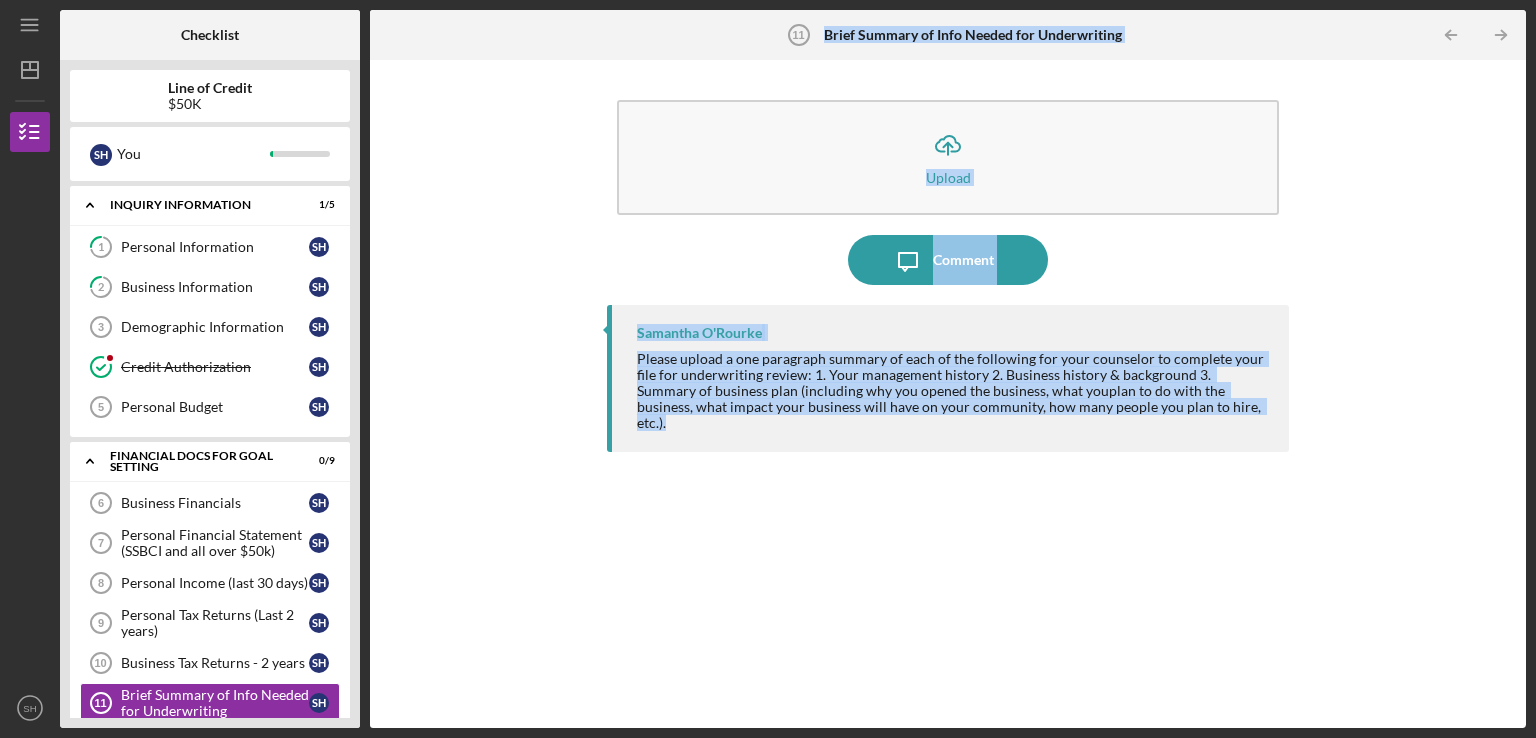 drag, startPoint x: 824, startPoint y: 34, endPoint x: 1316, endPoint y: 440, distance: 637.88715 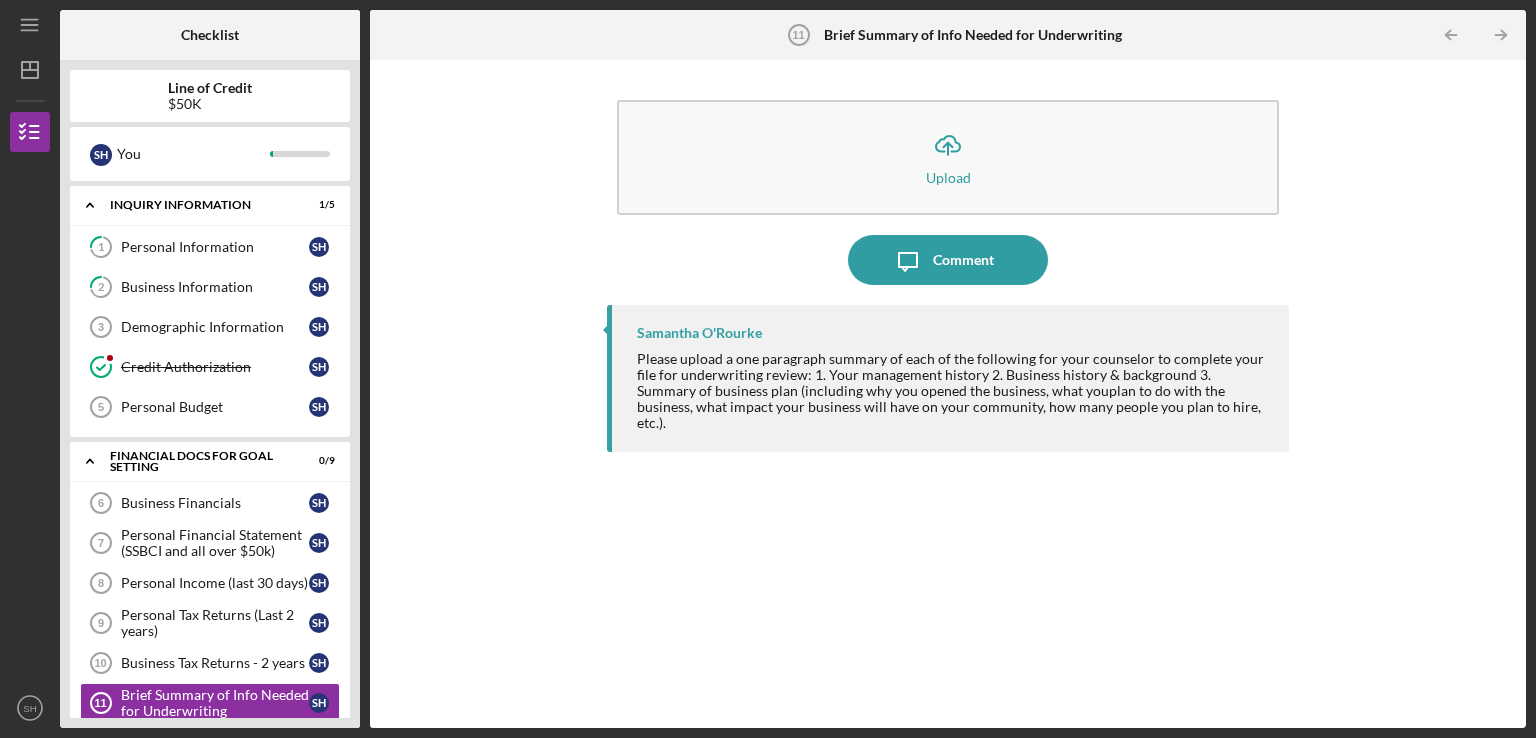 drag, startPoint x: 352, startPoint y: 145, endPoint x: 356, endPoint y: 180, distance: 35.22783 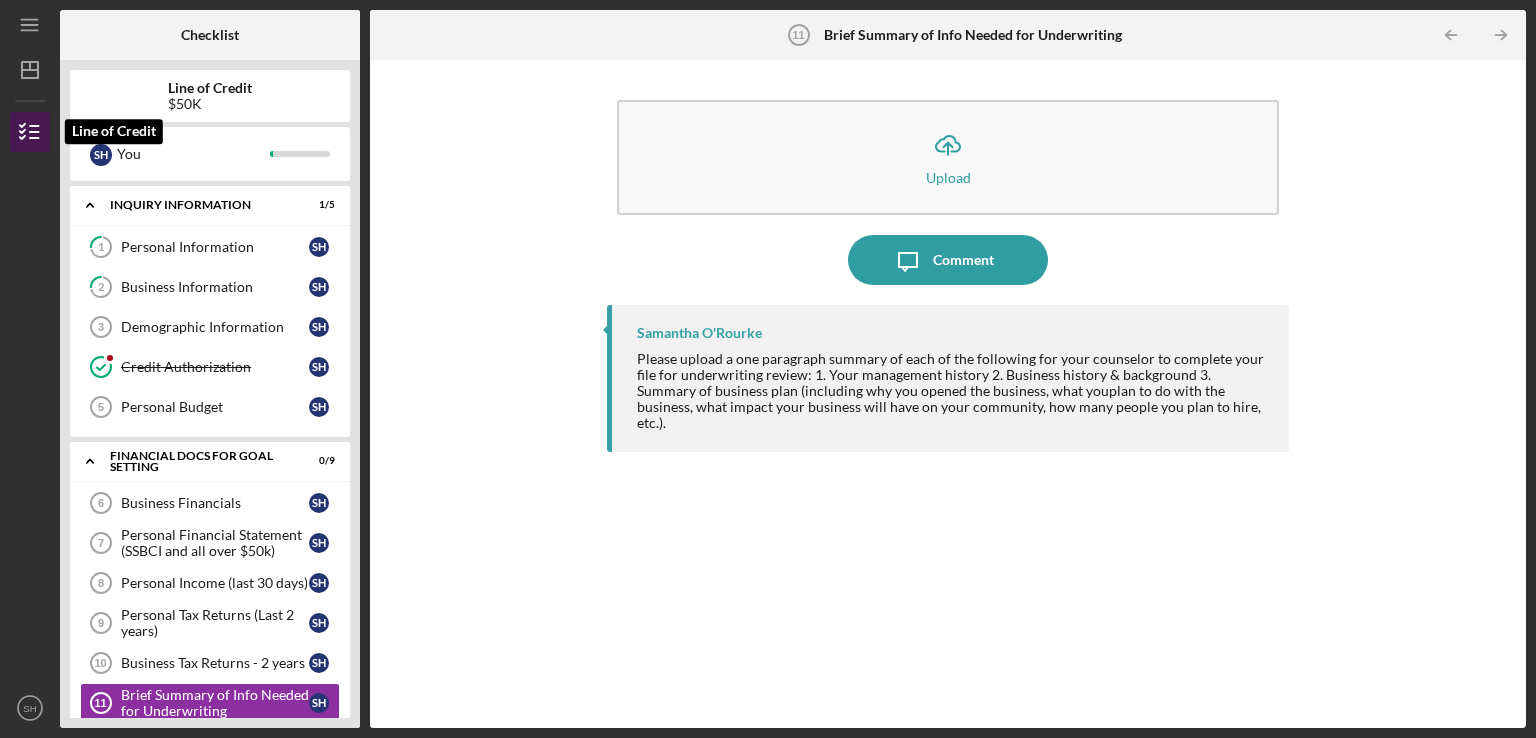click 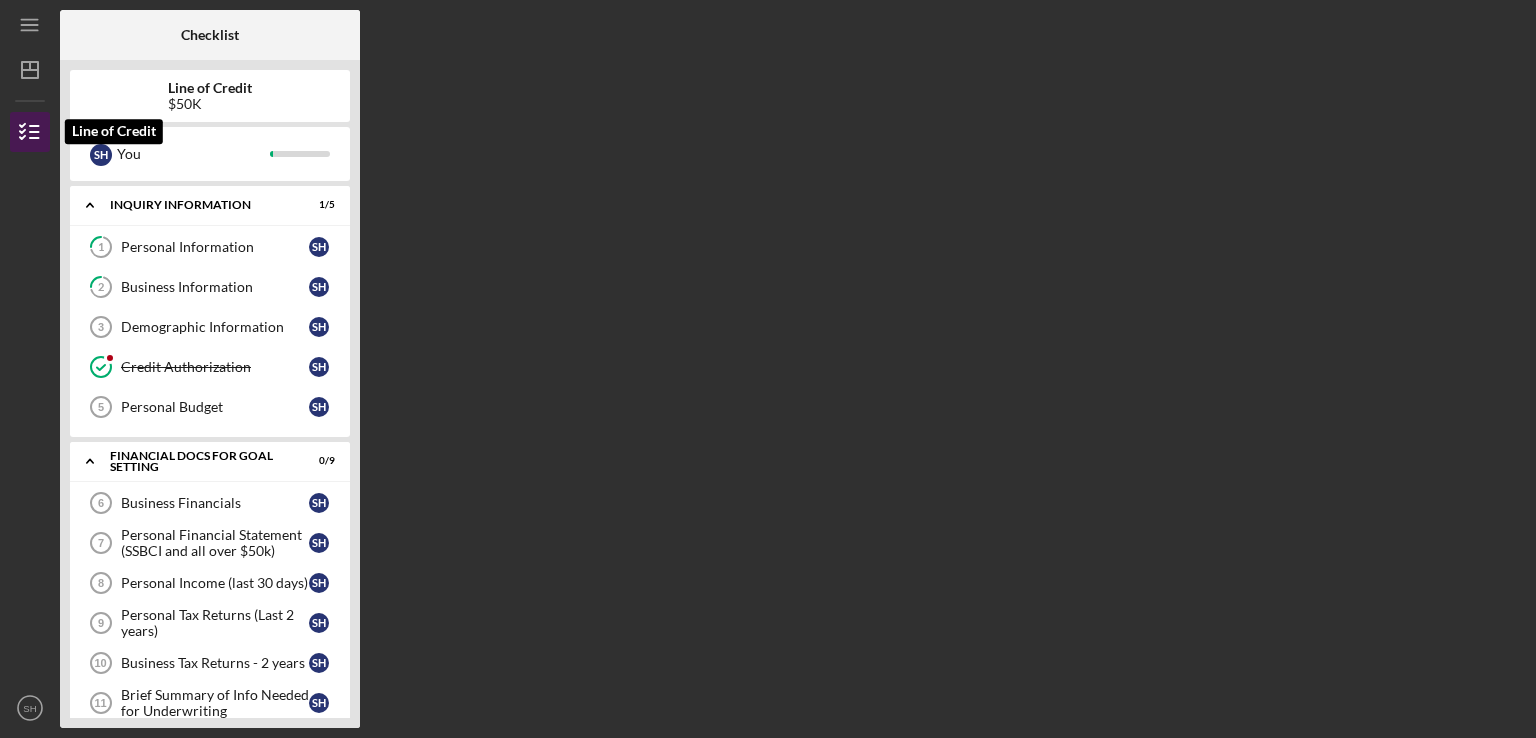 click 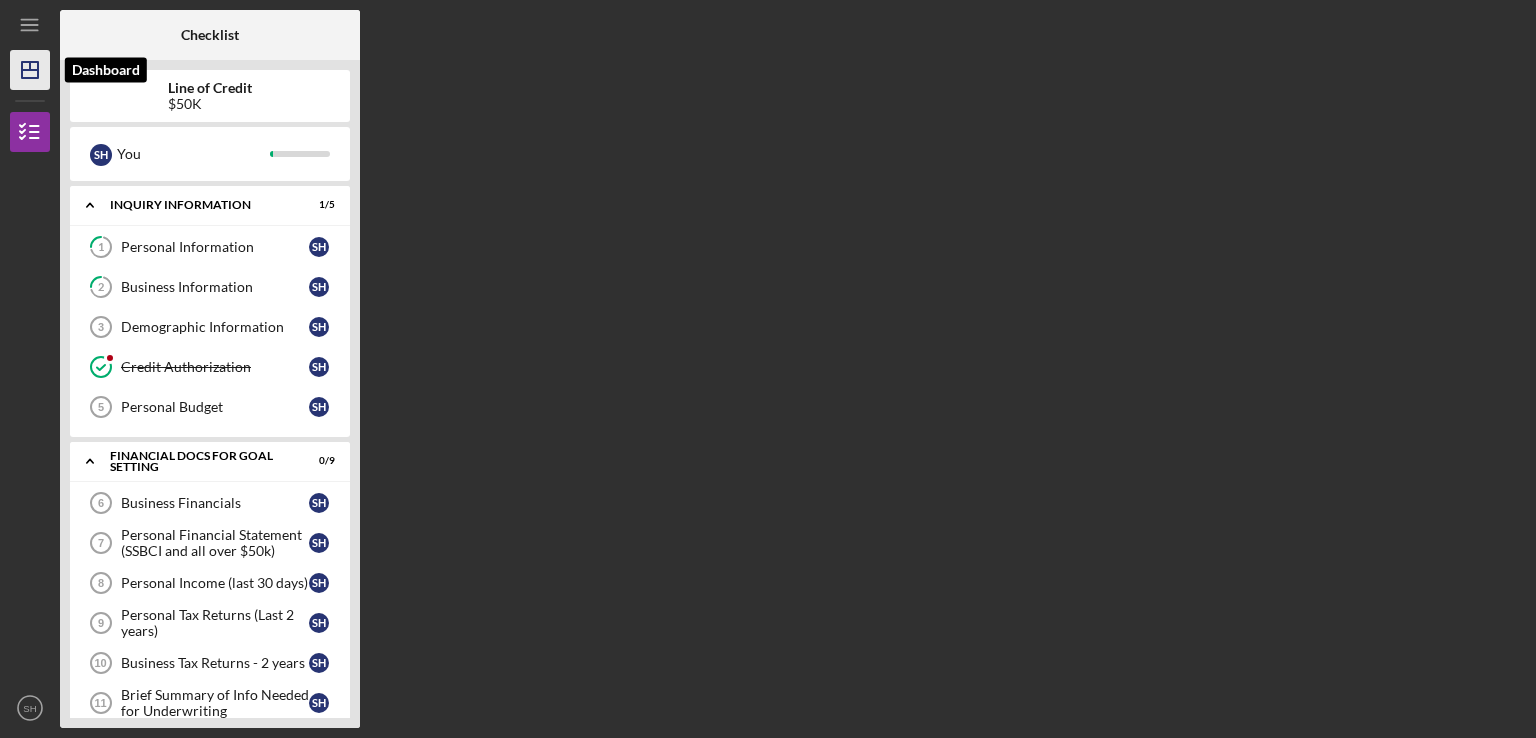 click 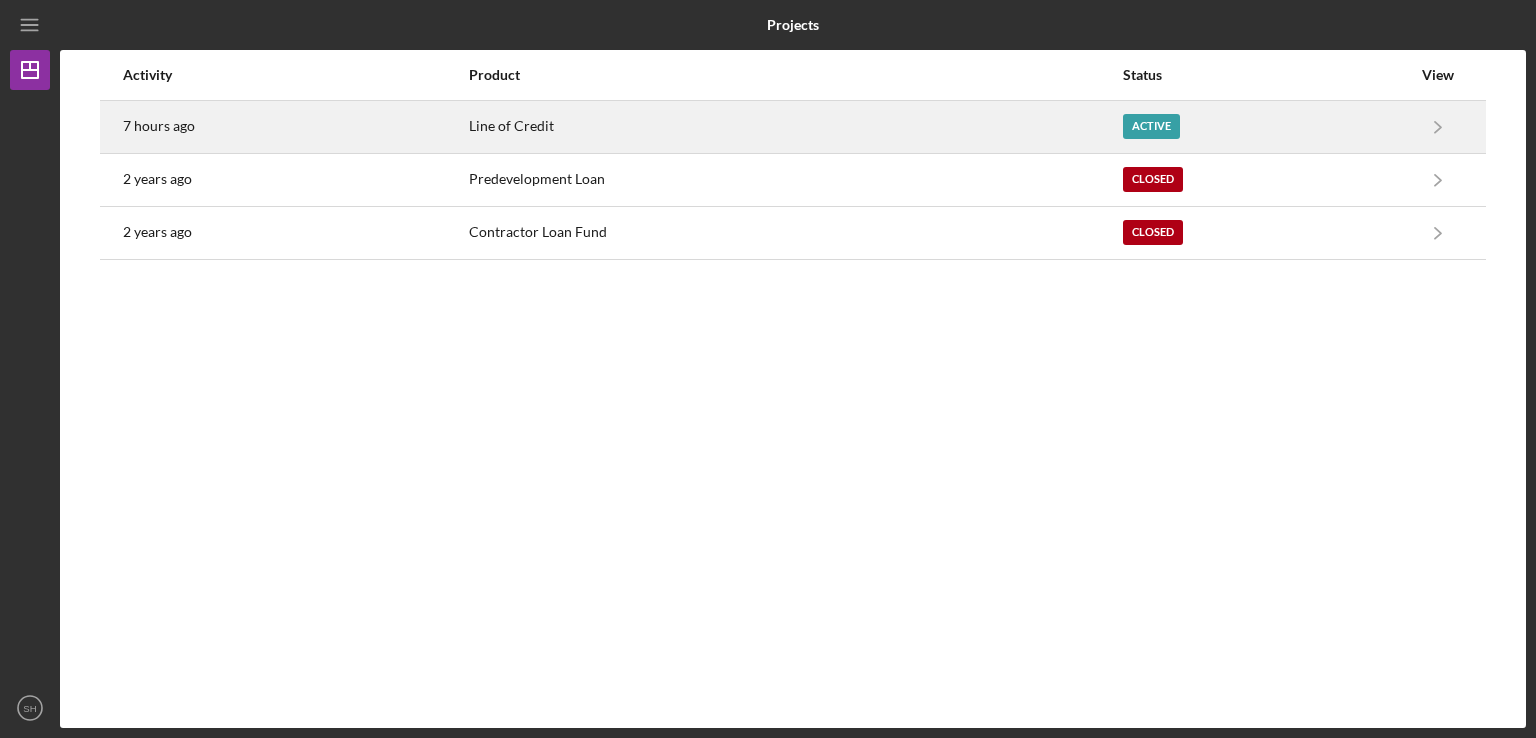 click on "Active" at bounding box center [1151, 126] 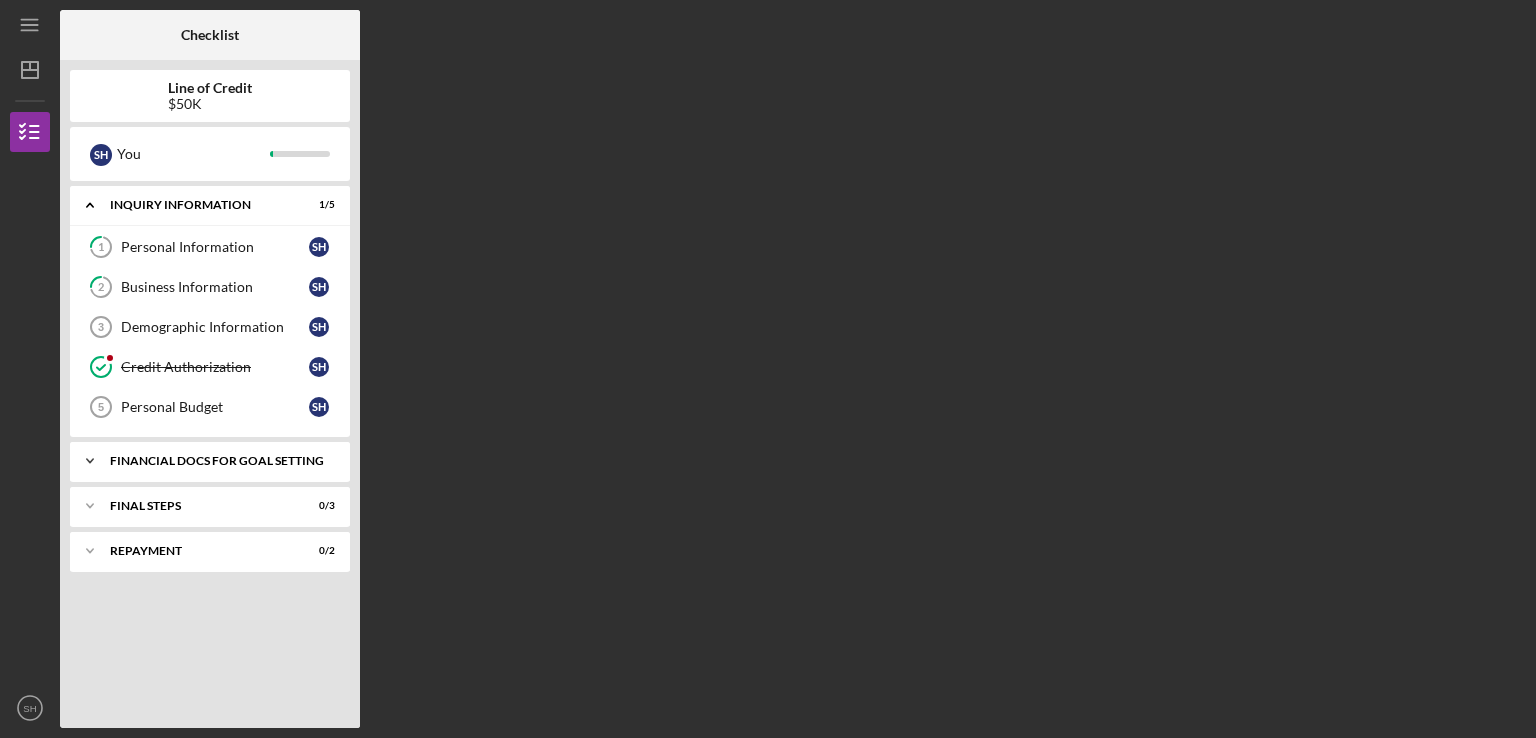 click on "Icon/Expander Financial Docs for Goal Setting 0 / 9" at bounding box center (210, 461) 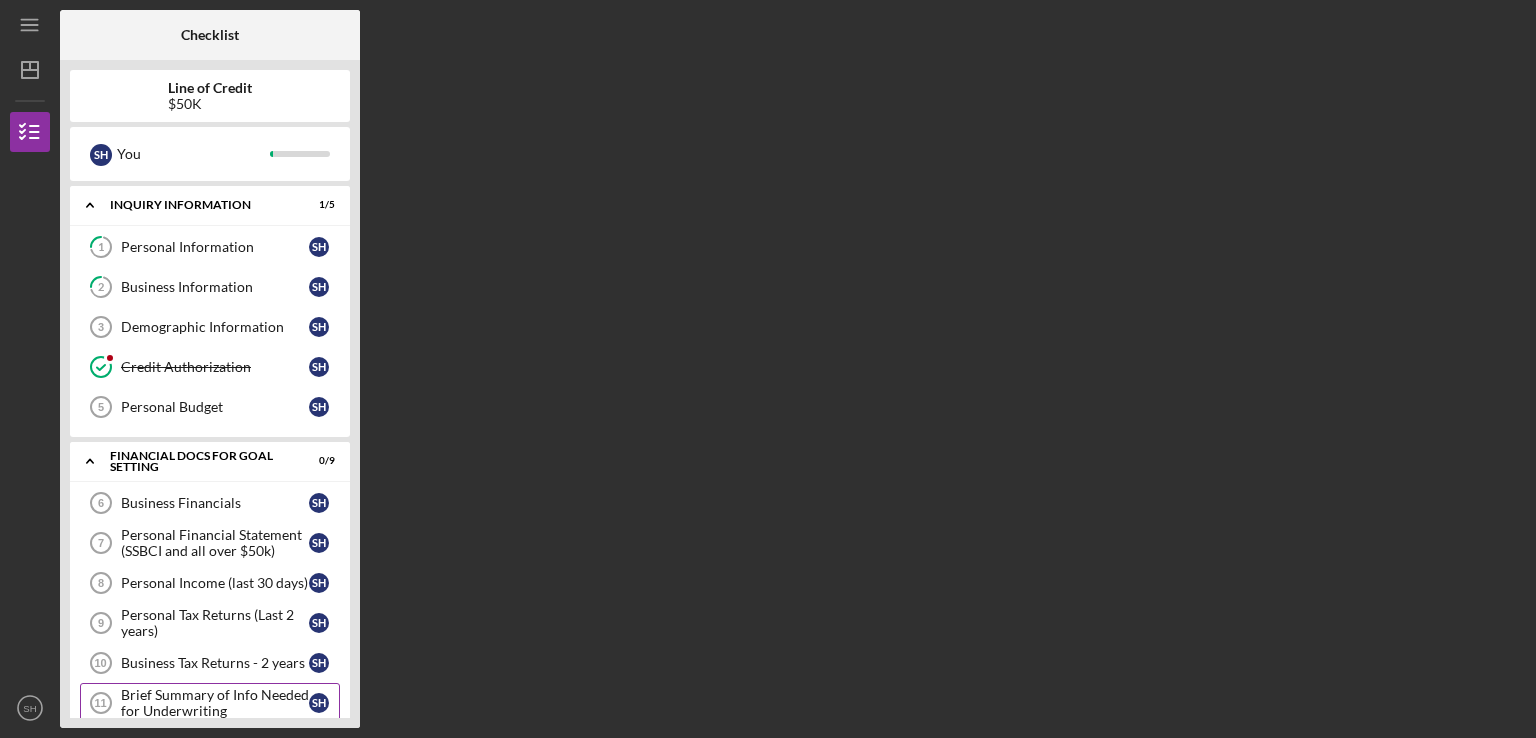 click on "Brief Summary of Info Needed for Underwriting" at bounding box center [215, 703] 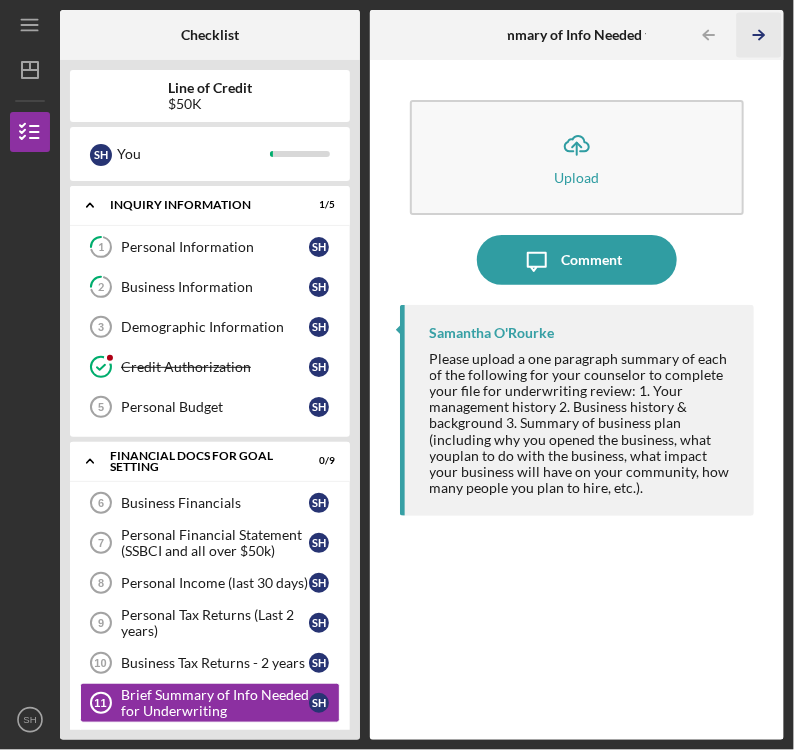 click on "Icon/Table Pagination Arrow" 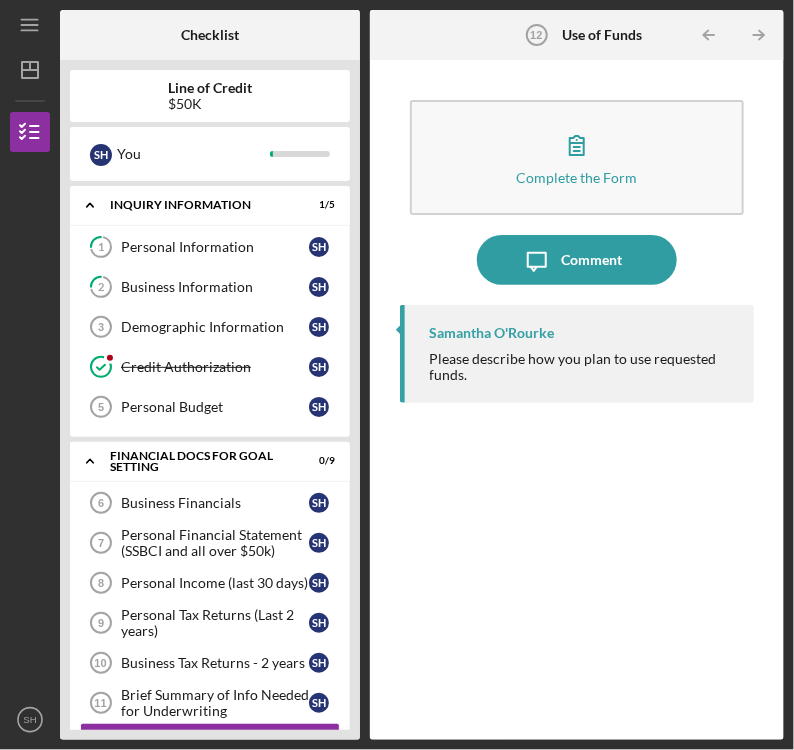 drag, startPoint x: 356, startPoint y: 143, endPoint x: 360, endPoint y: 131, distance: 12.649111 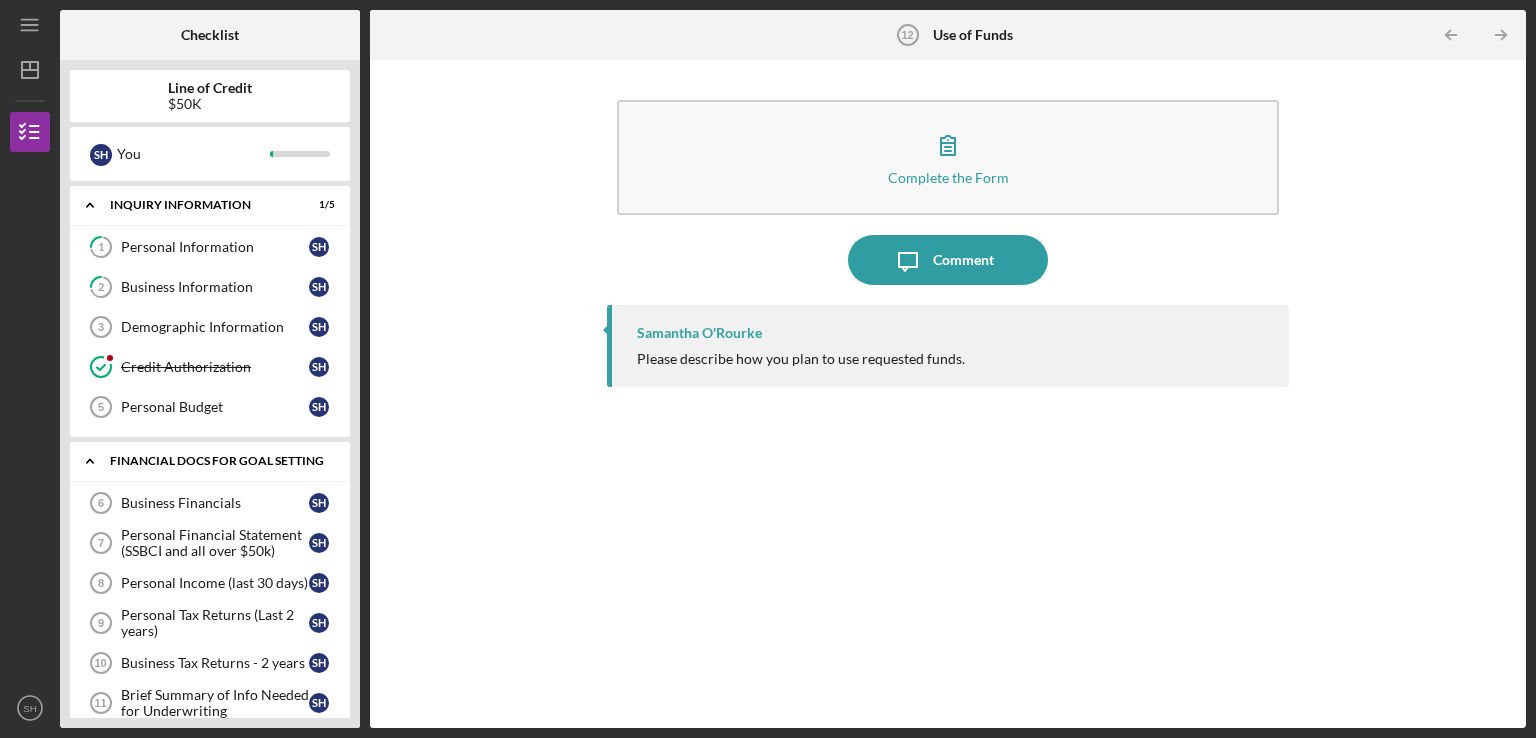 click on "Icon/Expander" 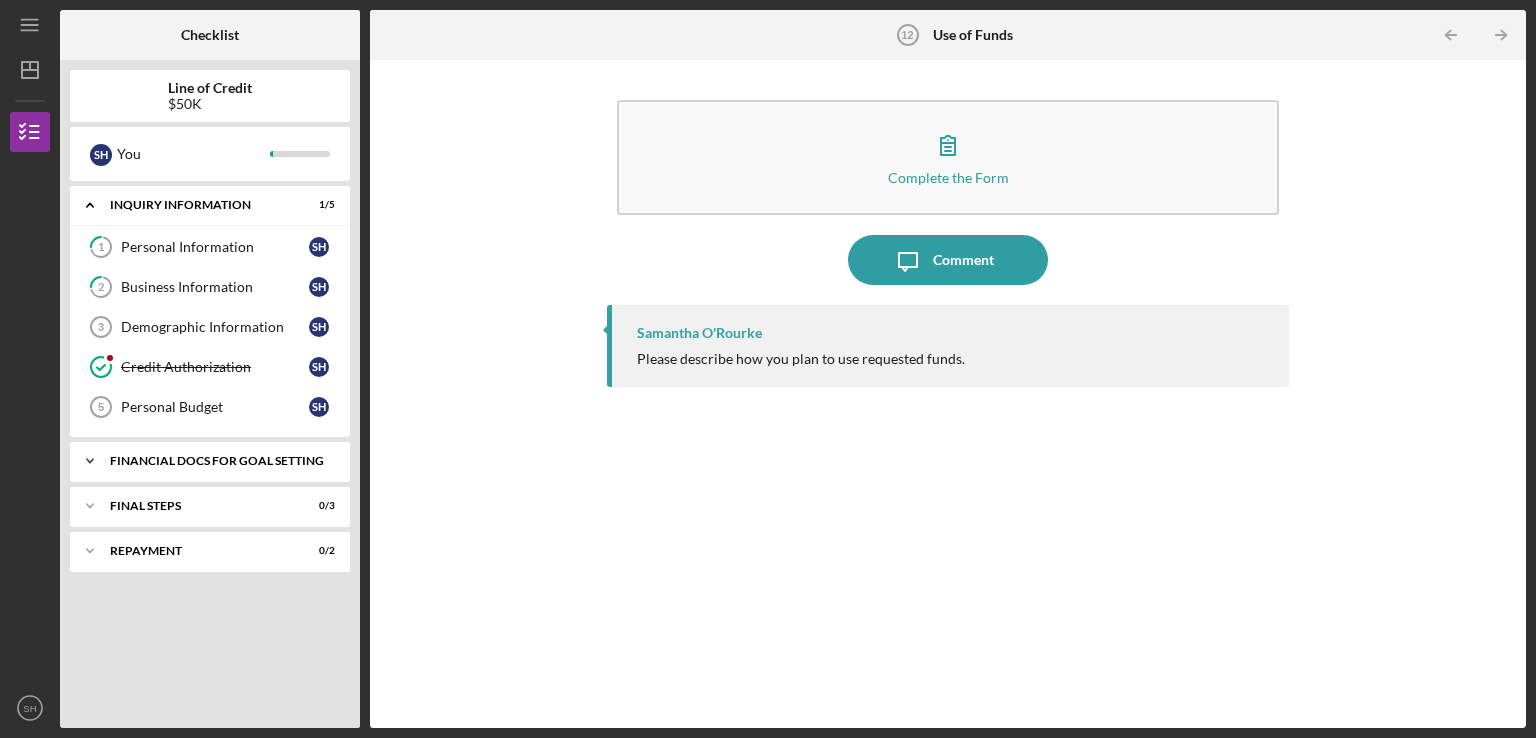 click on "Financial Docs for Goal Setting" at bounding box center (217, 461) 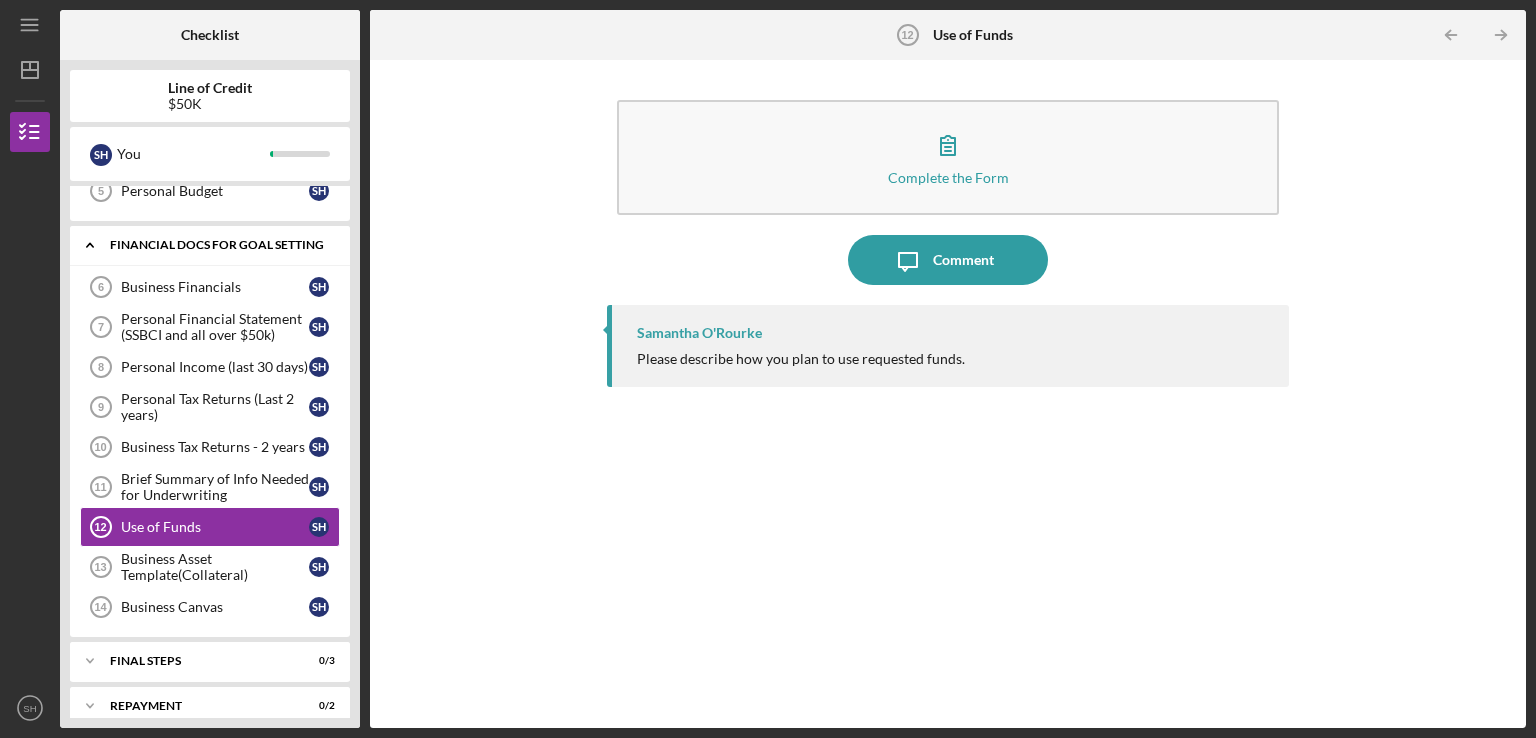 scroll, scrollTop: 229, scrollLeft: 0, axis: vertical 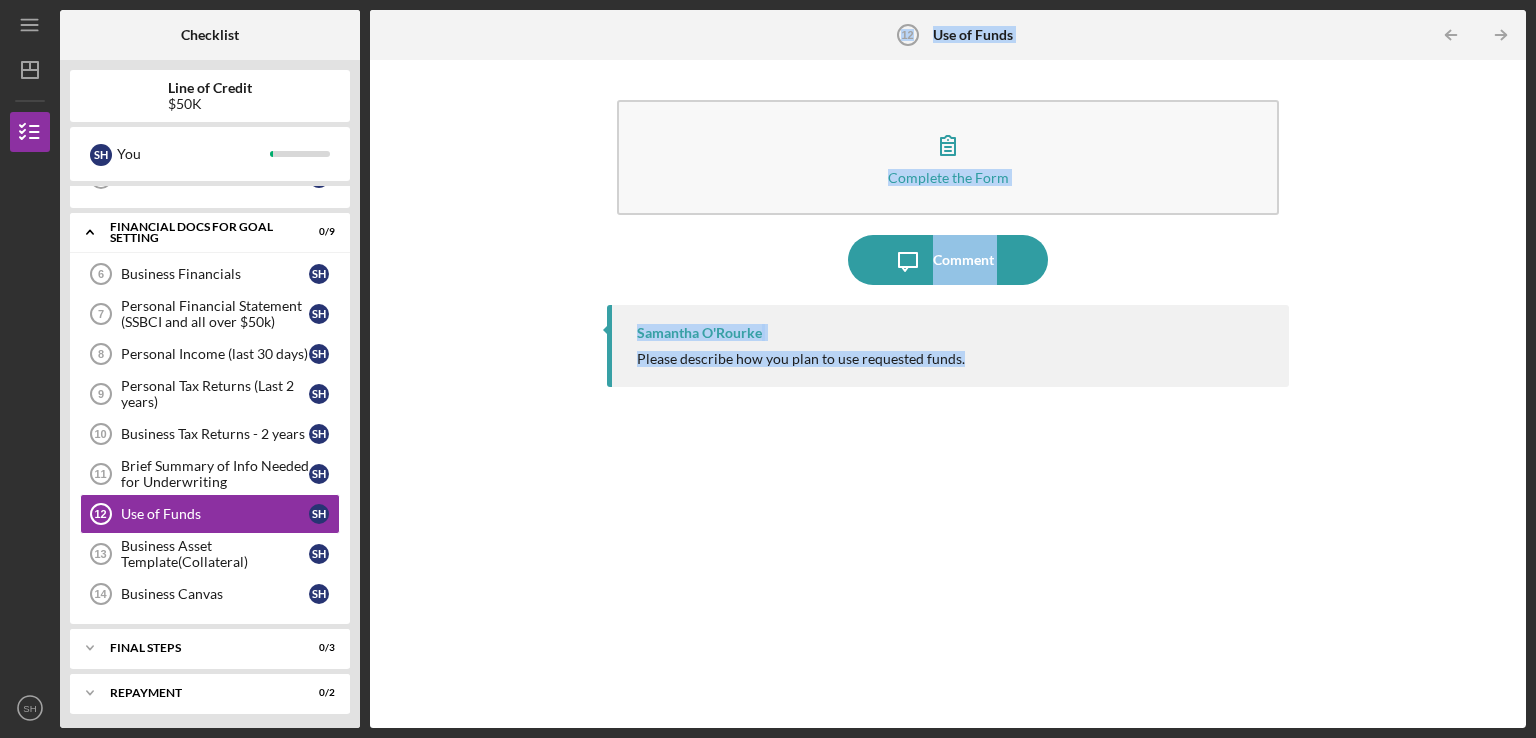 drag, startPoint x: 874, startPoint y: 33, endPoint x: 1147, endPoint y: 430, distance: 481.807 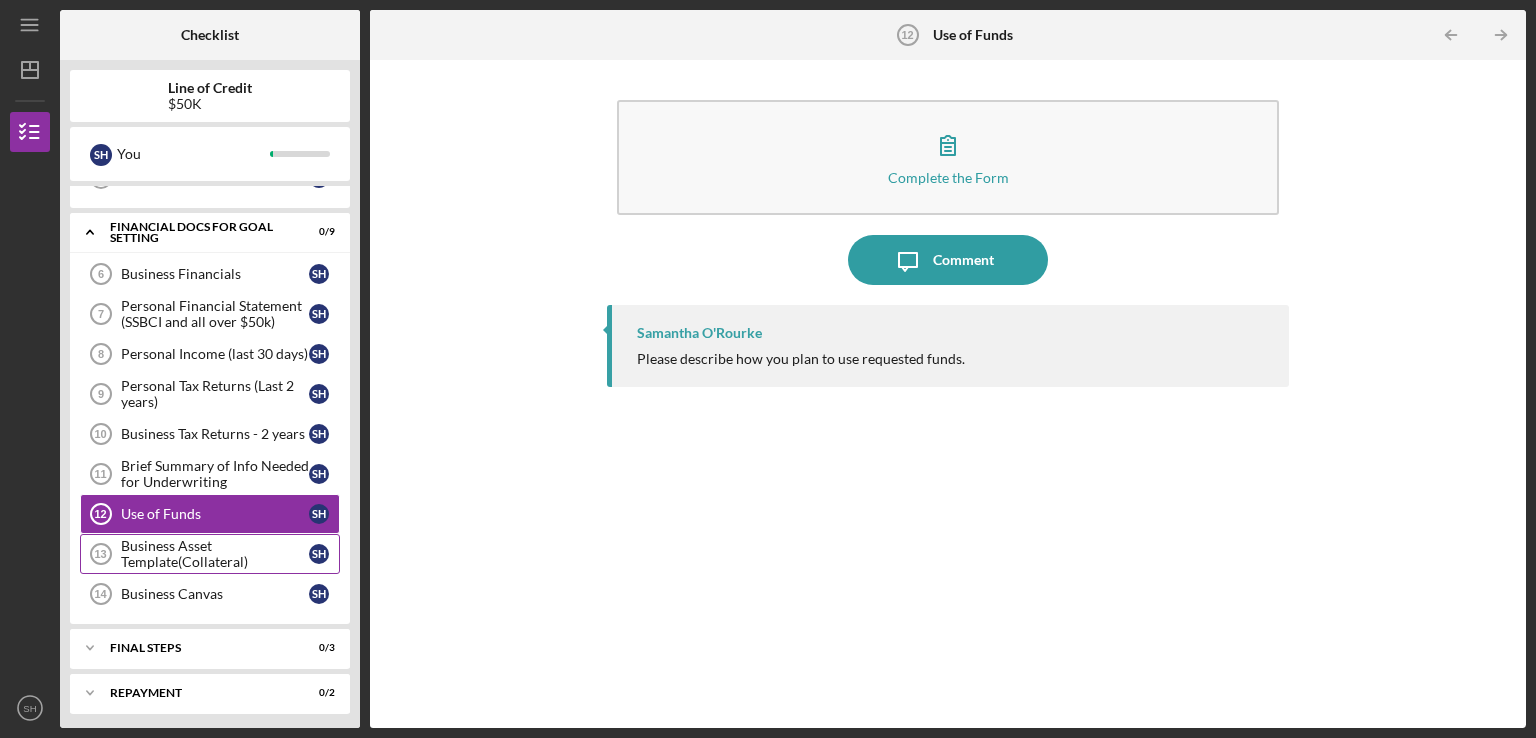 click on "Business Asset Template(Collateral)" at bounding box center (215, 554) 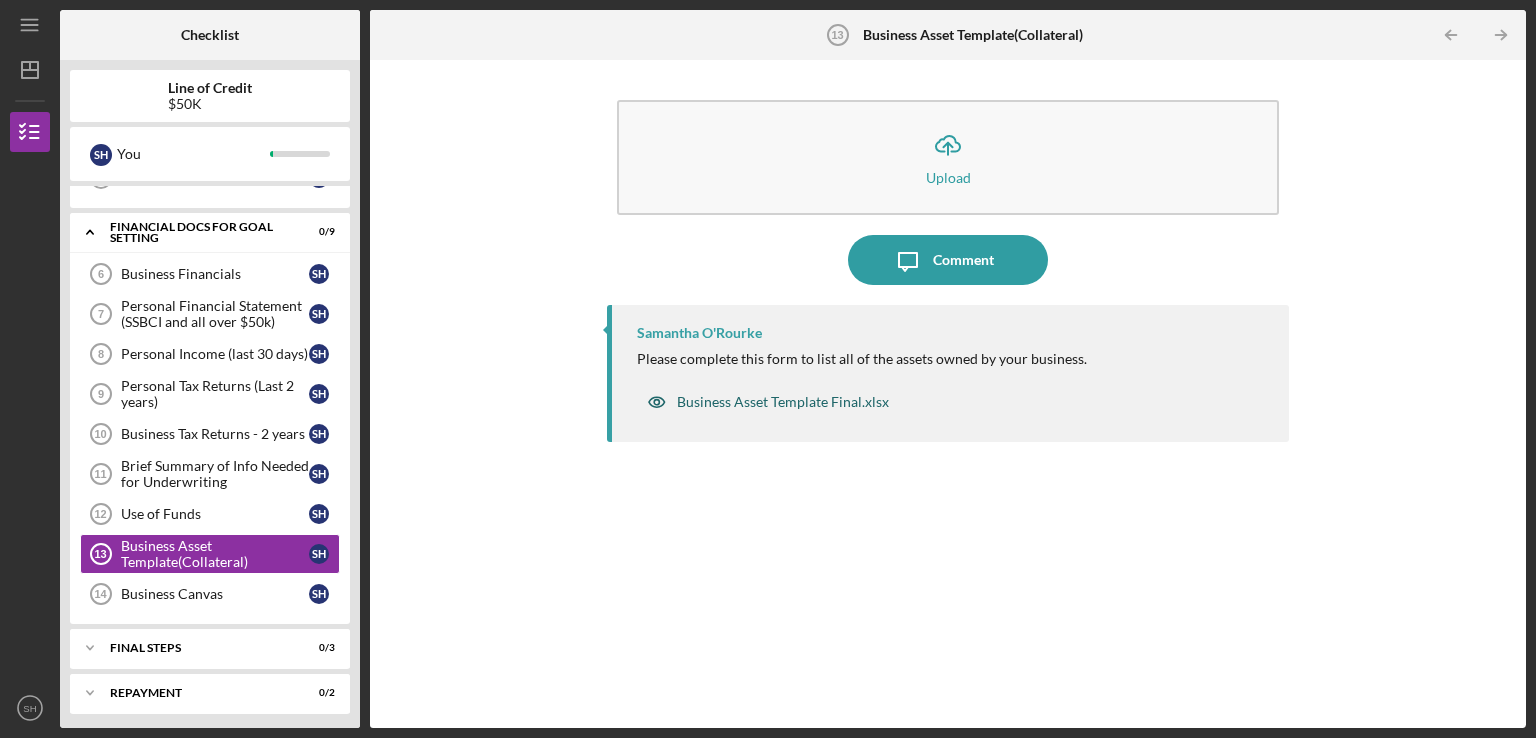 click on "Business Asset Template Final.xlsx" at bounding box center [783, 402] 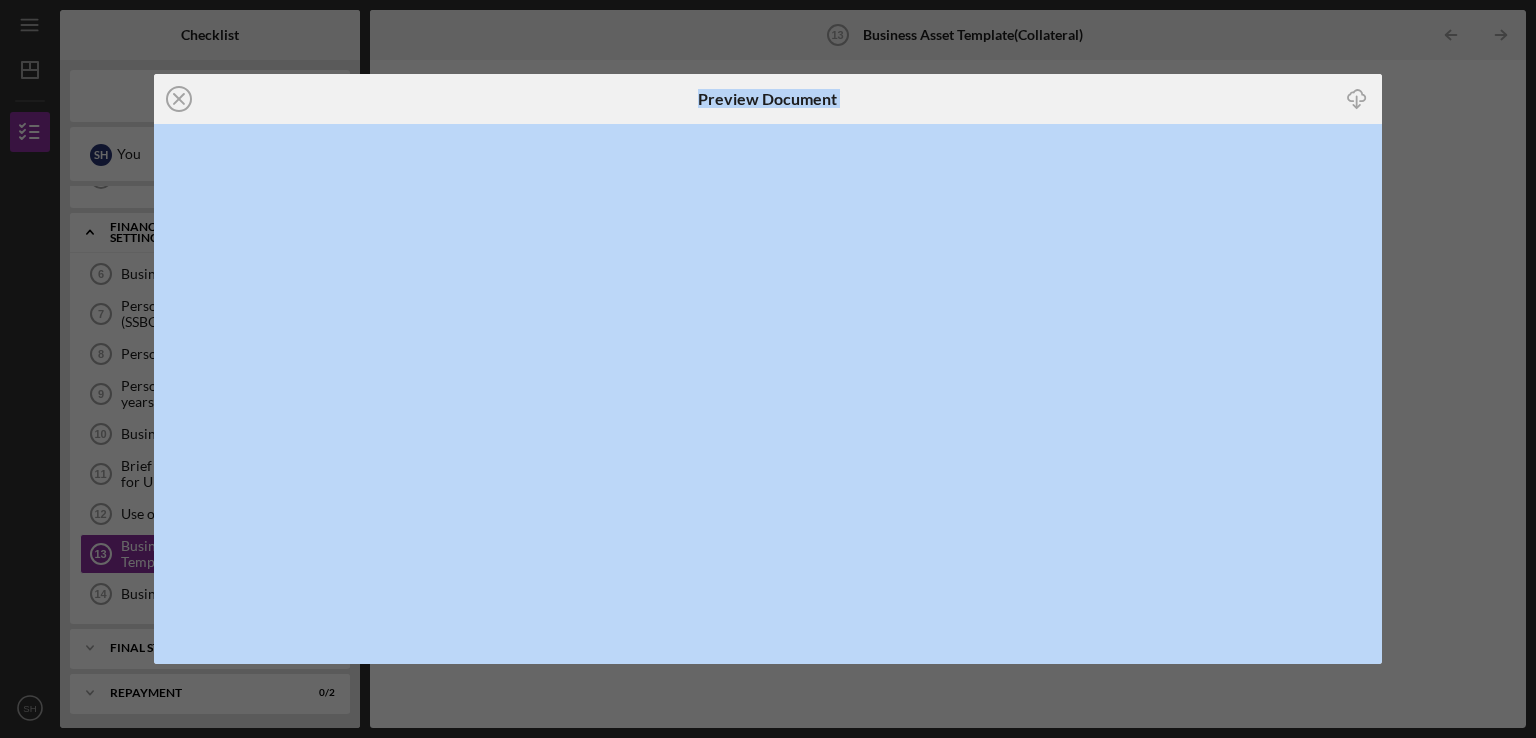drag, startPoint x: 697, startPoint y: 95, endPoint x: 1024, endPoint y: 107, distance: 327.22012 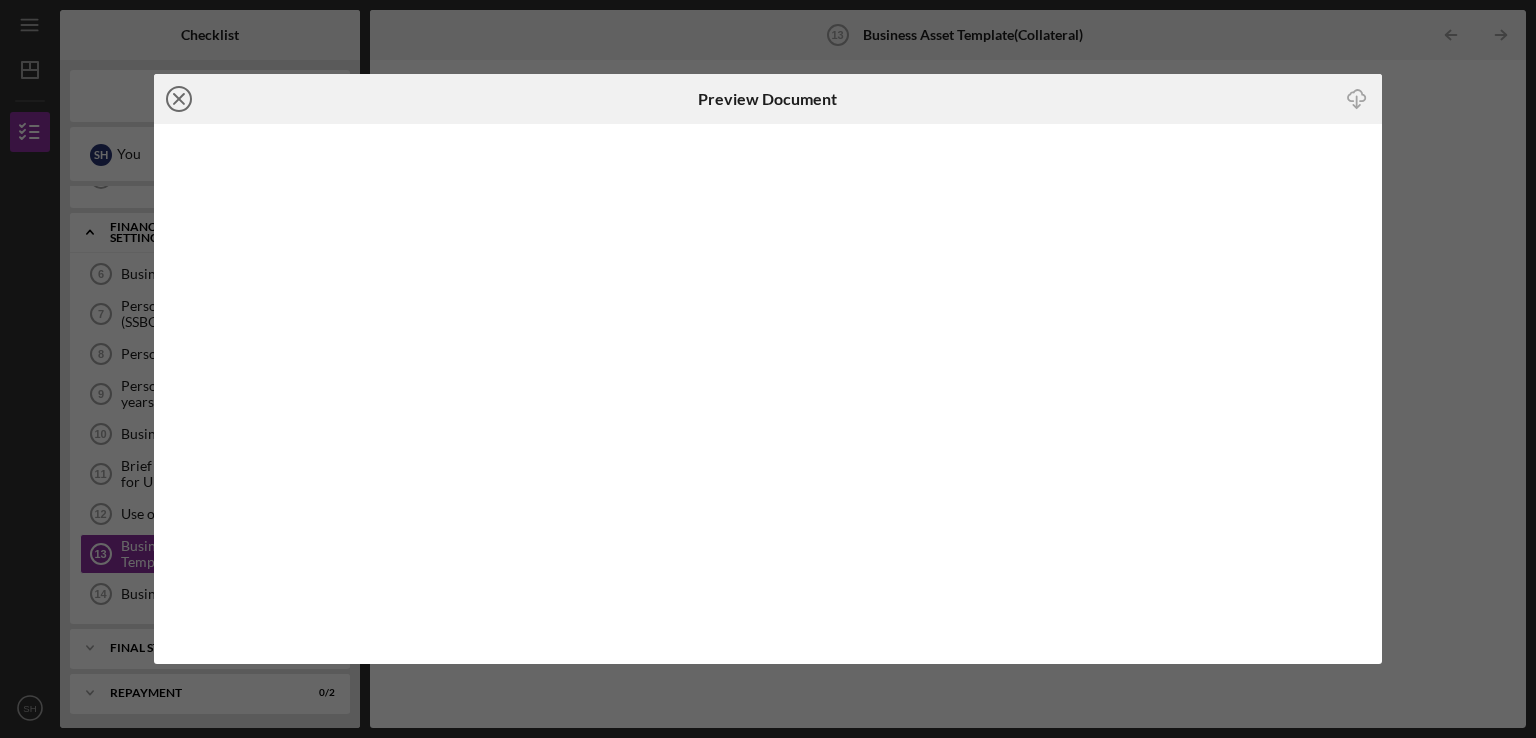 click 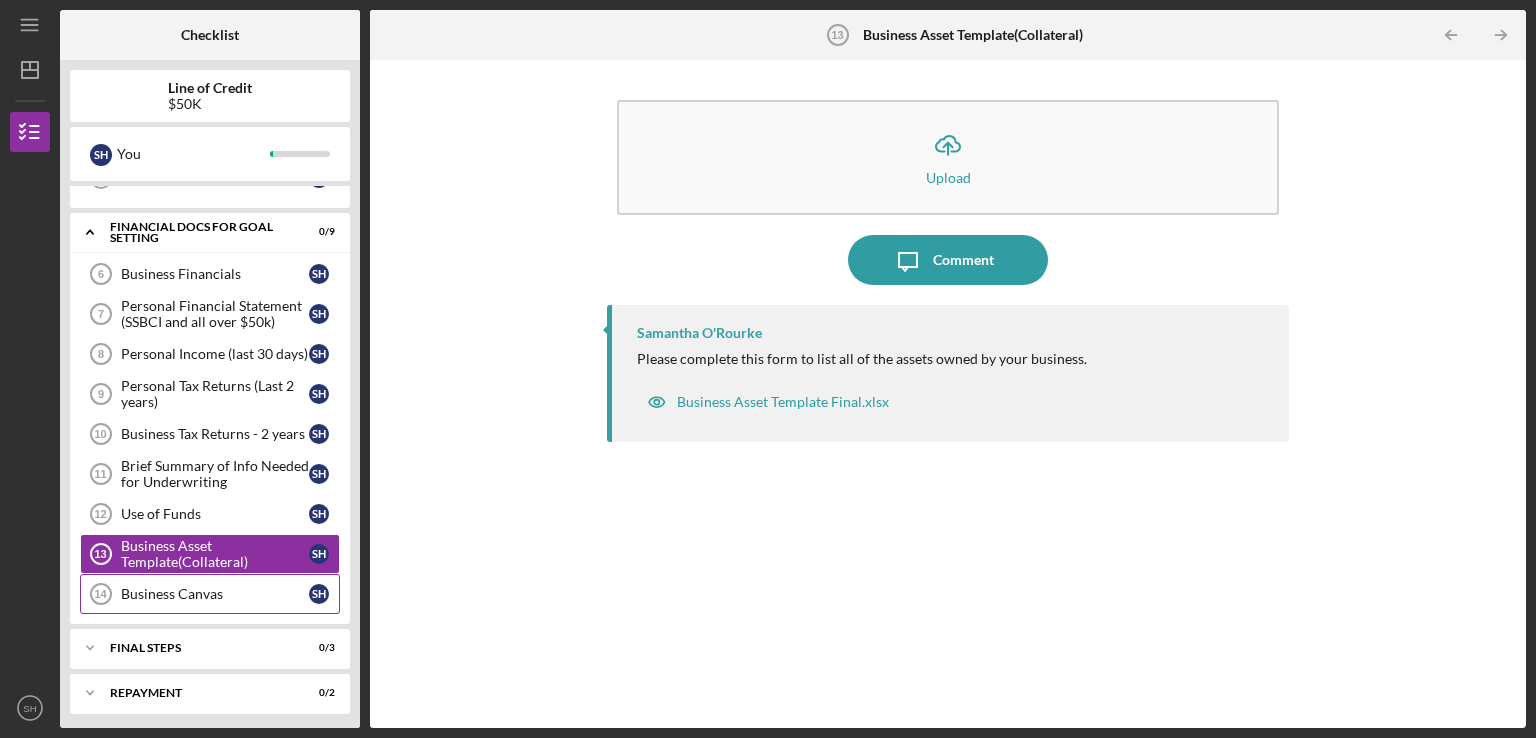 click on "Business Canvas" at bounding box center [215, 594] 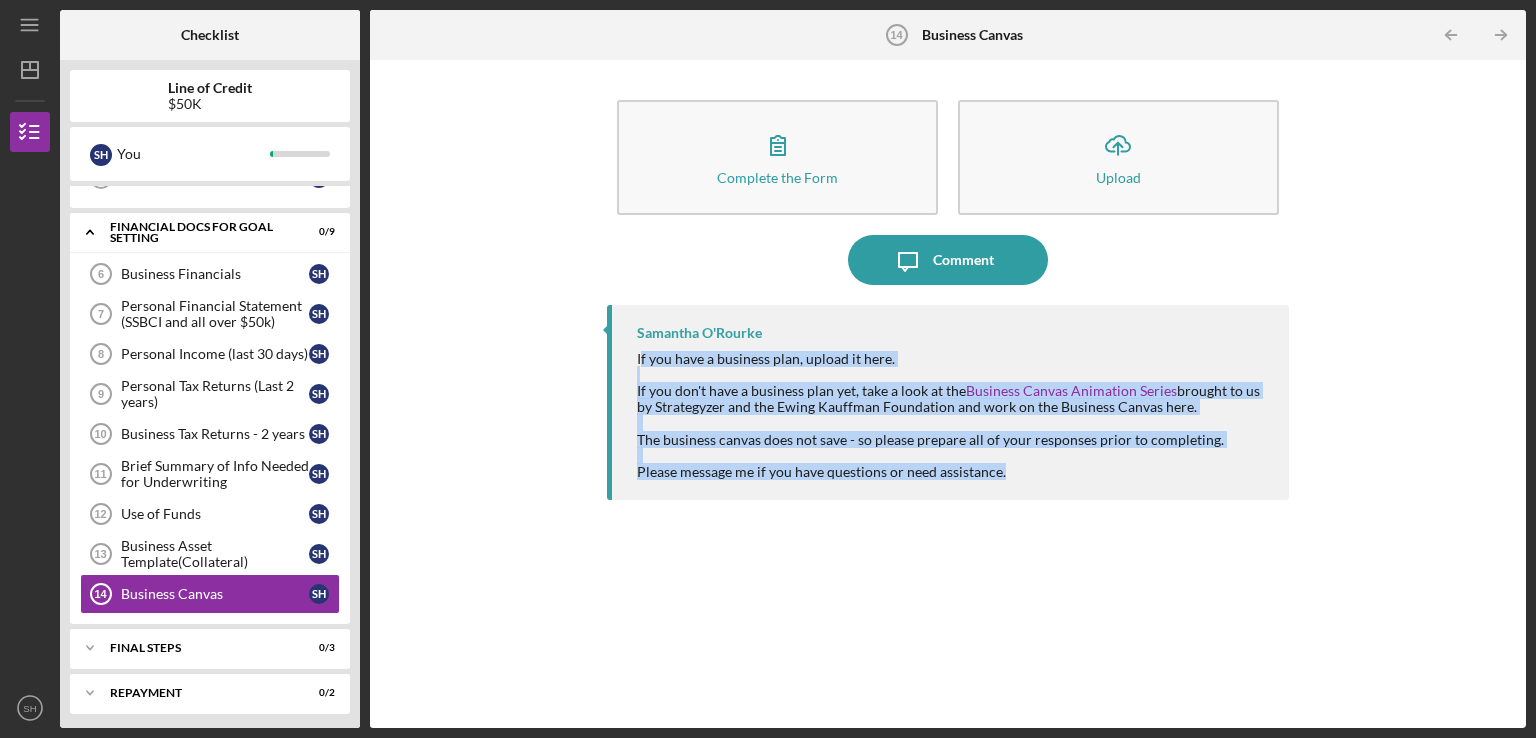 drag, startPoint x: 640, startPoint y: 357, endPoint x: 1319, endPoint y: 483, distance: 690.5918 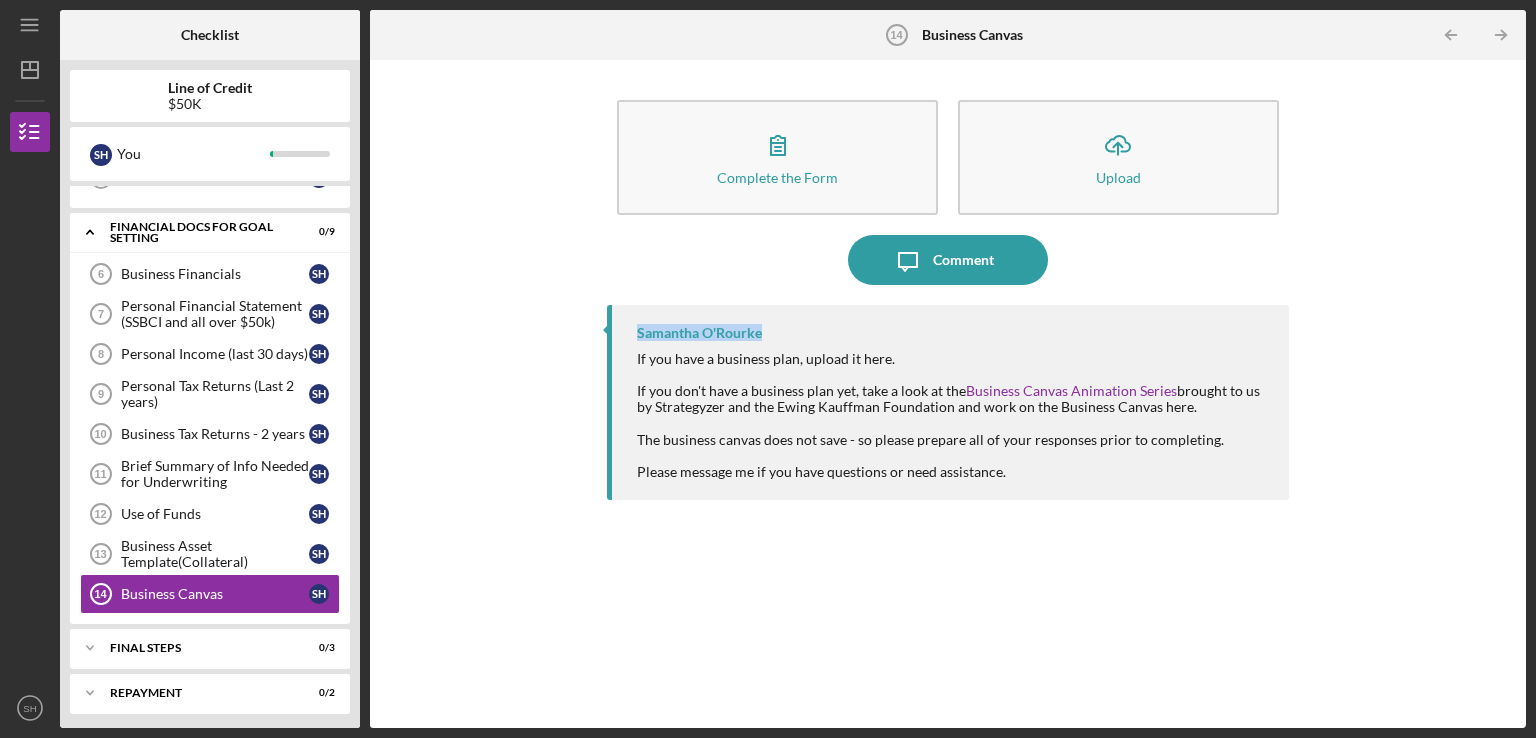 drag, startPoint x: 865, startPoint y: 421, endPoint x: 1458, endPoint y: 295, distance: 606.2384 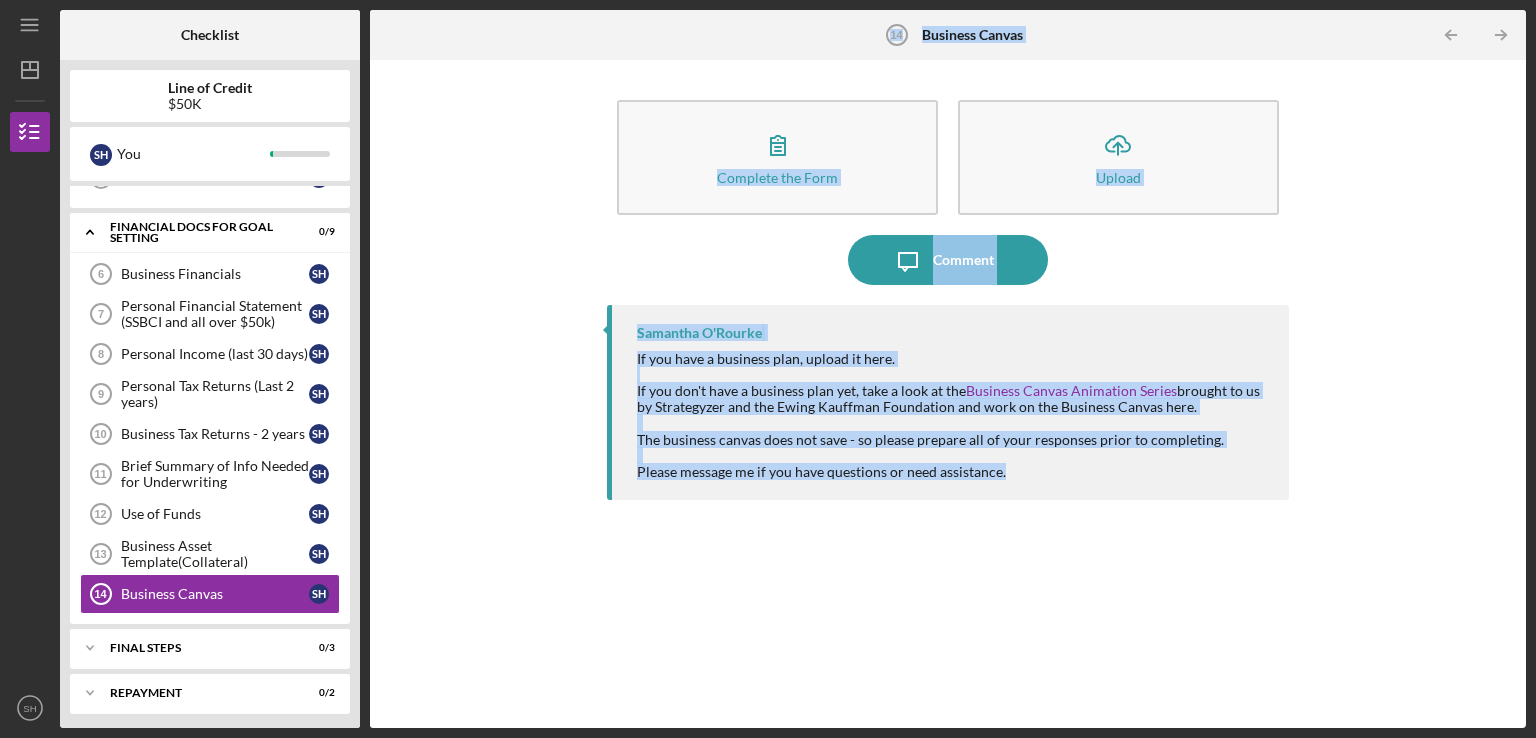 drag, startPoint x: 883, startPoint y: 28, endPoint x: 1256, endPoint y: 477, distance: 583.7208 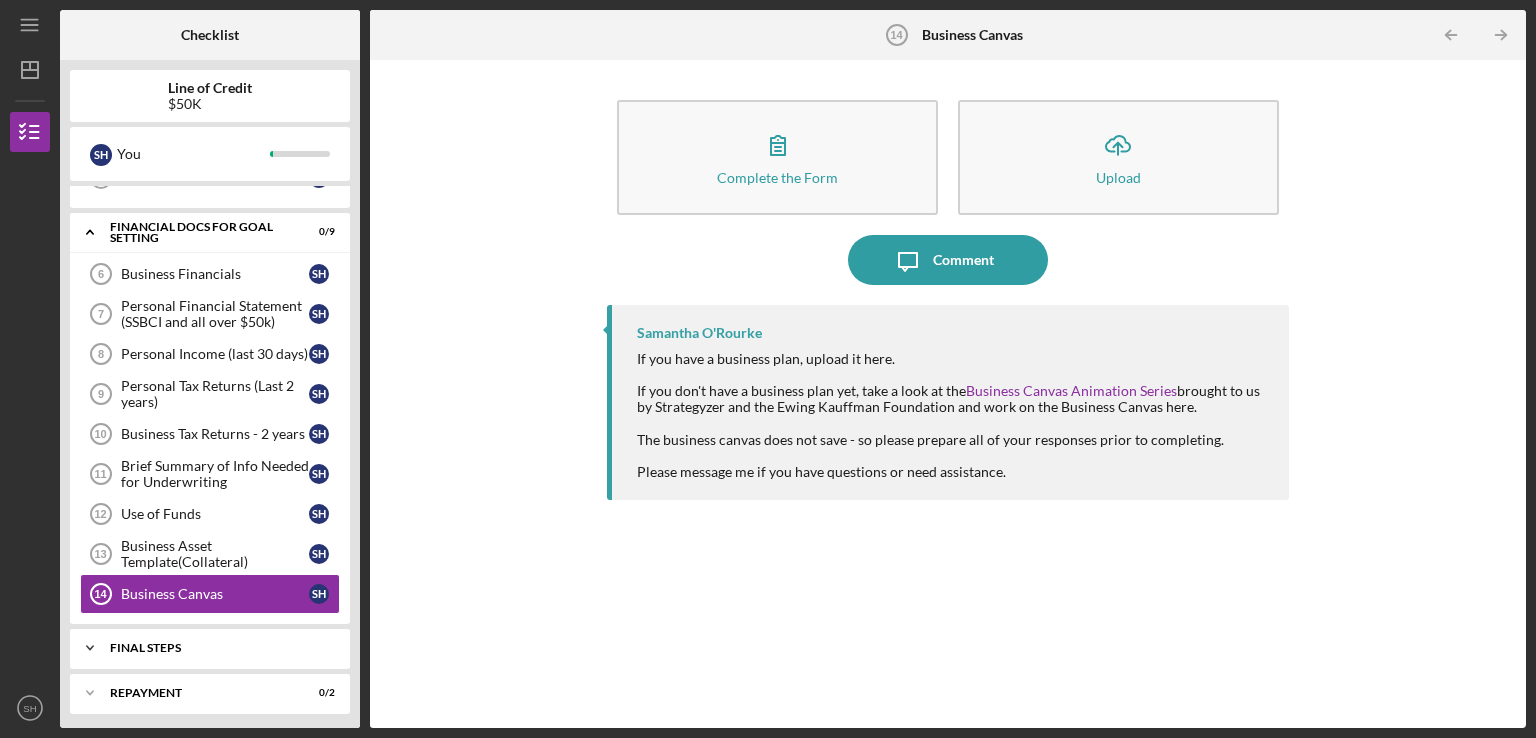 click on "FINAL STEPS" at bounding box center [217, 648] 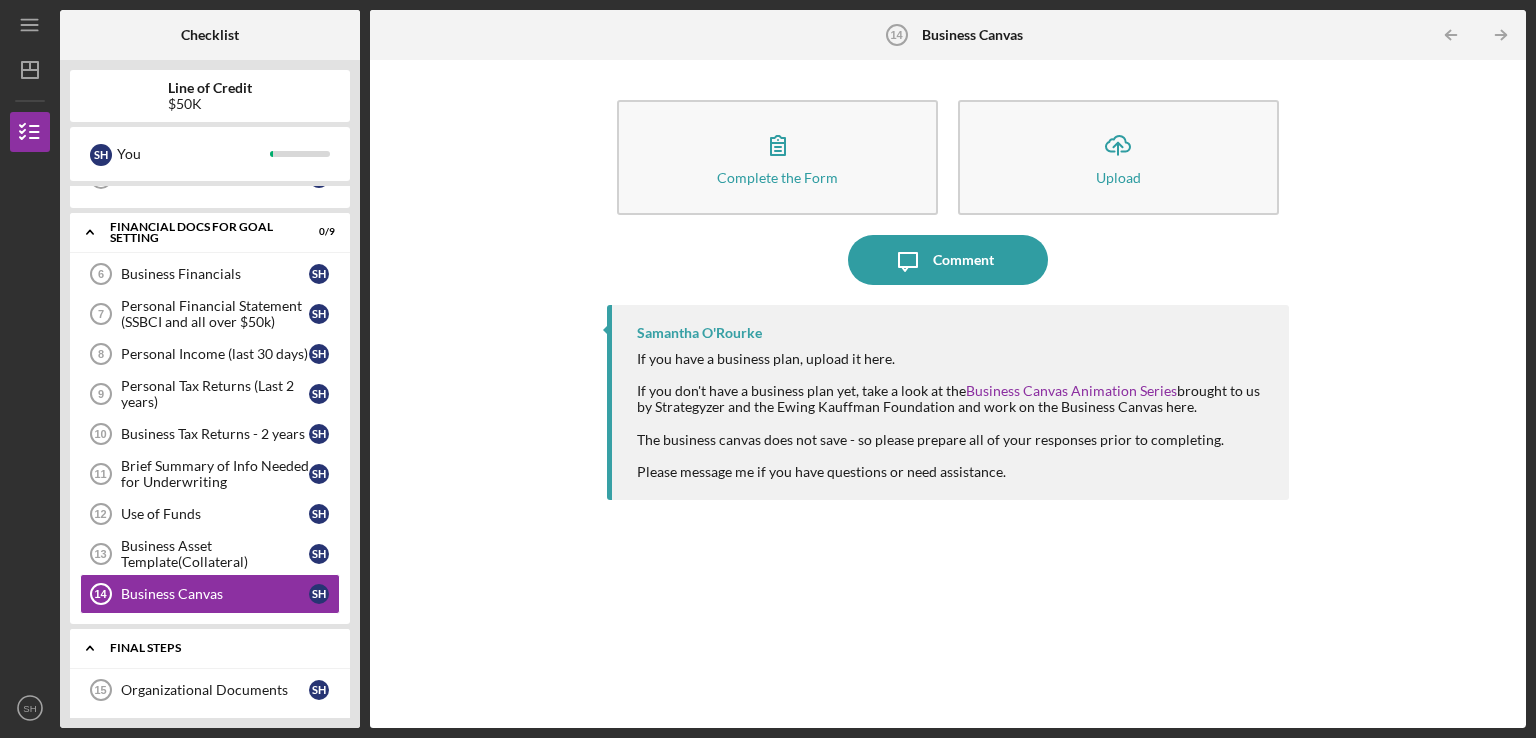 click 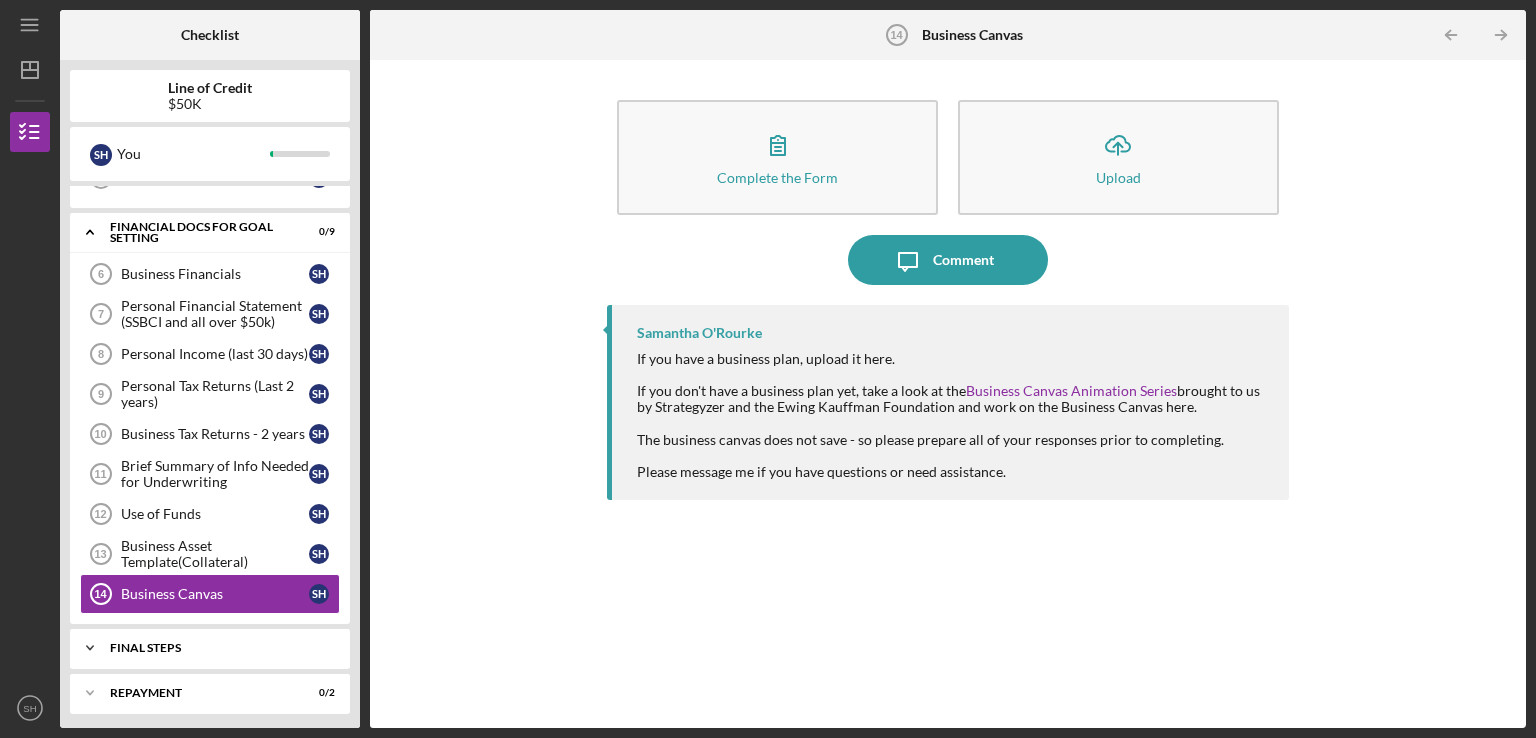 click on "Icon/Expander" 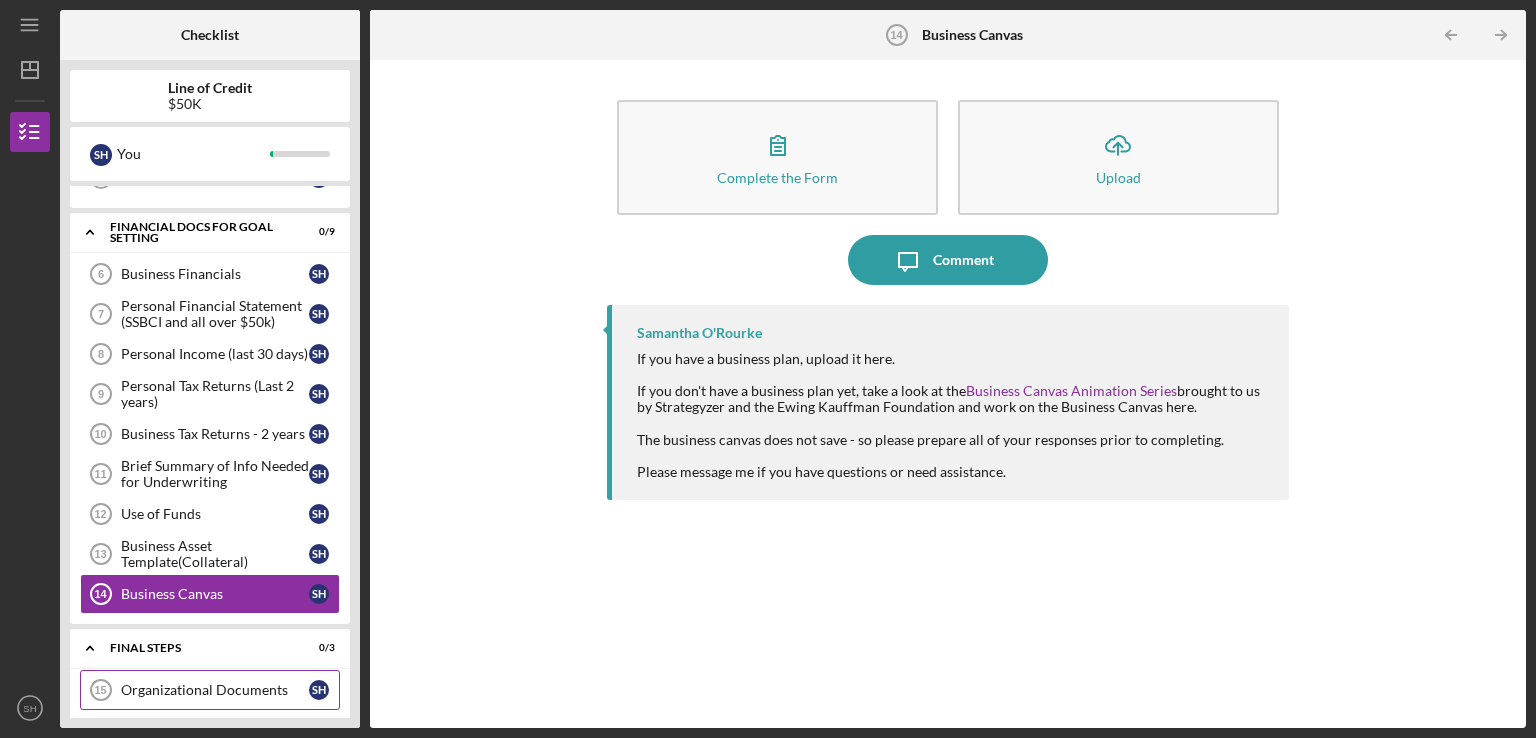 click on "Organizational Documents" at bounding box center [215, 690] 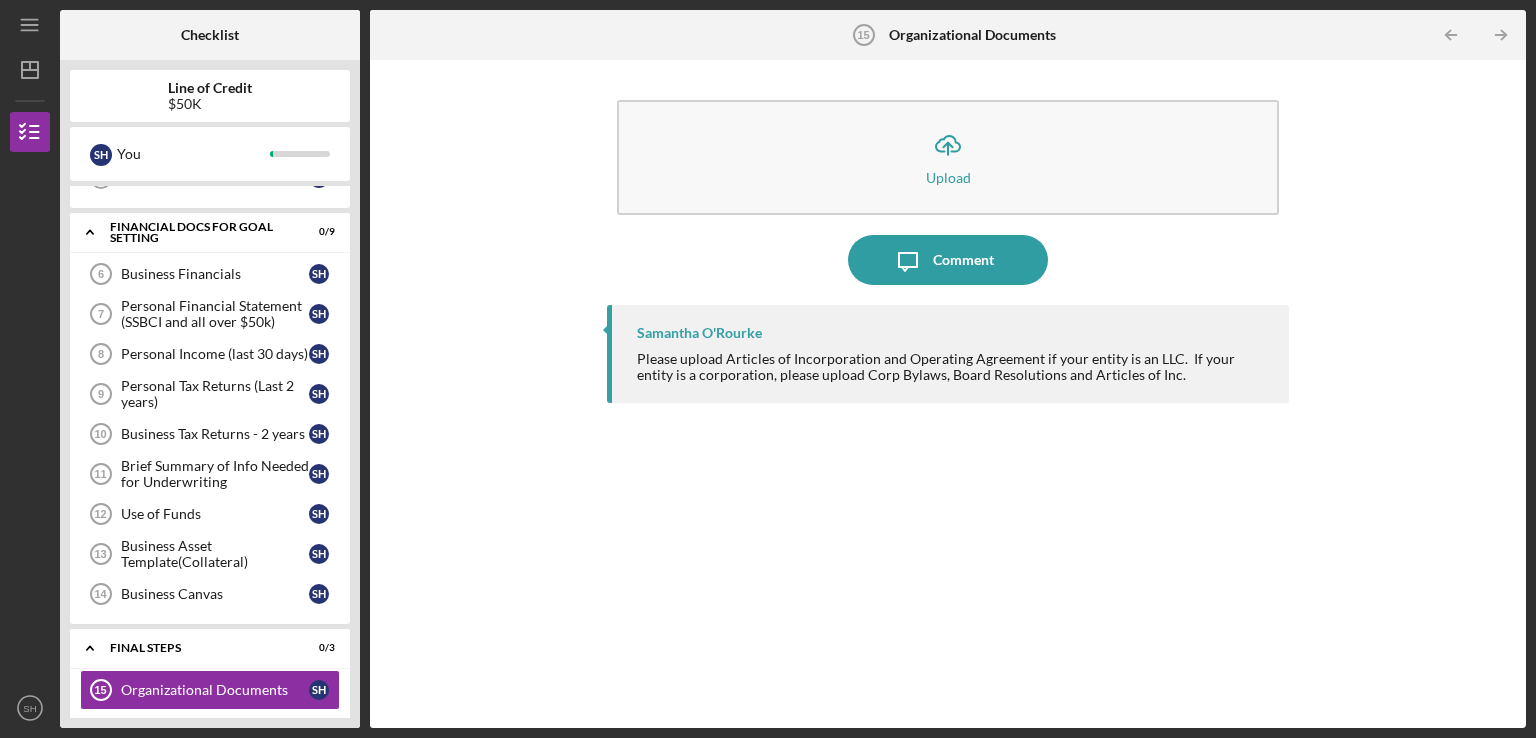 drag, startPoint x: 633, startPoint y: 355, endPoint x: 1243, endPoint y: 365, distance: 610.082 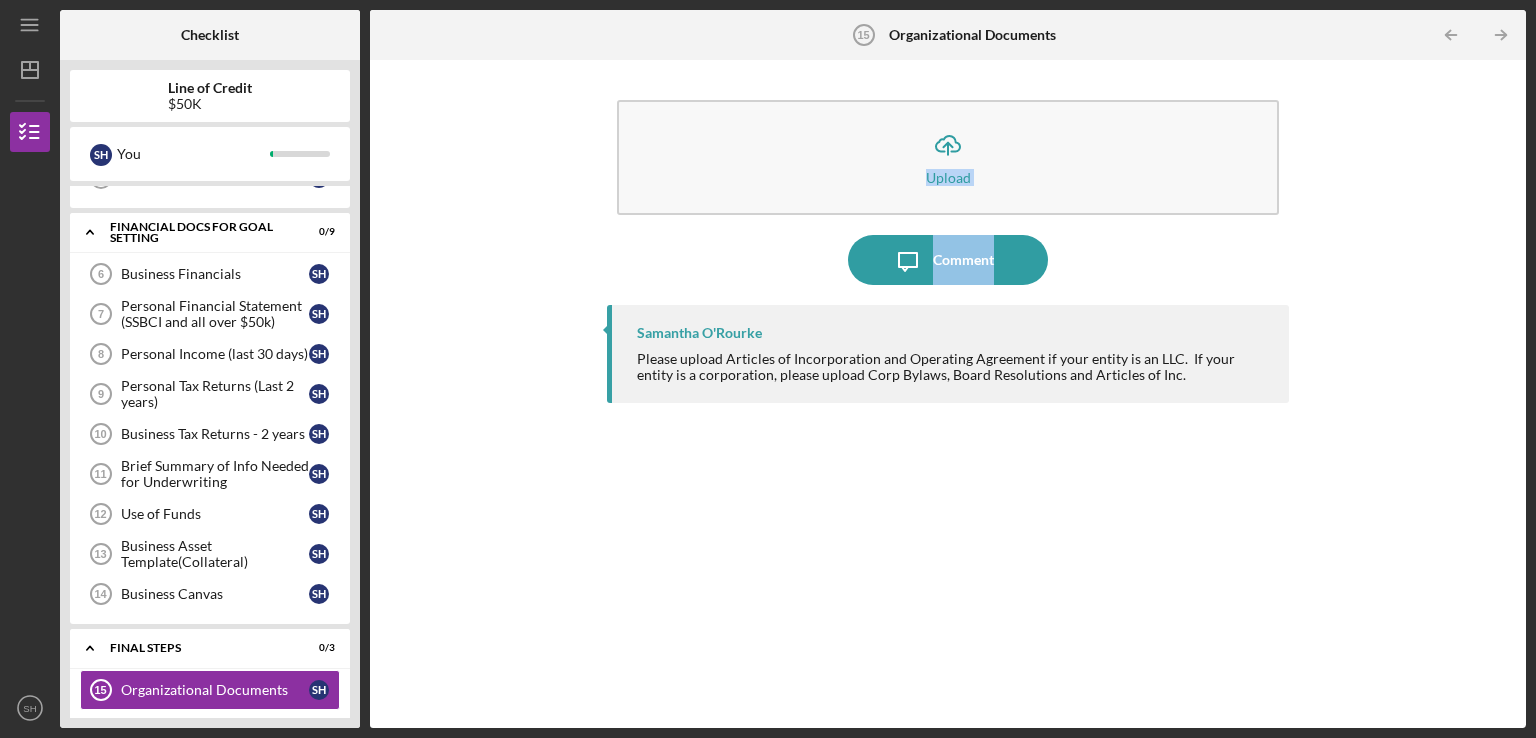 drag, startPoint x: 834, startPoint y: 29, endPoint x: 1032, endPoint y: 425, distance: 442.74146 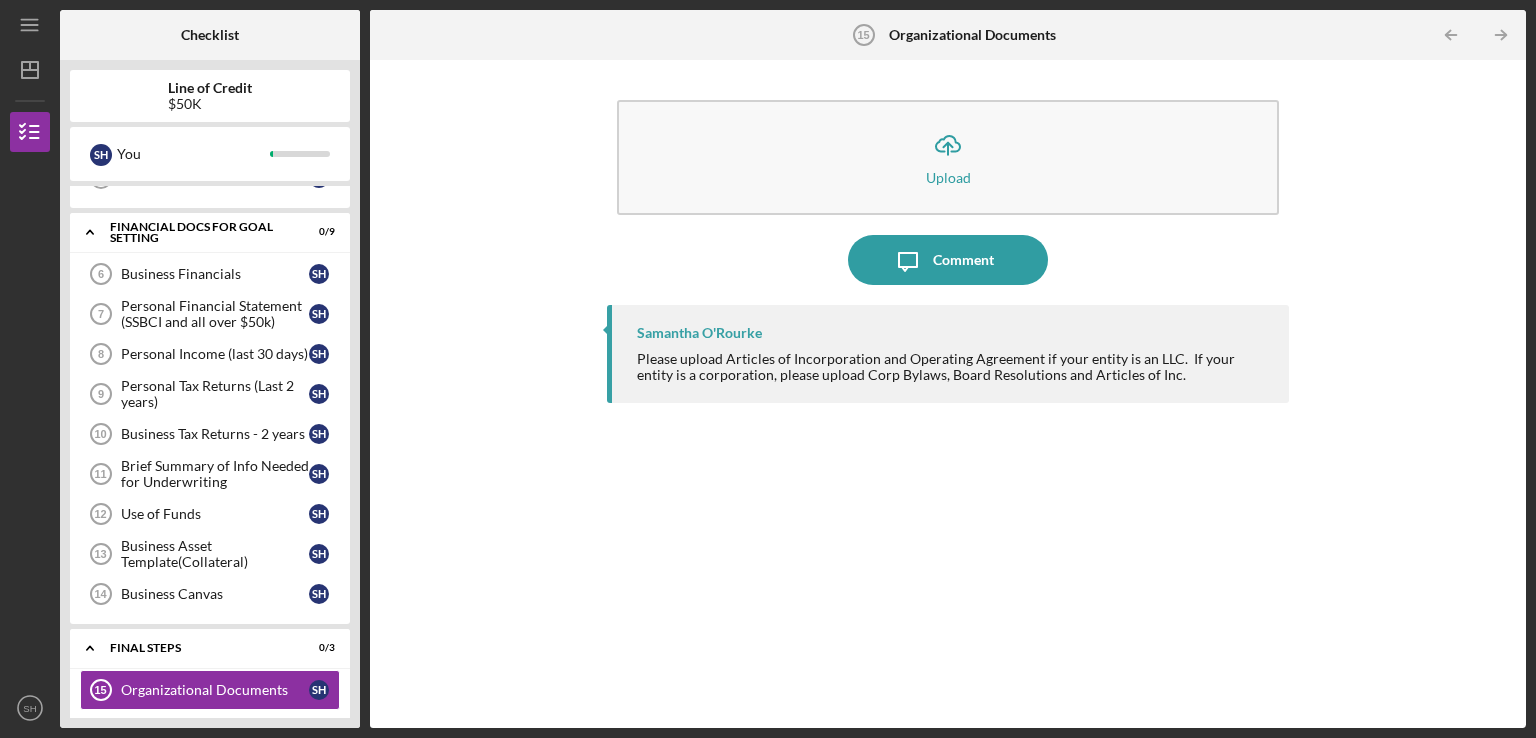 drag, startPoint x: 357, startPoint y: 507, endPoint x: 358, endPoint y: 551, distance: 44.011364 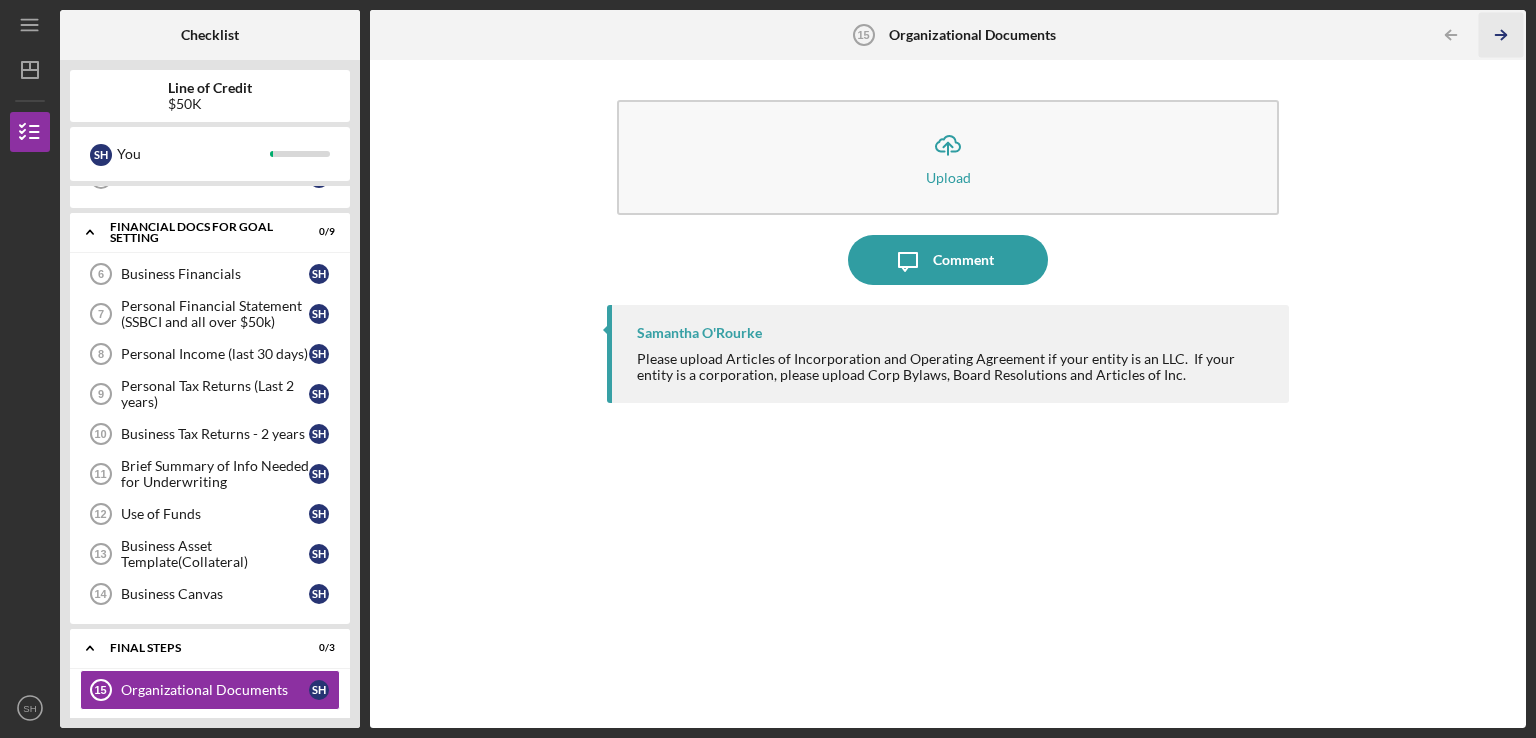 click on "Icon/Table Pagination Arrow" 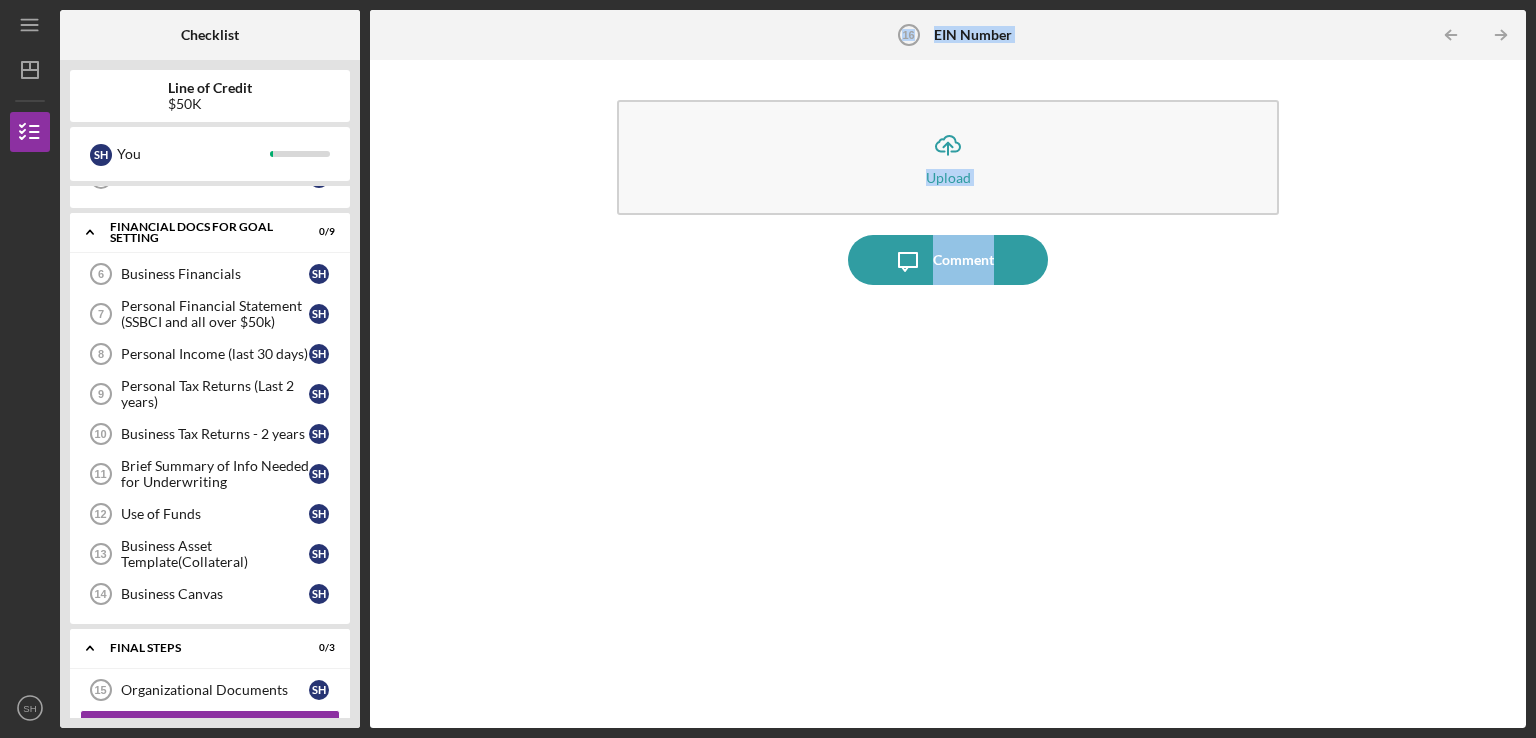 drag, startPoint x: 891, startPoint y: 29, endPoint x: 1190, endPoint y: 299, distance: 402.866 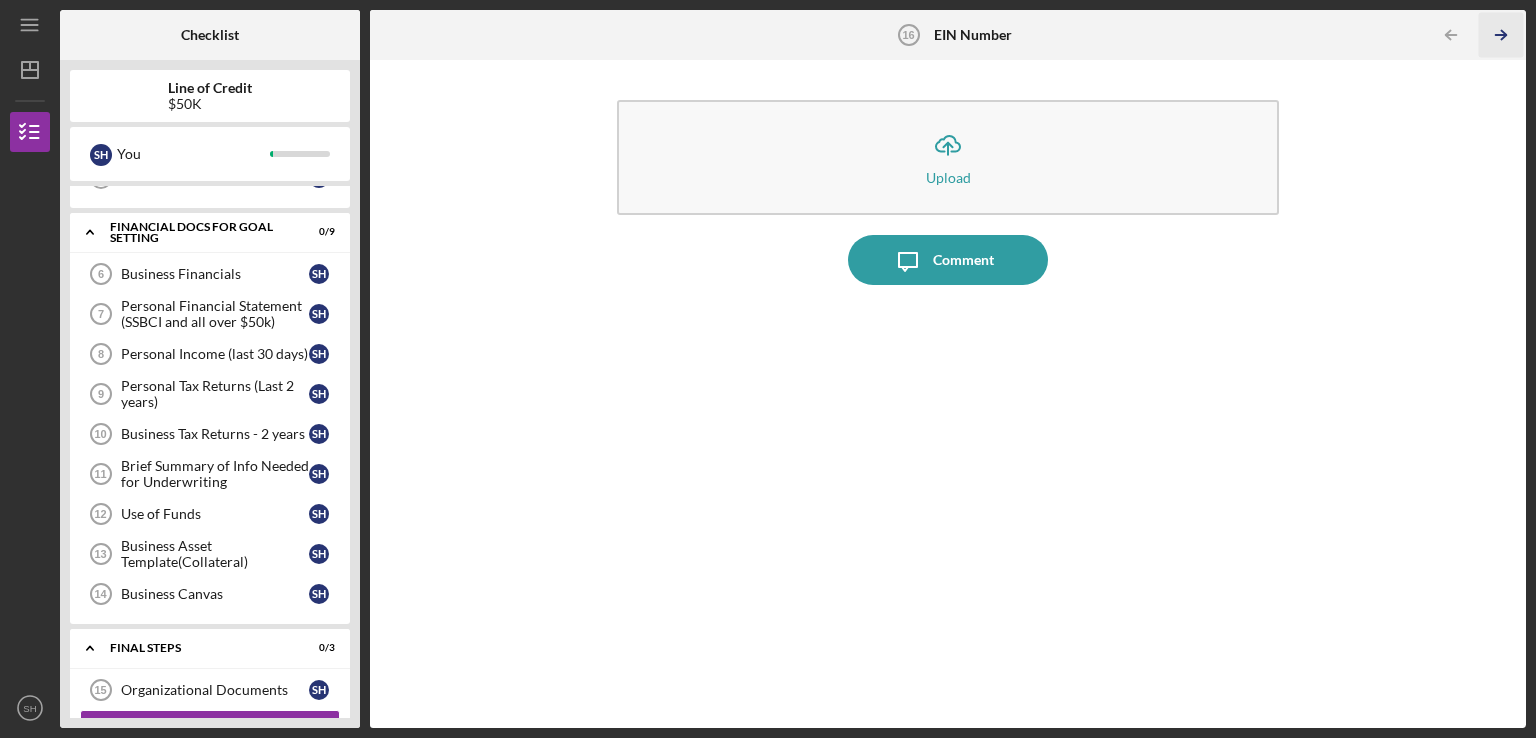 click on "Icon/Table Pagination Arrow" 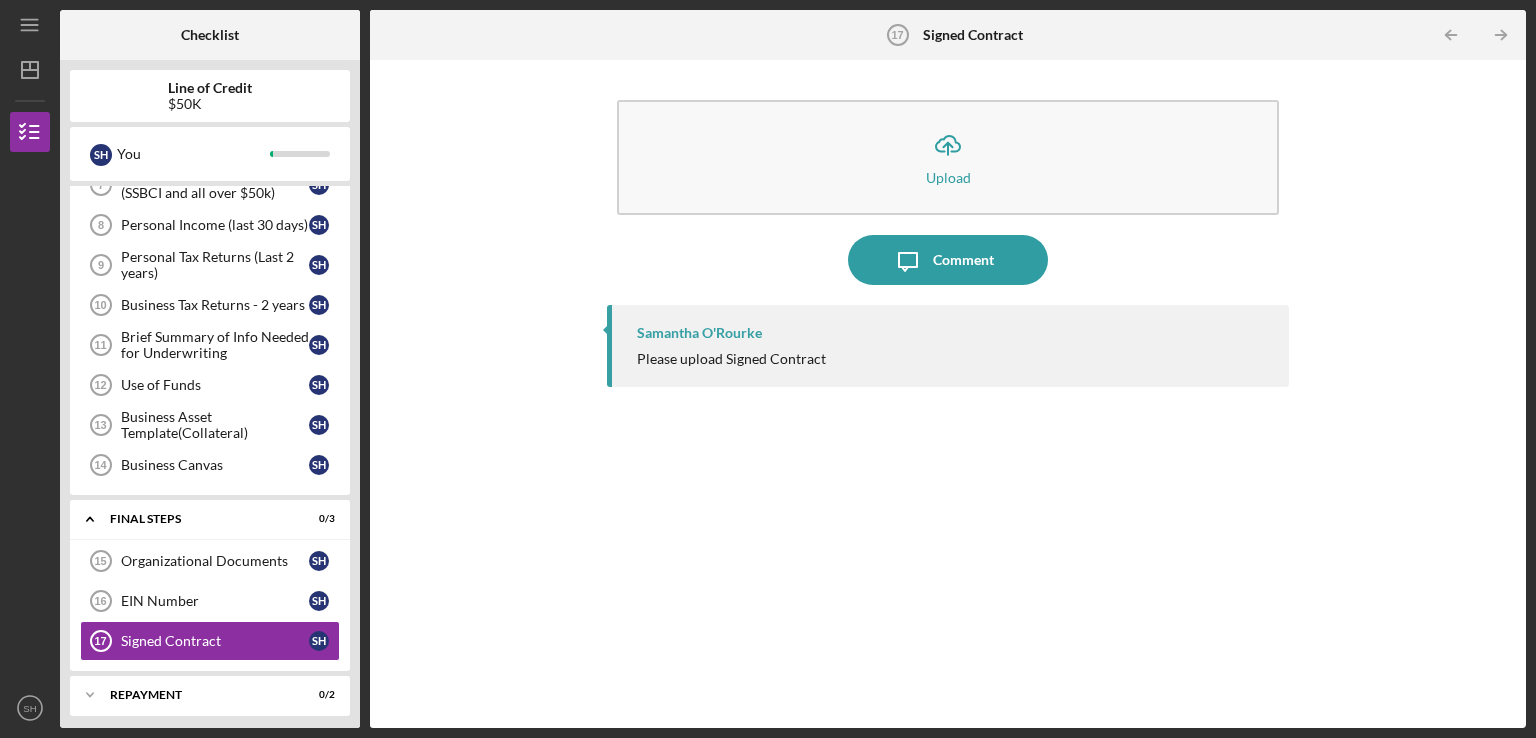 scroll, scrollTop: 359, scrollLeft: 0, axis: vertical 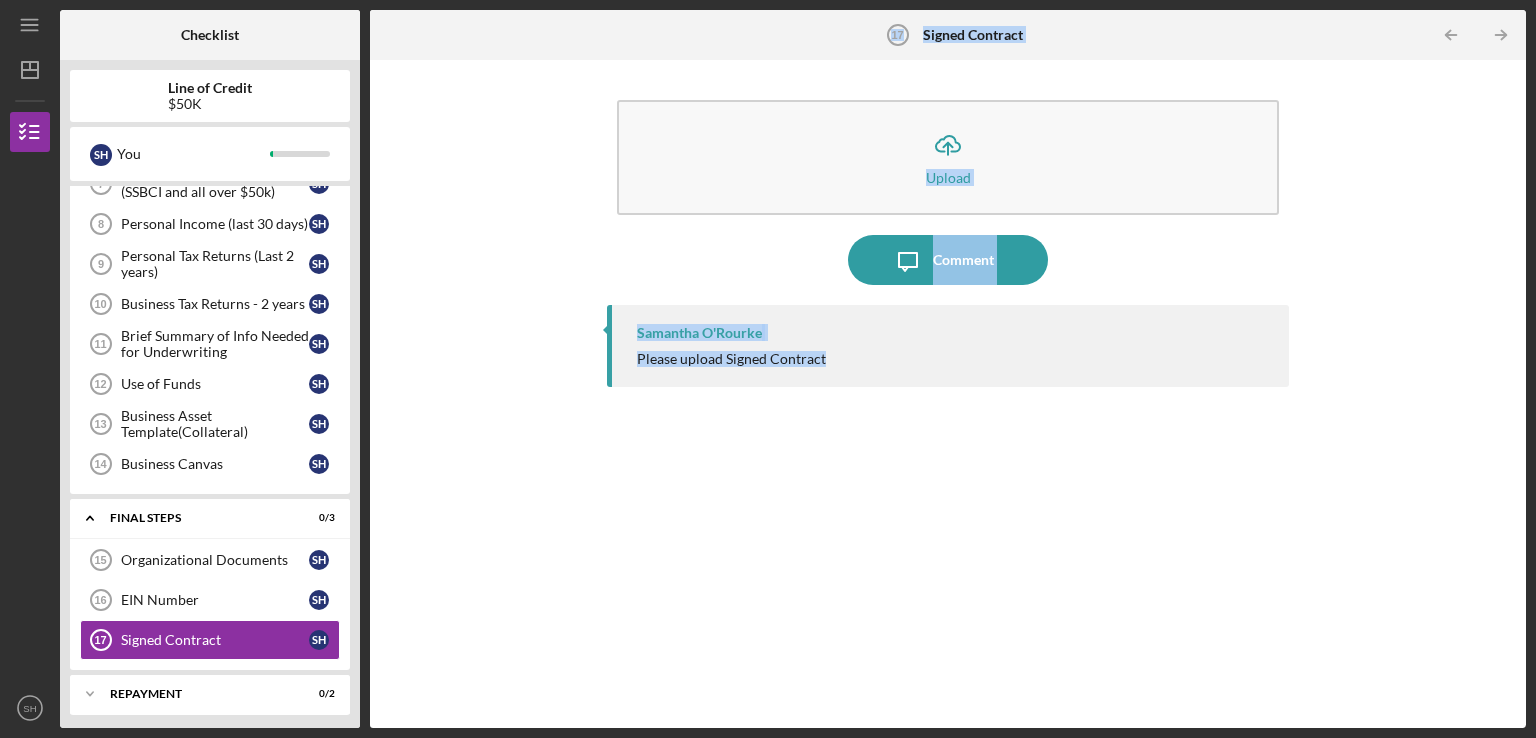 drag, startPoint x: 882, startPoint y: 29, endPoint x: 1188, endPoint y: 357, distance: 448.57553 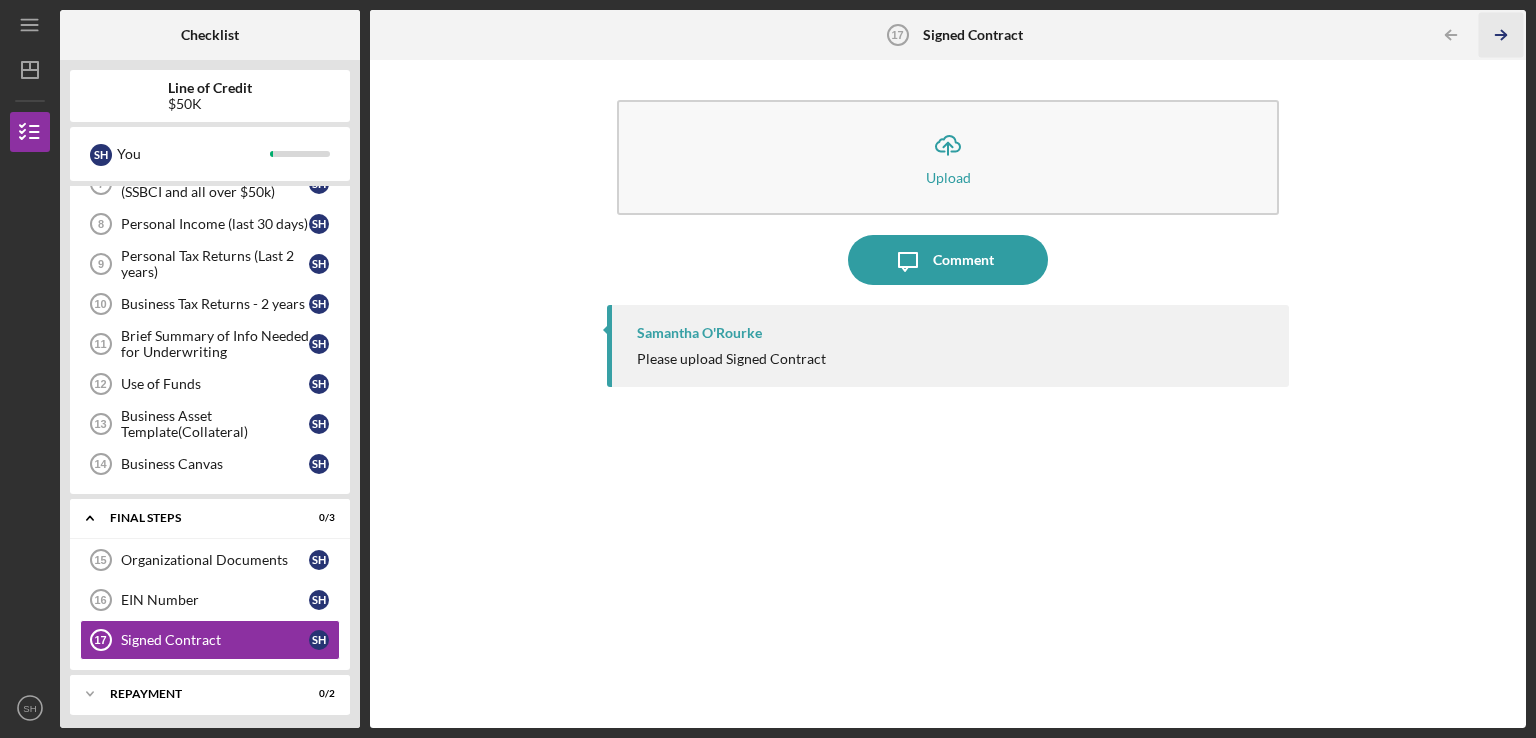 click 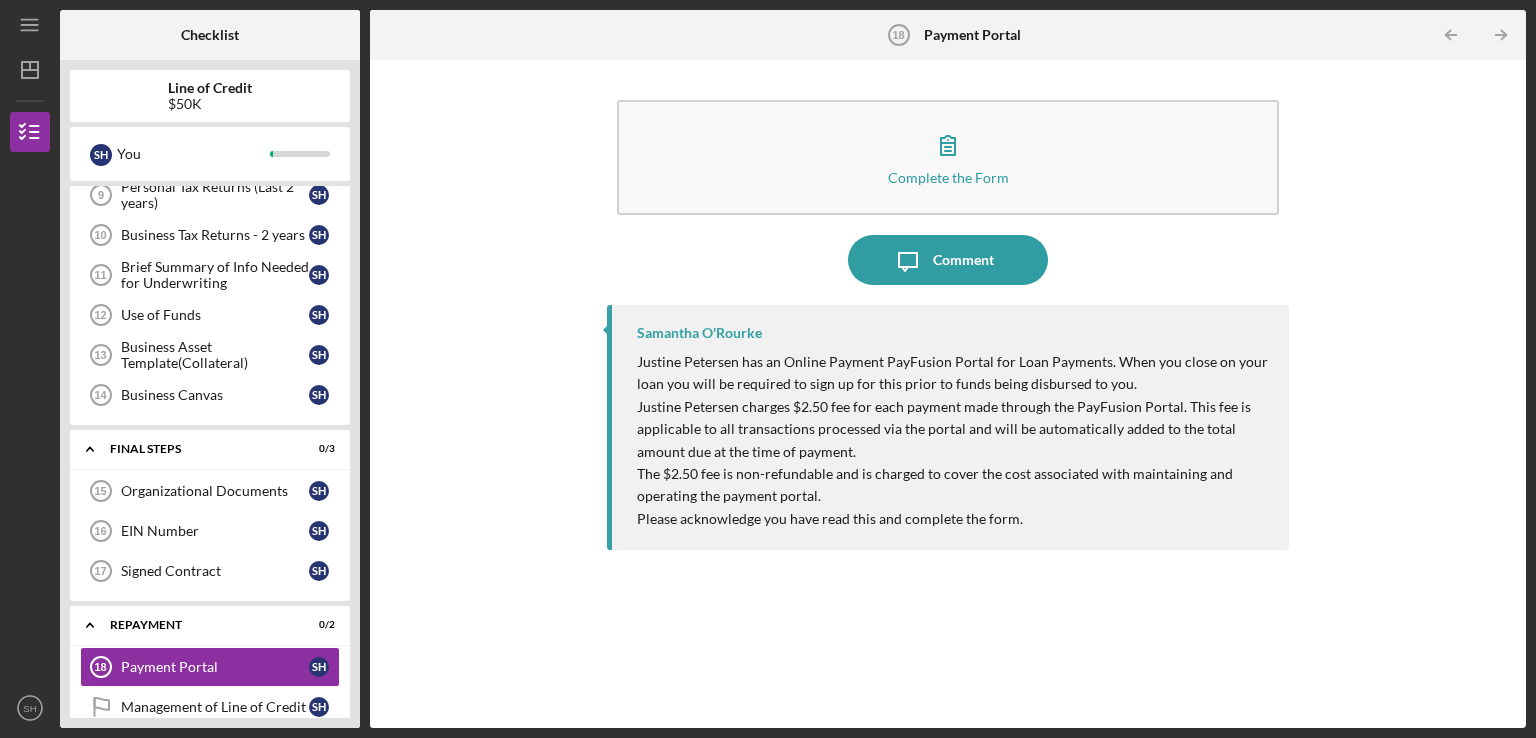 scroll, scrollTop: 449, scrollLeft: 0, axis: vertical 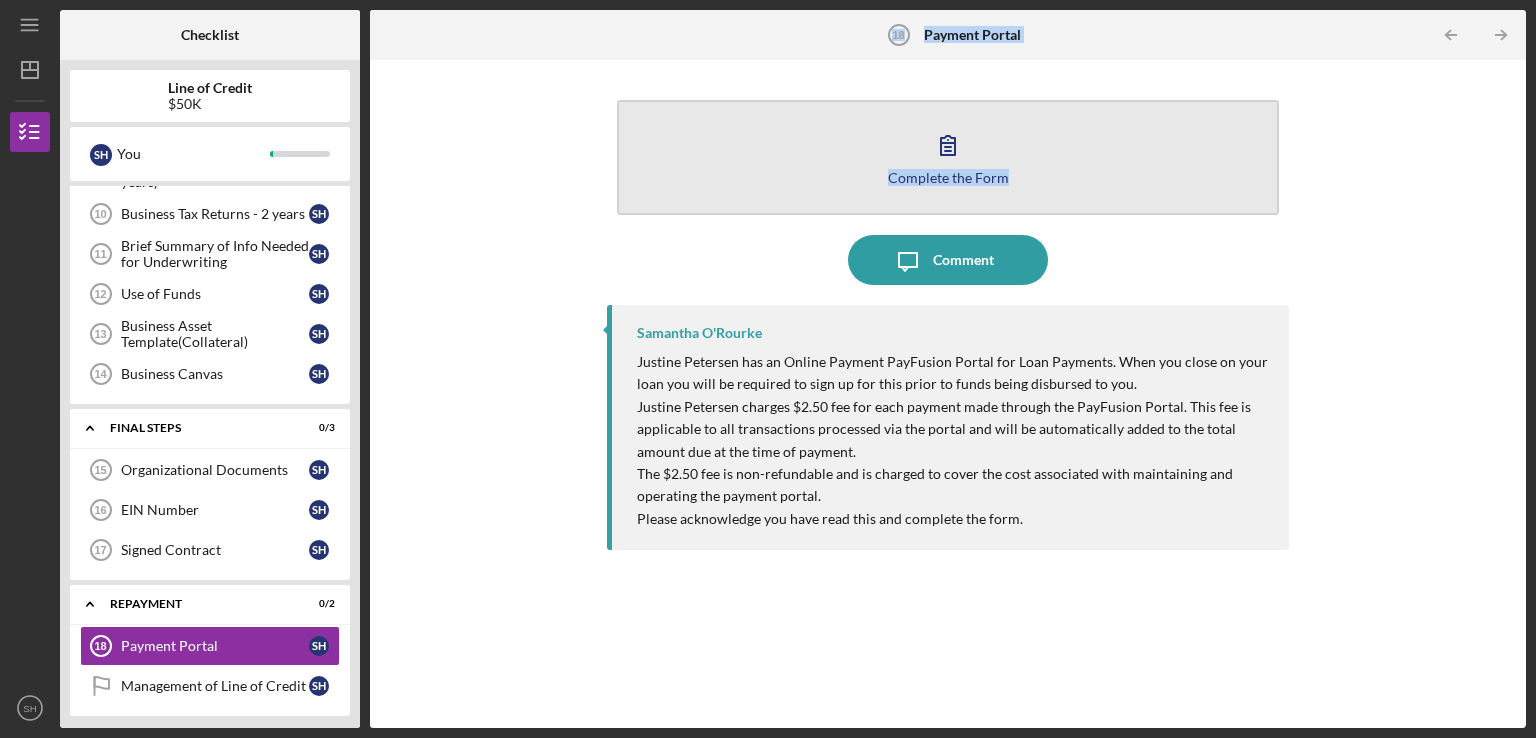 drag, startPoint x: 866, startPoint y: 33, endPoint x: 1237, endPoint y: 202, distance: 407.6788 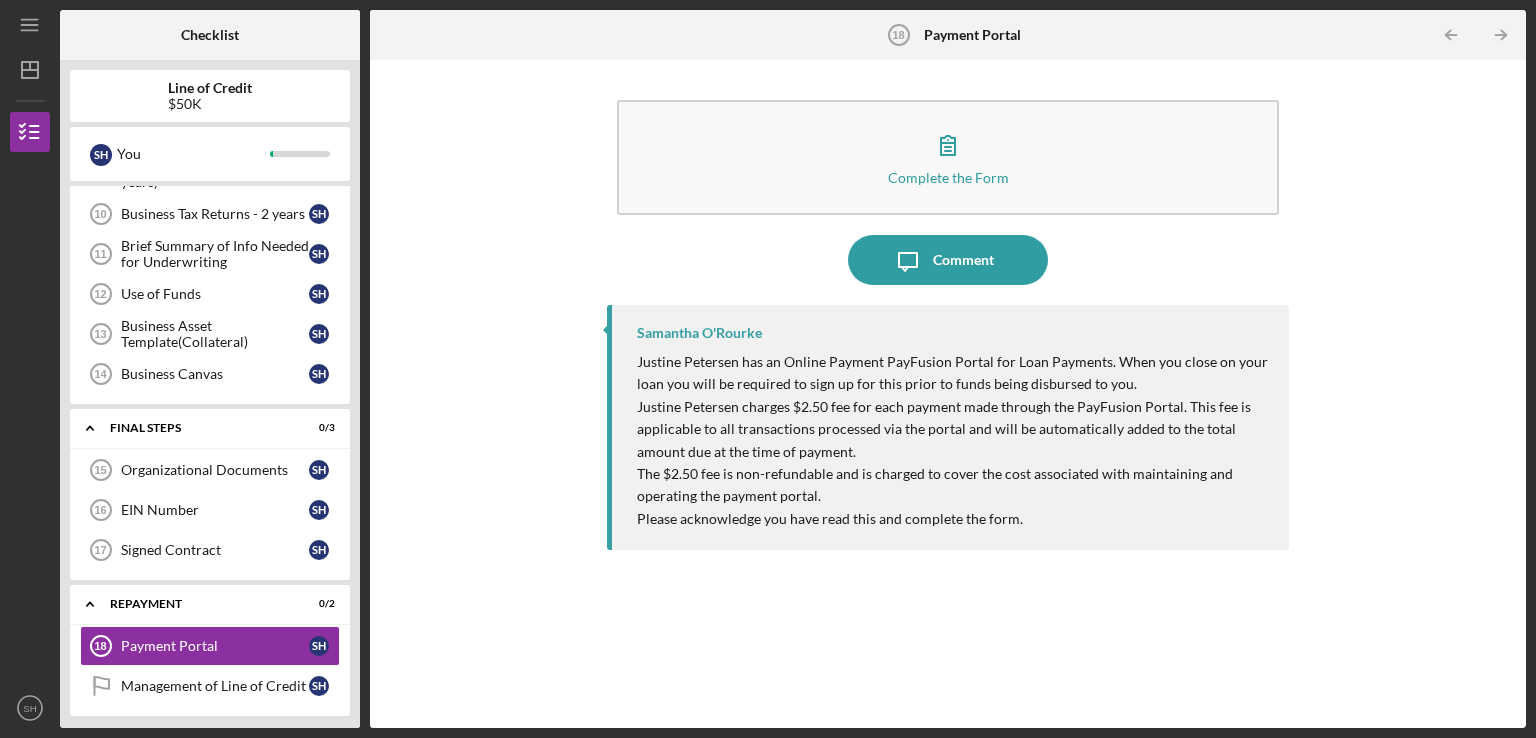click at bounding box center (562, 35) 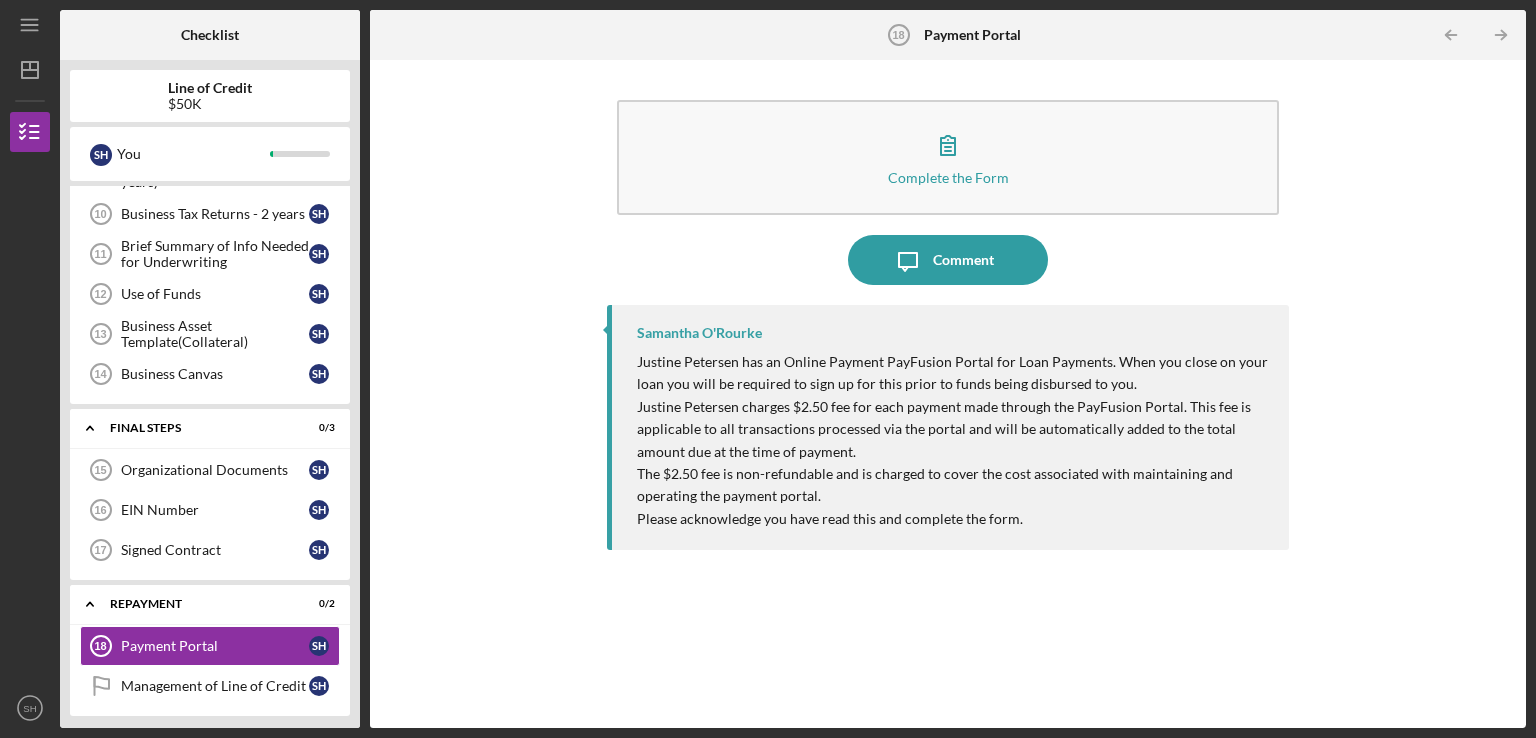 drag, startPoint x: 875, startPoint y: 28, endPoint x: 1276, endPoint y: 541, distance: 651.12976 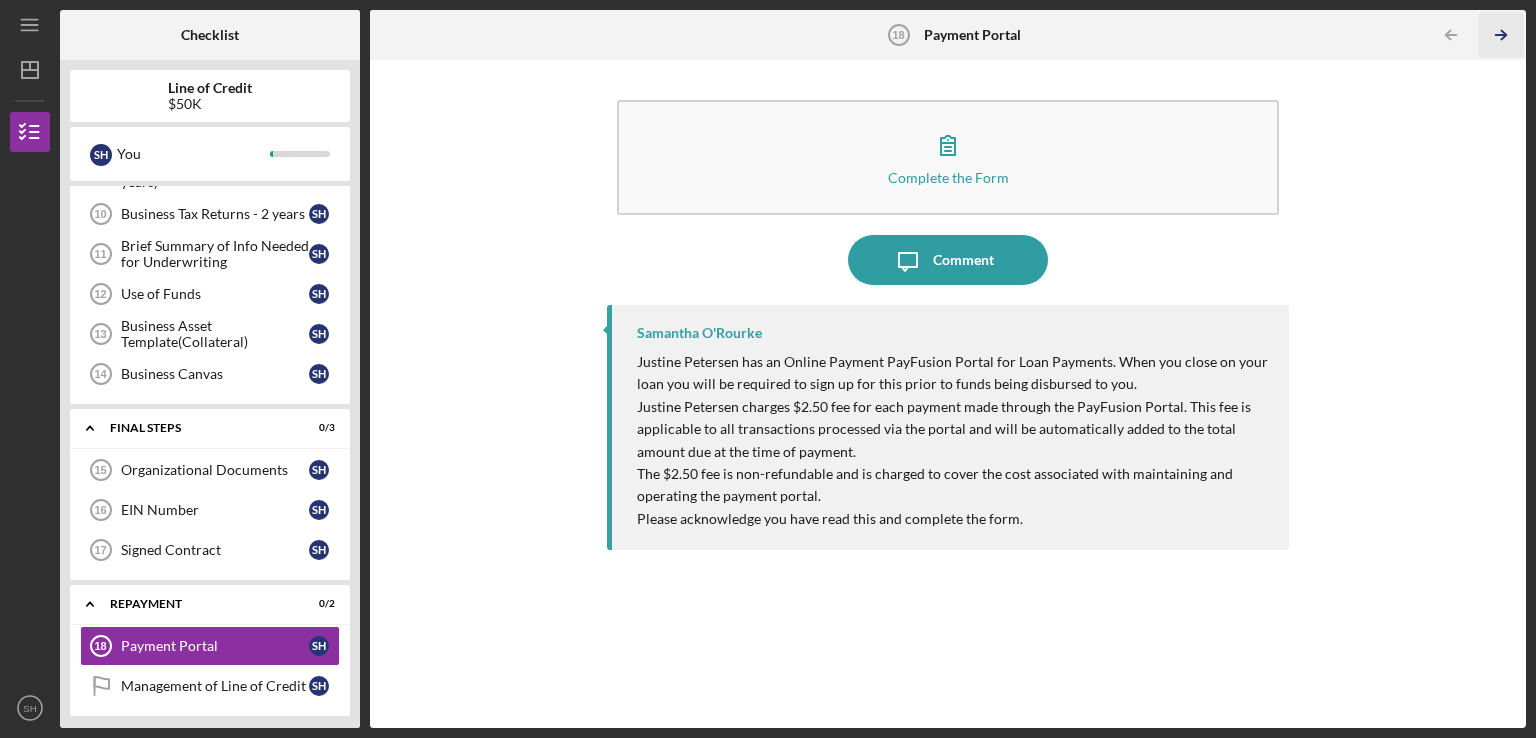 click 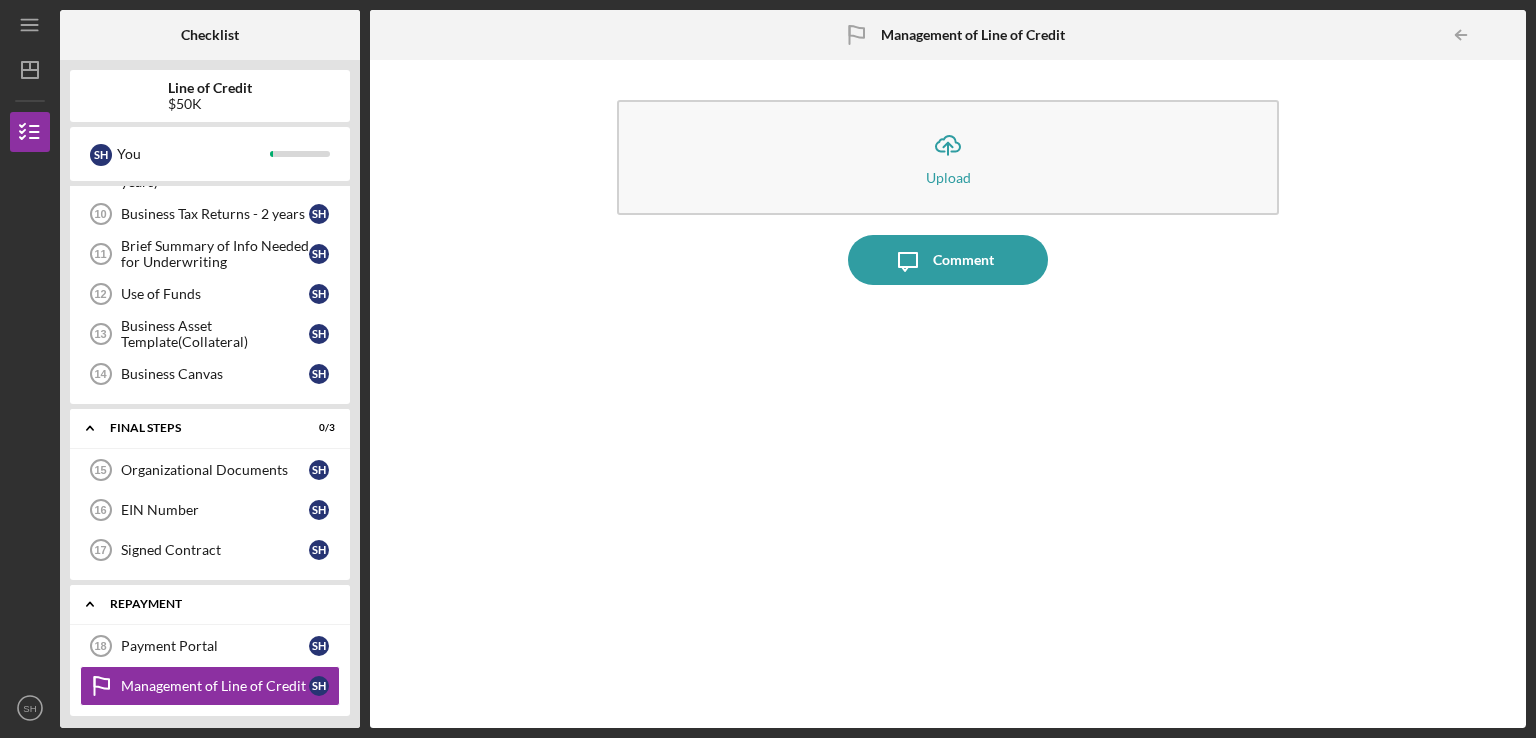 click on "Repayment" at bounding box center [217, 604] 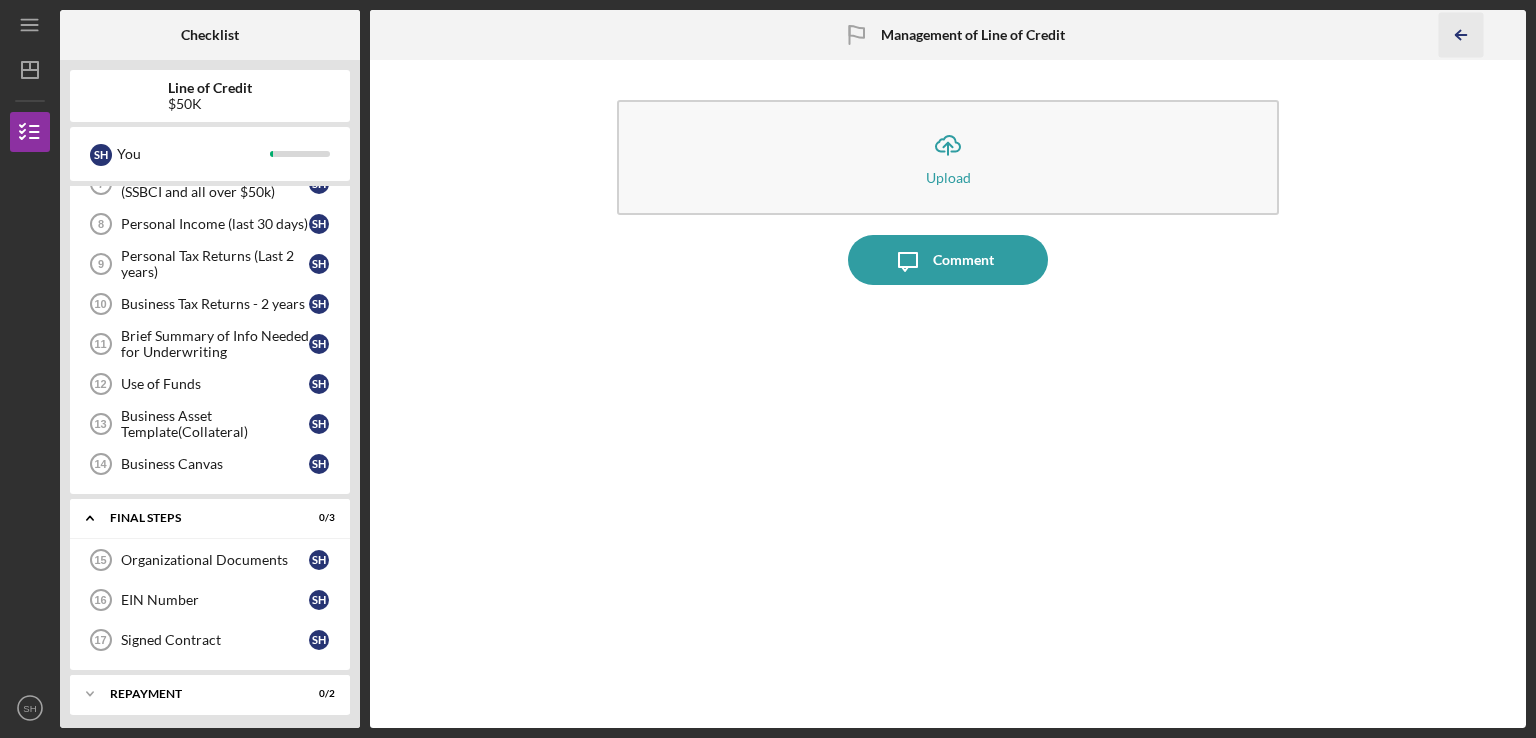 click 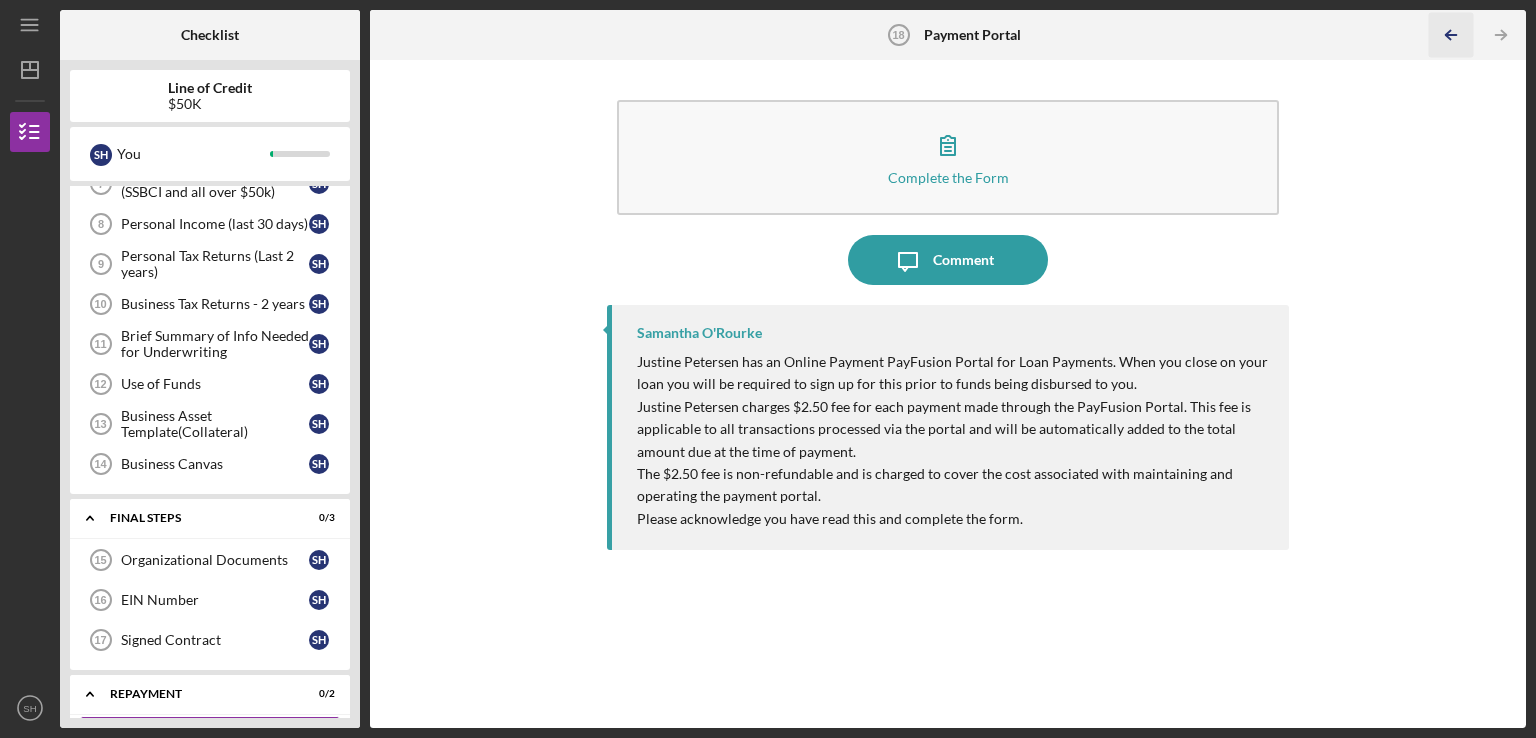 scroll, scrollTop: 449, scrollLeft: 0, axis: vertical 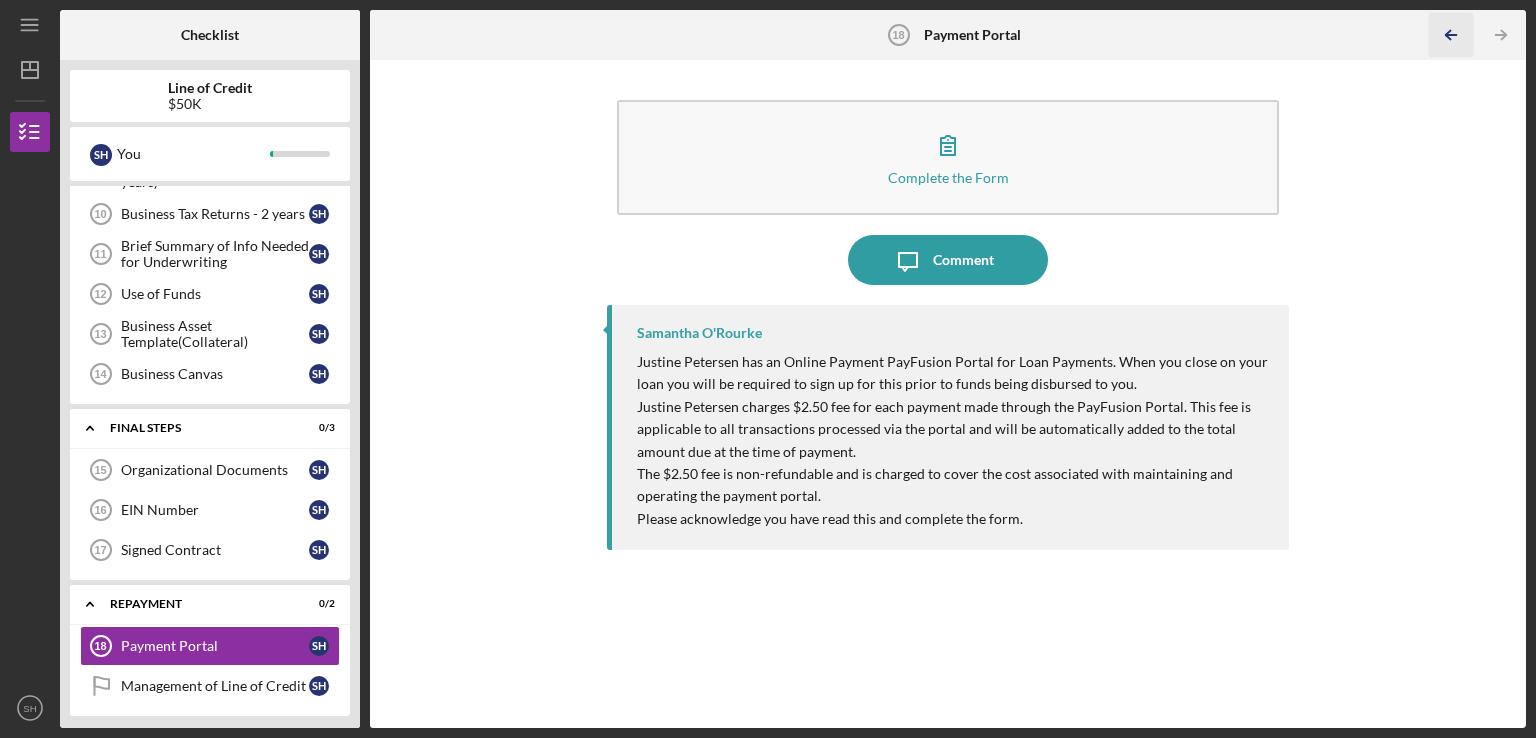 click on "Icon/Table Pagination Arrow" 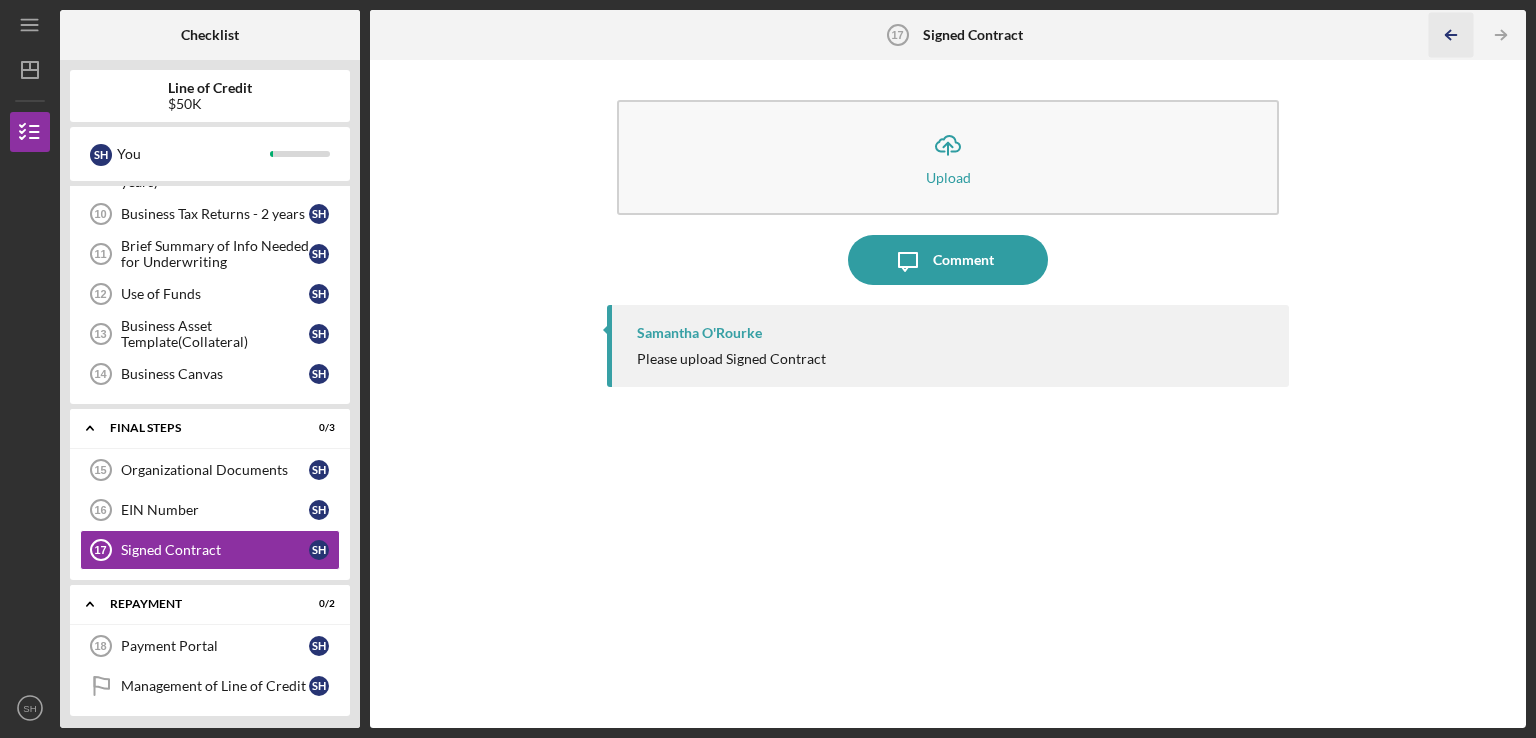 click on "Icon/Table Pagination Arrow" 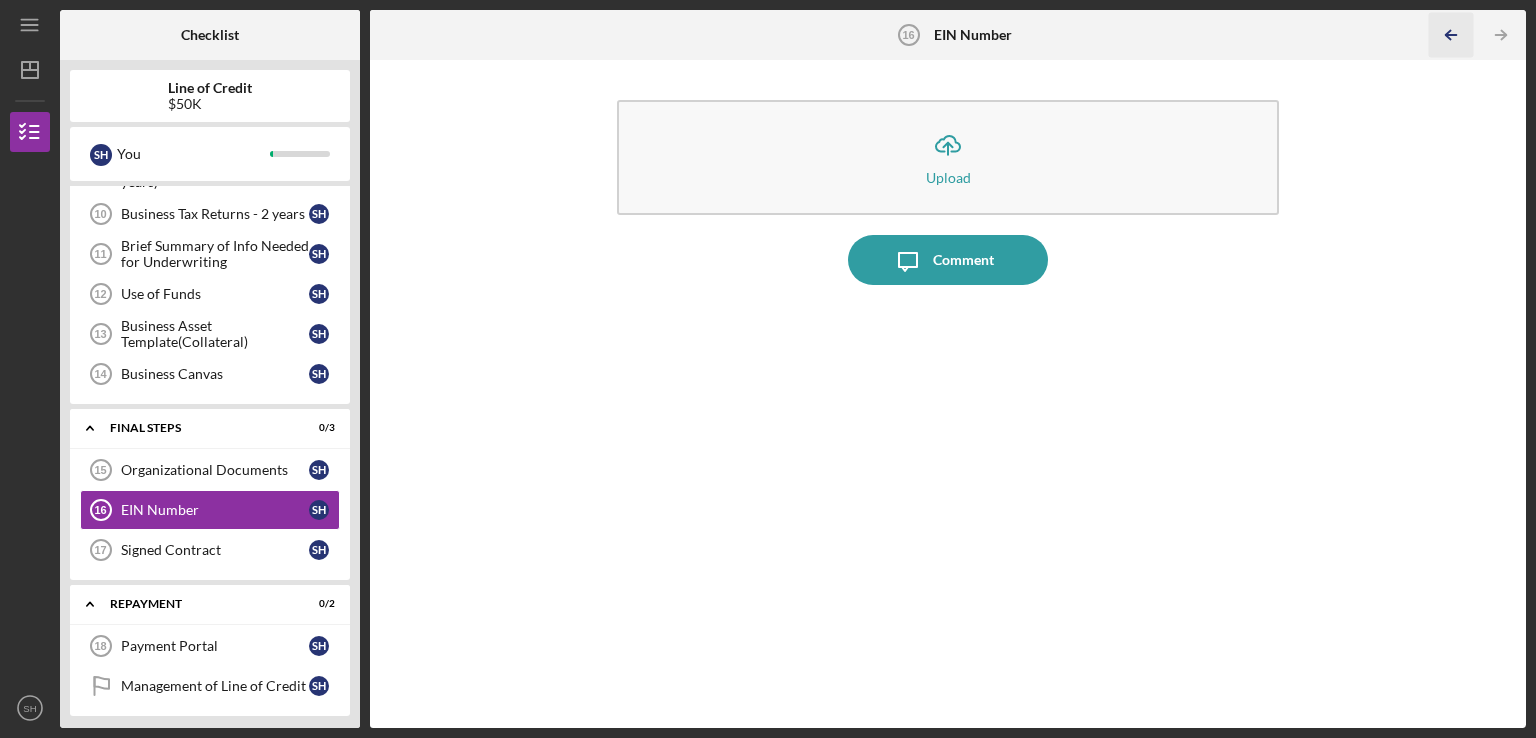 click on "Icon/Table Pagination Arrow" 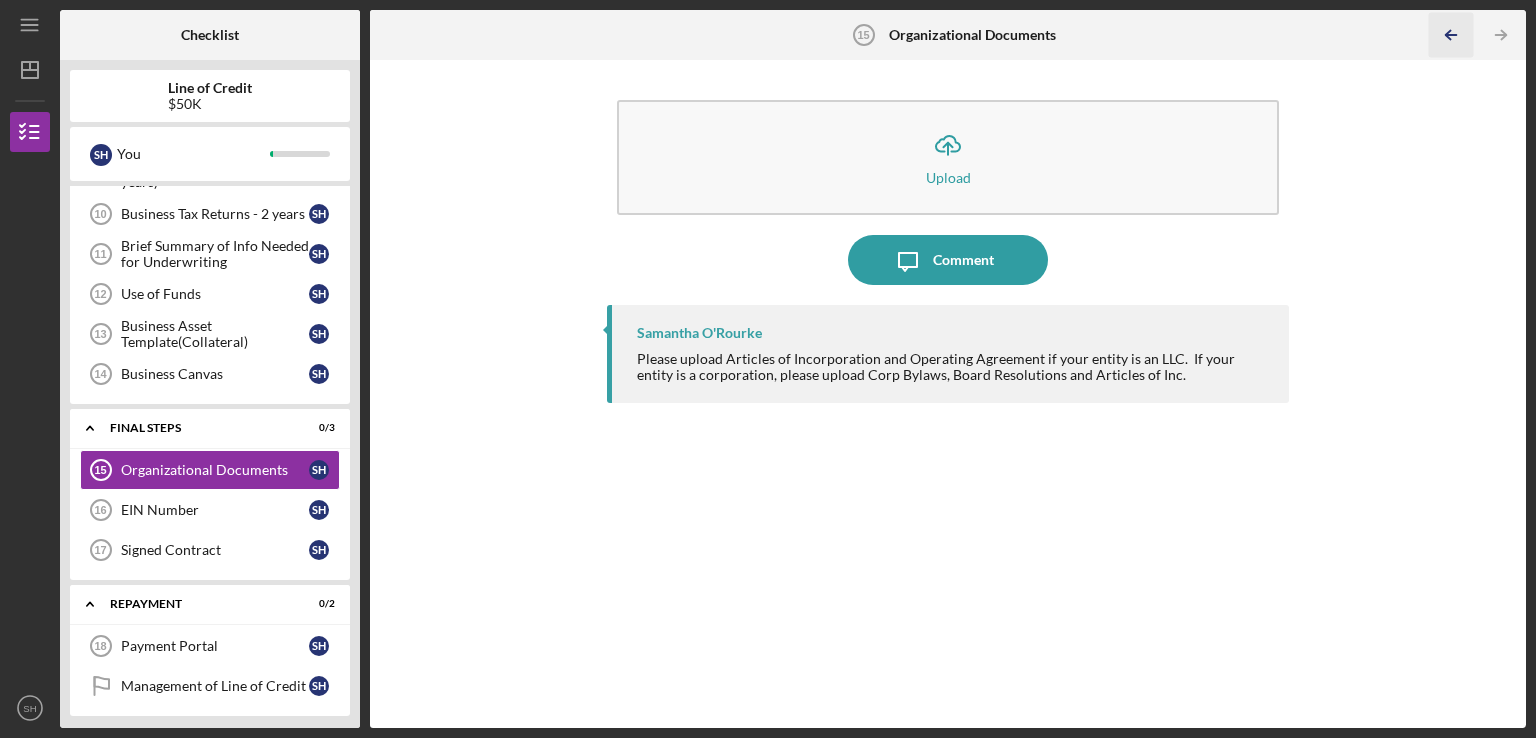 click on "Icon/Table Pagination Arrow" 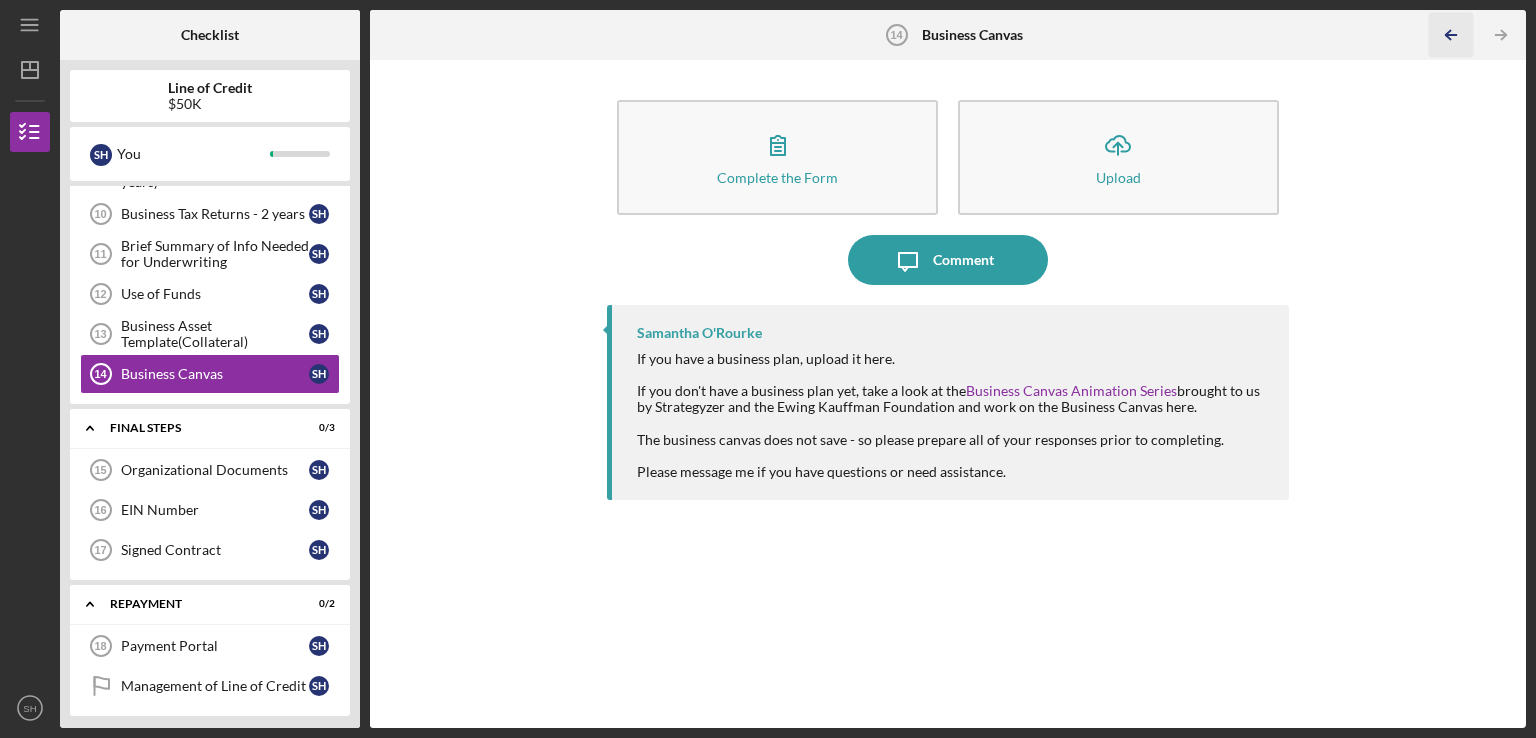 click on "Icon/Table Pagination Arrow" 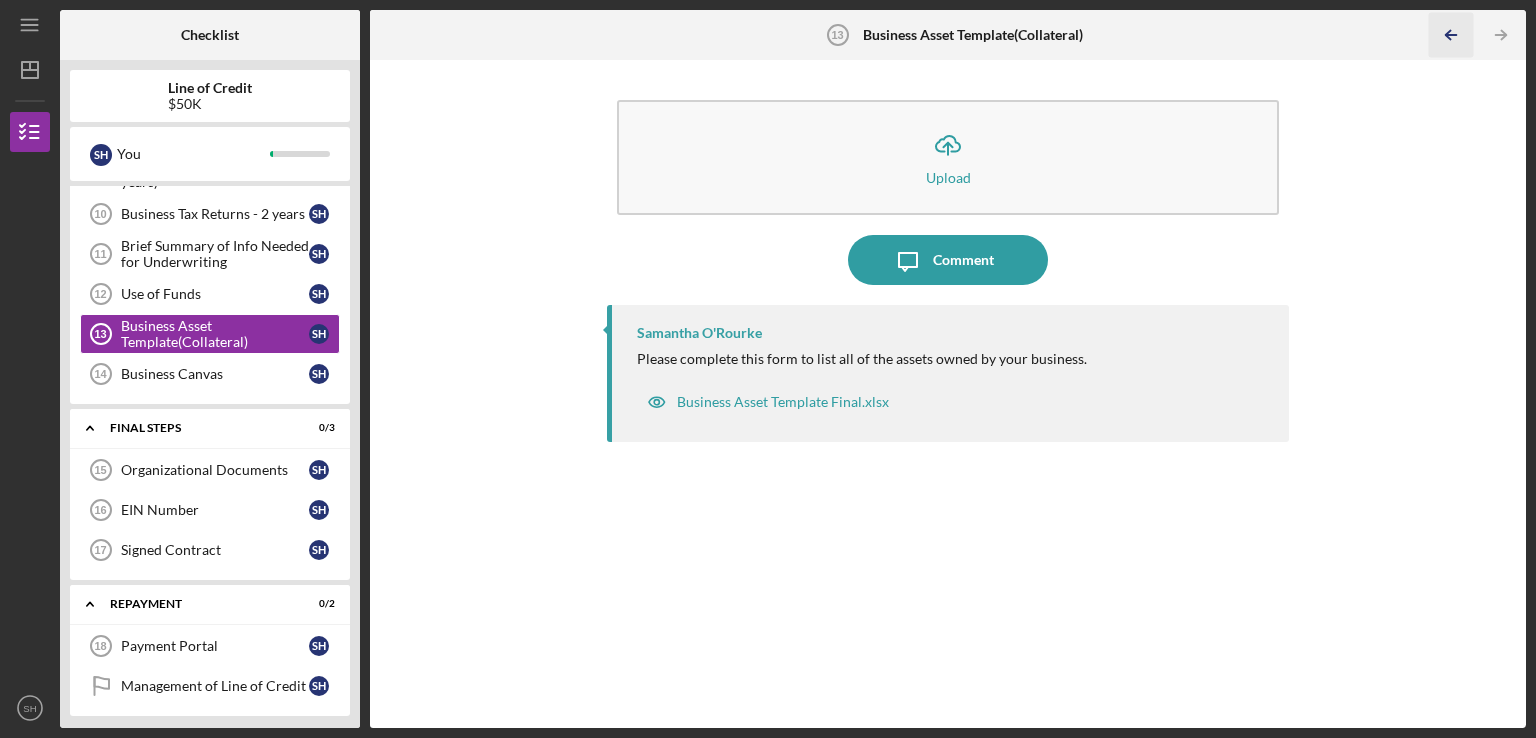 click on "Icon/Table Pagination Arrow" 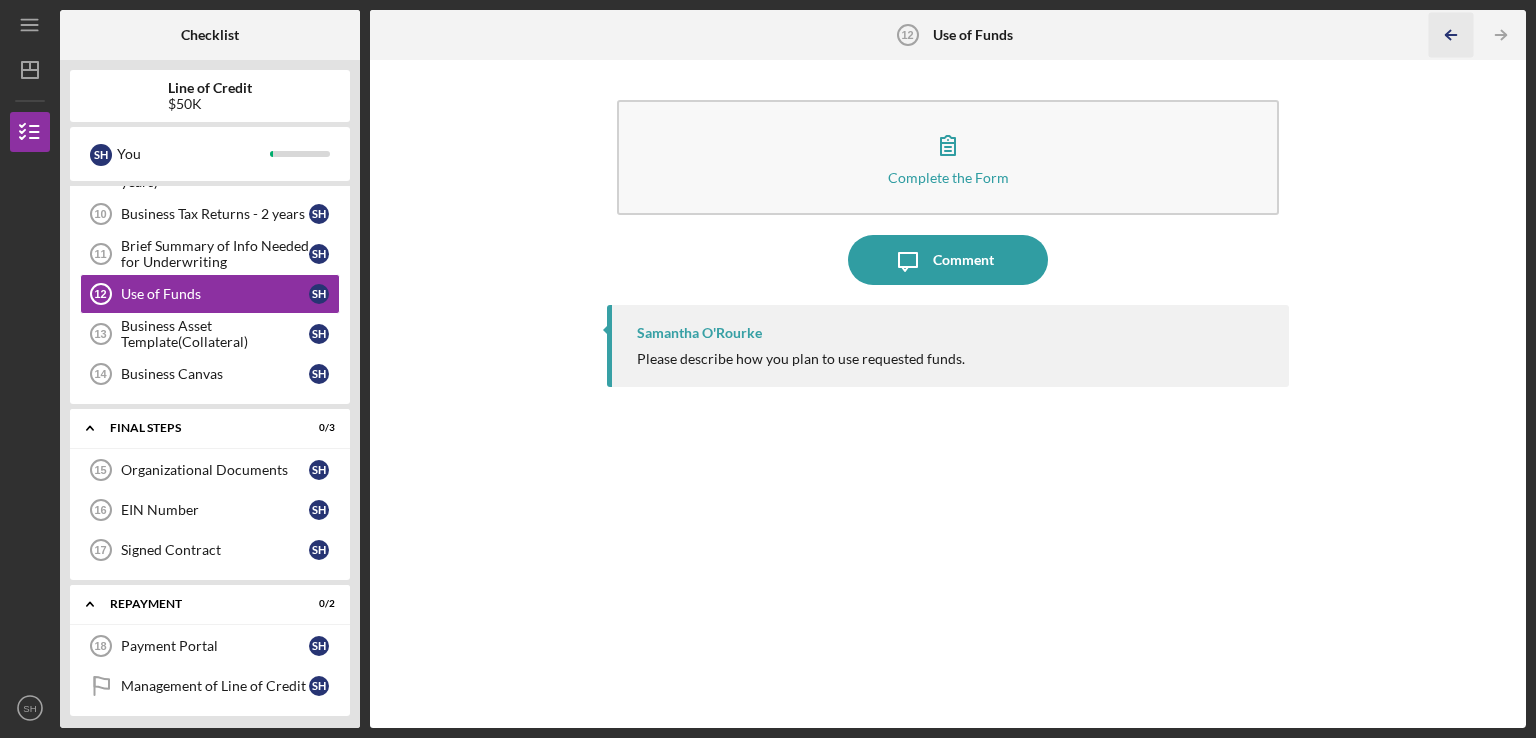 click on "Icon/Table Pagination Arrow" 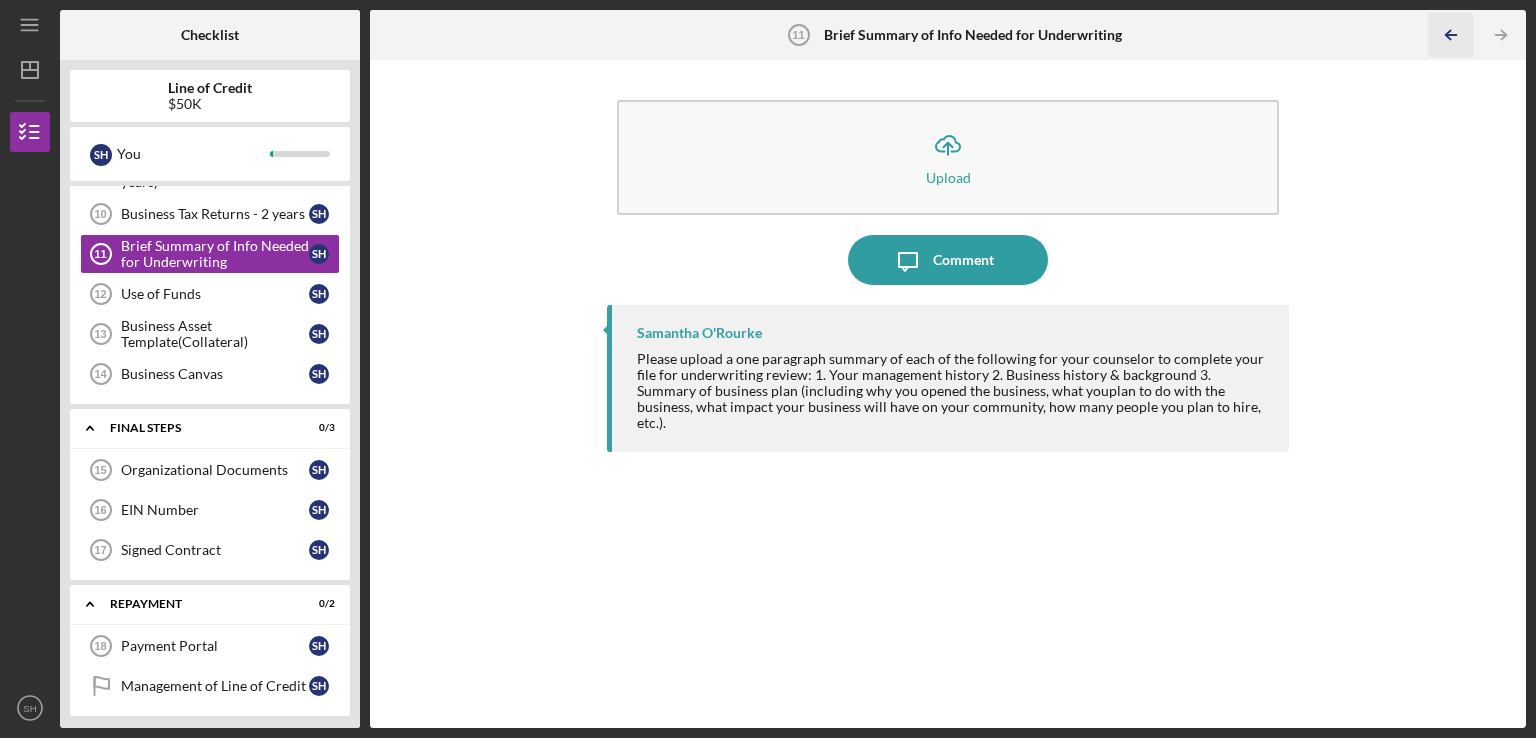 click on "Icon/Table Pagination Arrow" 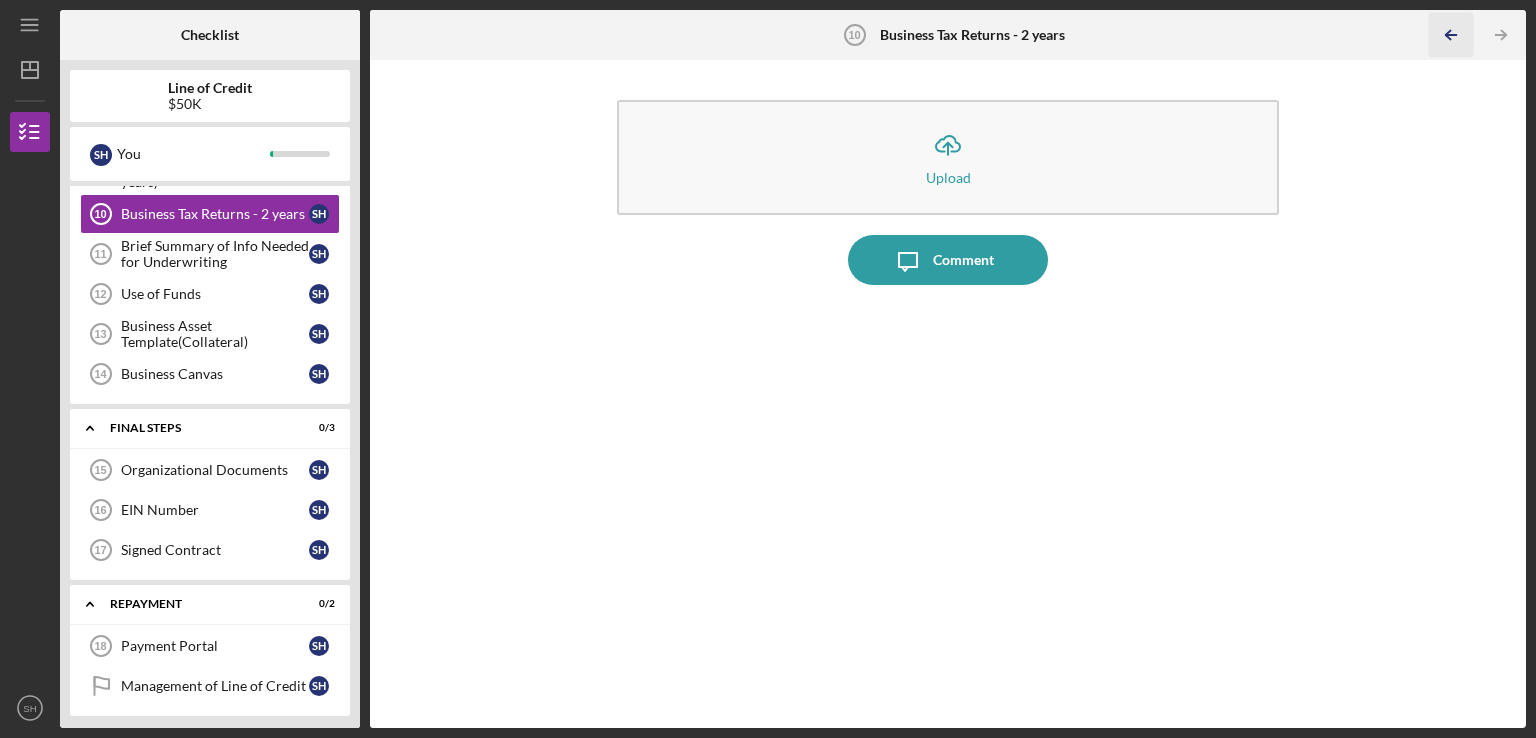 click on "Icon/Table Pagination Arrow" 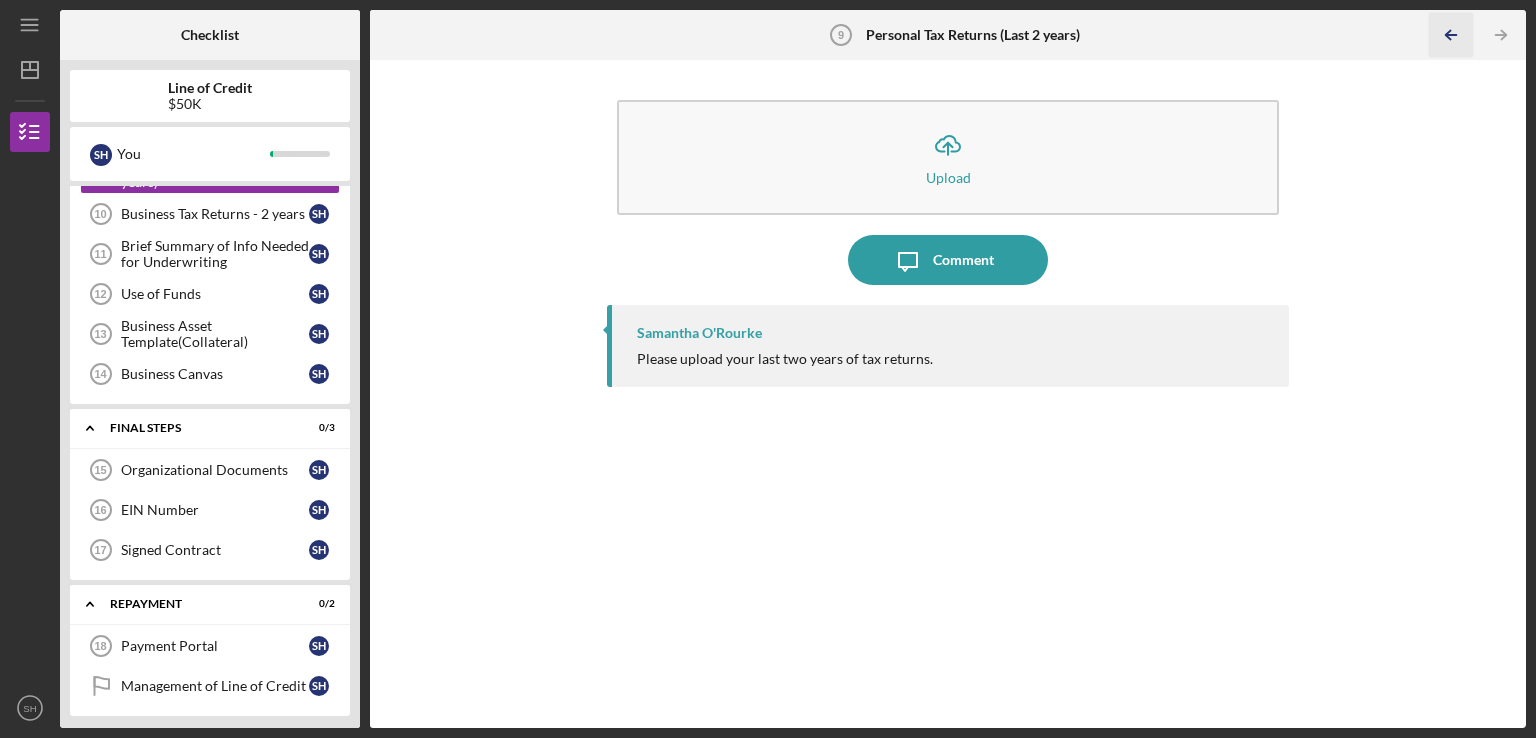 click on "Icon/Table Pagination Arrow" 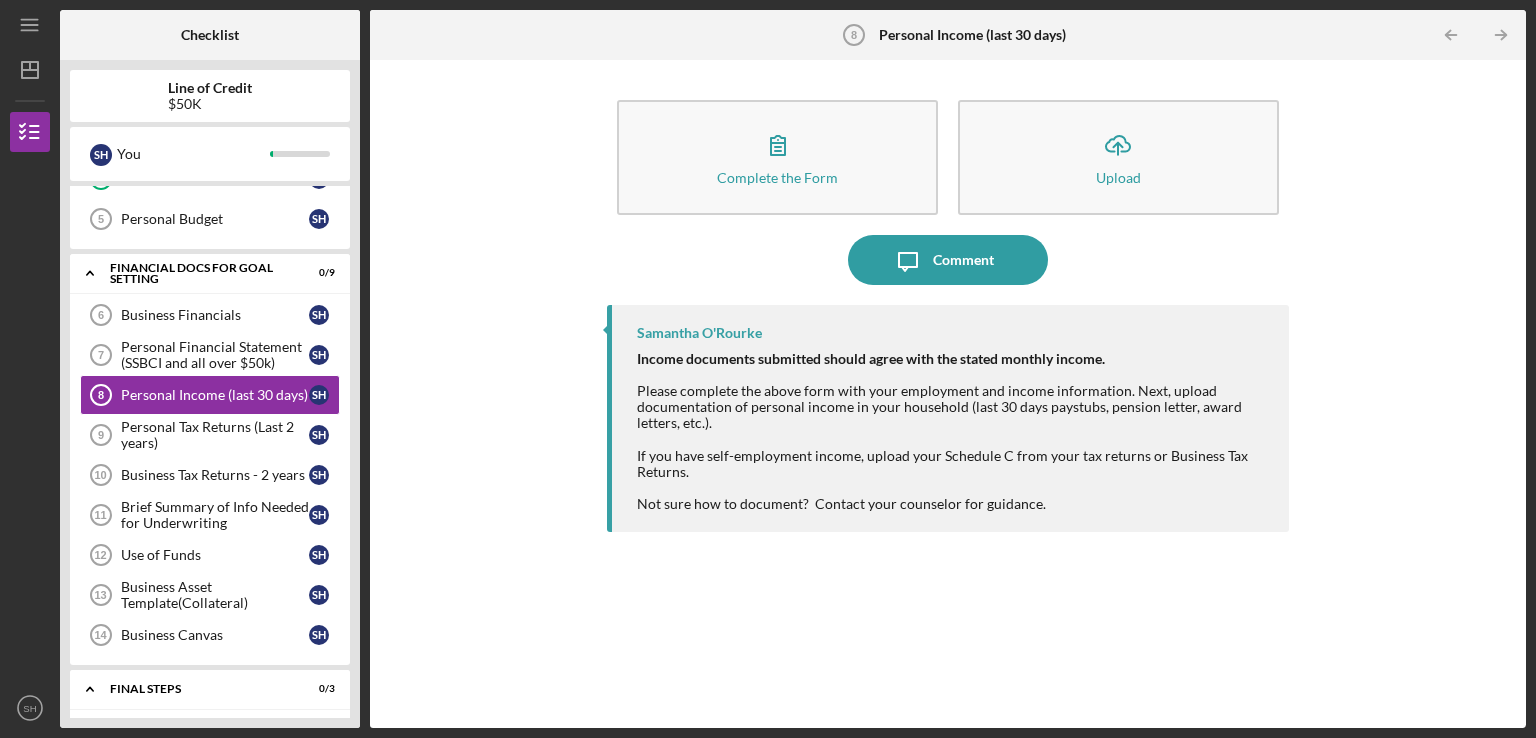 scroll, scrollTop: 128, scrollLeft: 0, axis: vertical 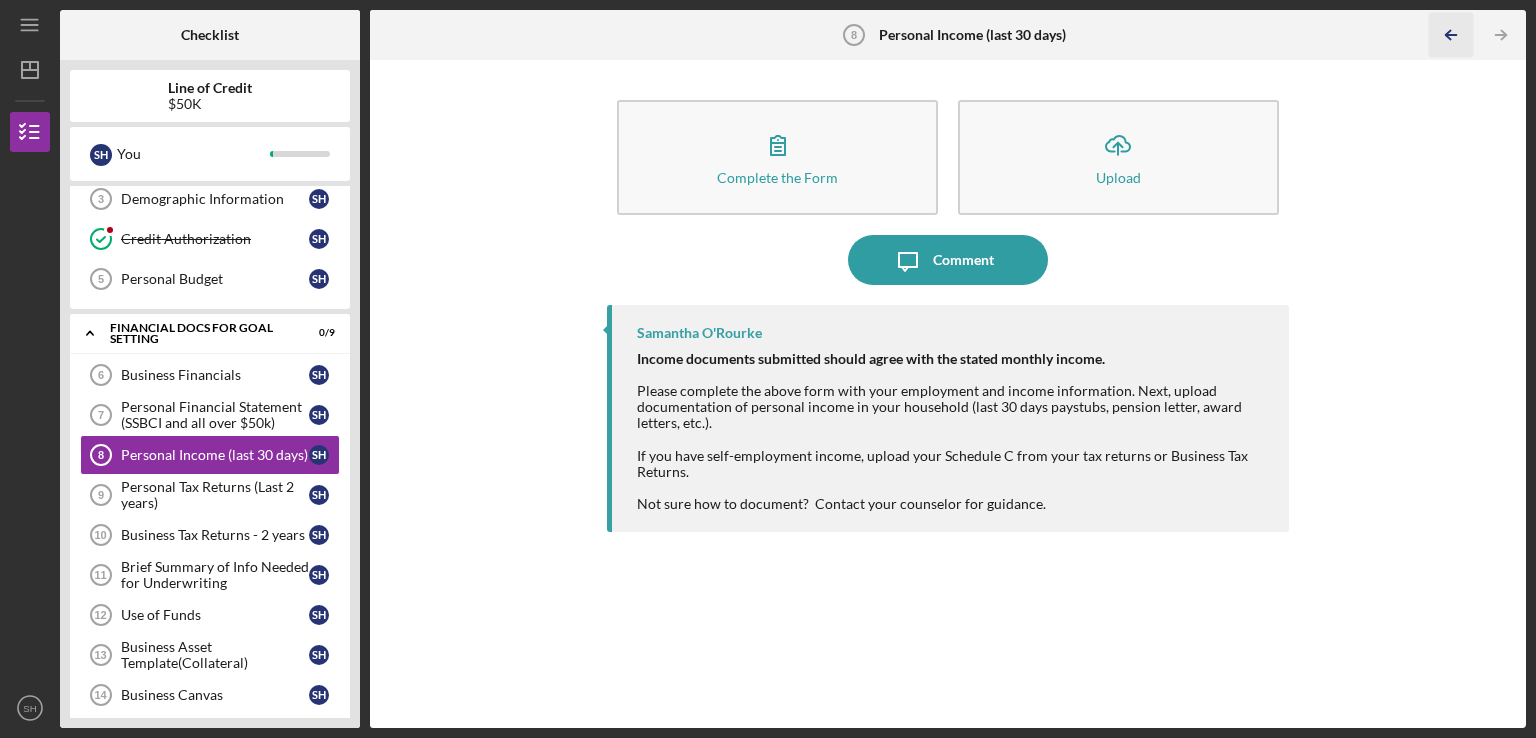 click on "Icon/Table Pagination Arrow" 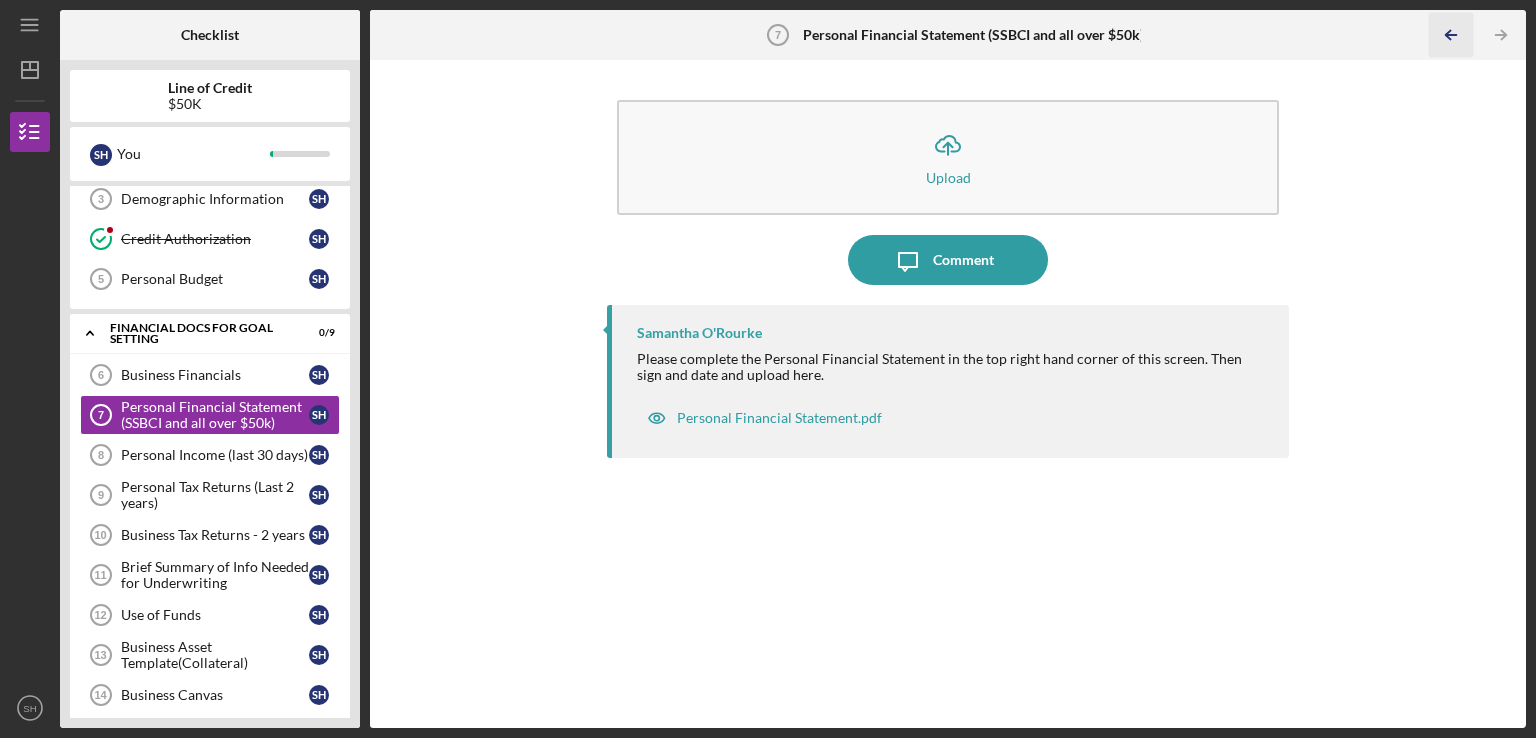 click on "Icon/Table Pagination Arrow" 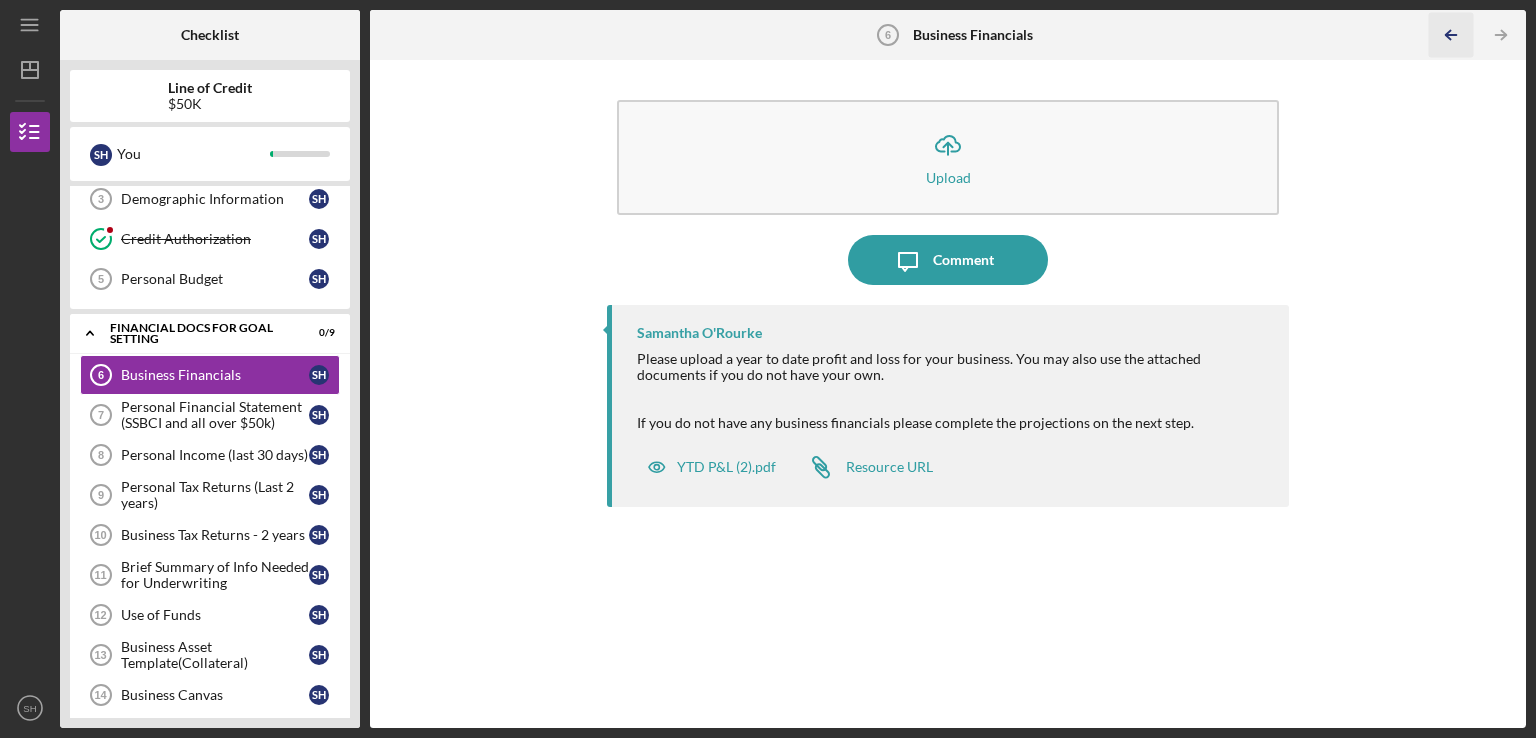 click on "Icon/Table Pagination Arrow" 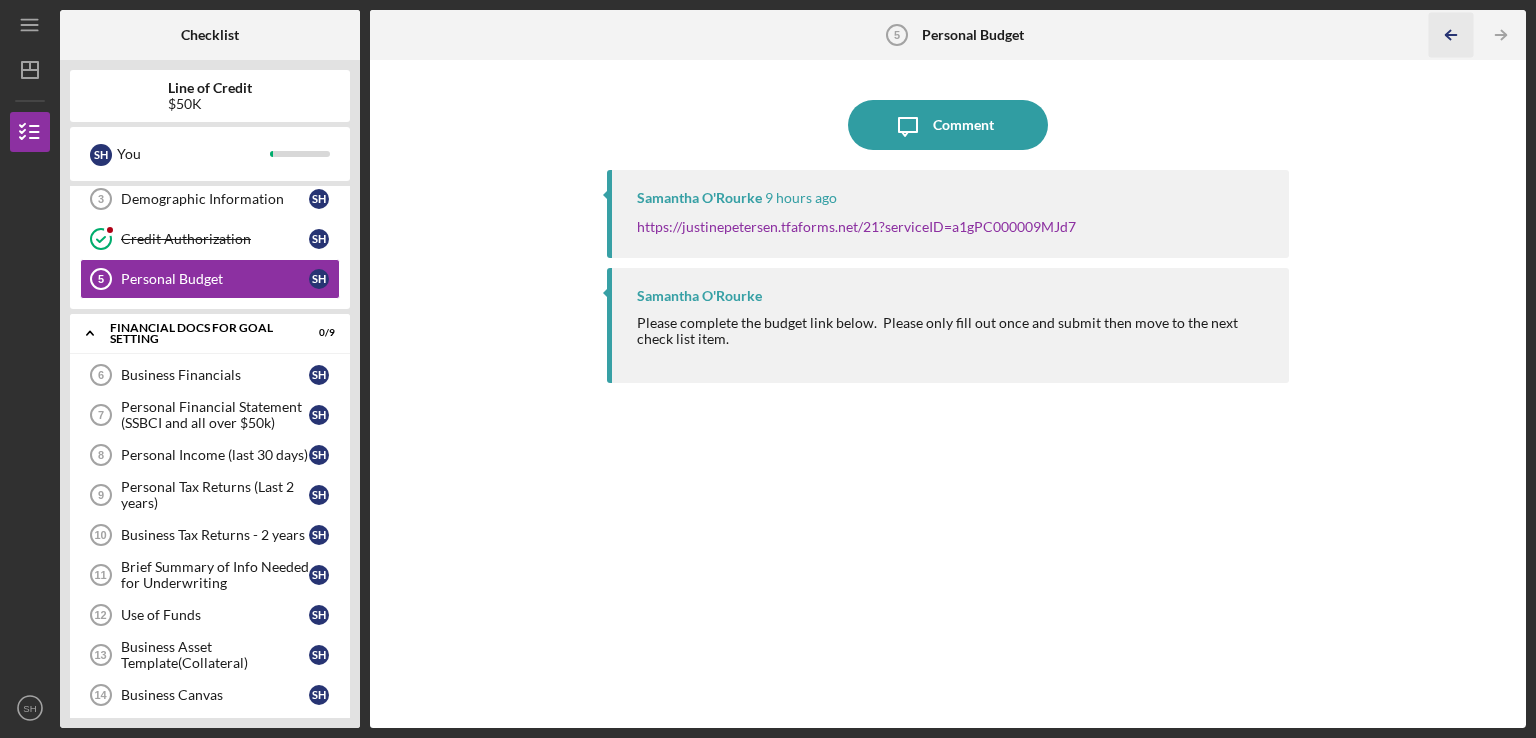 click on "Icon/Table Pagination Arrow" 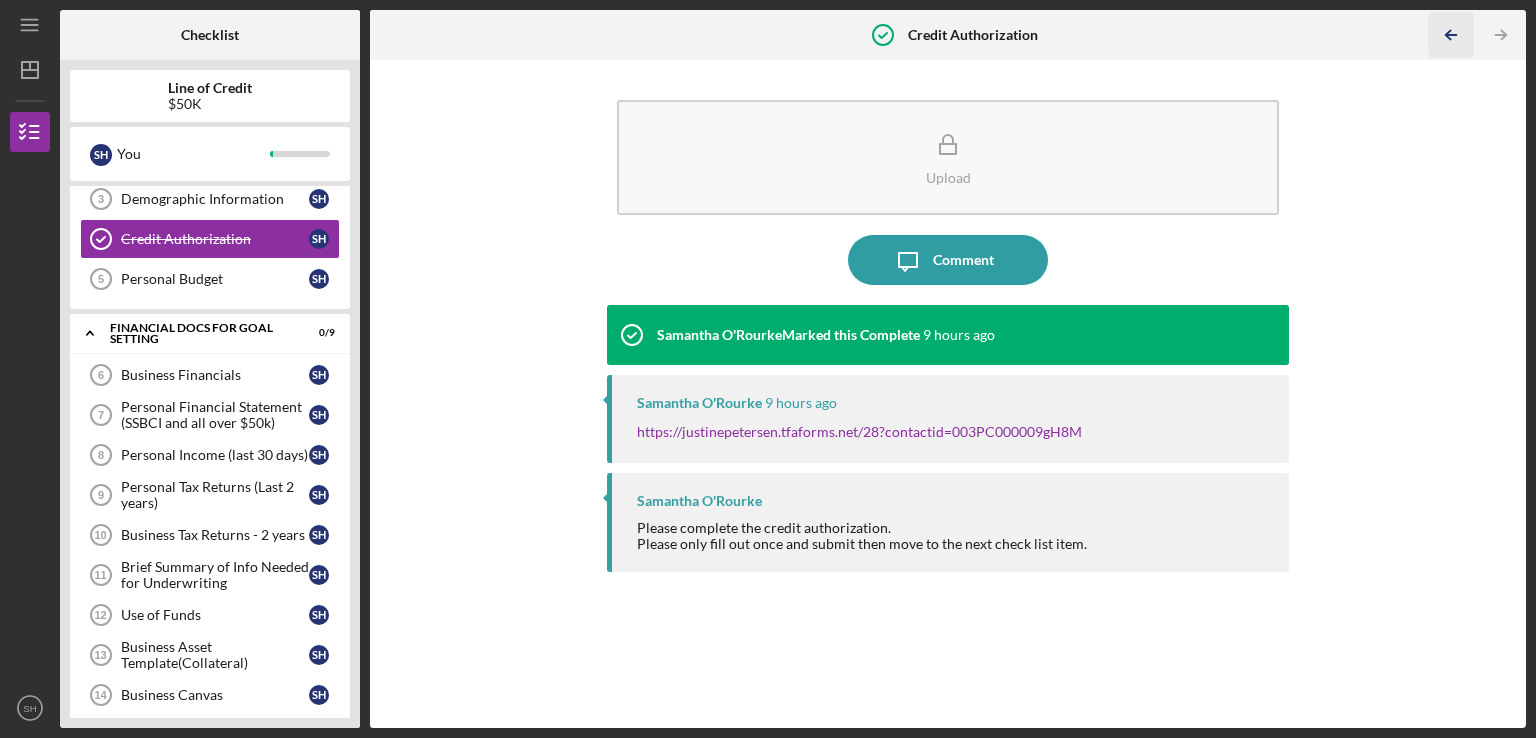 click on "Icon/Table Pagination Arrow" 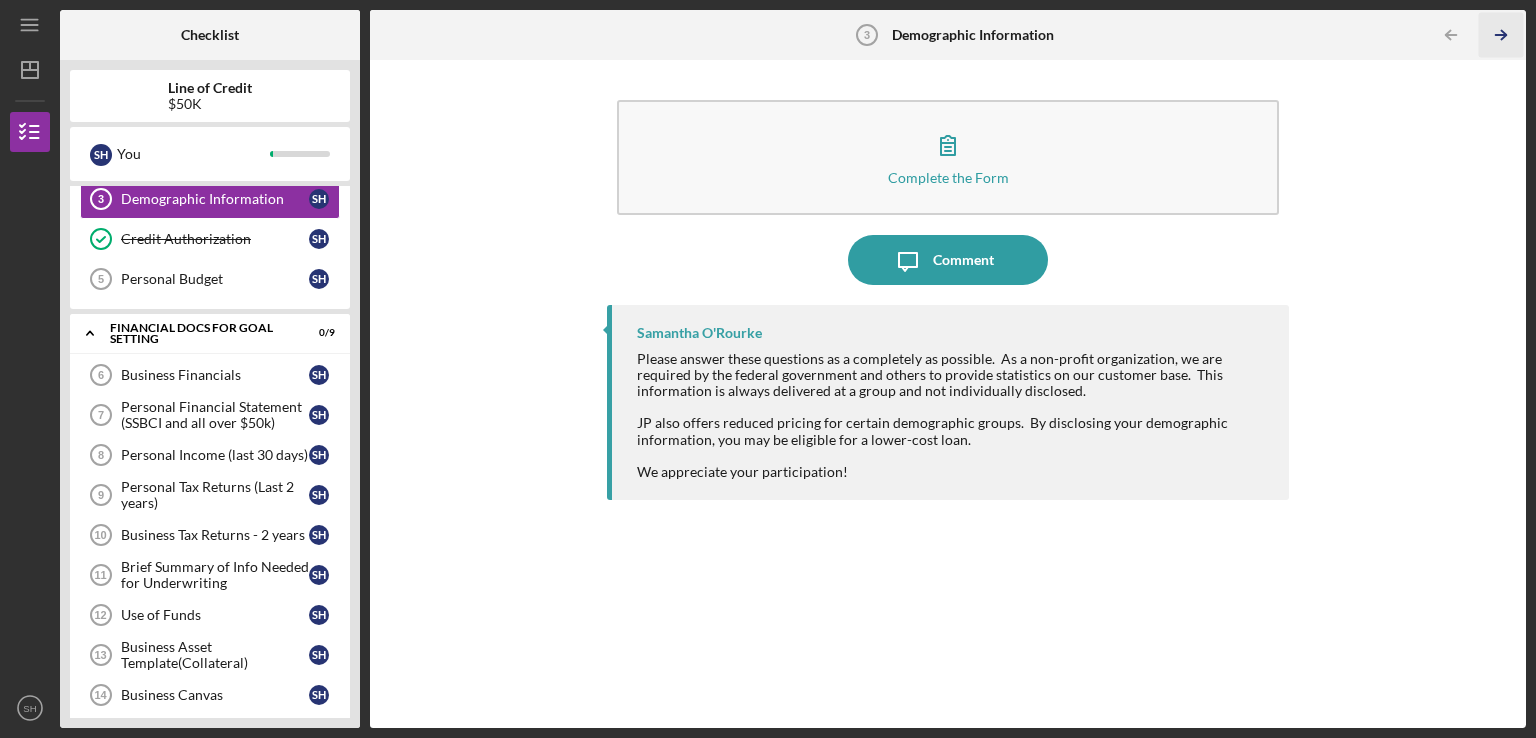 click on "Icon/Table Pagination Arrow" 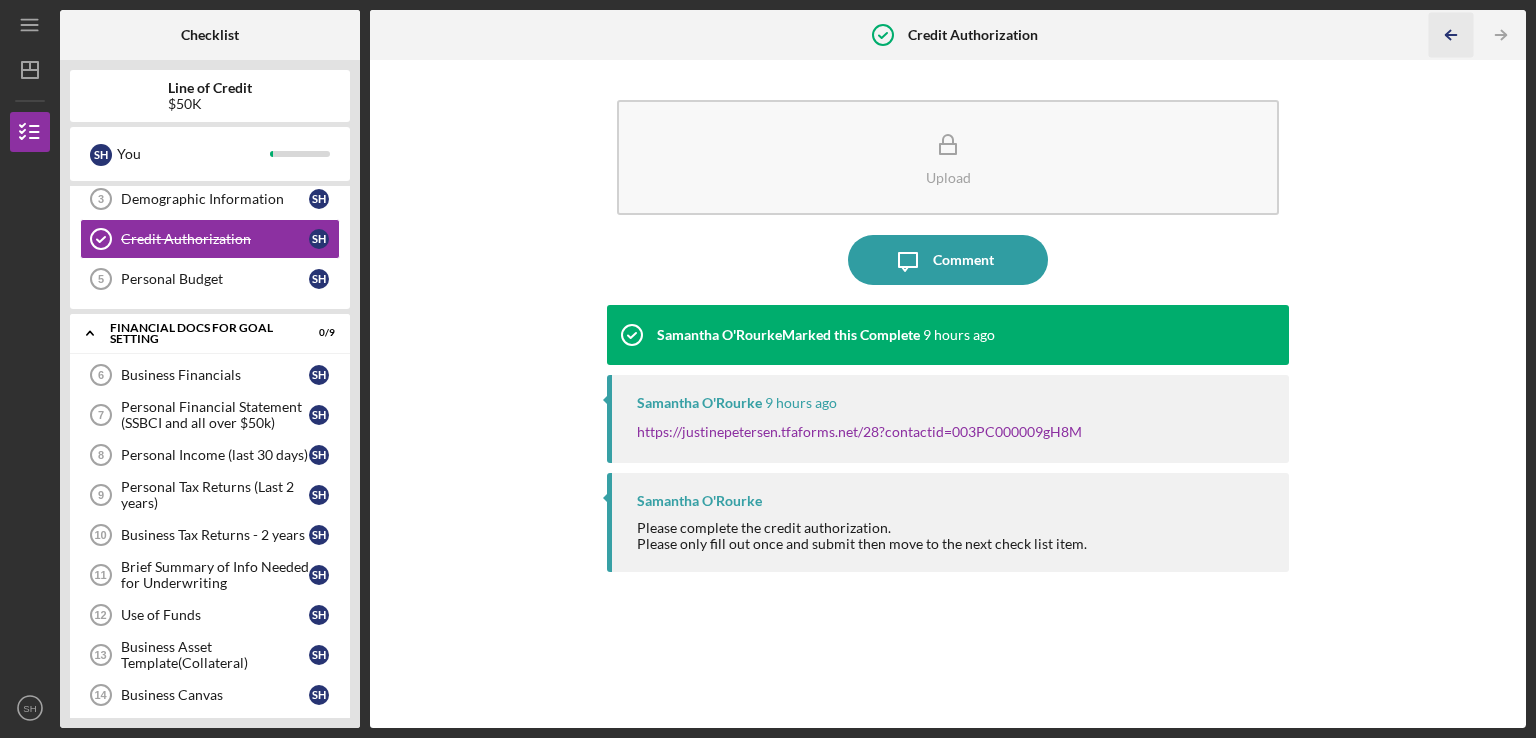 click on "Icon/Table Pagination Arrow" 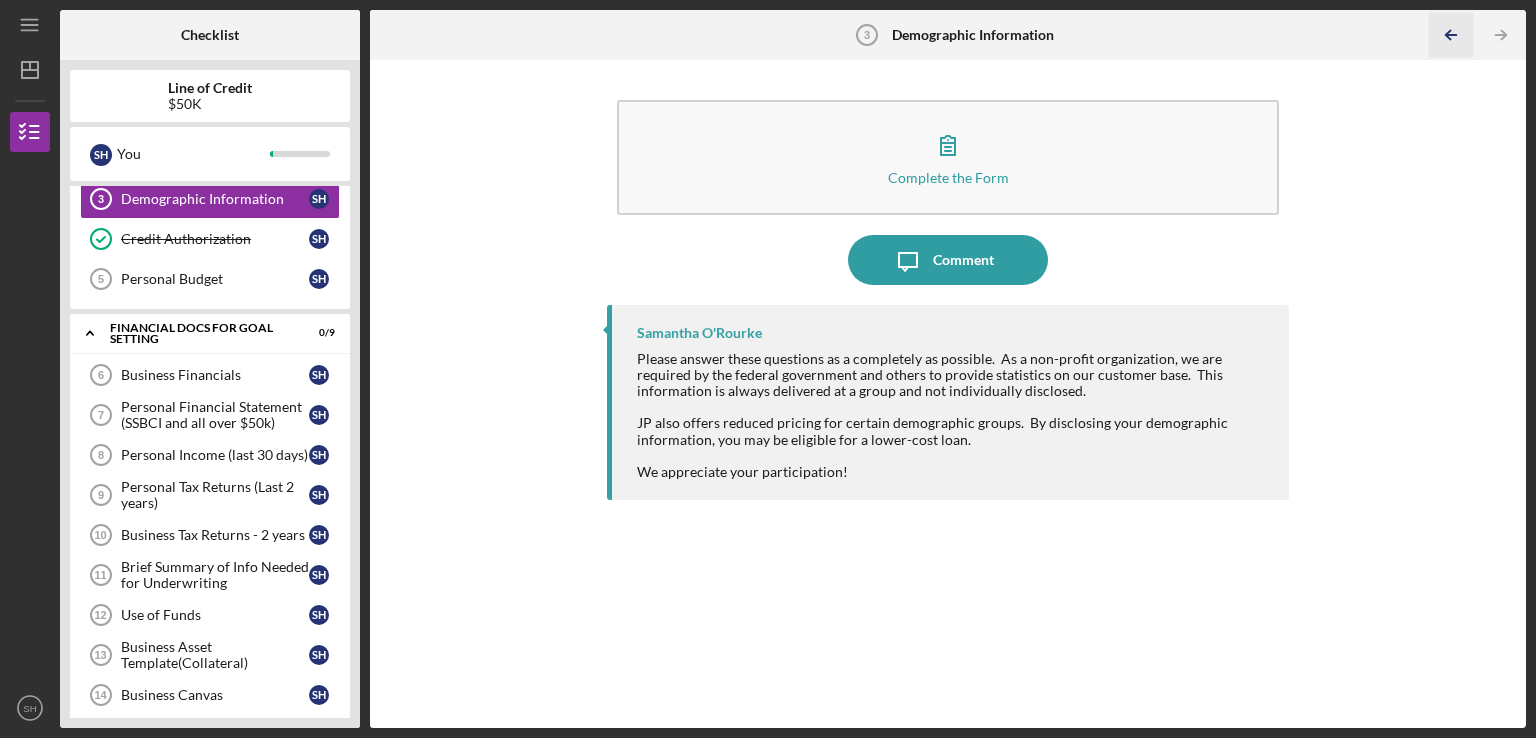 click on "Icon/Table Pagination Arrow" 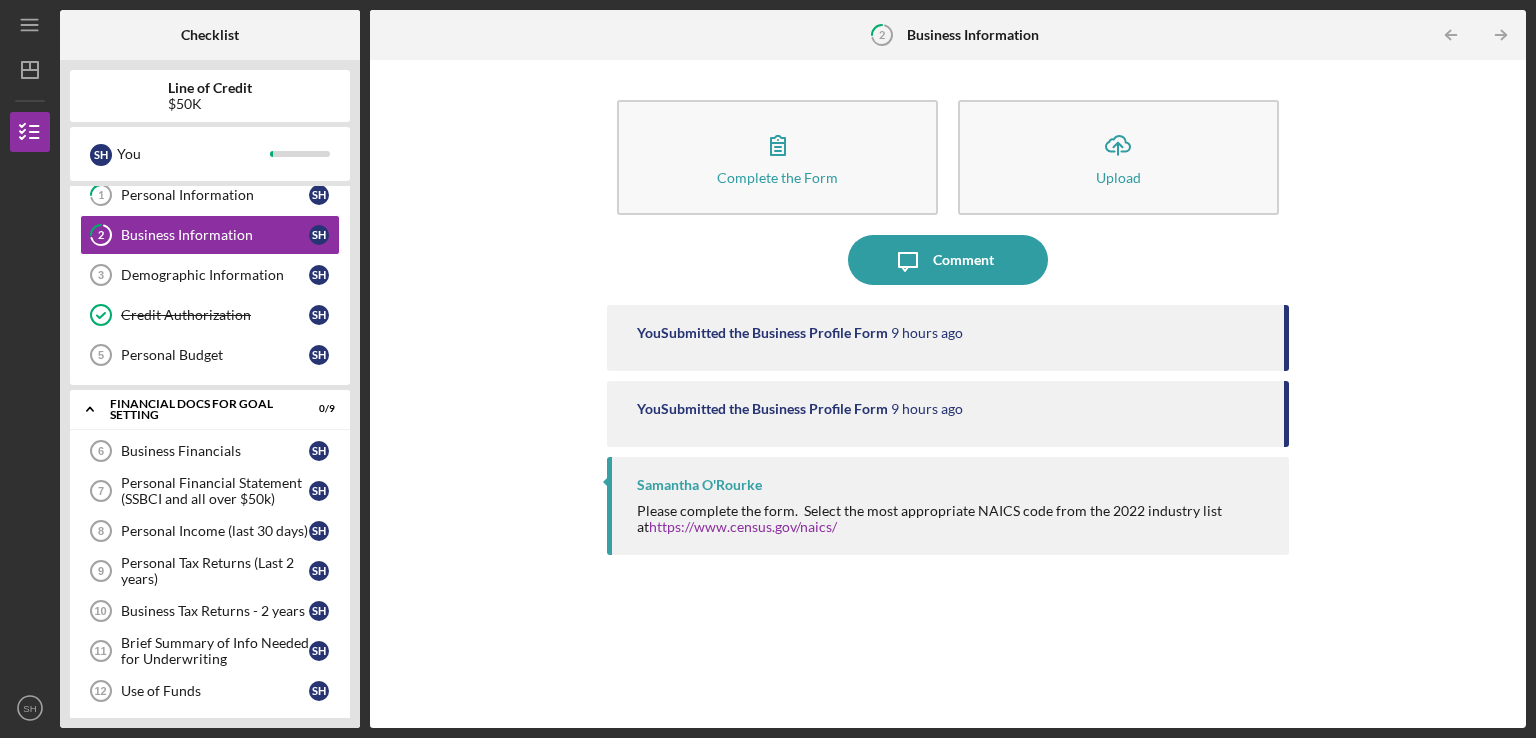 scroll, scrollTop: 0, scrollLeft: 0, axis: both 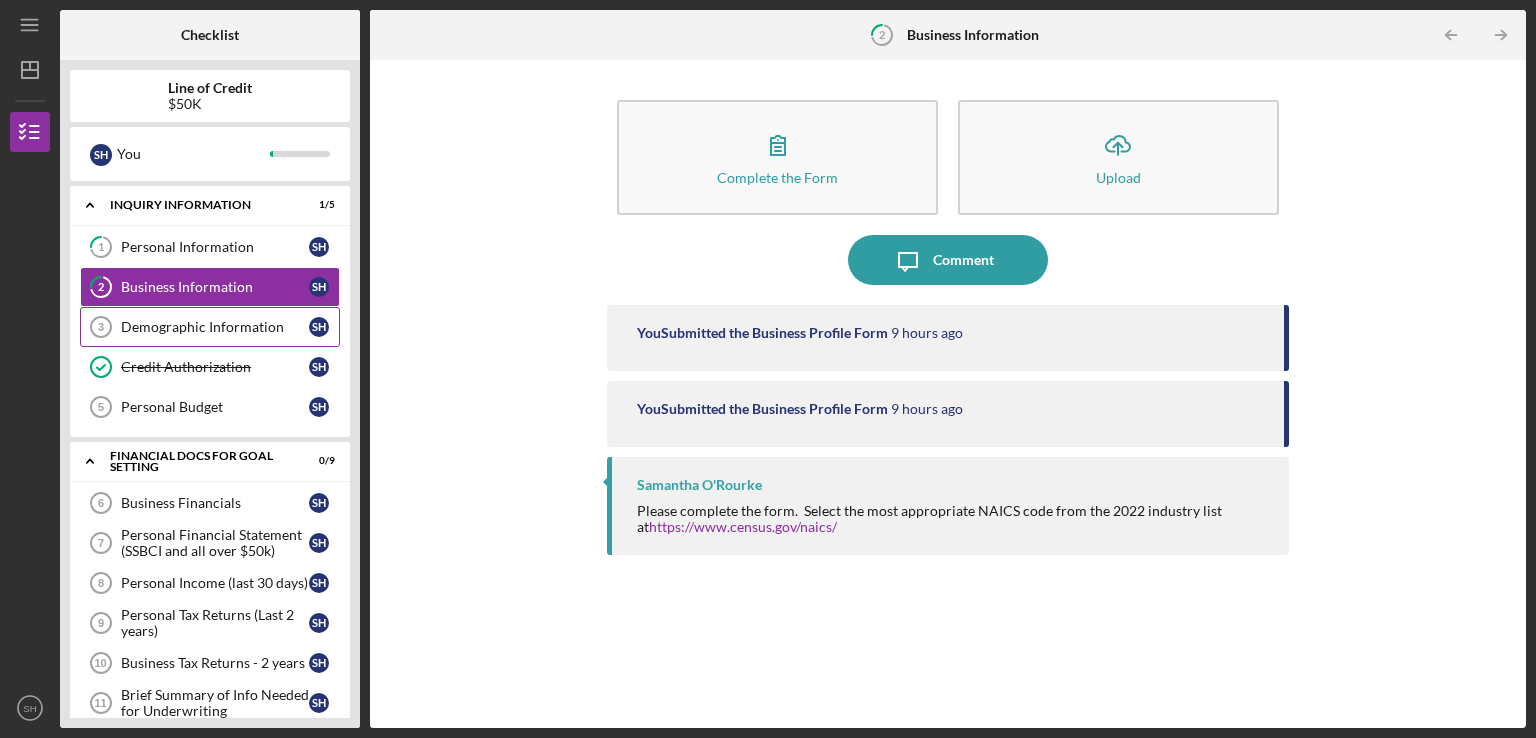 click on "Demographic Information 3" 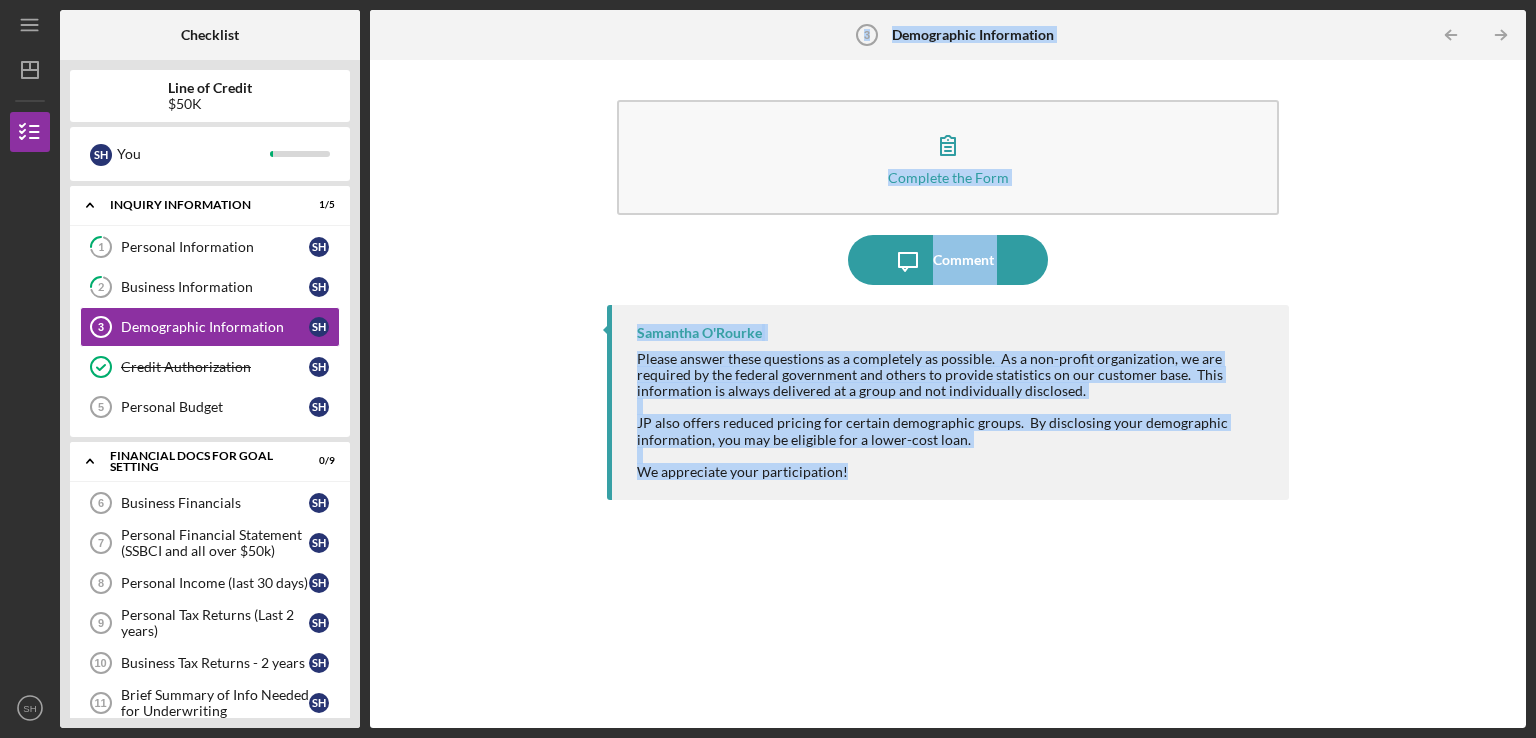 drag, startPoint x: 855, startPoint y: 28, endPoint x: 1340, endPoint y: 564, distance: 722.85614 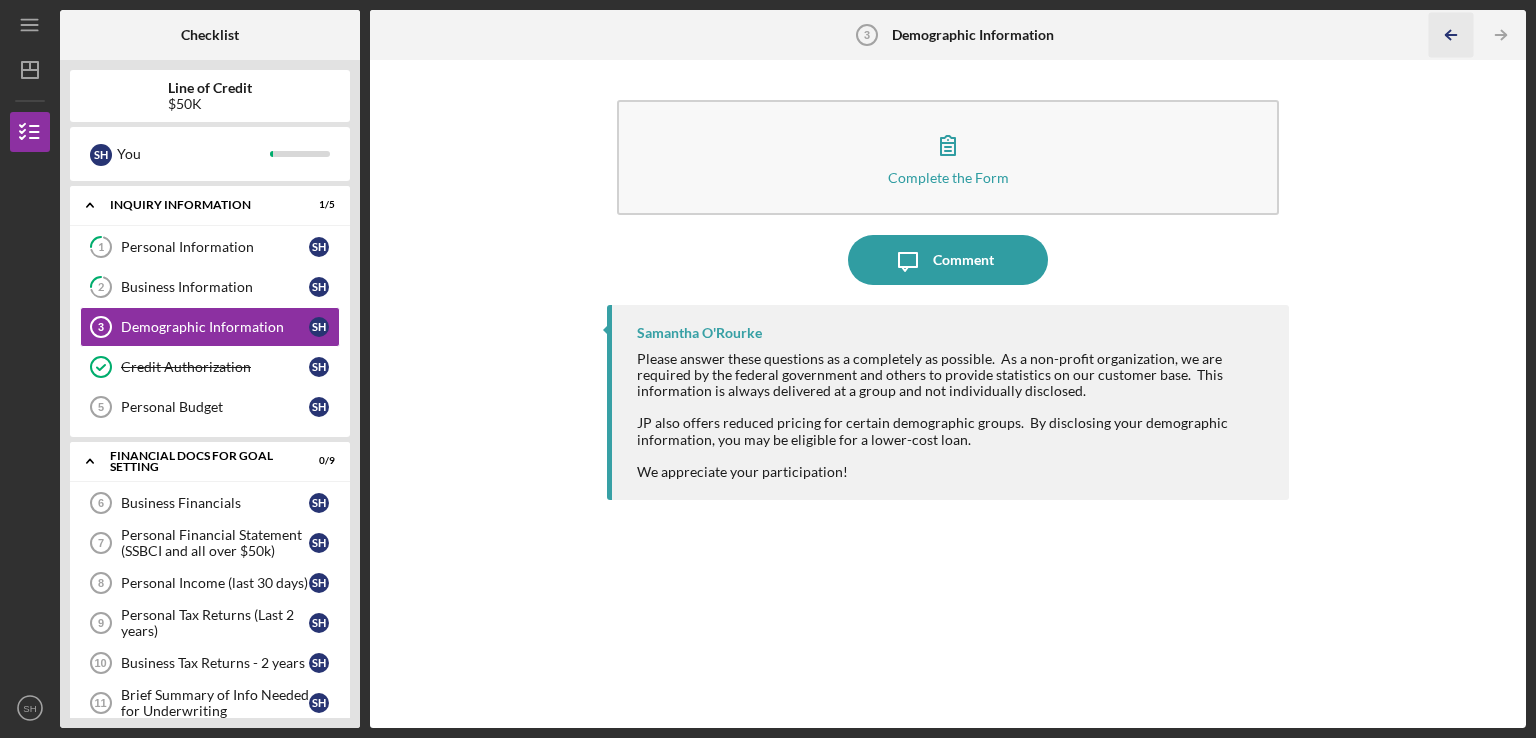 click on "Icon/Table Pagination Arrow" 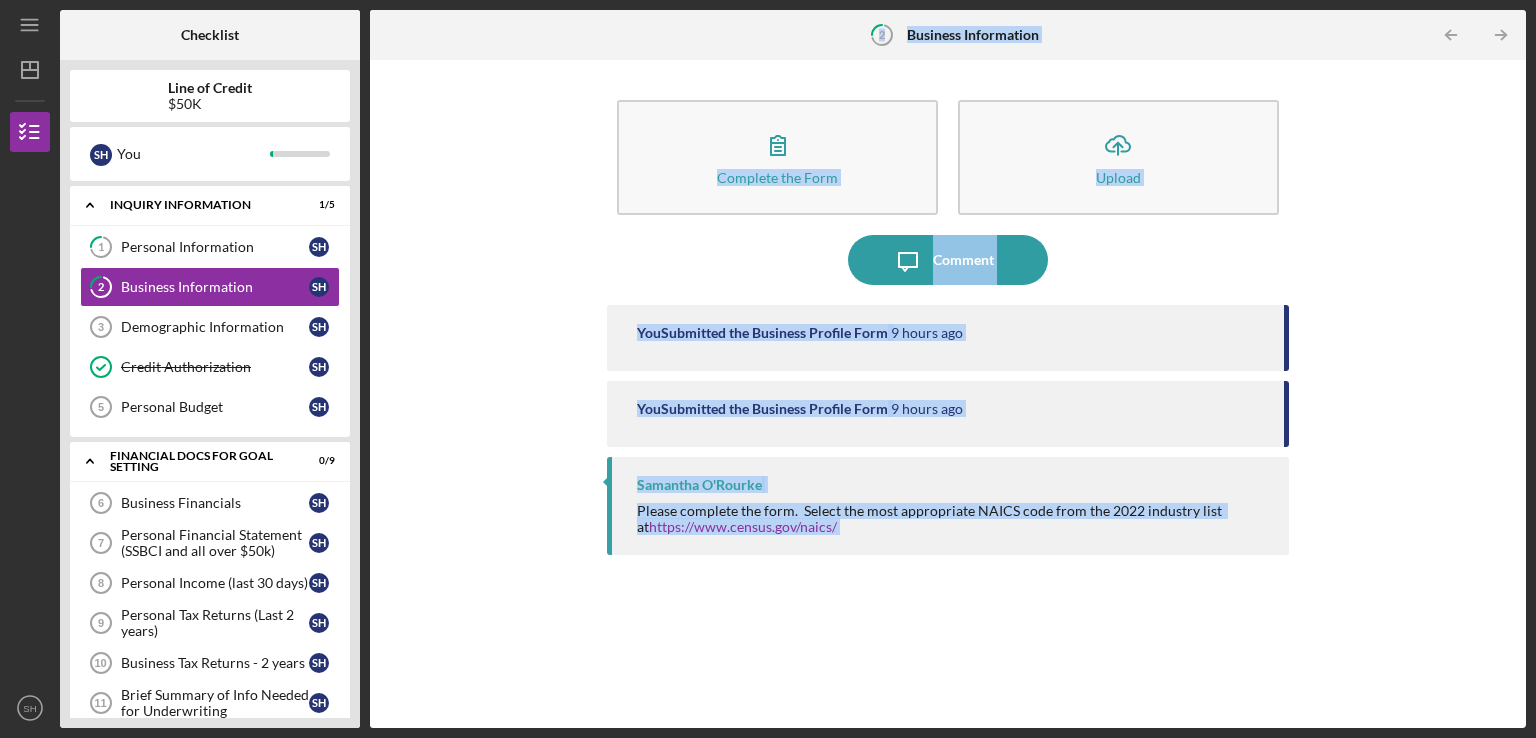drag, startPoint x: 858, startPoint y: 22, endPoint x: 1354, endPoint y: 521, distance: 703.57446 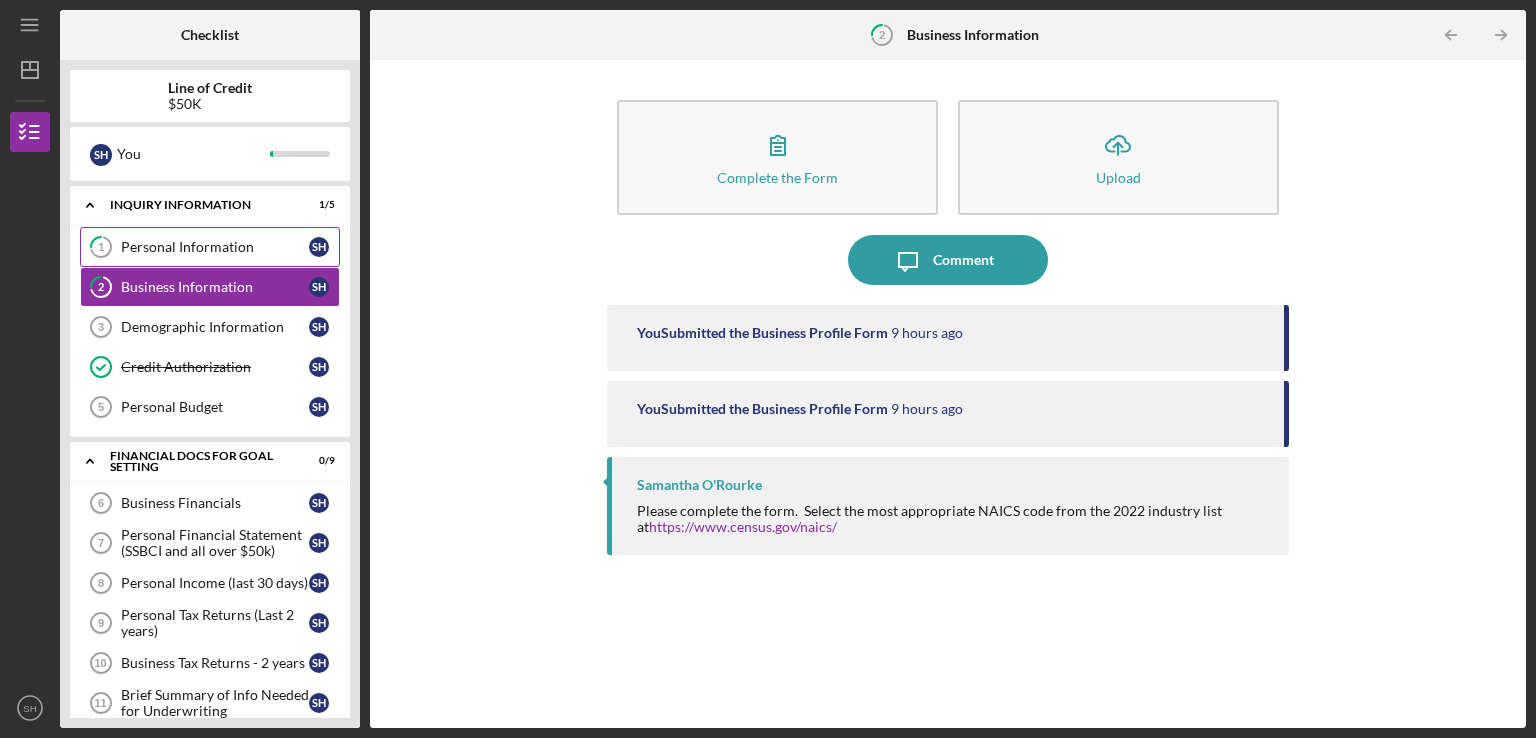 click on "Personal Information" at bounding box center [215, 247] 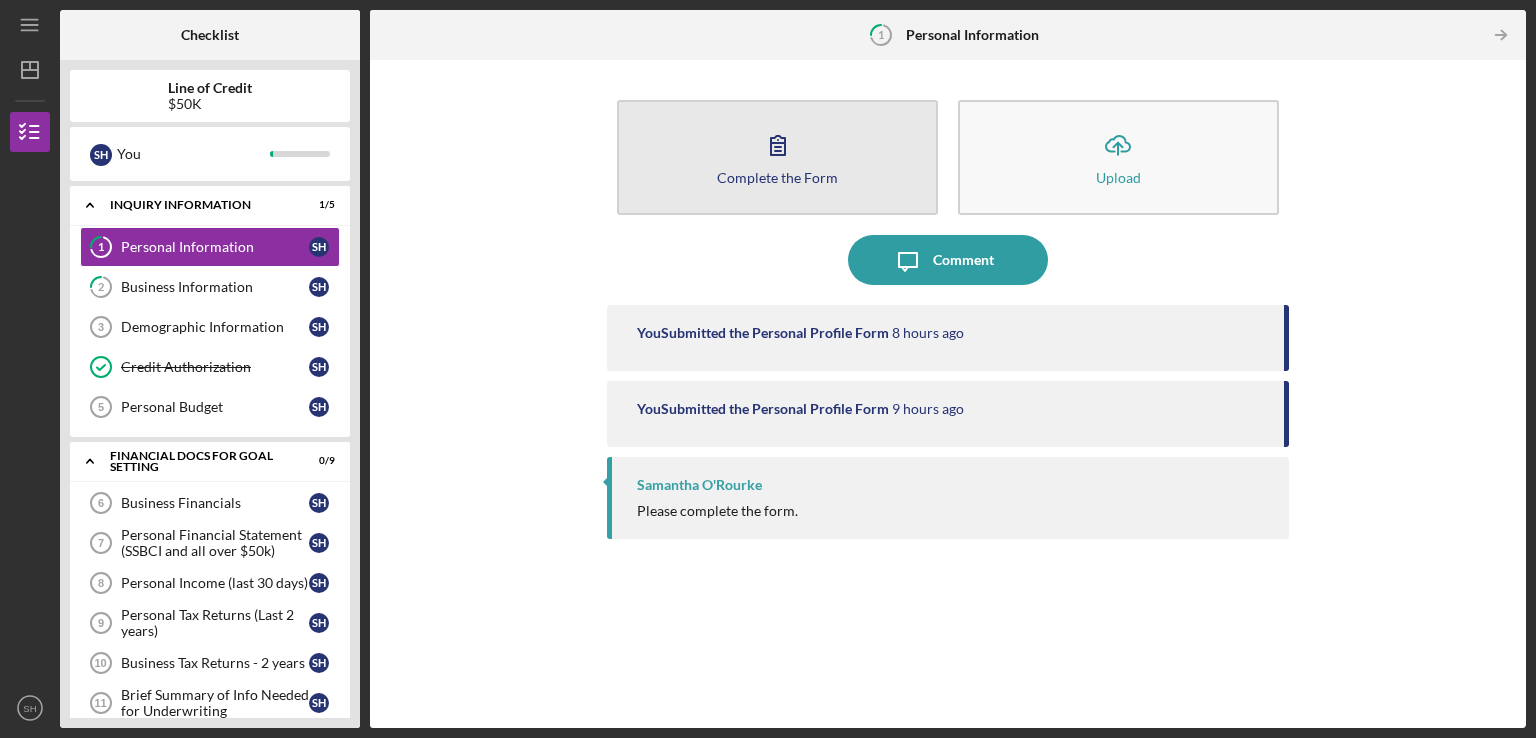 click on "Complete the Form Form" at bounding box center [777, 157] 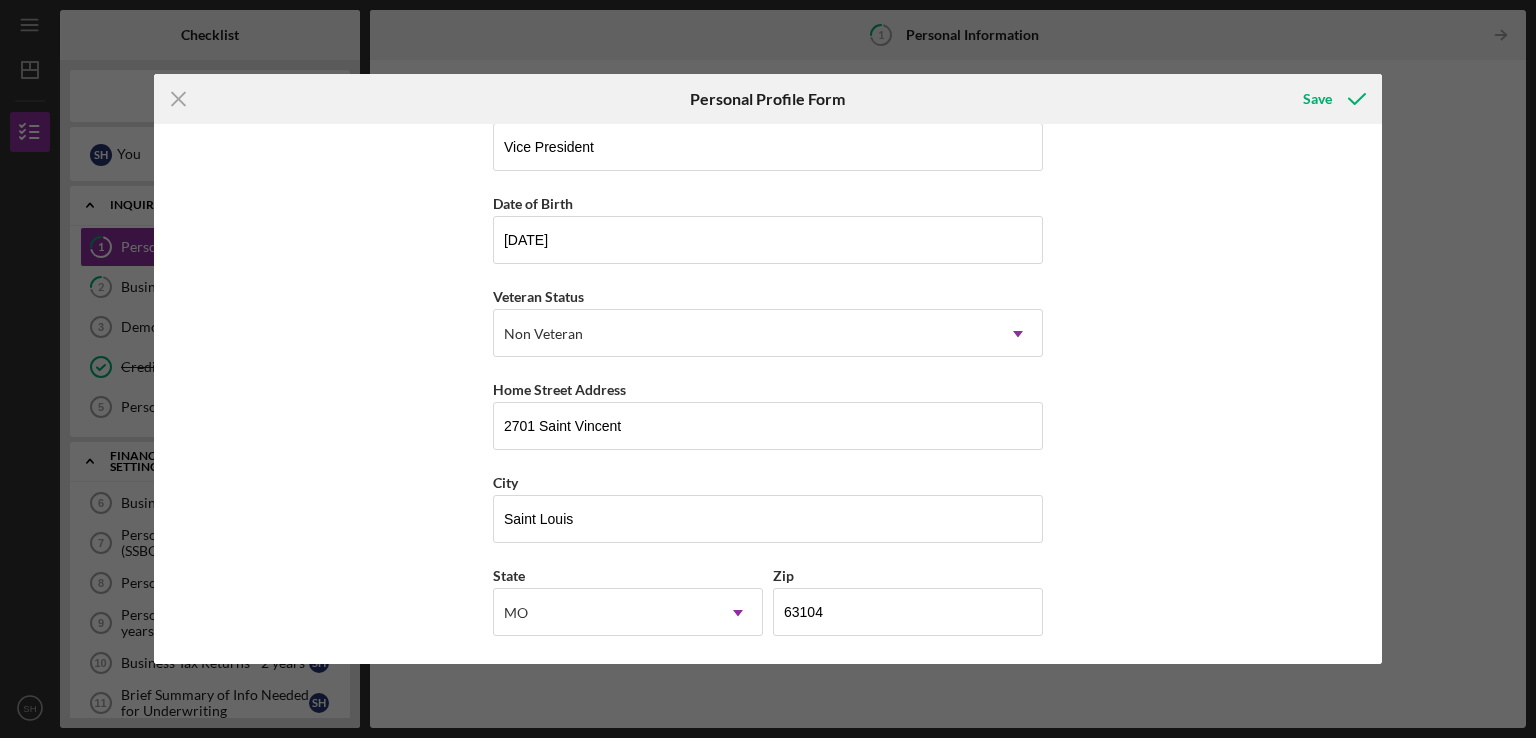 scroll, scrollTop: 221, scrollLeft: 0, axis: vertical 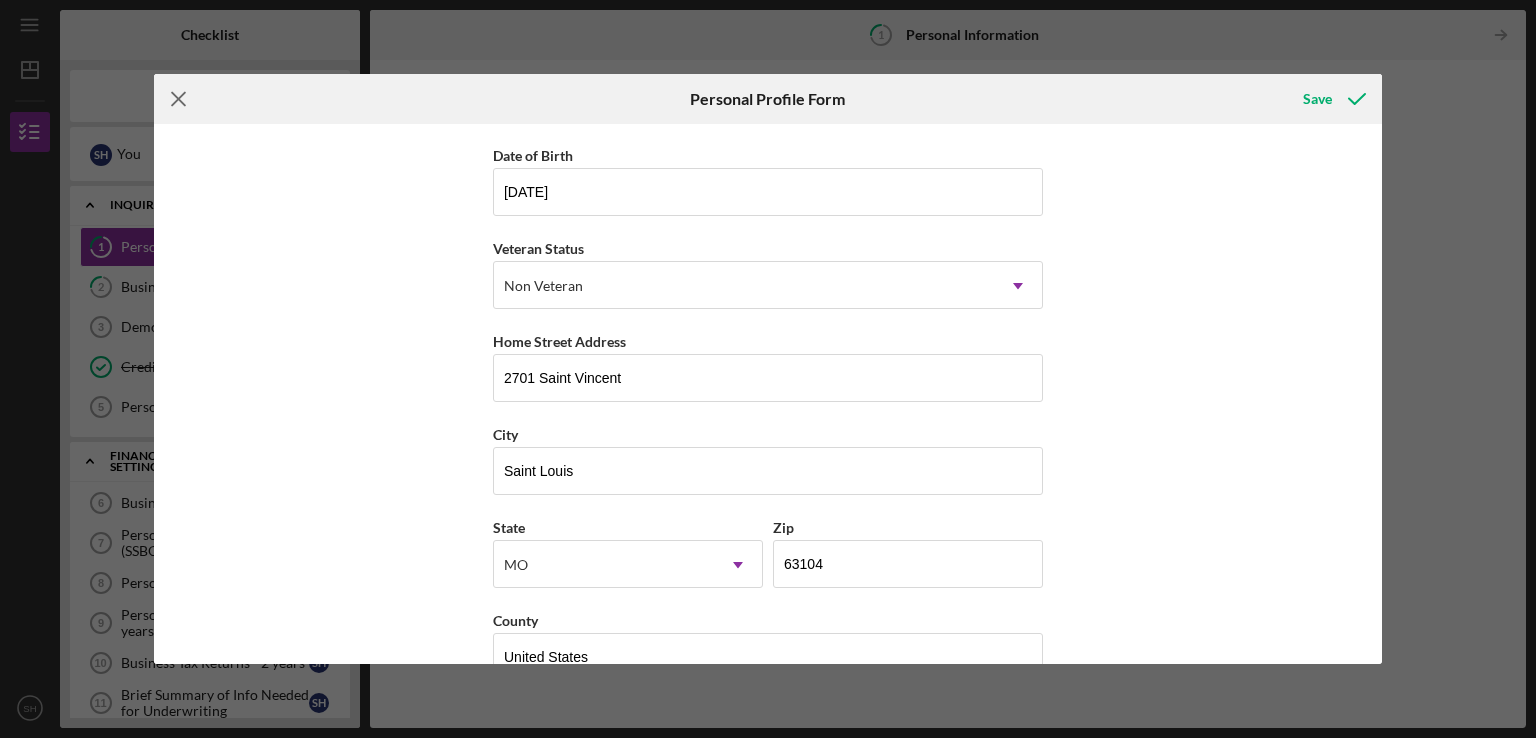 click 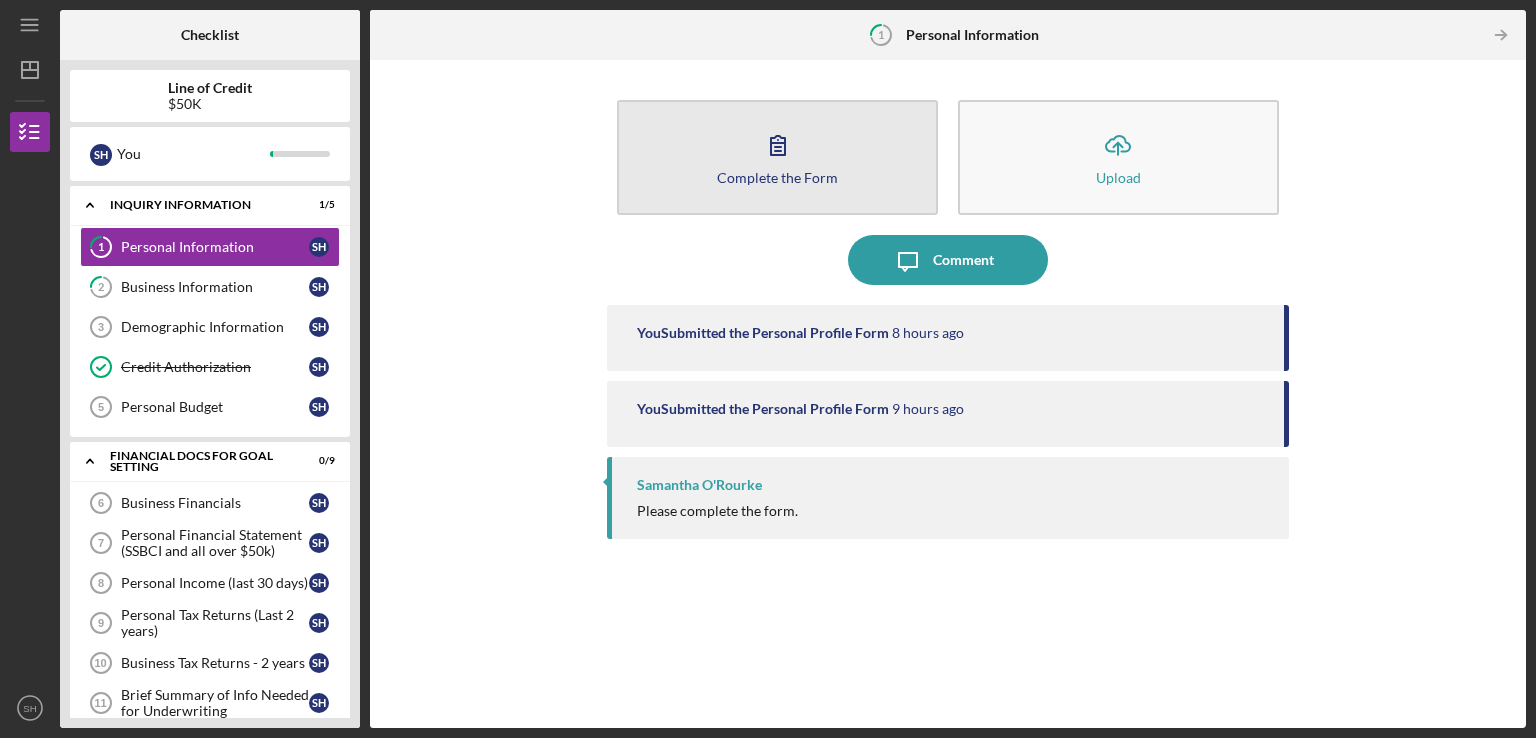click on "Complete the Form" at bounding box center [777, 177] 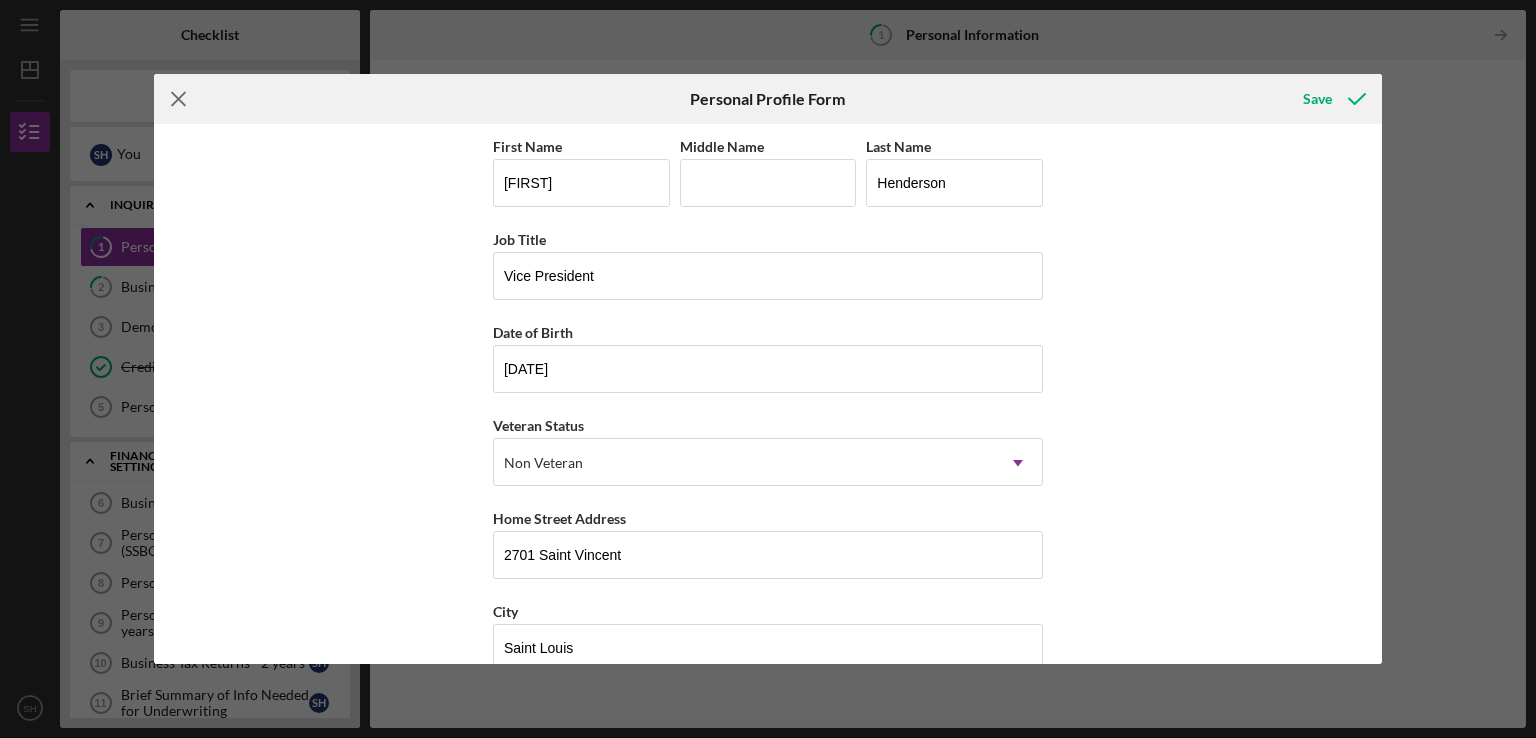 click on "Icon/Menu Close" 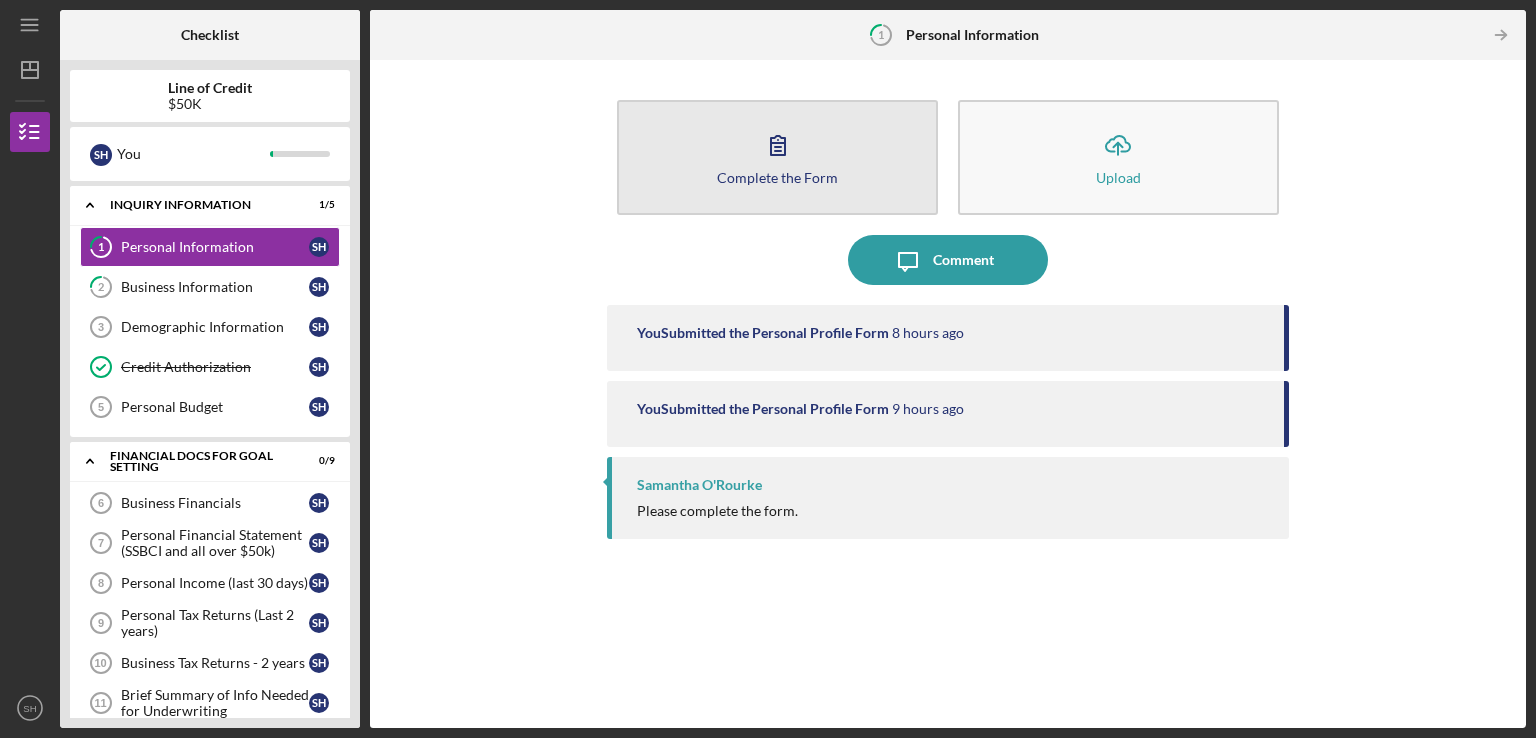 click on "Complete the Form" at bounding box center (777, 177) 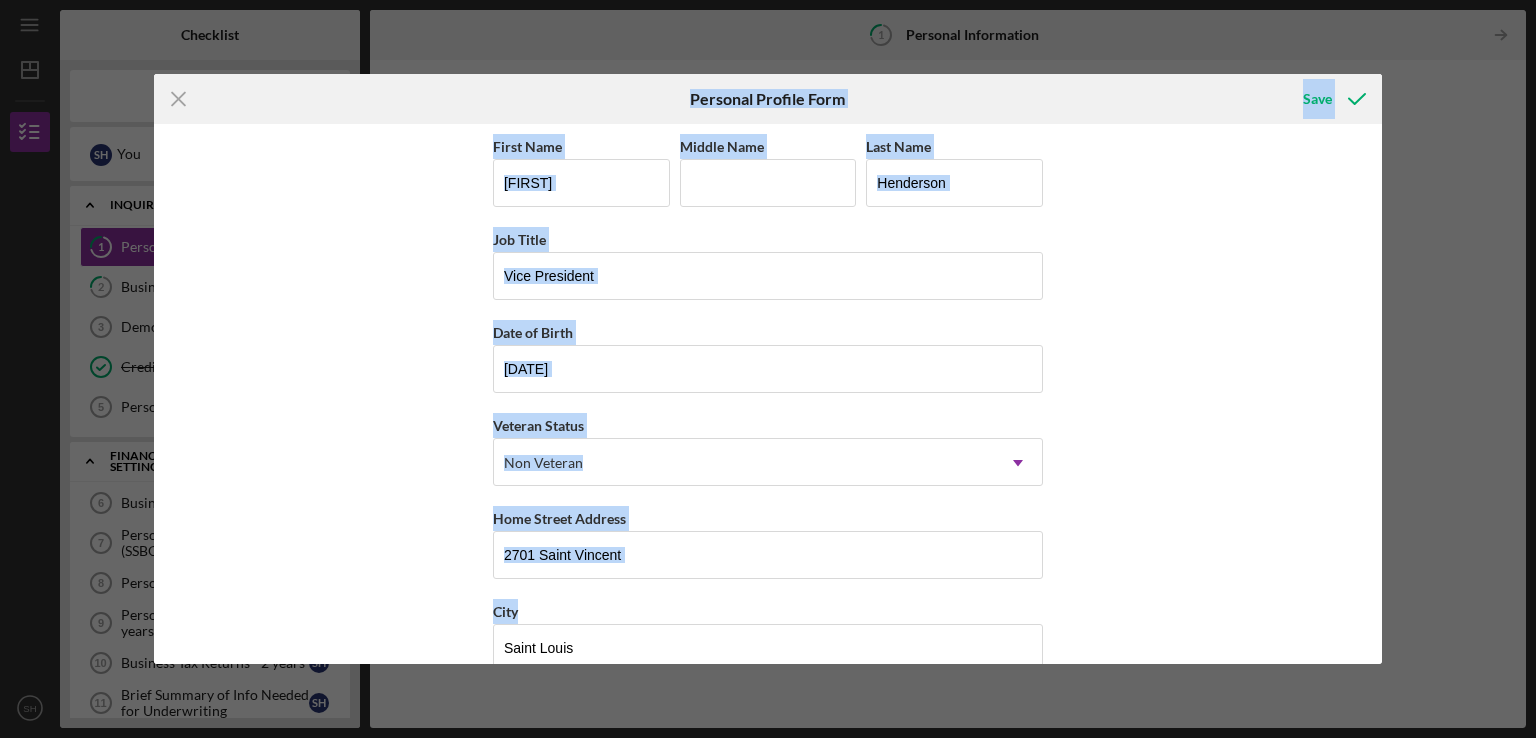 drag, startPoint x: 690, startPoint y: 91, endPoint x: 1184, endPoint y: 662, distance: 755.0344 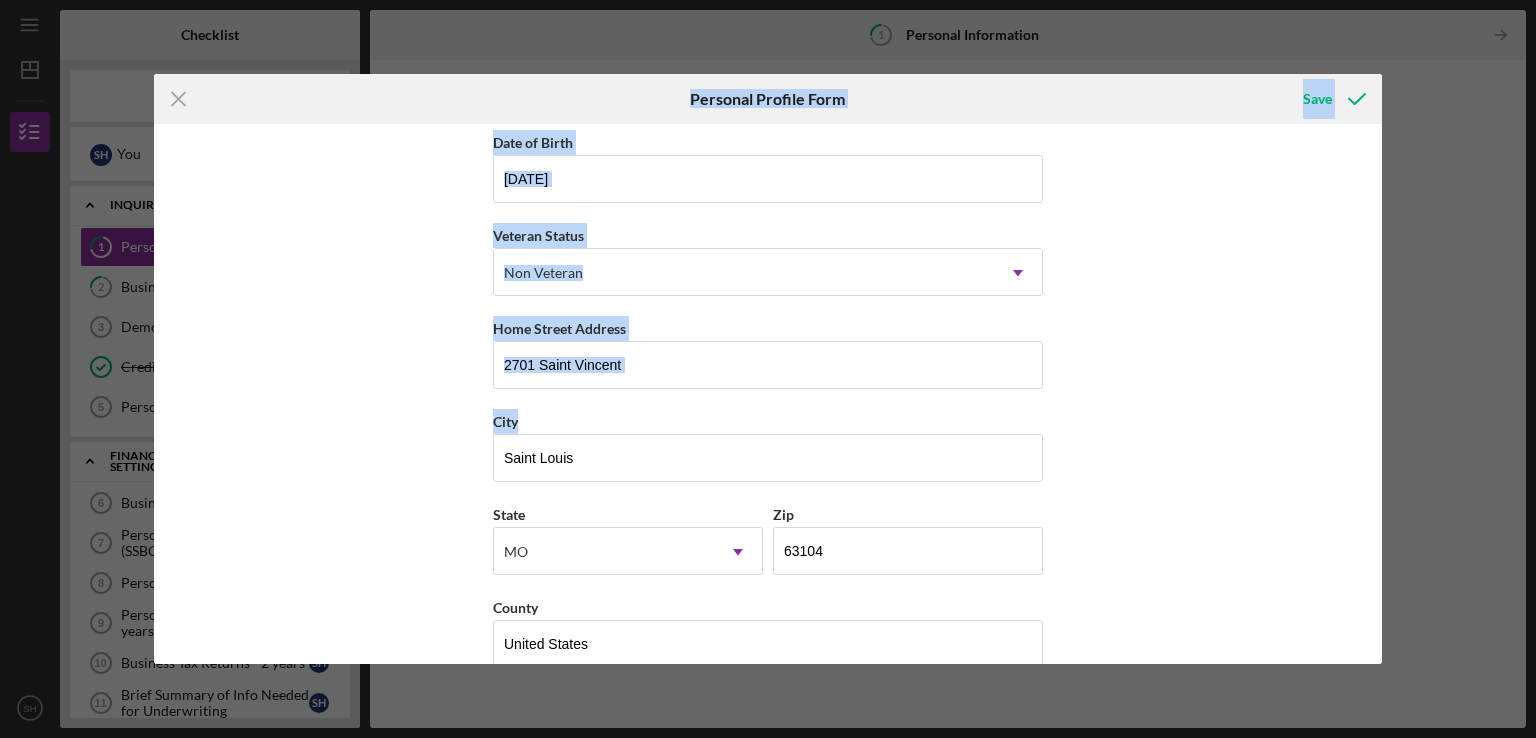 scroll, scrollTop: 196, scrollLeft: 0, axis: vertical 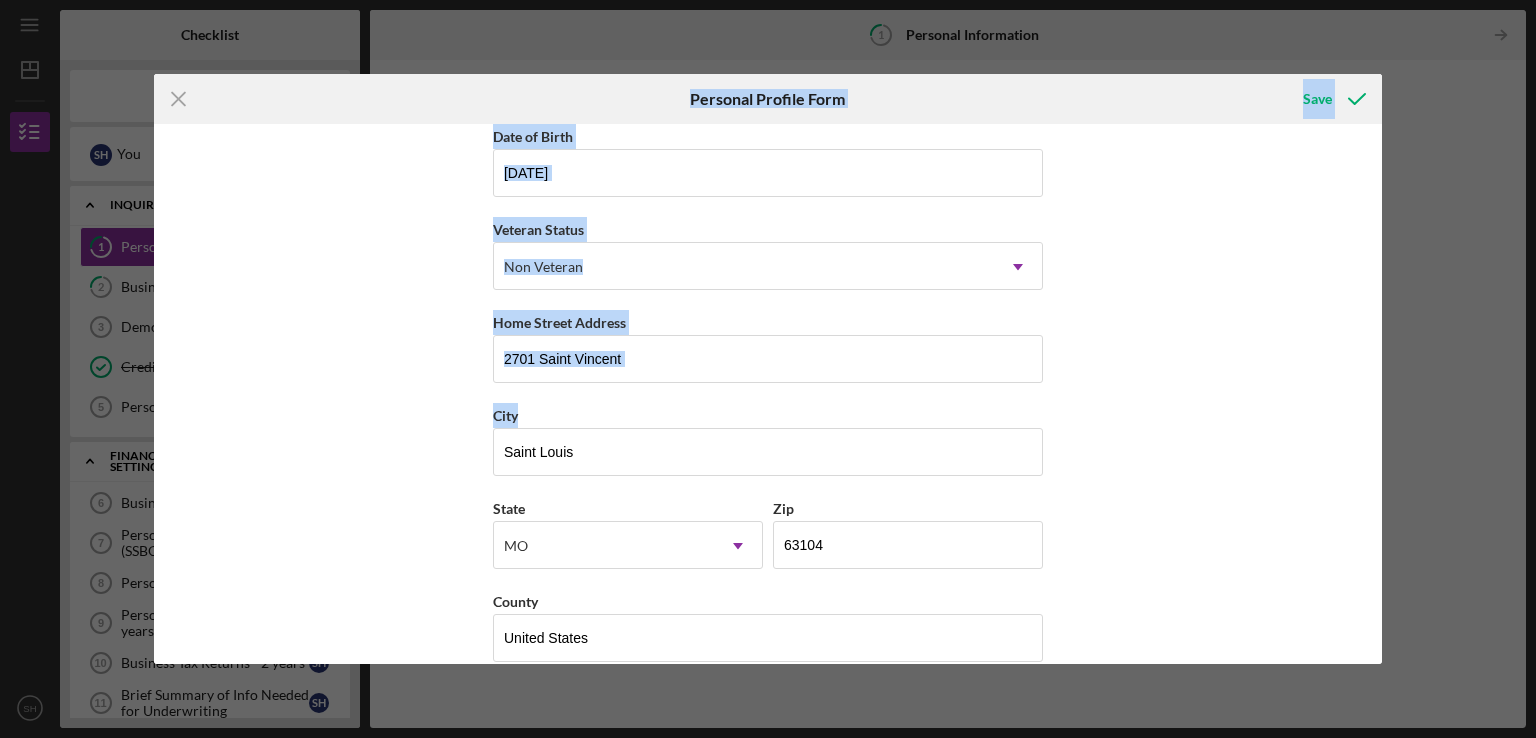 click on "First Name [FIRST] Last Name [LAST] Job Title Vice President Date of Birth [DATE] Veteran Status Non Veteran Icon/Dropdown Arrow Home Street Address [NUMBER] [STREET] City [CITY] State [STATE] Icon/Dropdown Arrow Zip [ZIP] County United States" at bounding box center (768, 394) 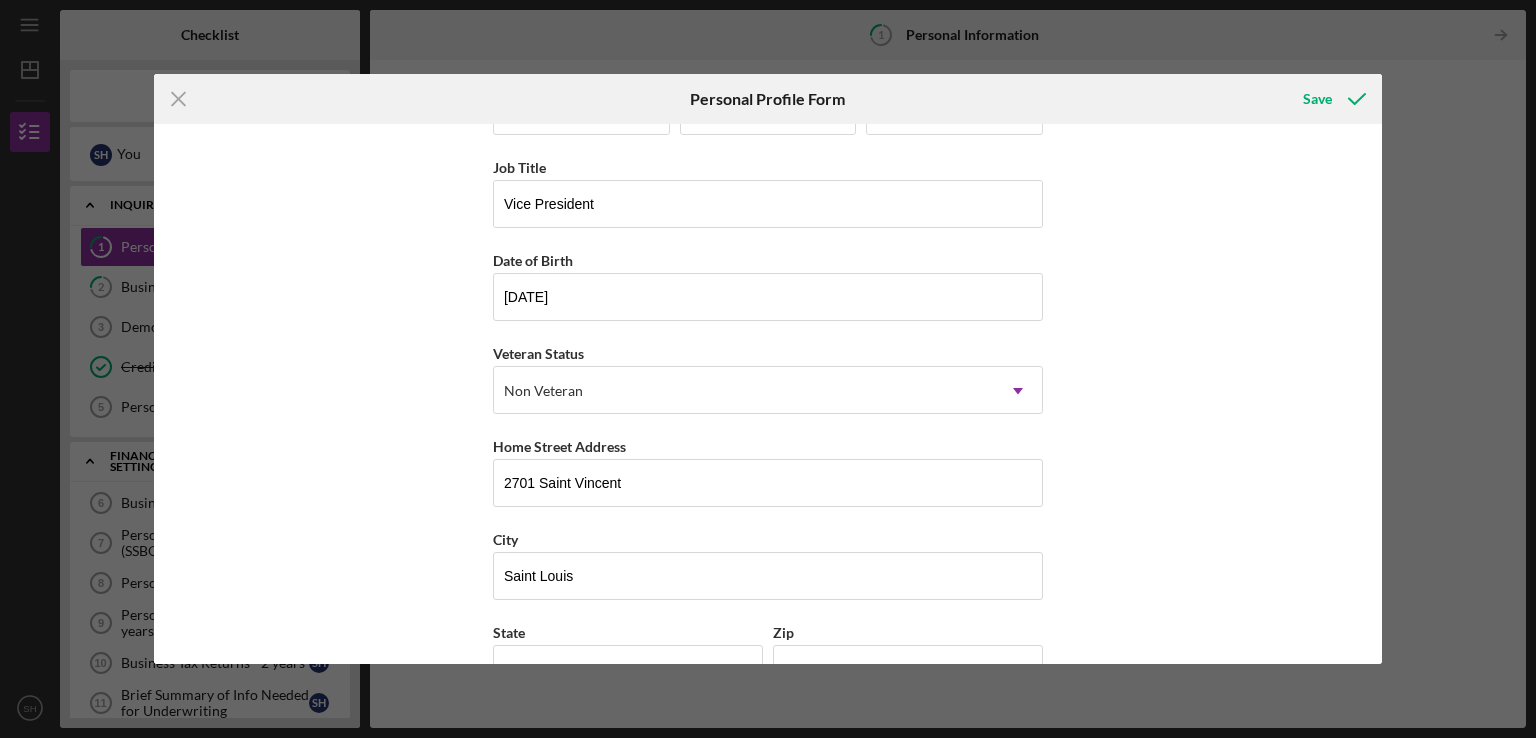 scroll, scrollTop: 0, scrollLeft: 0, axis: both 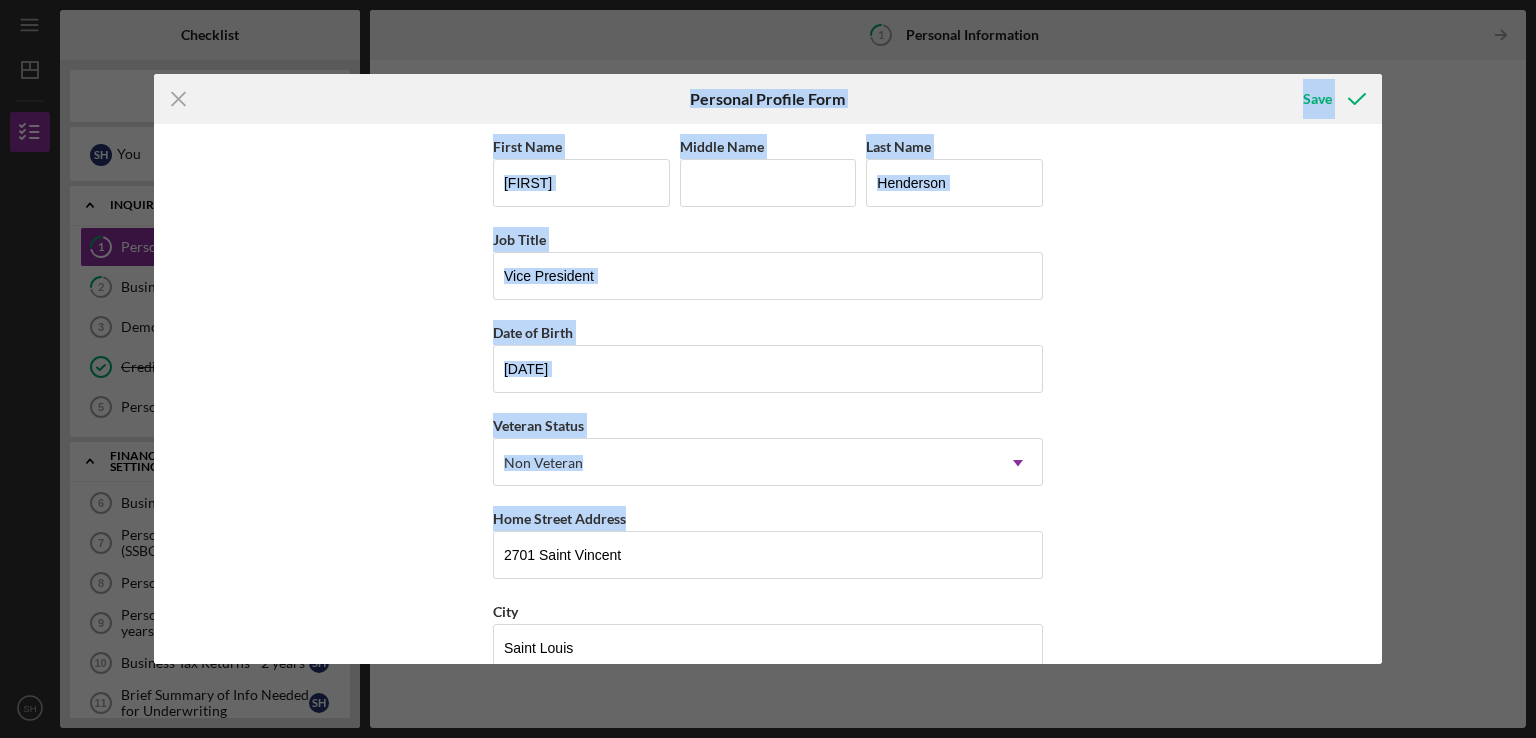 drag, startPoint x: 668, startPoint y: 98, endPoint x: 1108, endPoint y: 550, distance: 630.7963 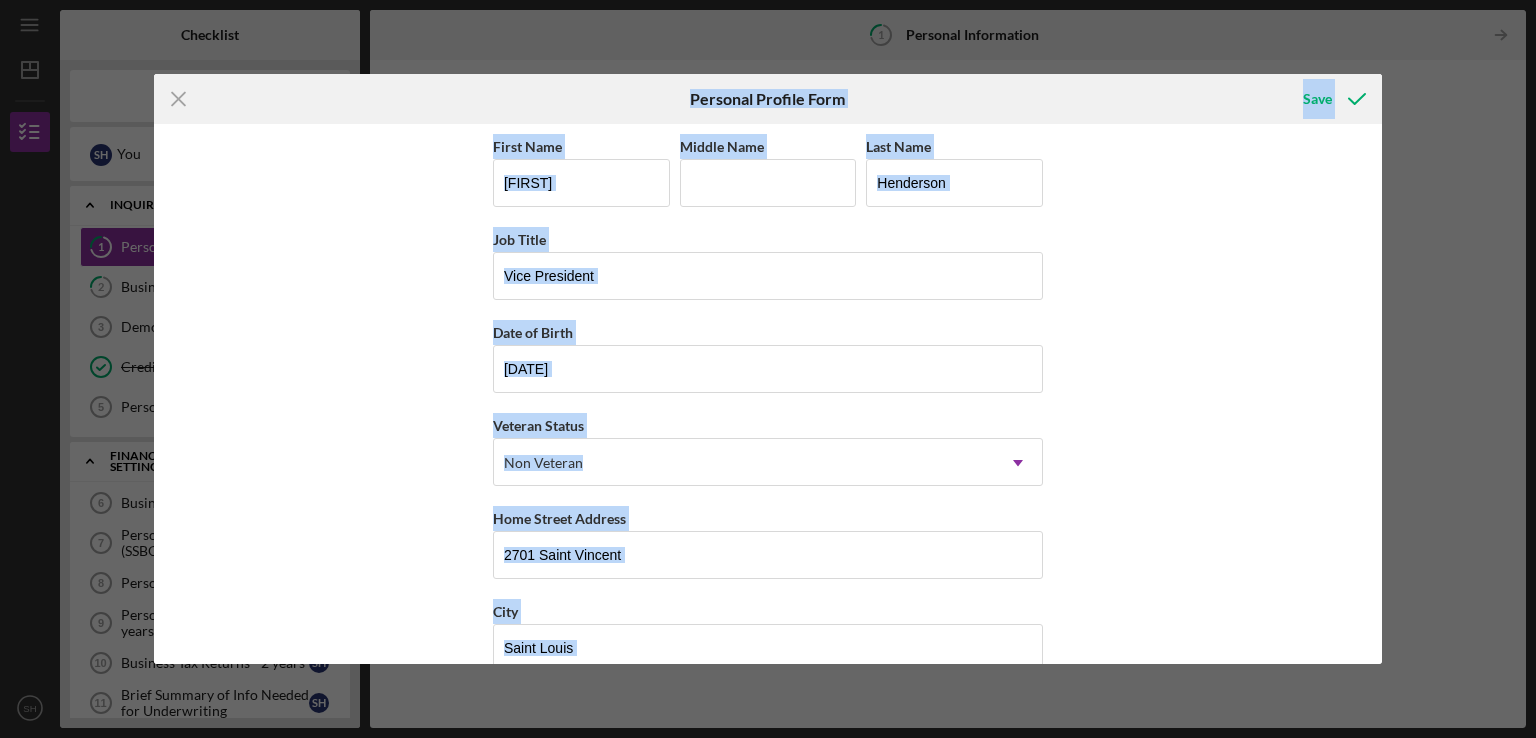 drag, startPoint x: 692, startPoint y: 93, endPoint x: 1372, endPoint y: 662, distance: 886.6572 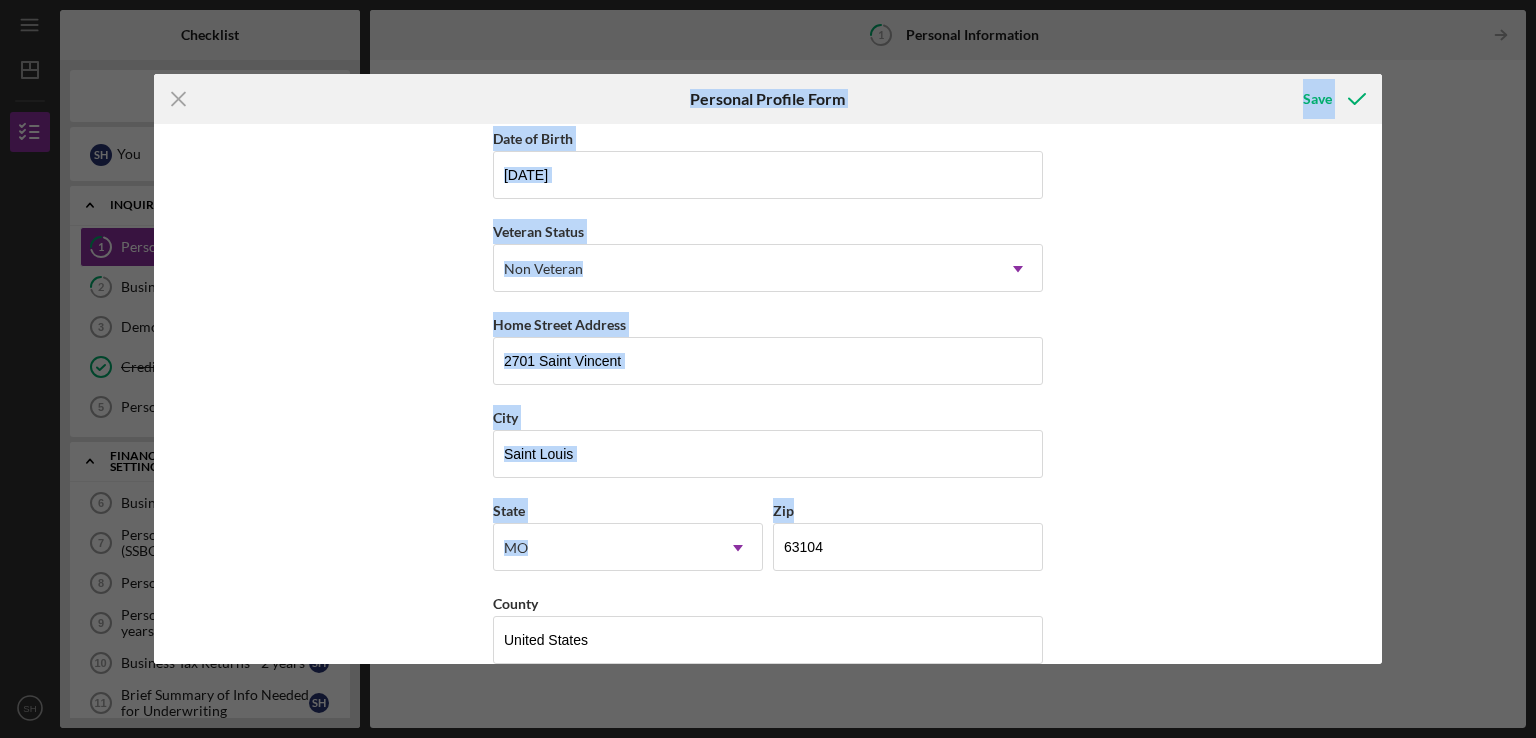 scroll, scrollTop: 221, scrollLeft: 0, axis: vertical 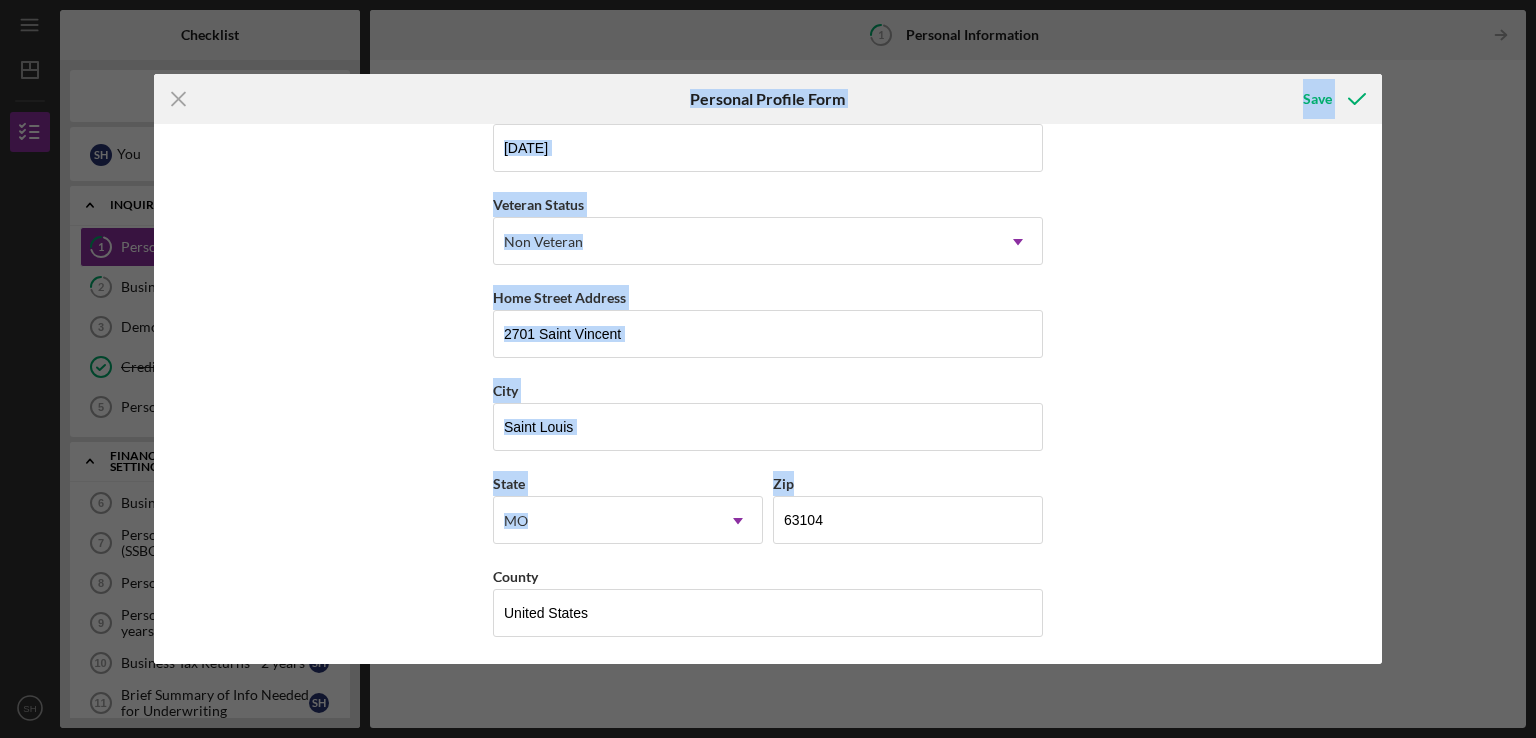 click on "First Name [FIRST] Last Name [LAST] Job Title Vice President Date of Birth [DATE] Veteran Status Non Veteran Icon/Dropdown Arrow Home Street Address [NUMBER] [STREET] City [CITY] State [STATE] Icon/Dropdown Arrow Zip [ZIP] County United States" at bounding box center [768, 394] 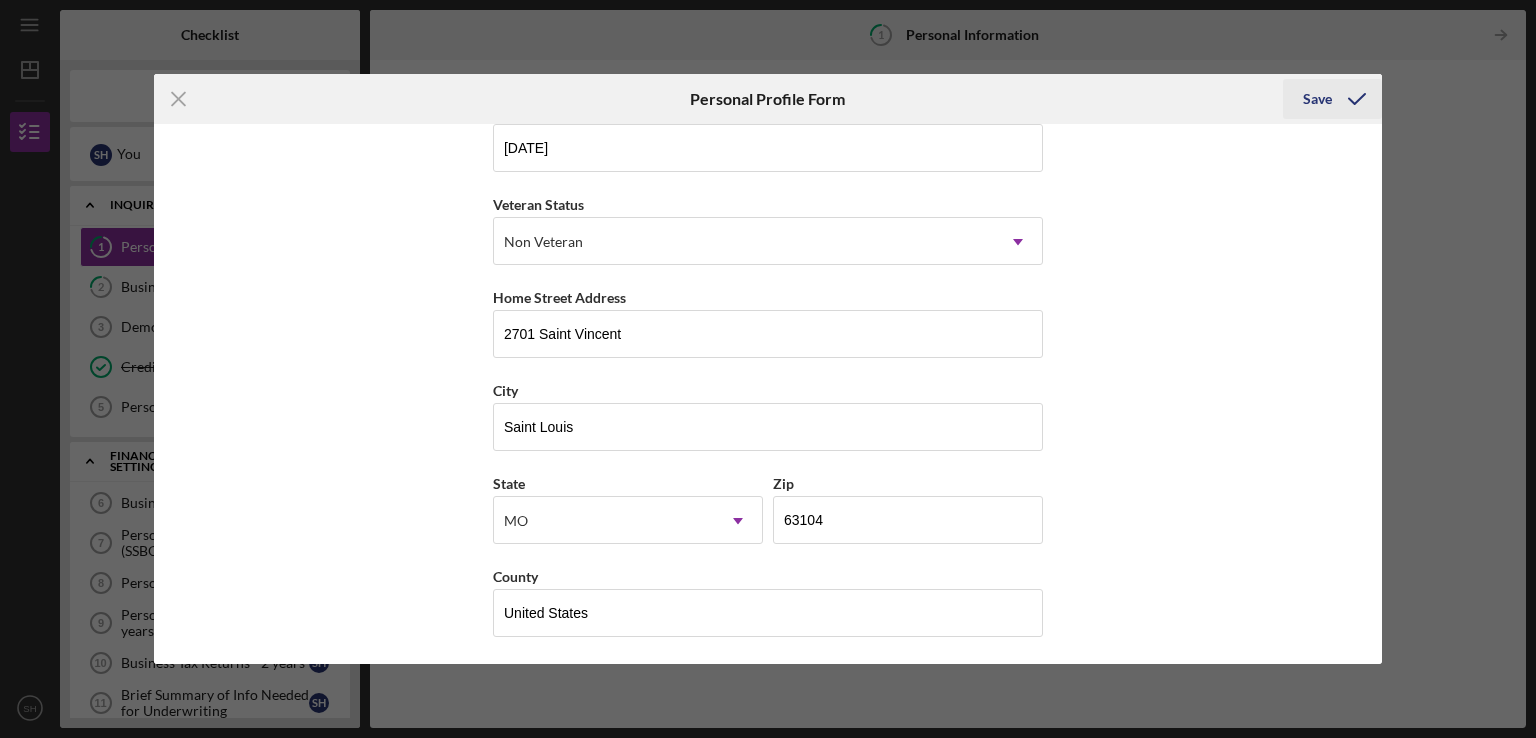 click on "Save" at bounding box center [1317, 99] 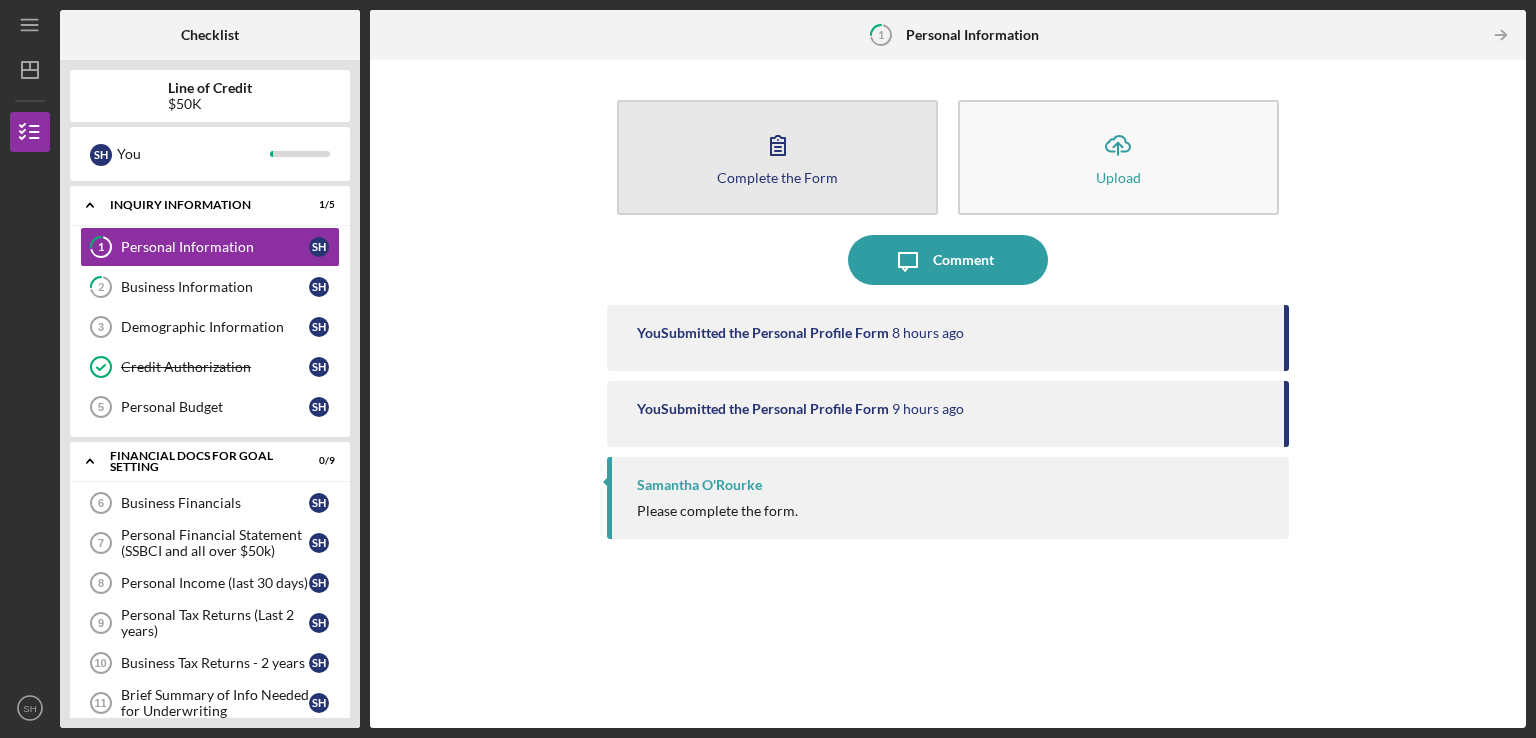 click on "Complete the Form" at bounding box center [777, 177] 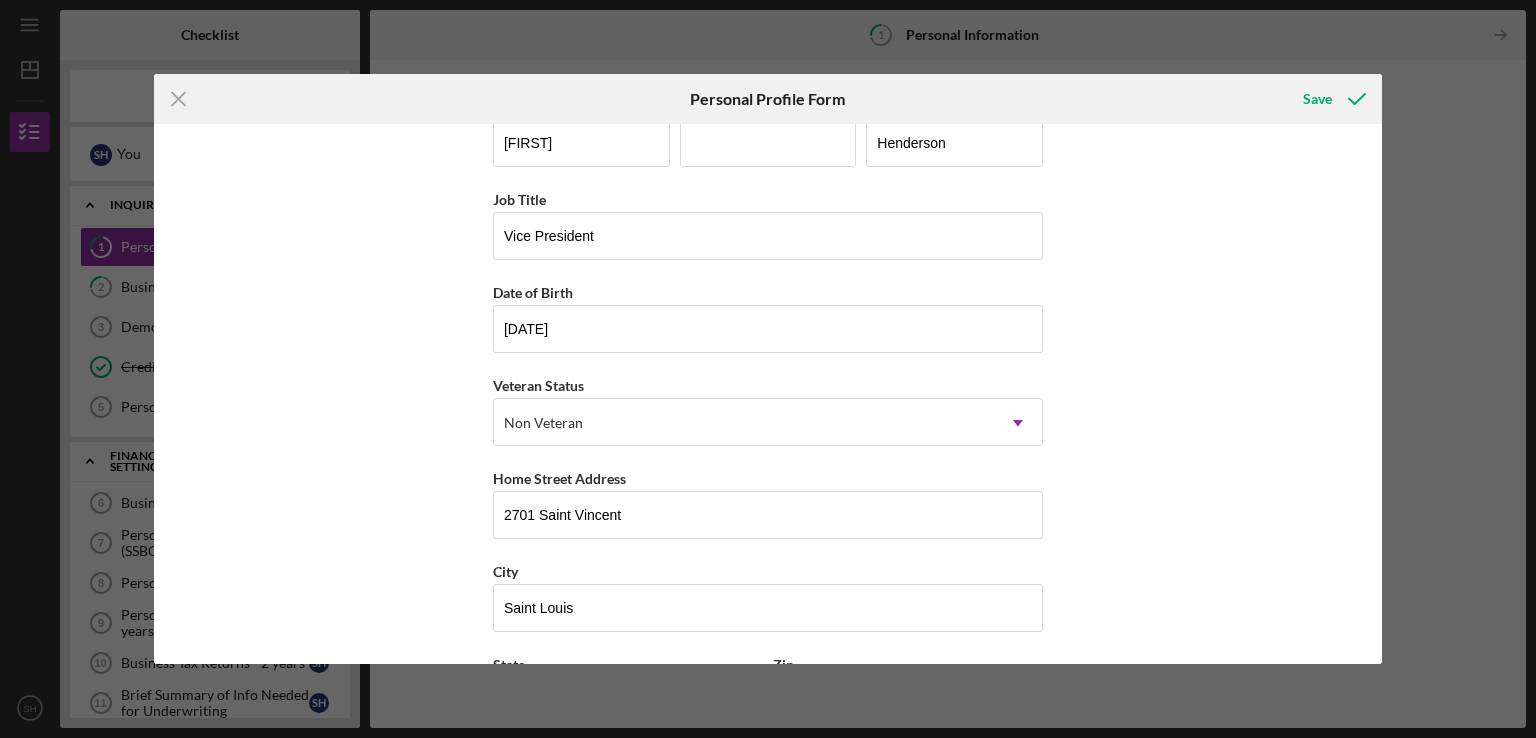 scroll, scrollTop: 0, scrollLeft: 0, axis: both 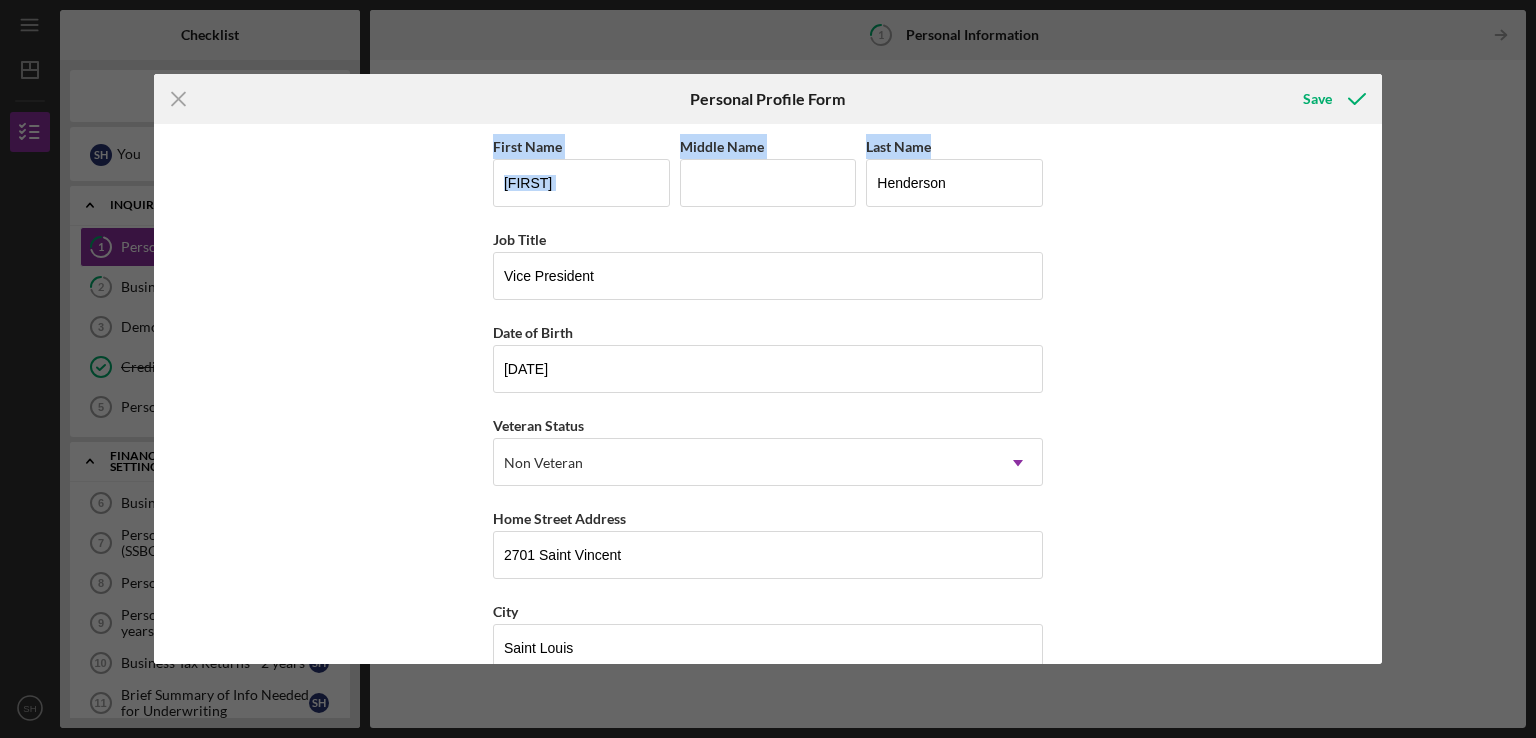drag, startPoint x: 488, startPoint y: 129, endPoint x: 1059, endPoint y: 141, distance: 571.1261 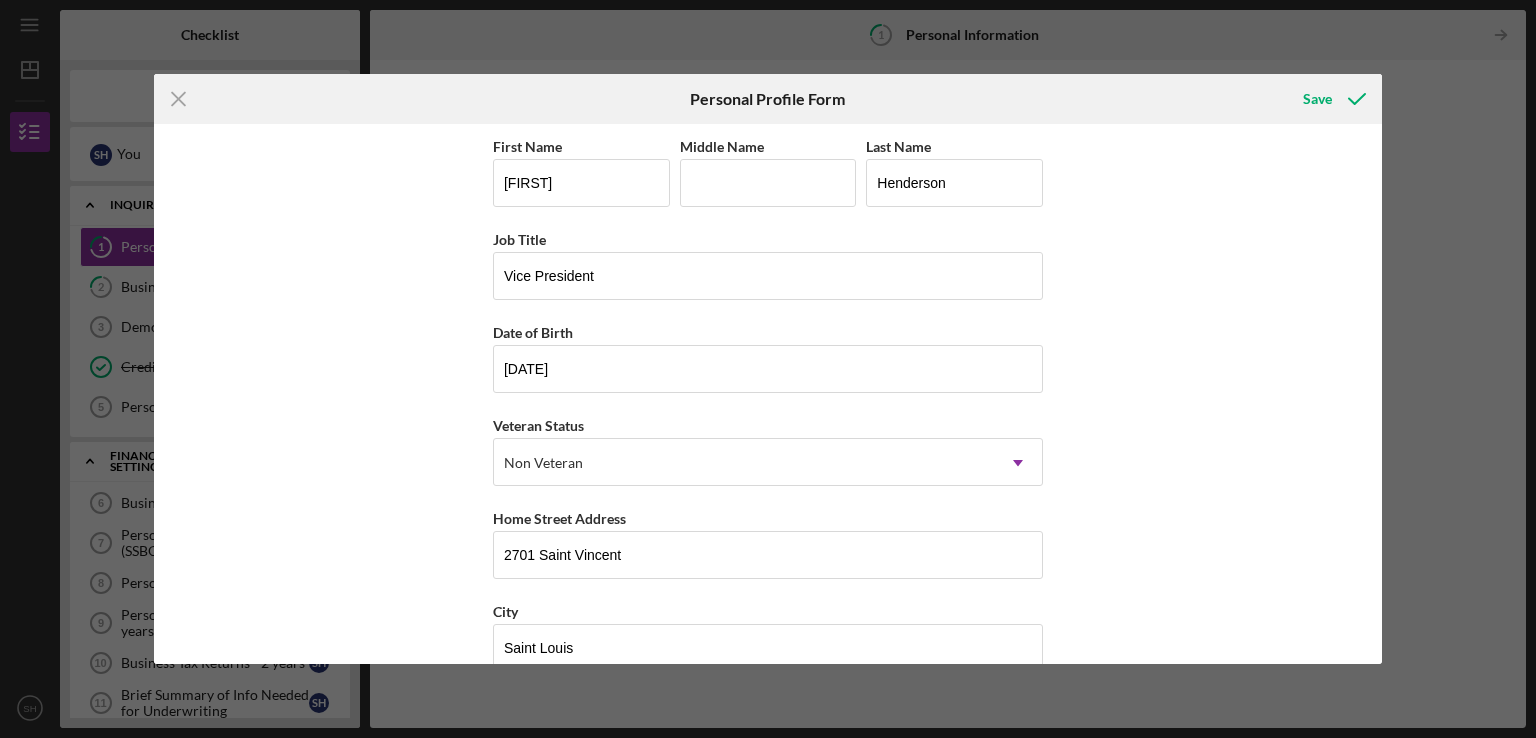 click on "First Name [FIRST] Last Name [LAST] Job Title Vice President Date of Birth [DATE] Veteran Status Non Veteran Icon/Dropdown Arrow Home Street Address [NUMBER] [STREET] City [CITY] State [STATE] Icon/Dropdown Arrow Zip [ZIP] County United States" at bounding box center (768, 394) 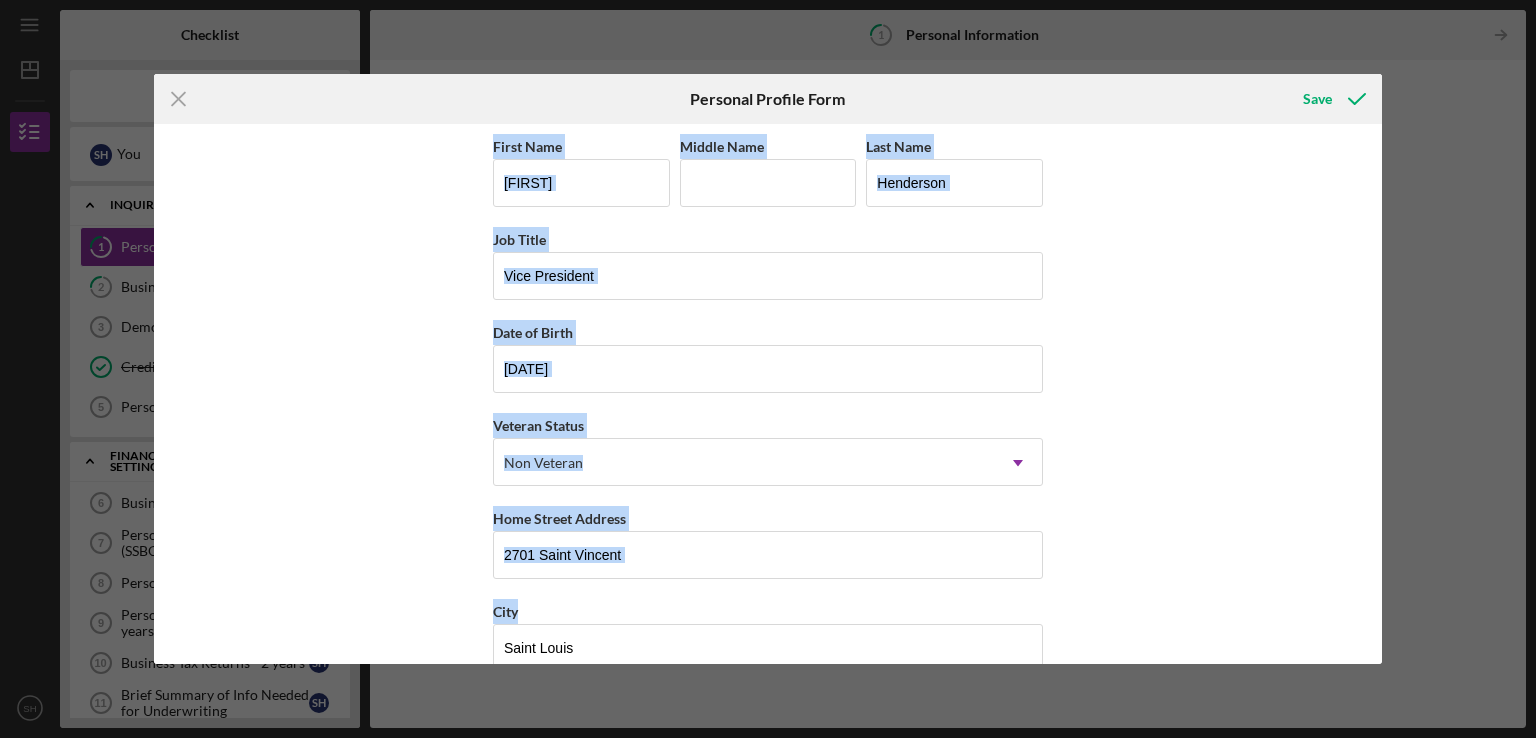 scroll, scrollTop: 221, scrollLeft: 0, axis: vertical 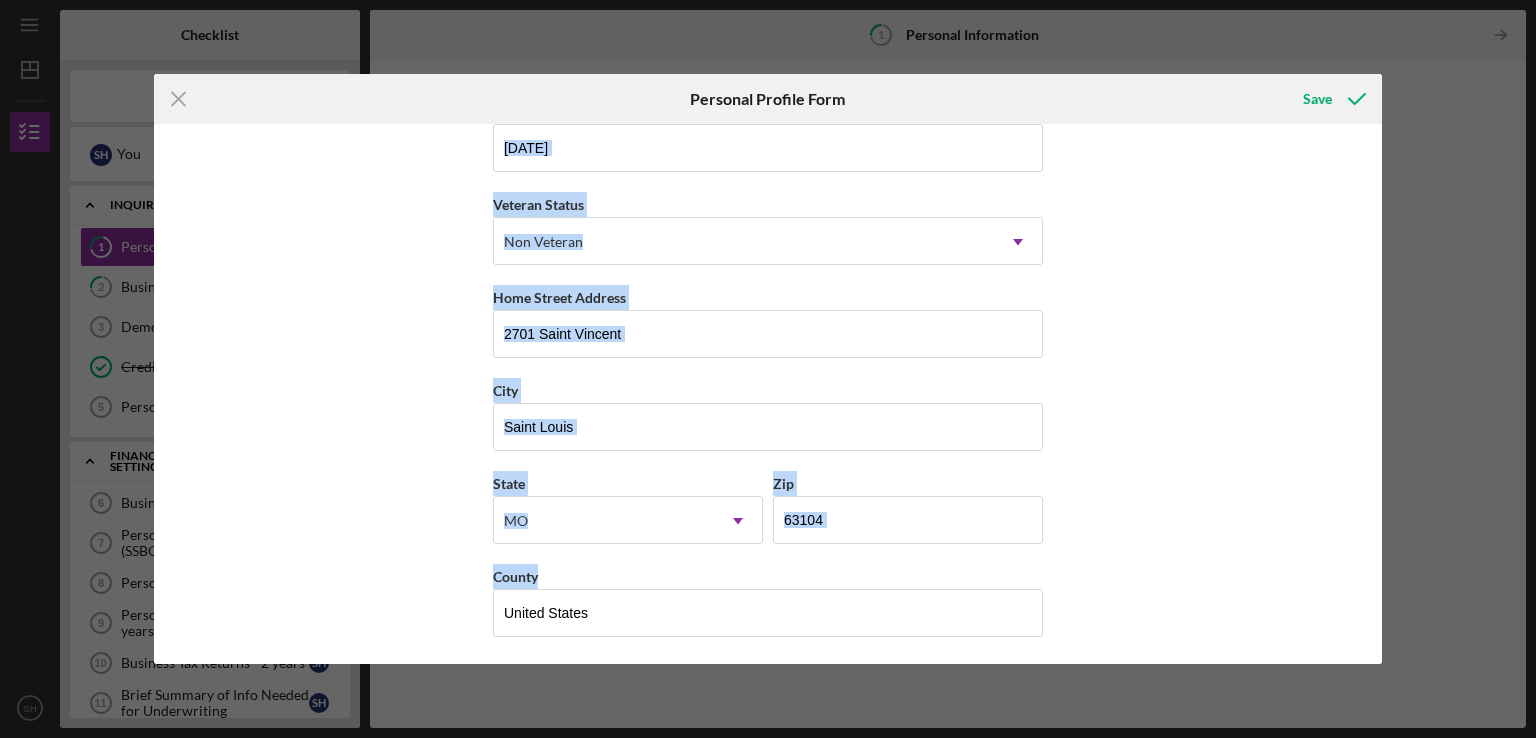 drag, startPoint x: 482, startPoint y: 139, endPoint x: 866, endPoint y: 614, distance: 610.8036 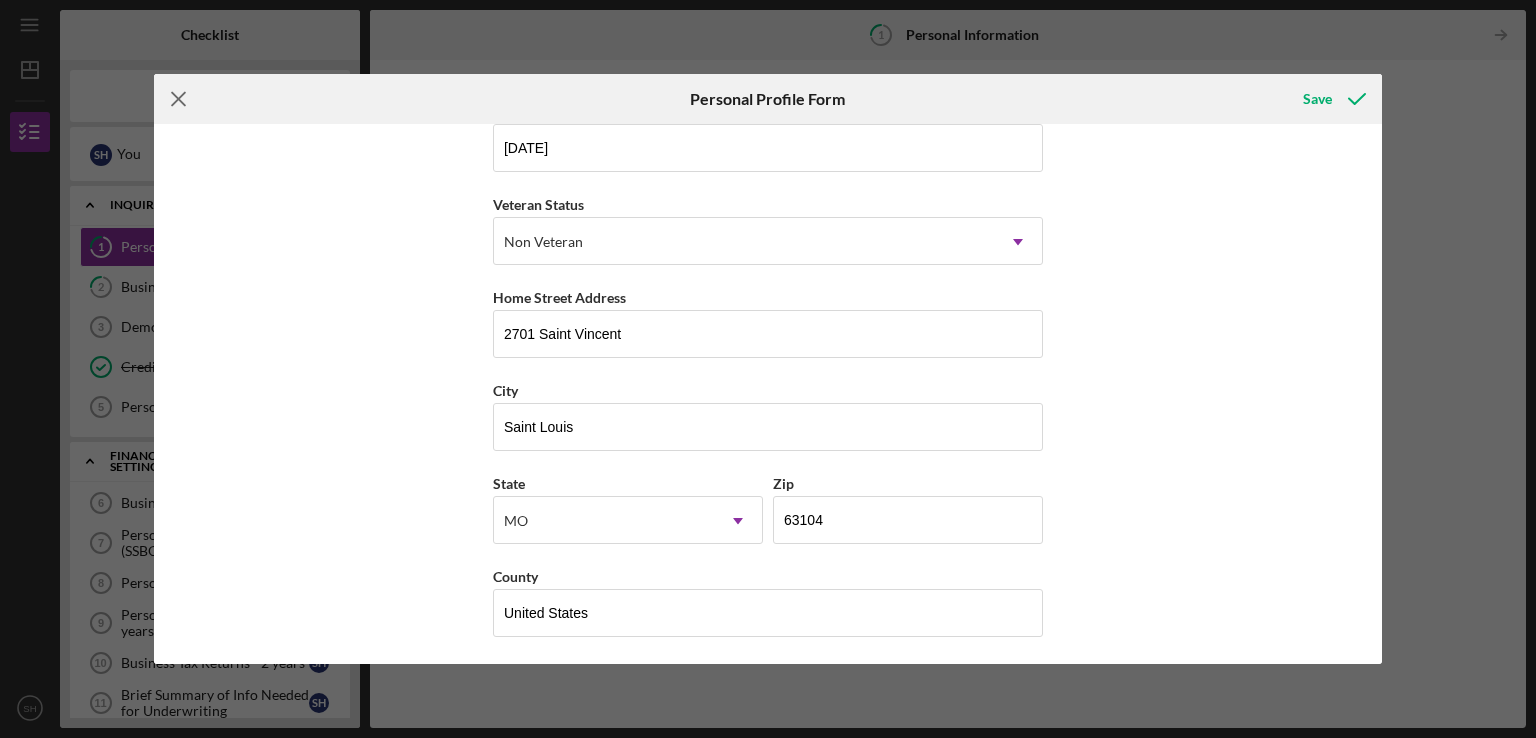 click on "Icon/Menu Close" 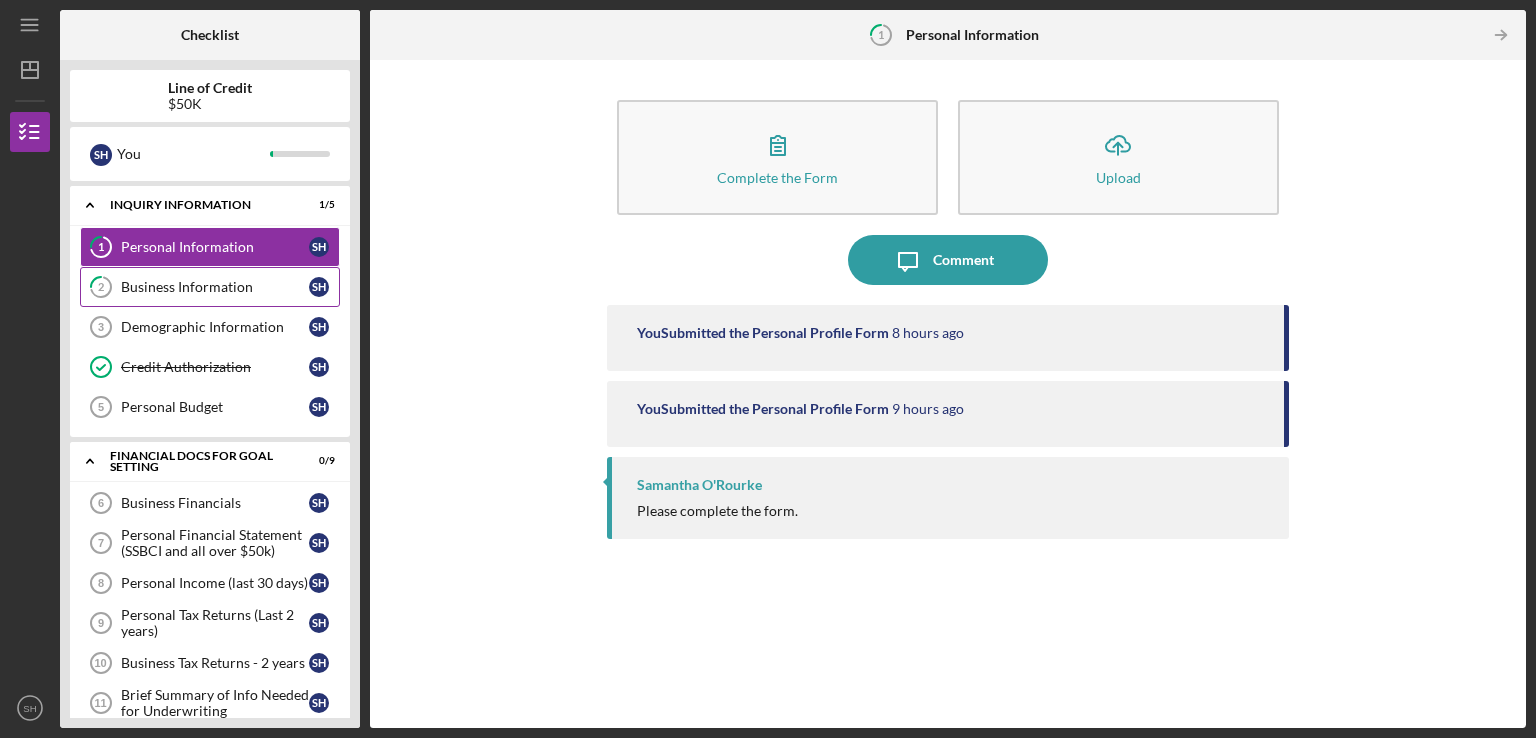 click on "Business Information" at bounding box center [215, 287] 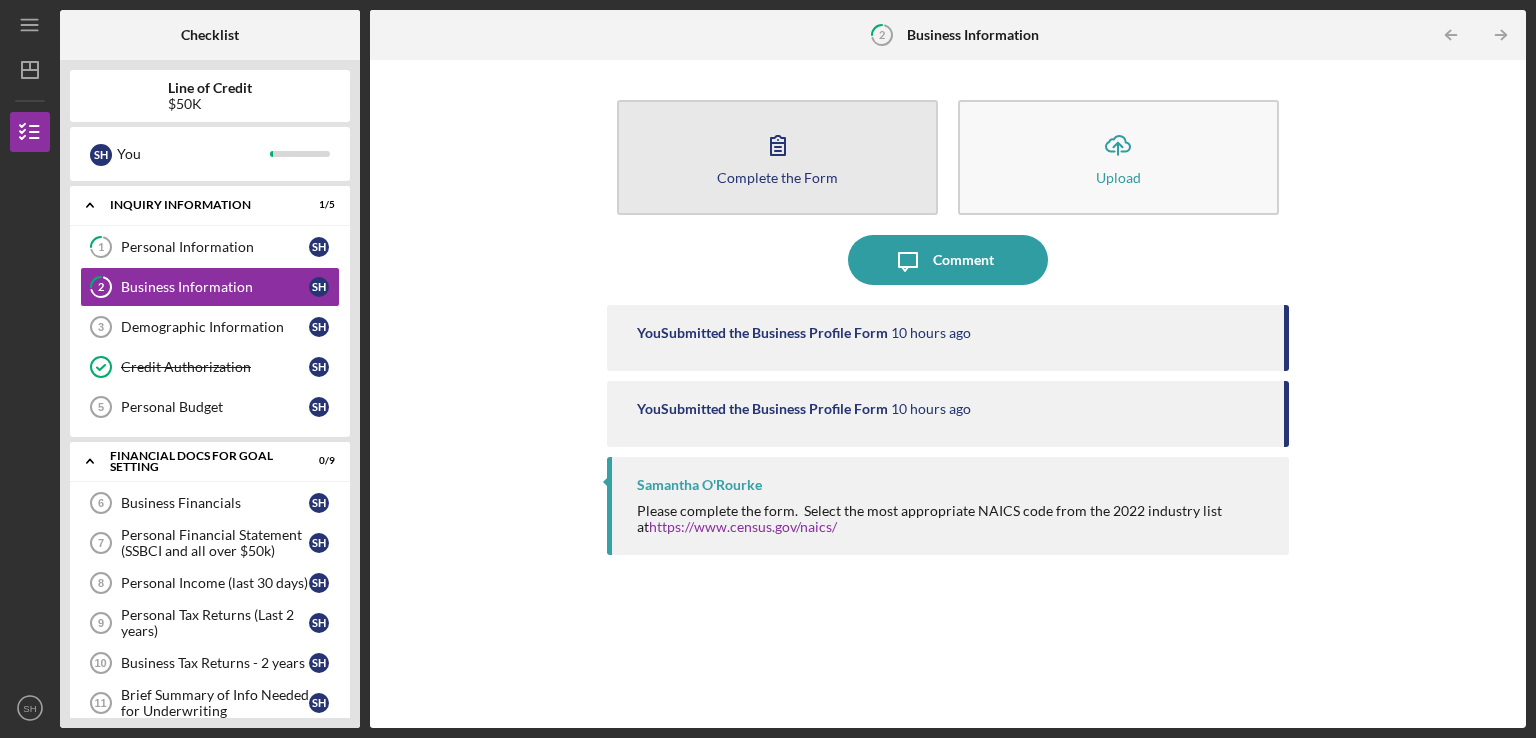 click on "Complete the Form" at bounding box center [777, 177] 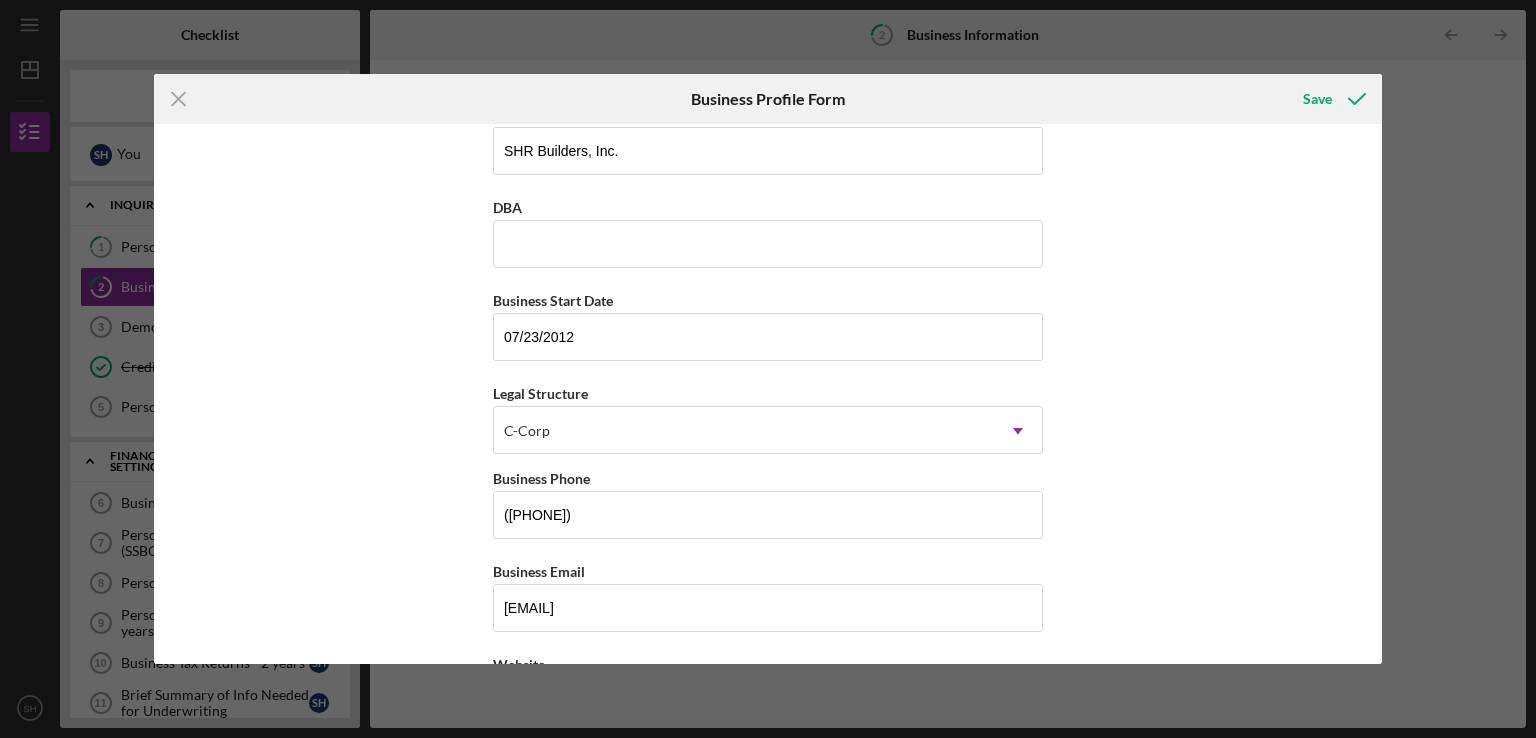 scroll, scrollTop: 0, scrollLeft: 0, axis: both 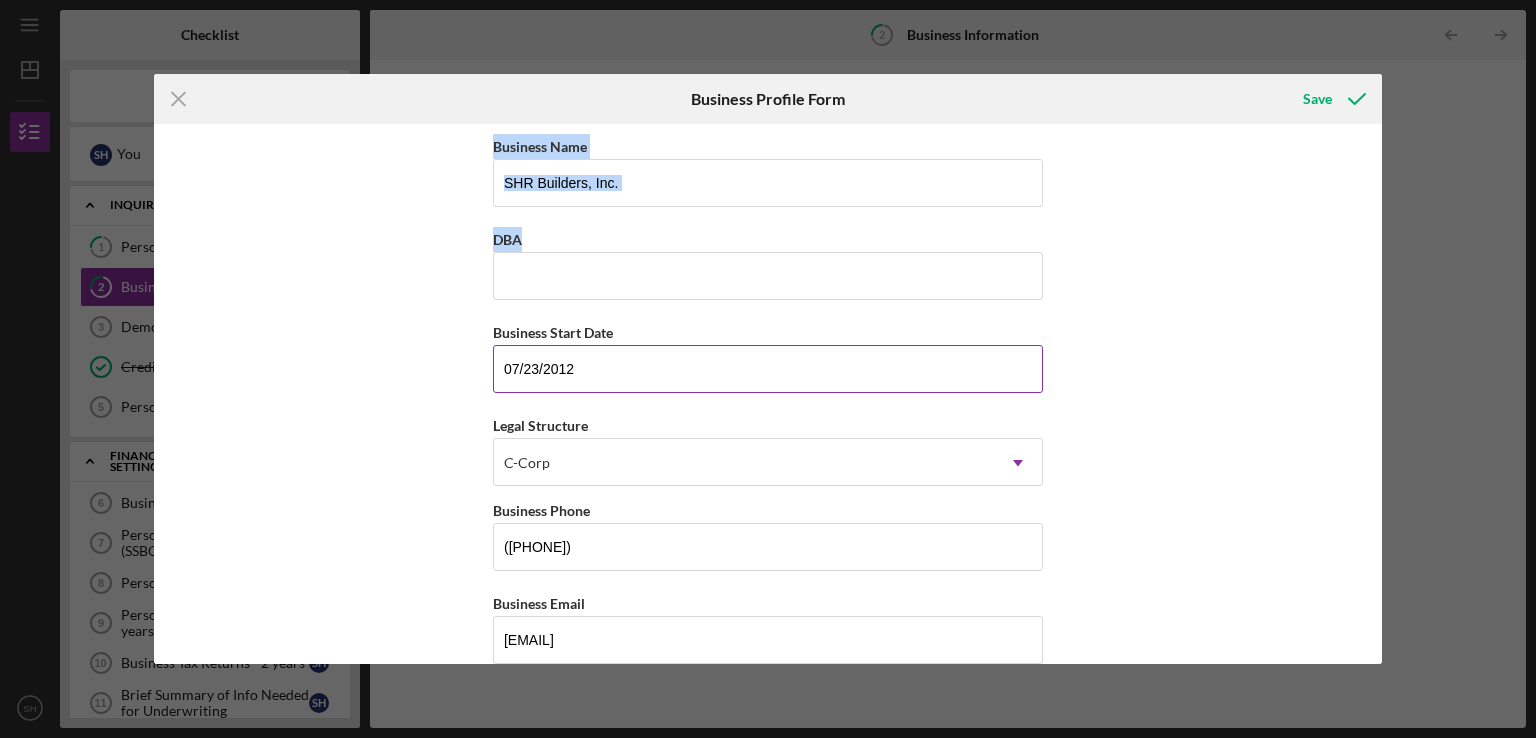drag, startPoint x: 484, startPoint y: 139, endPoint x: 992, endPoint y: 367, distance: 556.8195 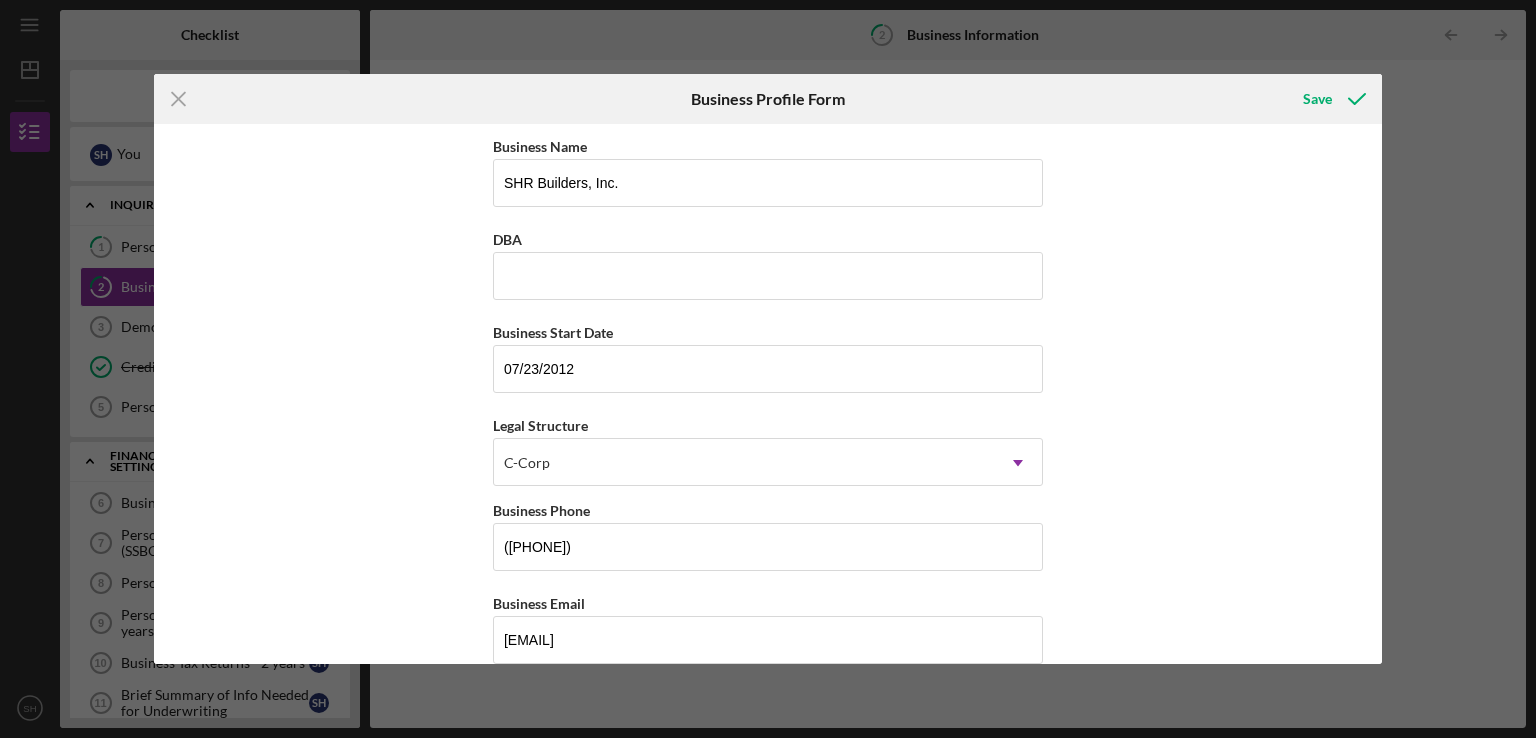 click on "Business Profile Form" at bounding box center (768, 99) 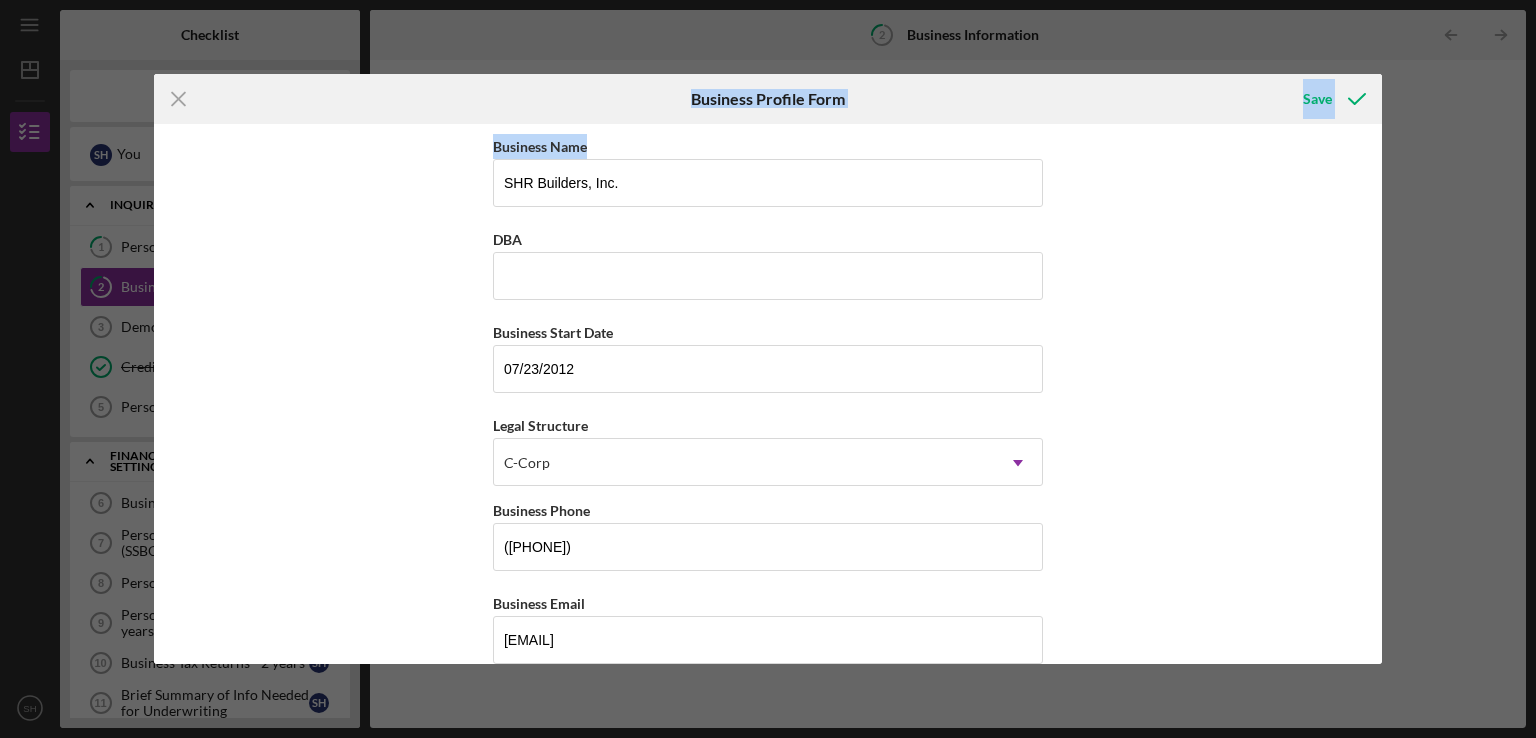 drag, startPoint x: 678, startPoint y: 93, endPoint x: 1382, endPoint y: 198, distance: 711.7872 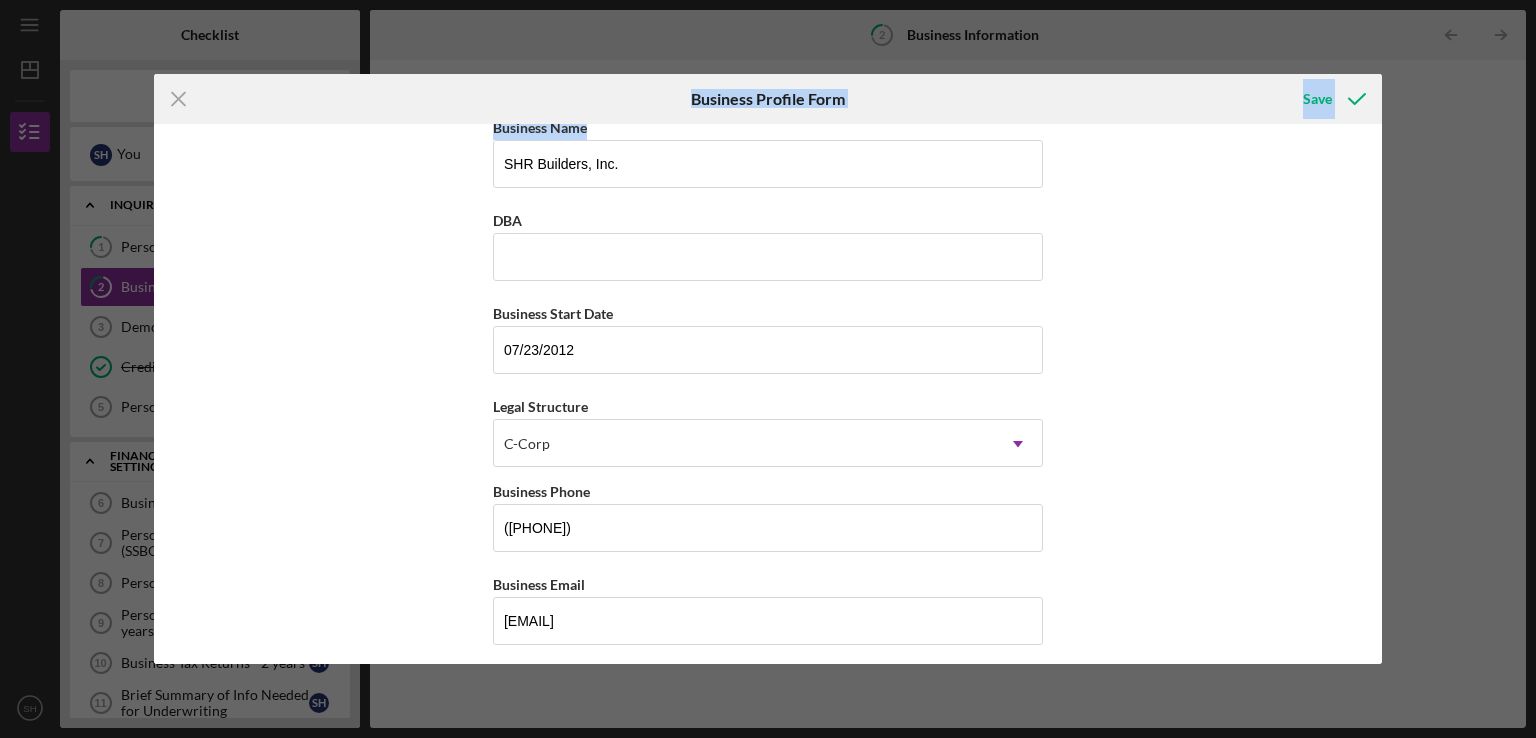 scroll, scrollTop: 0, scrollLeft: 0, axis: both 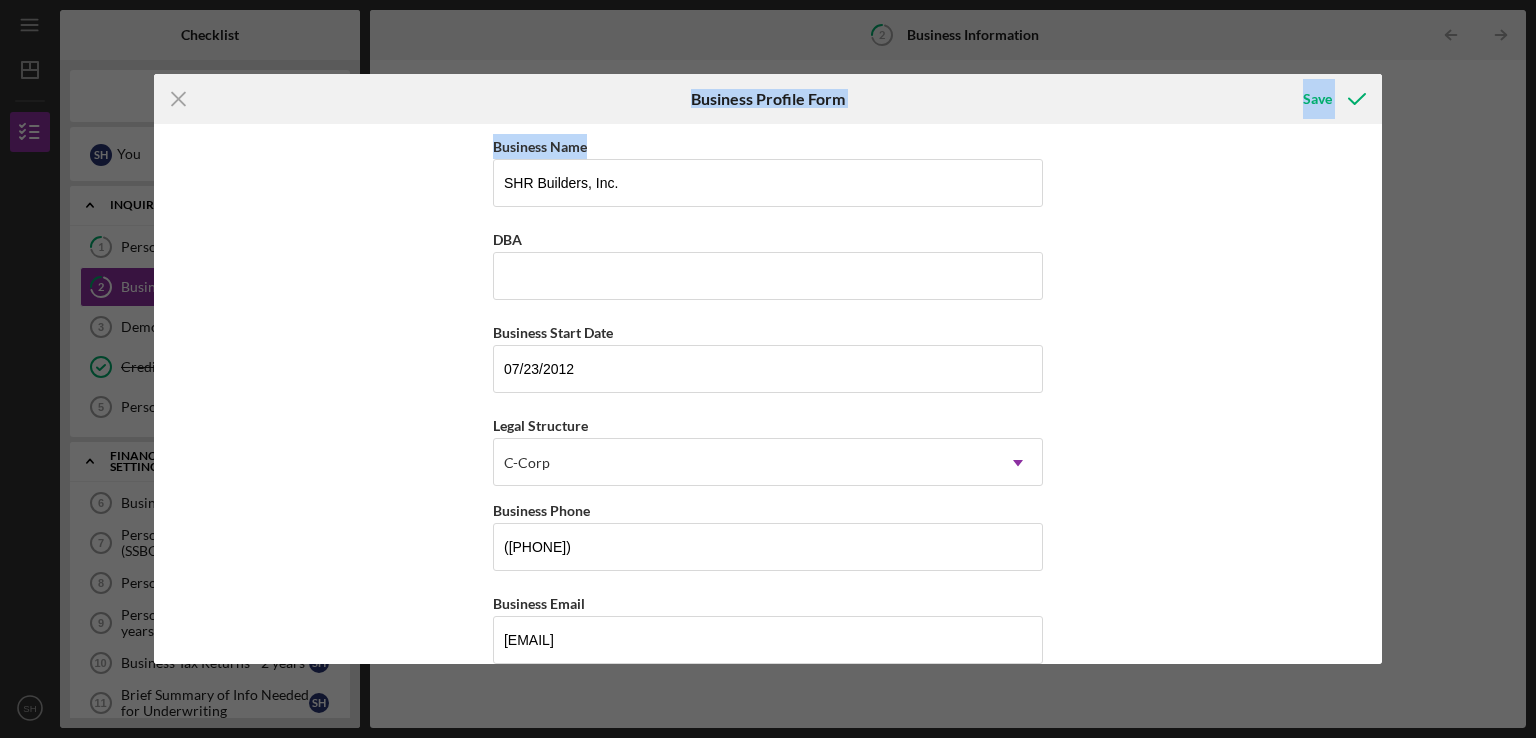 click on "Save" at bounding box center (1178, 99) 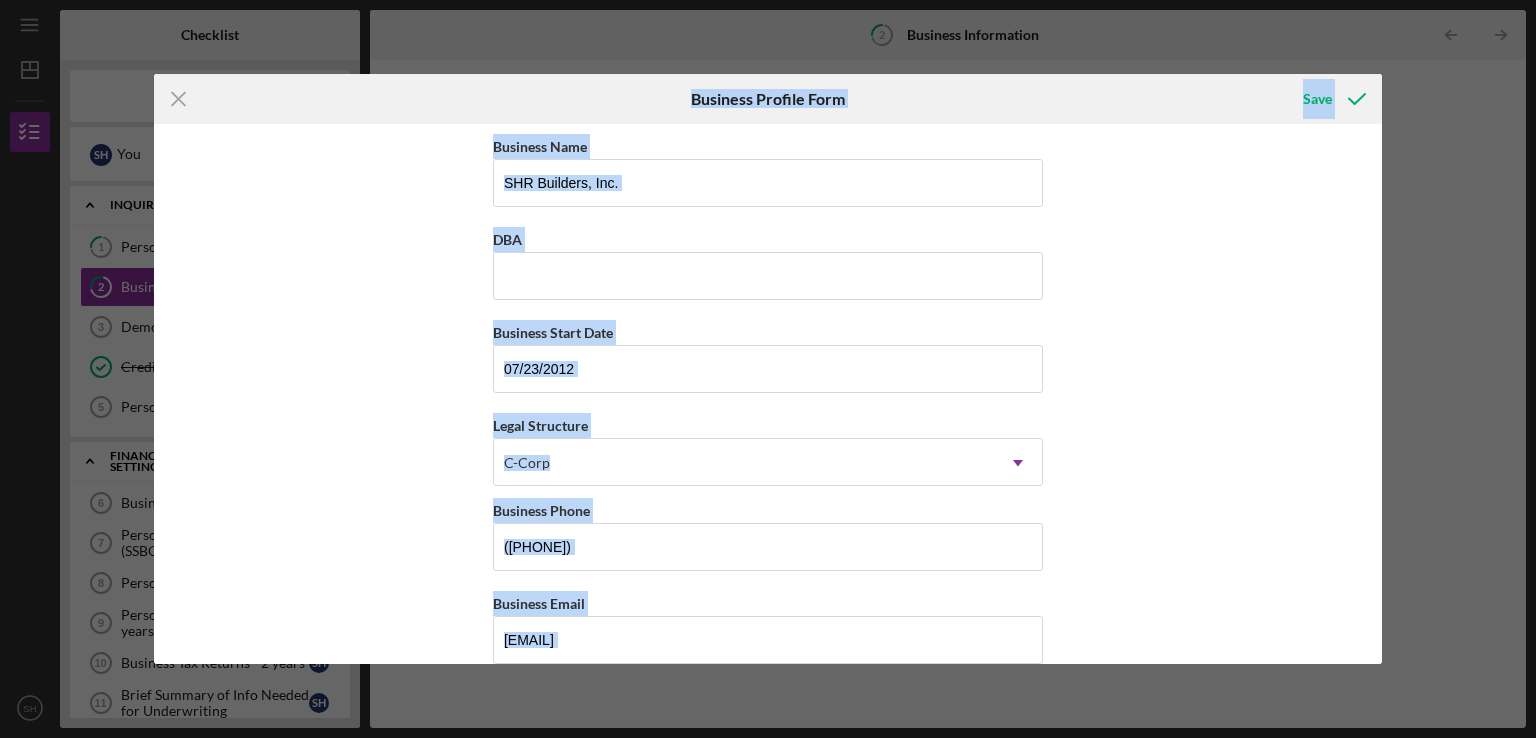drag, startPoint x: 681, startPoint y: 93, endPoint x: 1005, endPoint y: 689, distance: 678.3745 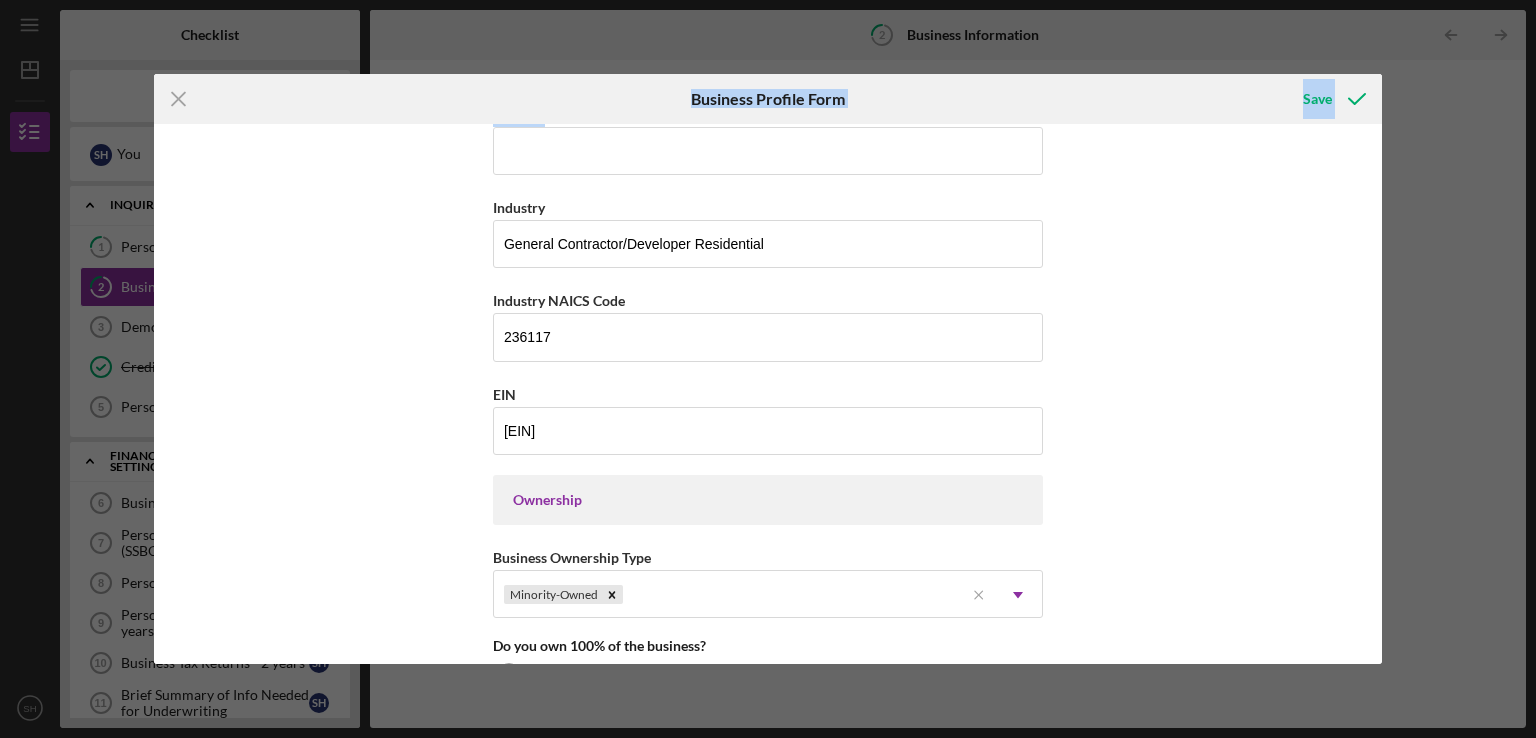 scroll, scrollTop: 584, scrollLeft: 0, axis: vertical 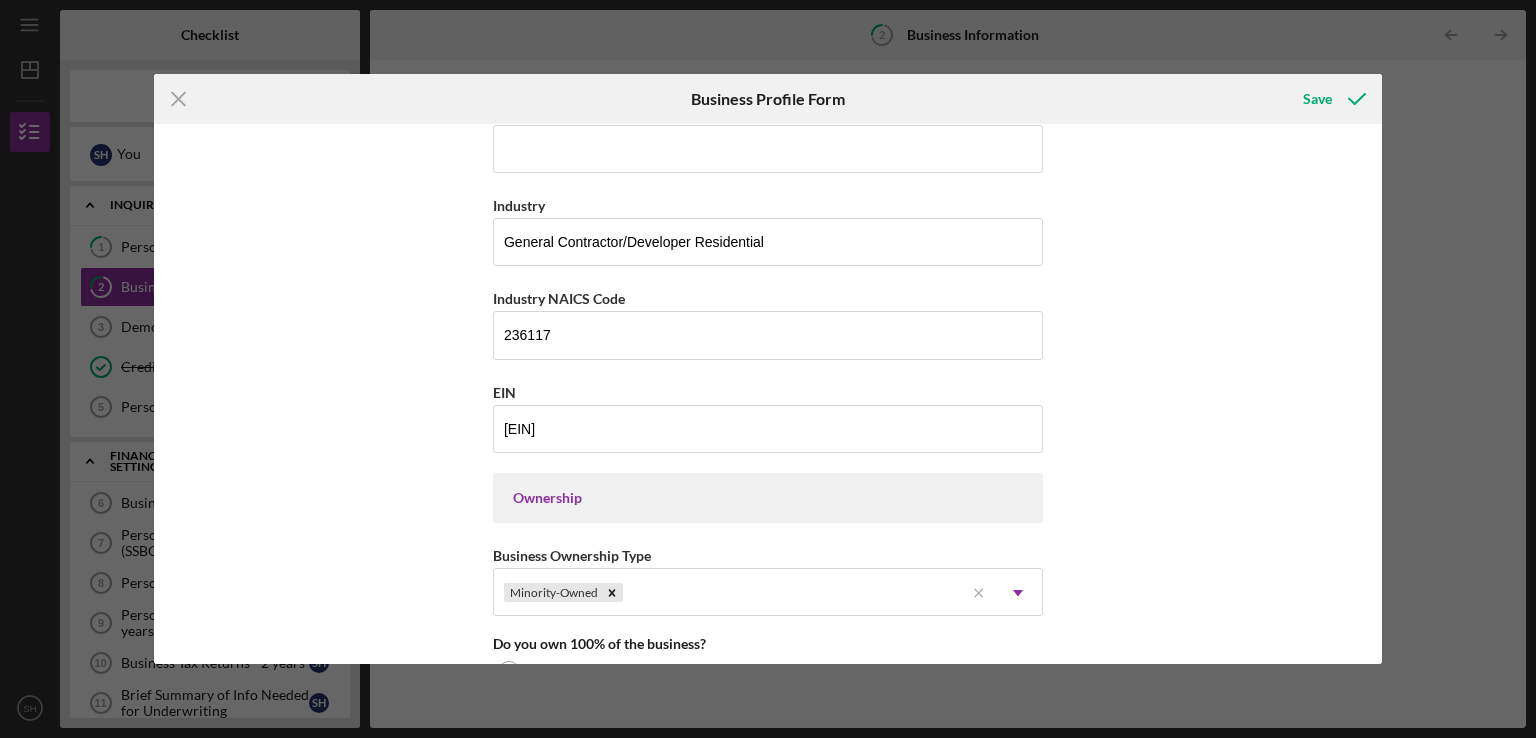 drag, startPoint x: 1188, startPoint y: 269, endPoint x: 1180, endPoint y: 550, distance: 281.11386 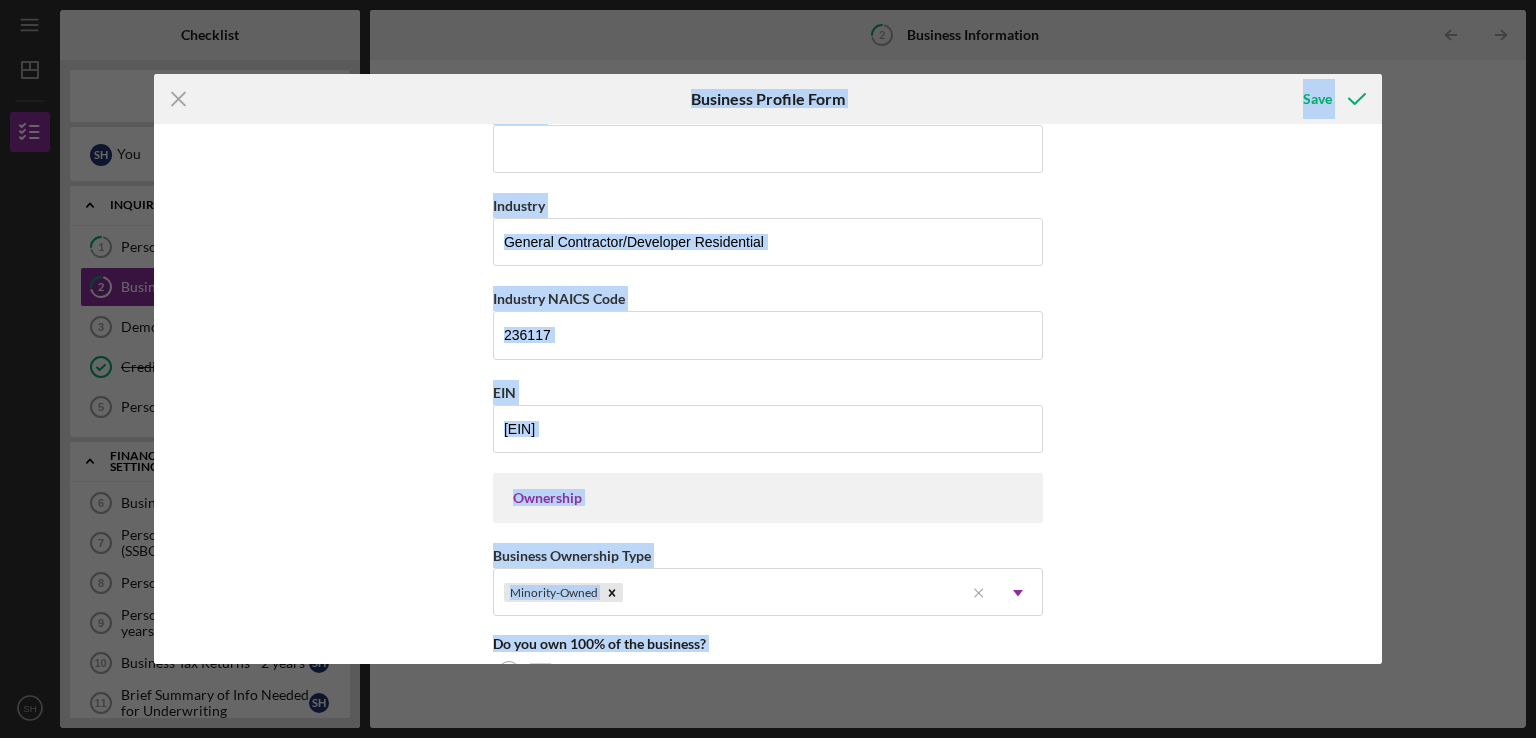drag, startPoint x: 689, startPoint y: 101, endPoint x: 1037, endPoint y: 677, distance: 672.9636 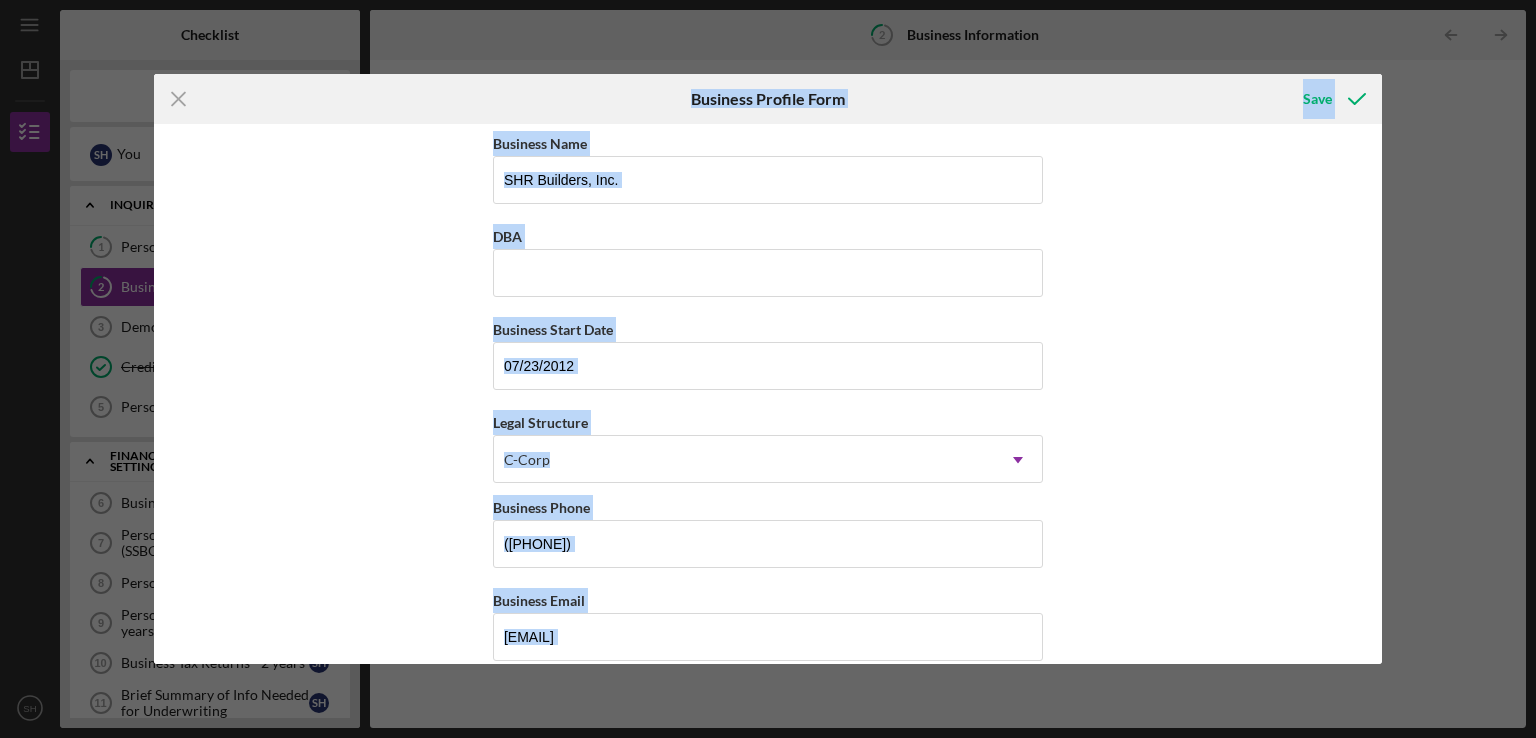 scroll, scrollTop: 0, scrollLeft: 0, axis: both 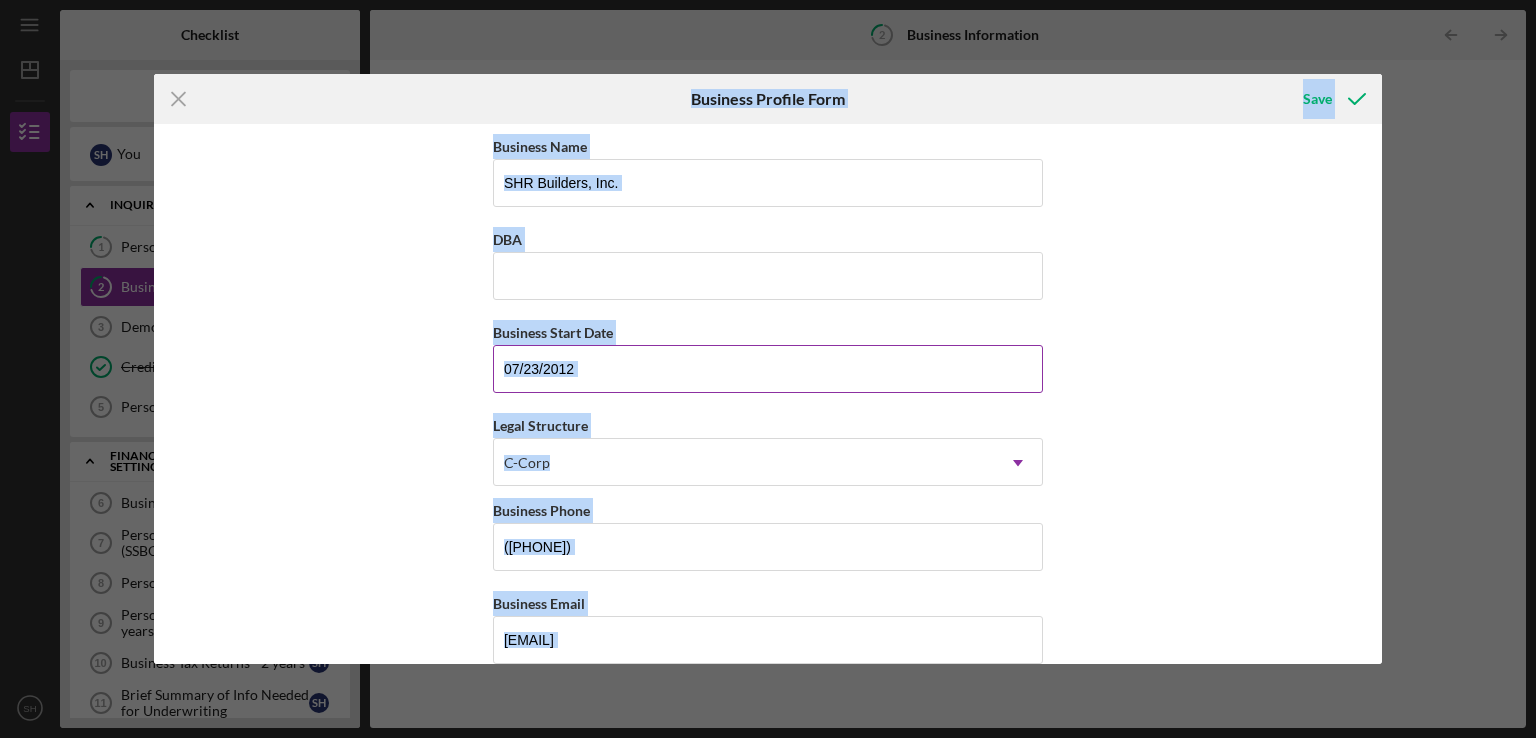 click on "07/23/2012" at bounding box center (768, 369) 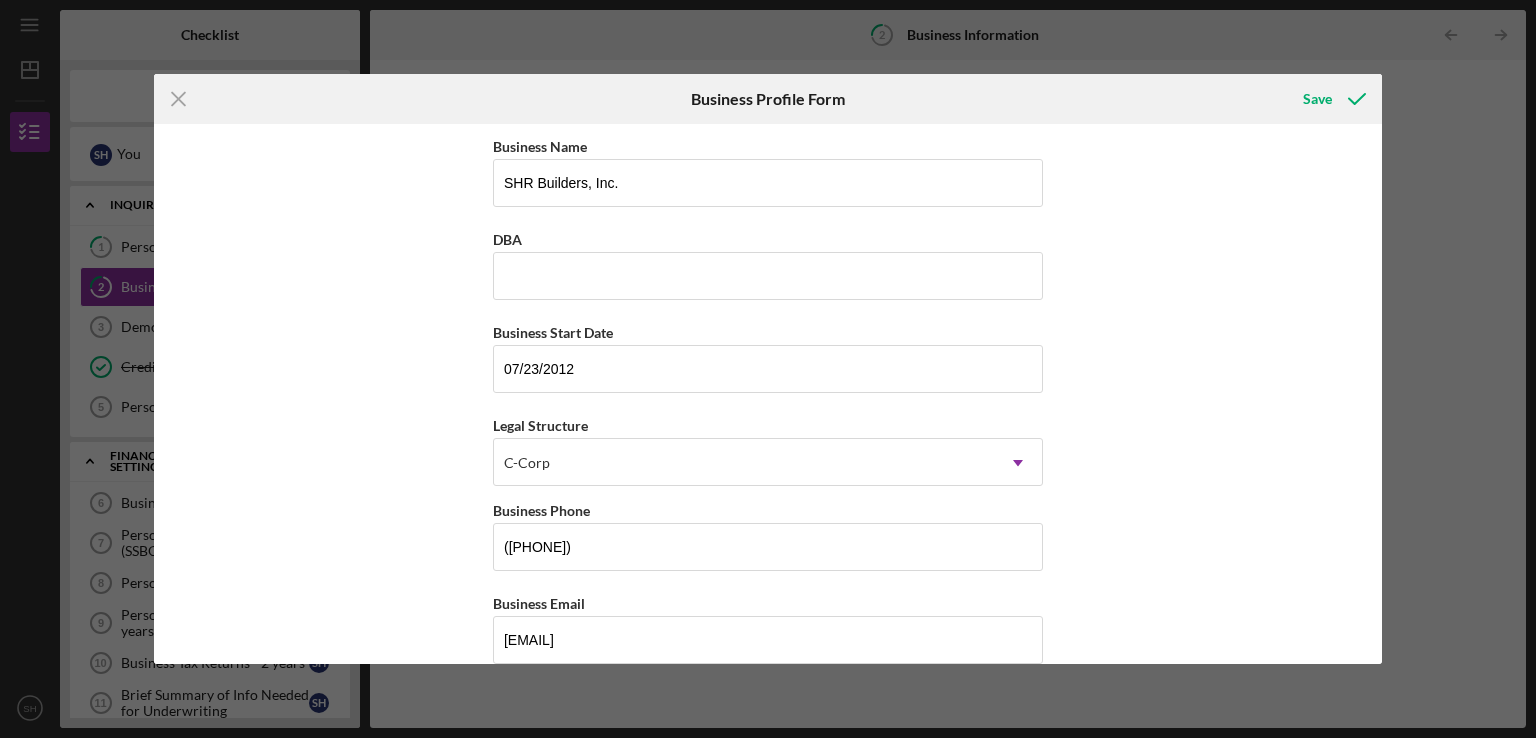 drag, startPoint x: 1382, startPoint y: 213, endPoint x: 1380, endPoint y: 230, distance: 17.117243 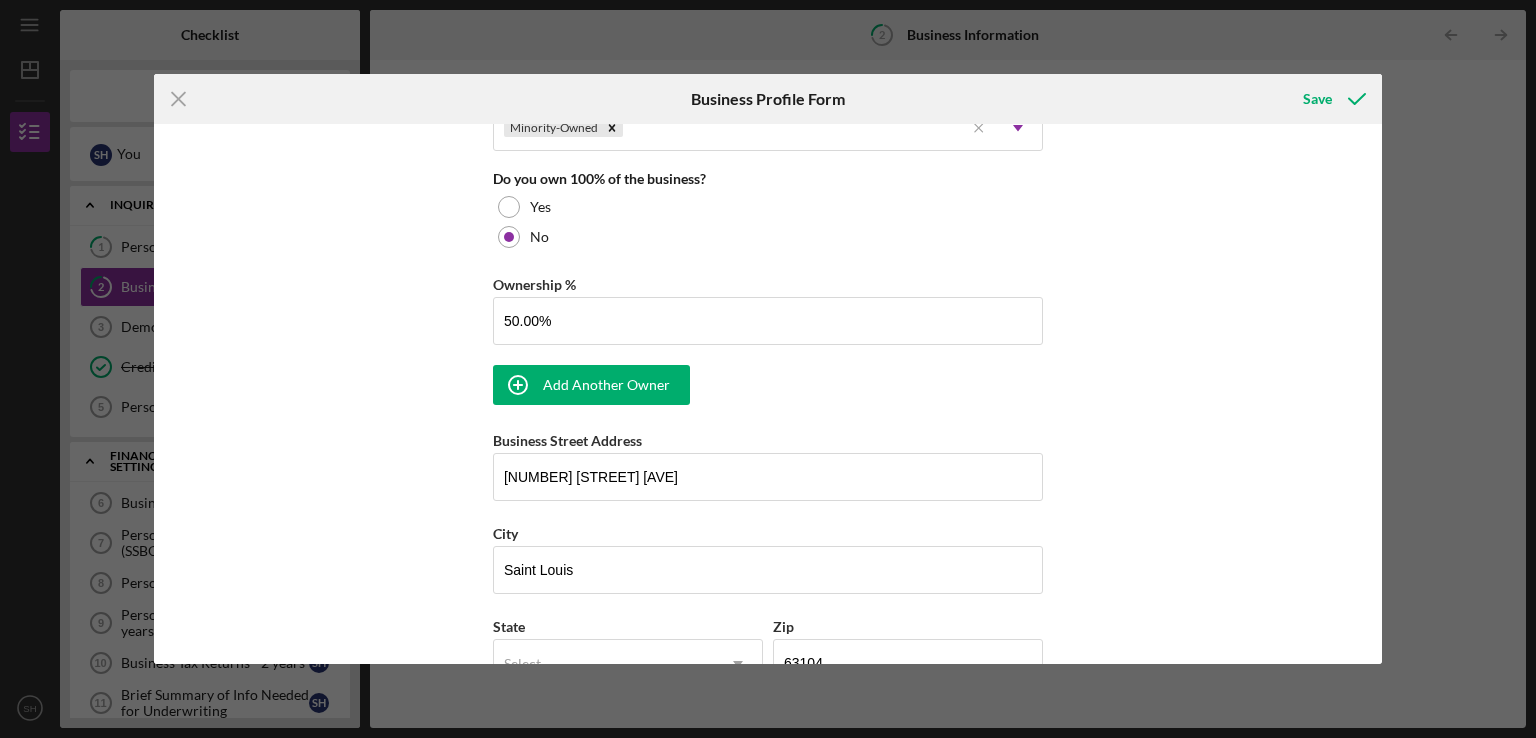 scroll, scrollTop: 1063, scrollLeft: 0, axis: vertical 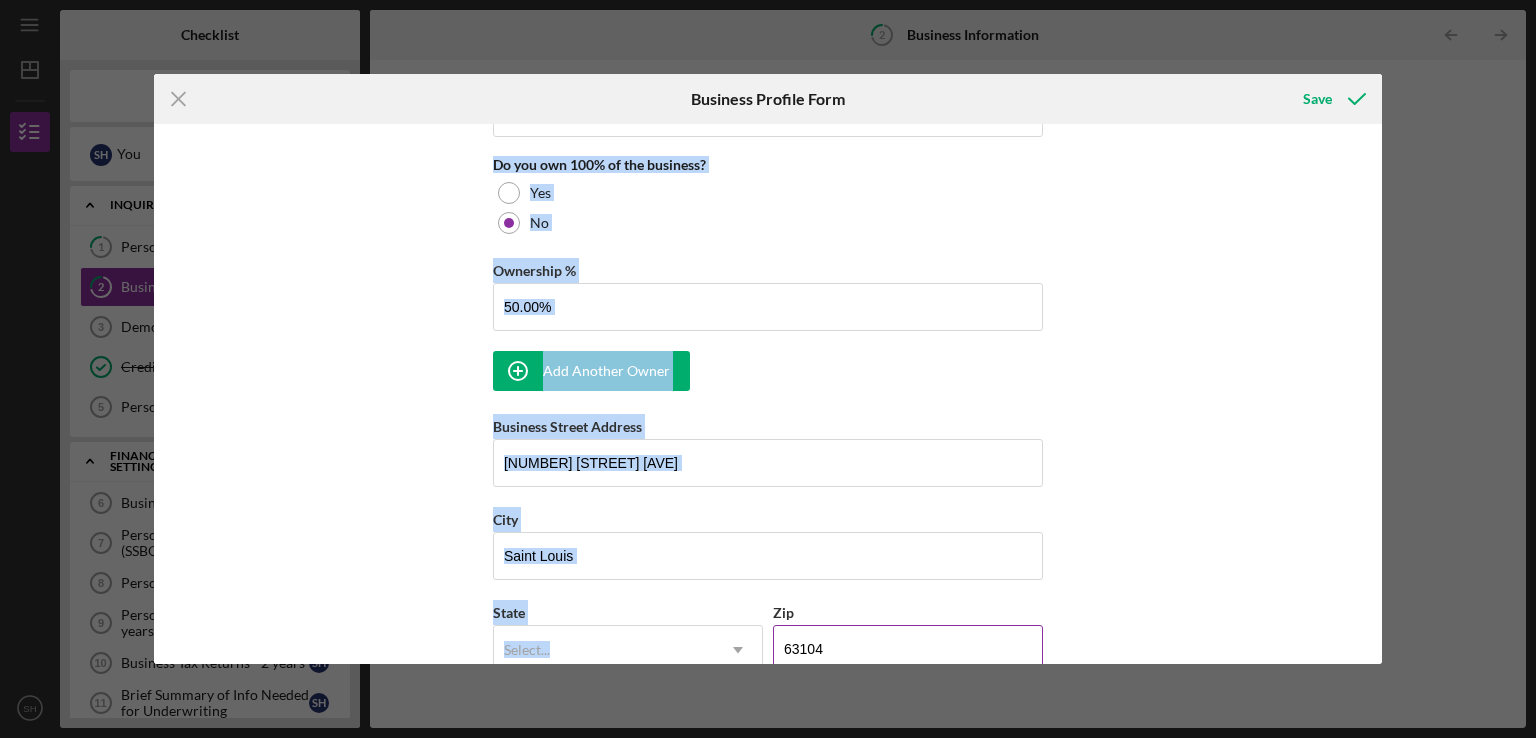 drag, startPoint x: 492, startPoint y: 163, endPoint x: 900, endPoint y: 637, distance: 625.41187 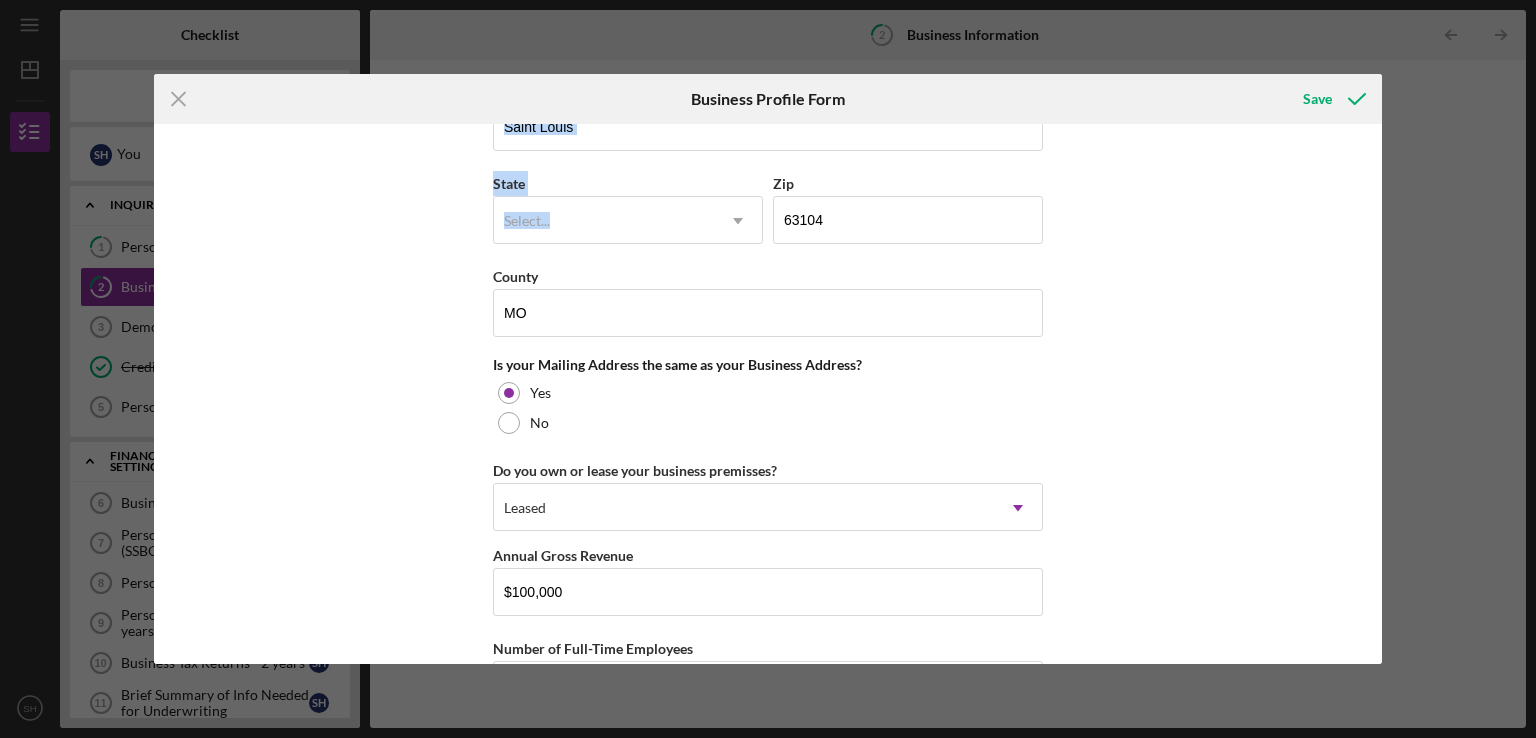 scroll, scrollTop: 1495, scrollLeft: 0, axis: vertical 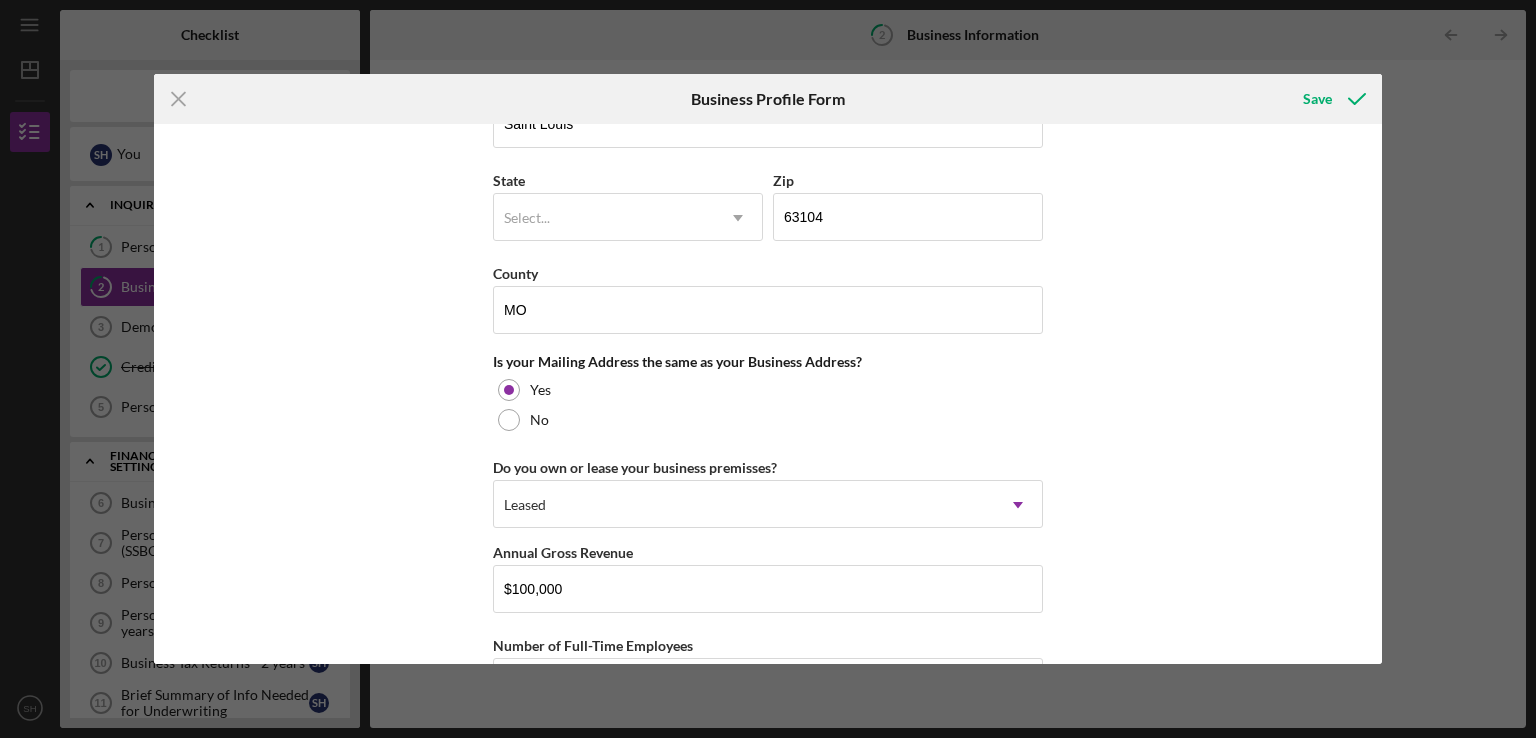click on "Business Name SHR Builders, Inc. DBA Business Start Date 07/23/2012 Legal Structure C-Corp Icon/Dropdown Arrow Business Phone ([PHONE]) Business Email [EMAIL] Website Industry General Contractor/Developer Residential Industry NAICS Code 236117 EIN [EIN] Ownership Business Ownership Type Minority-Owned Icon/Menu Close Icon/Dropdown Arrow Do you own 100% of the business? Yes No Ownership % 50.00% Add Another Owner Business Street Address [NUMBER] [STREET] City [CITY] State Select... Icon/Dropdown Arrow Zip [ZIP] County [STATE] Is your Mailing Address the same as your Business Address? Yes No Do you own or lease your business premisses? Leased Icon/Dropdown Arrow Annual Gross Revenue $100,000 Number of Full-Time Employees 1 Number of Part-Time Employees" at bounding box center (768, 394) 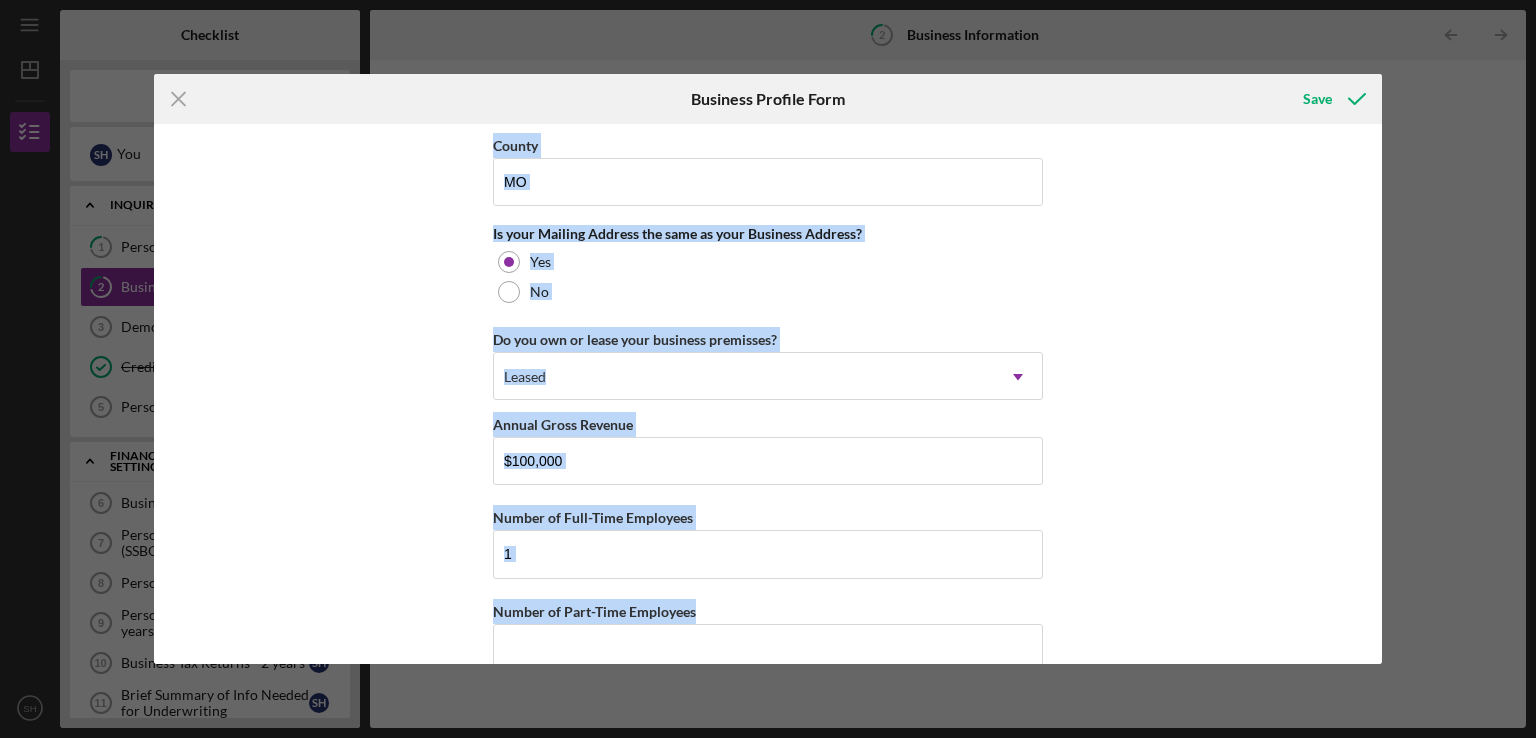 scroll, scrollTop: 1654, scrollLeft: 0, axis: vertical 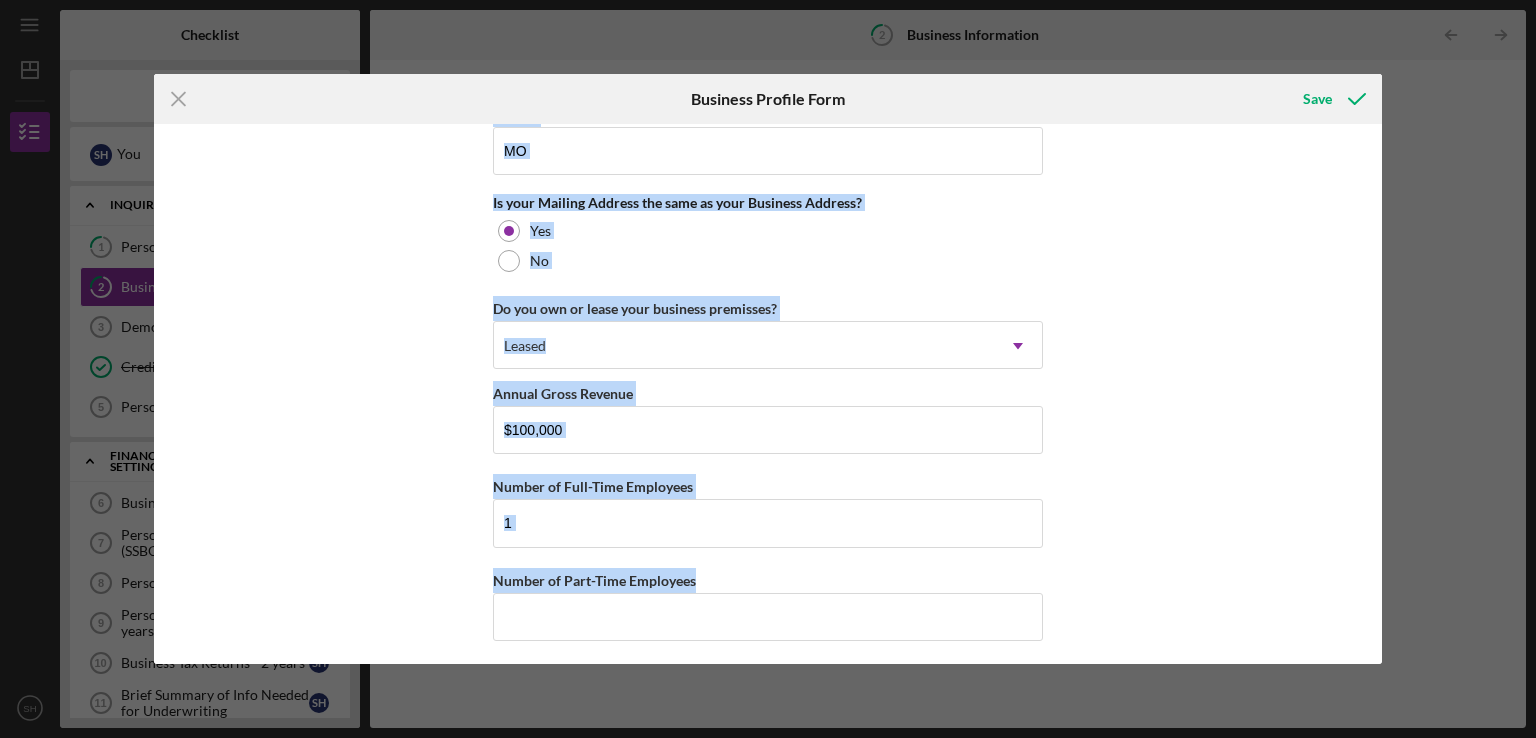 drag, startPoint x: 491, startPoint y: 264, endPoint x: 1292, endPoint y: 629, distance: 880.242 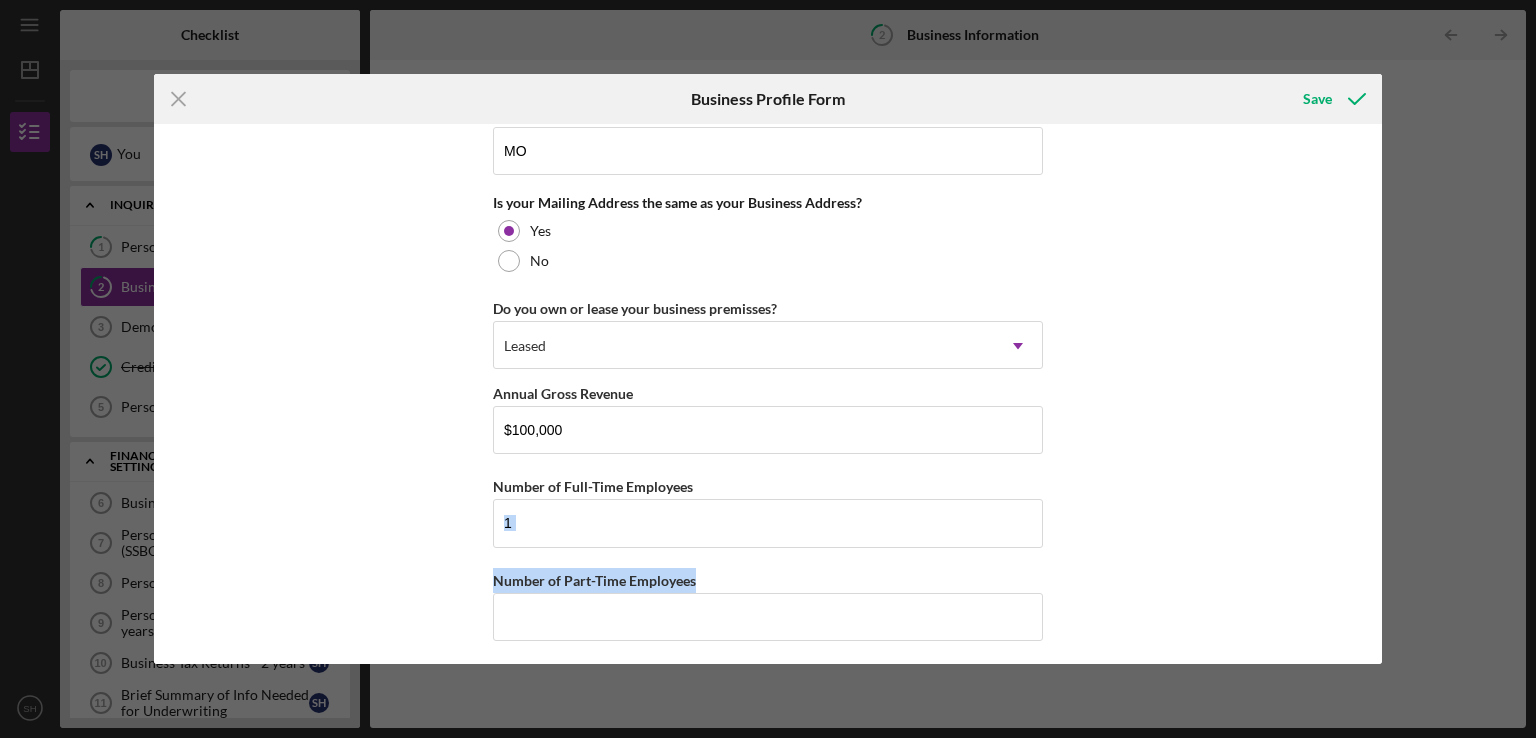 drag, startPoint x: 1375, startPoint y: 556, endPoint x: 1383, endPoint y: 483, distance: 73.43705 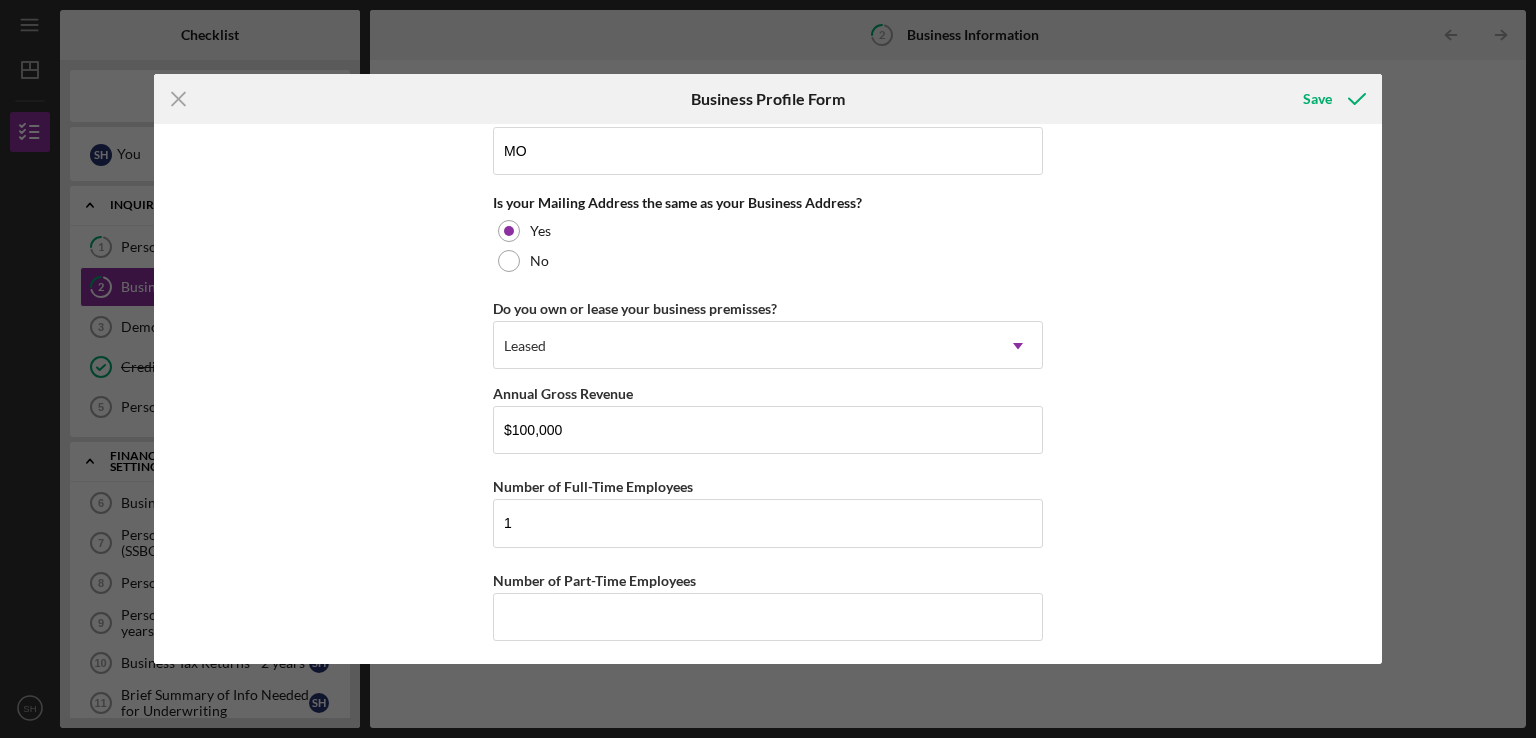 drag, startPoint x: 1222, startPoint y: 432, endPoint x: 1186, endPoint y: 437, distance: 36.345562 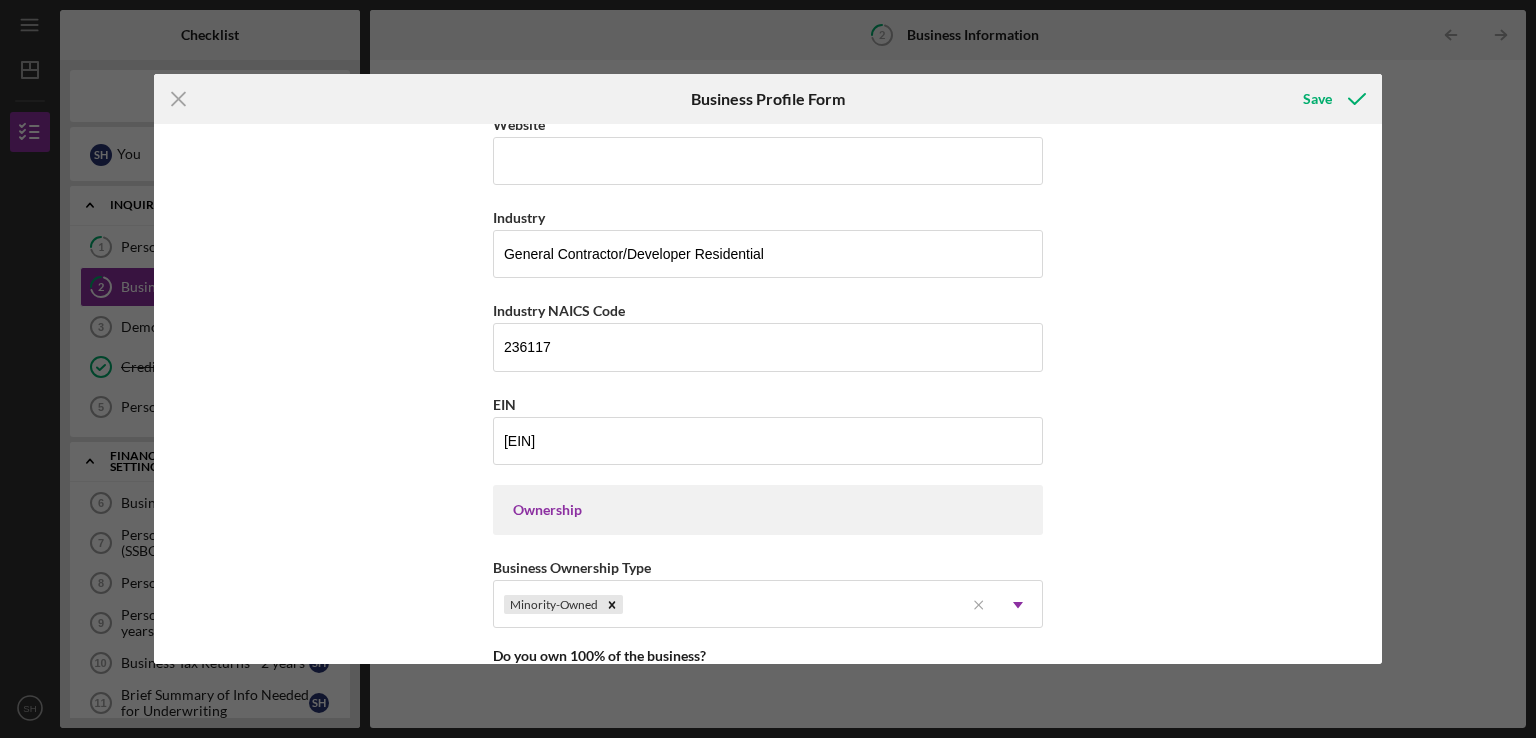 scroll, scrollTop: 0, scrollLeft: 0, axis: both 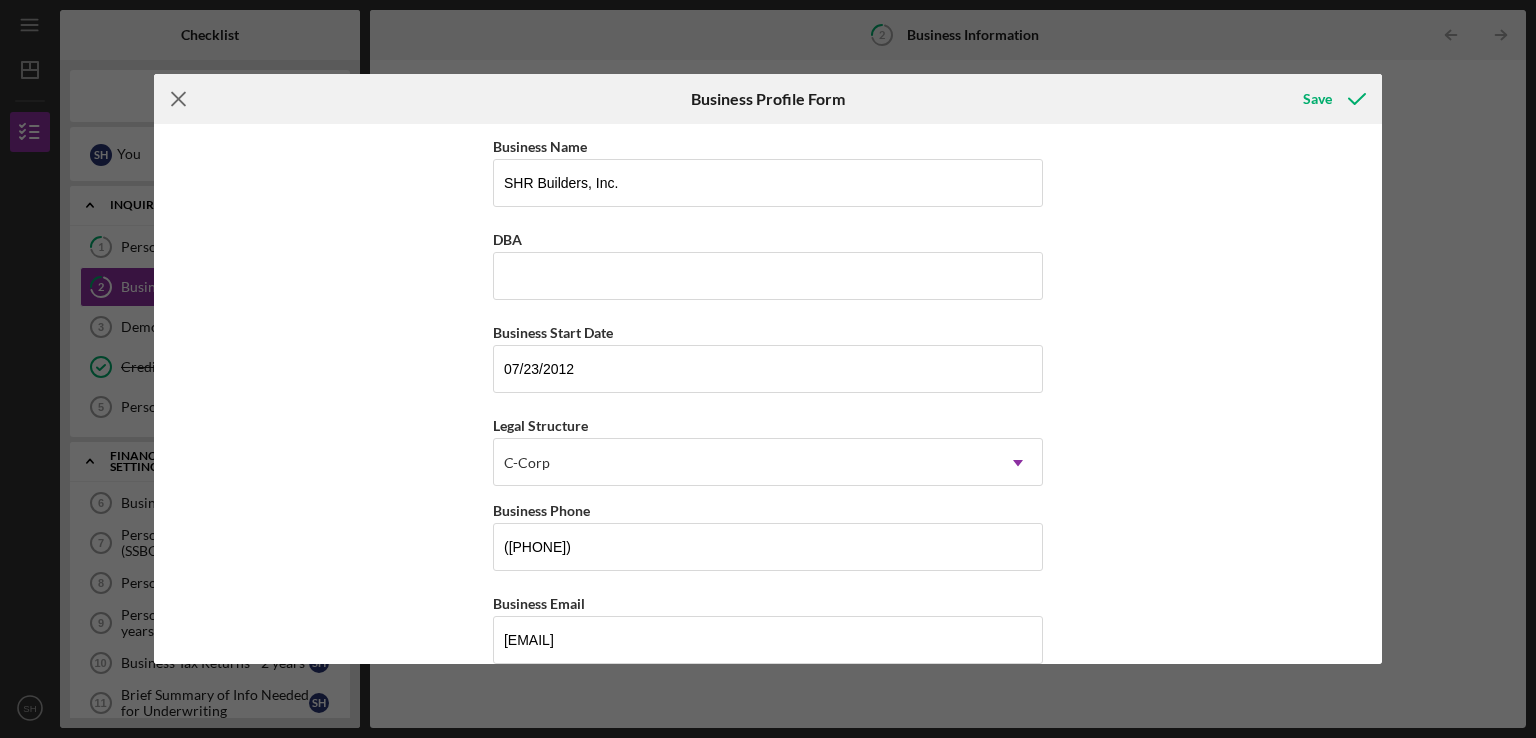 click on "Icon/Menu Close" 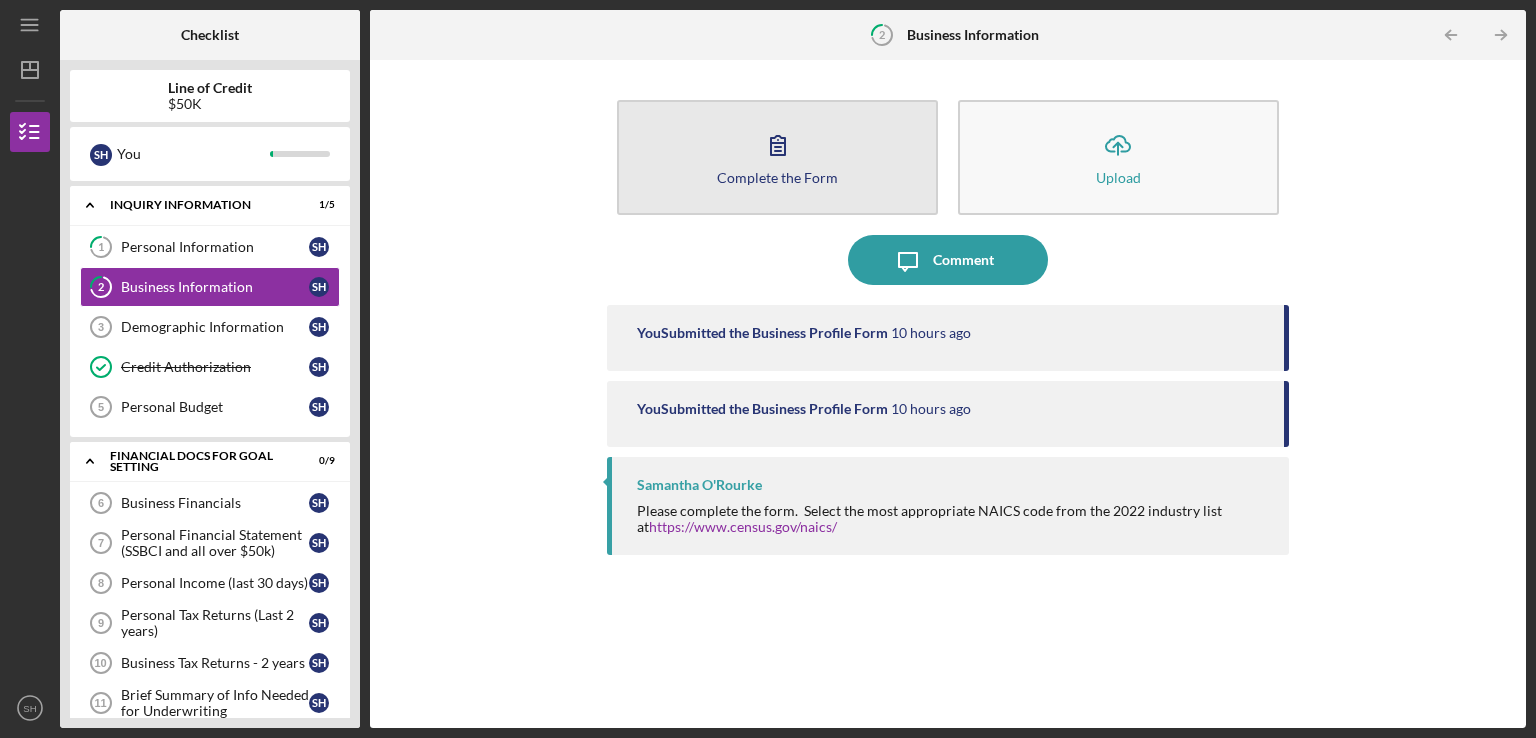 click on "Complete the Form" at bounding box center (777, 177) 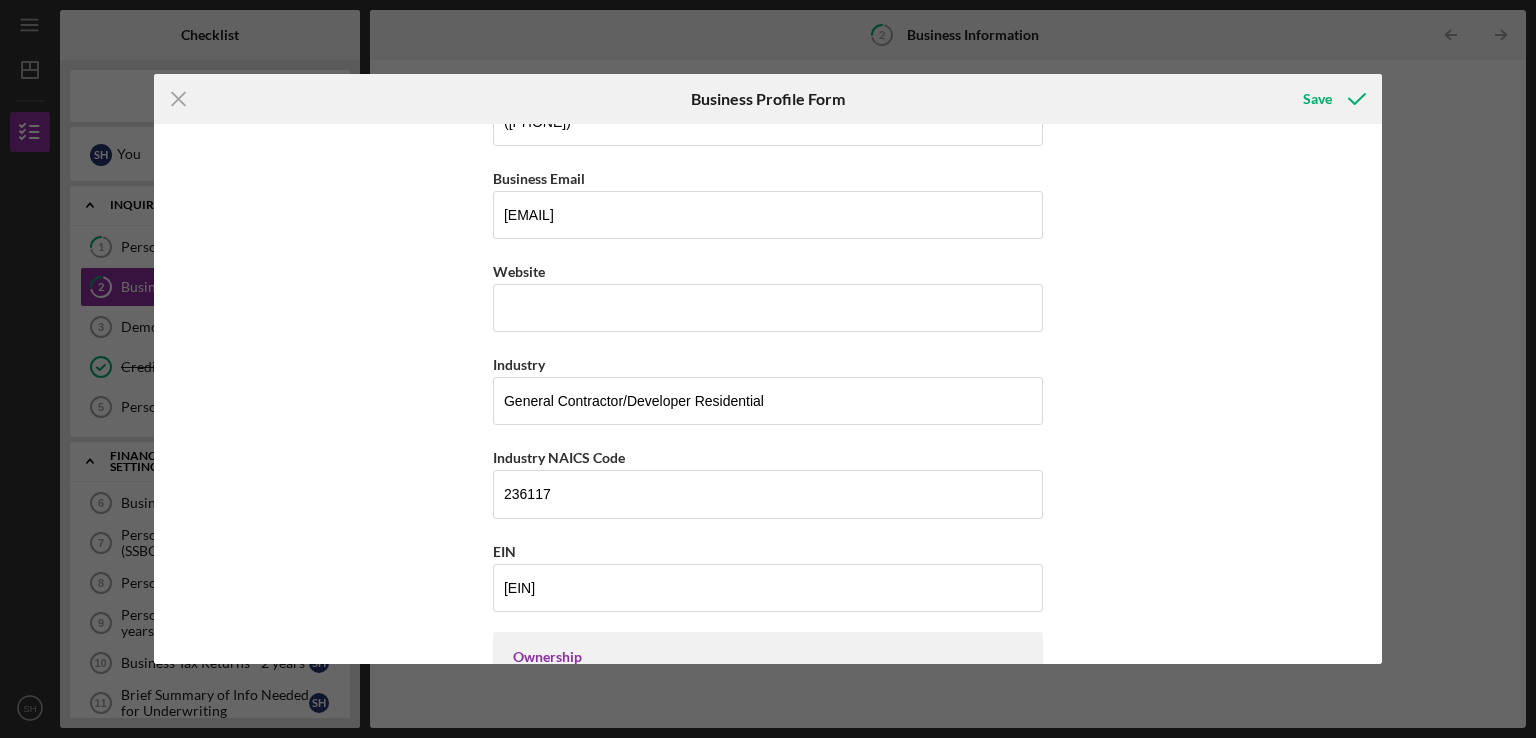 scroll, scrollTop: 428, scrollLeft: 0, axis: vertical 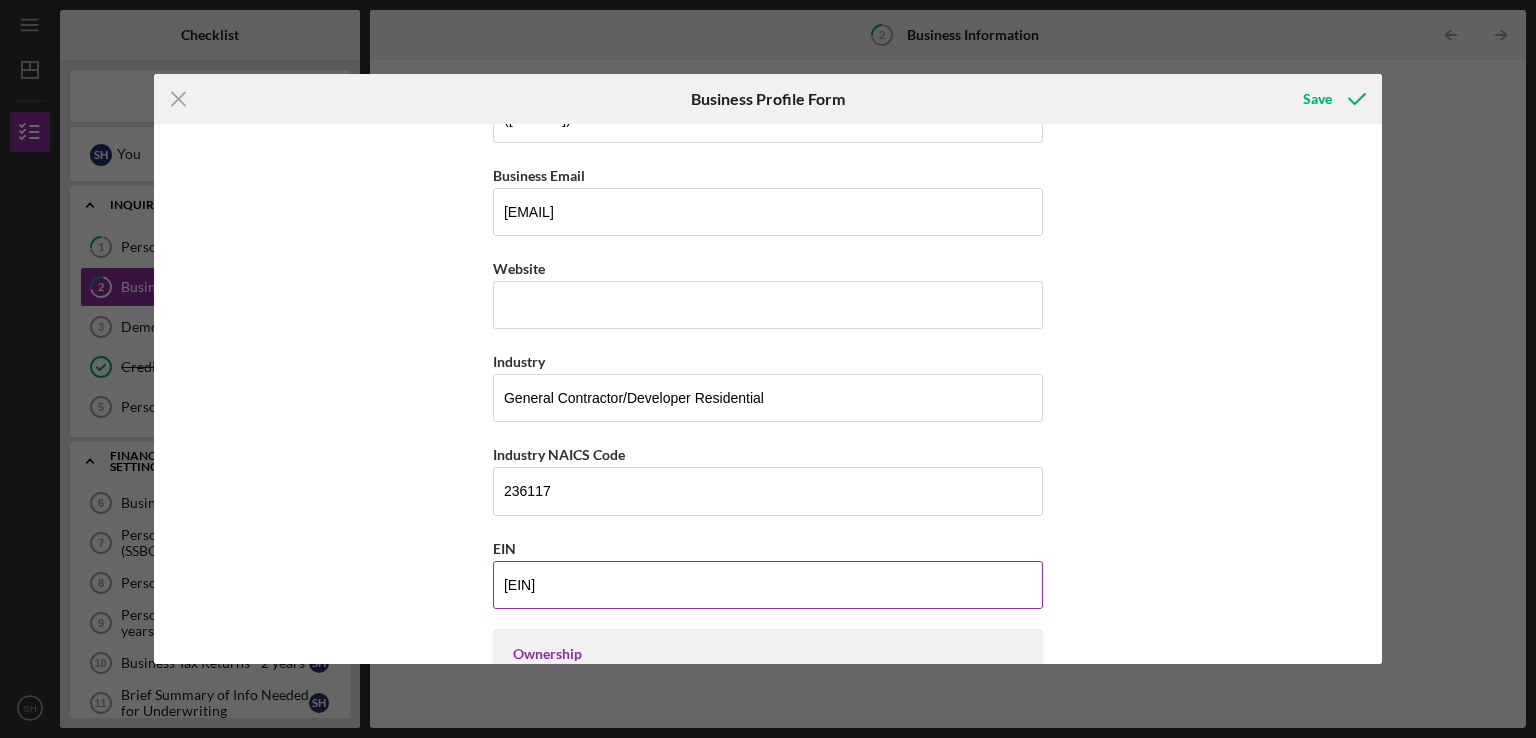 drag, startPoint x: 578, startPoint y: 579, endPoint x: 503, endPoint y: 580, distance: 75.00667 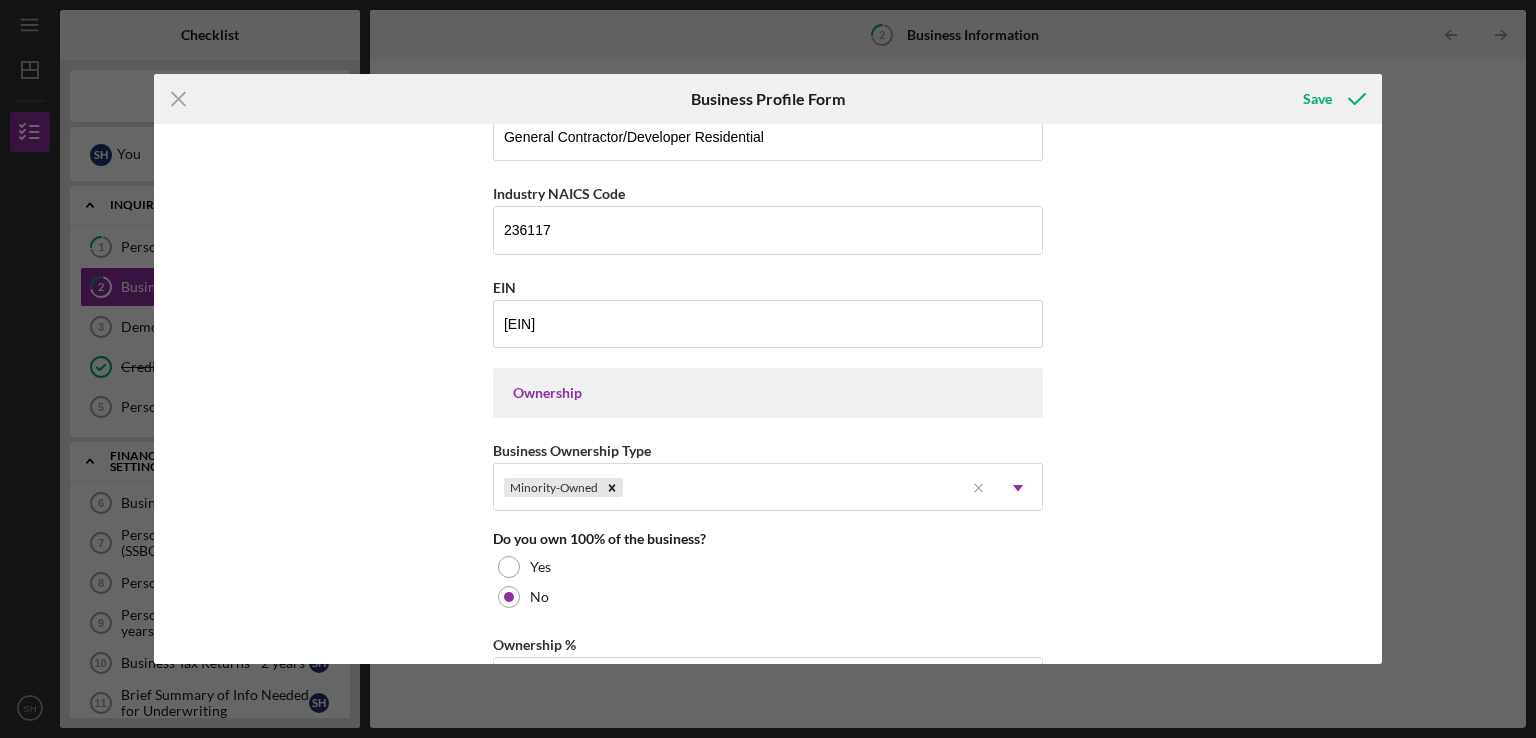 scroll, scrollTop: 696, scrollLeft: 0, axis: vertical 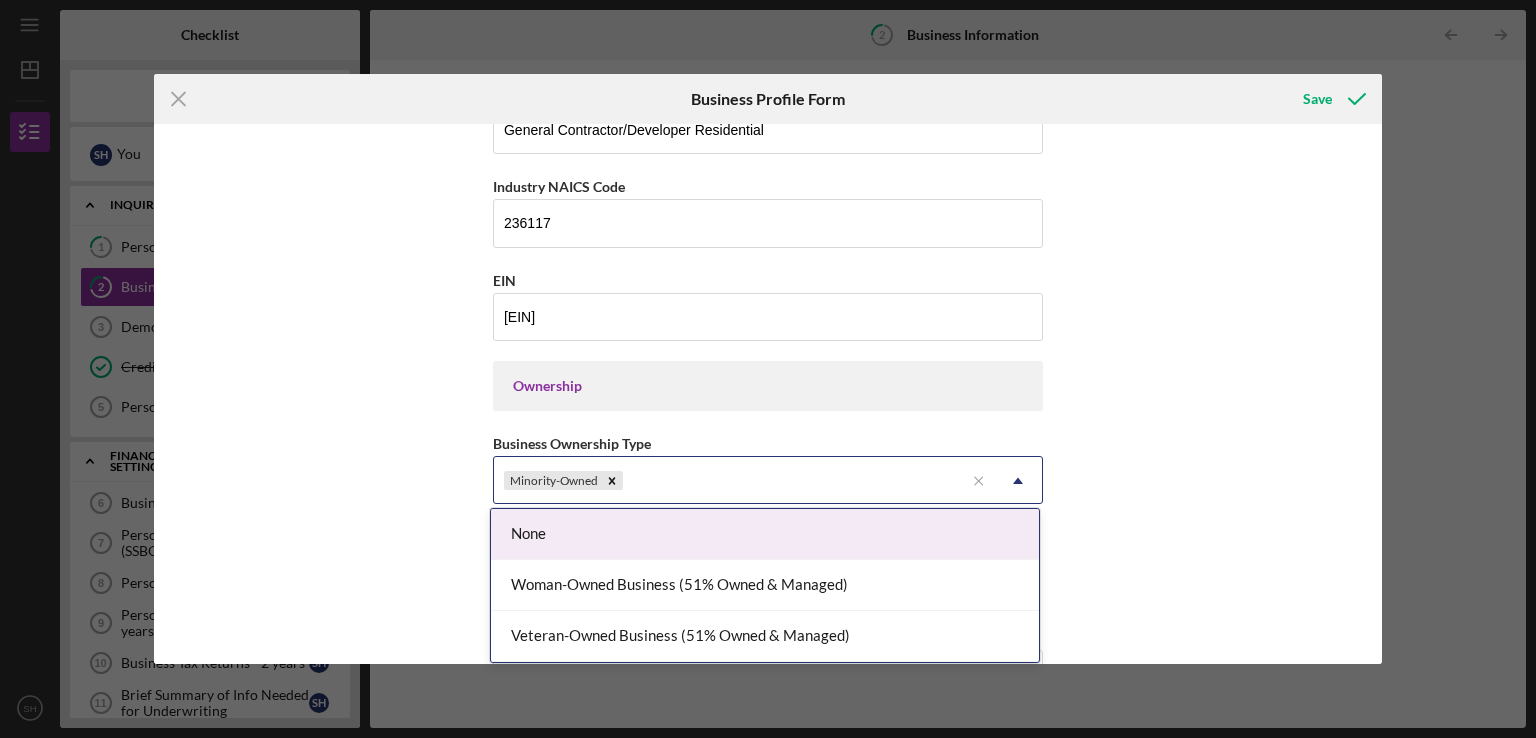 click on "Icon/Dropdown Arrow" 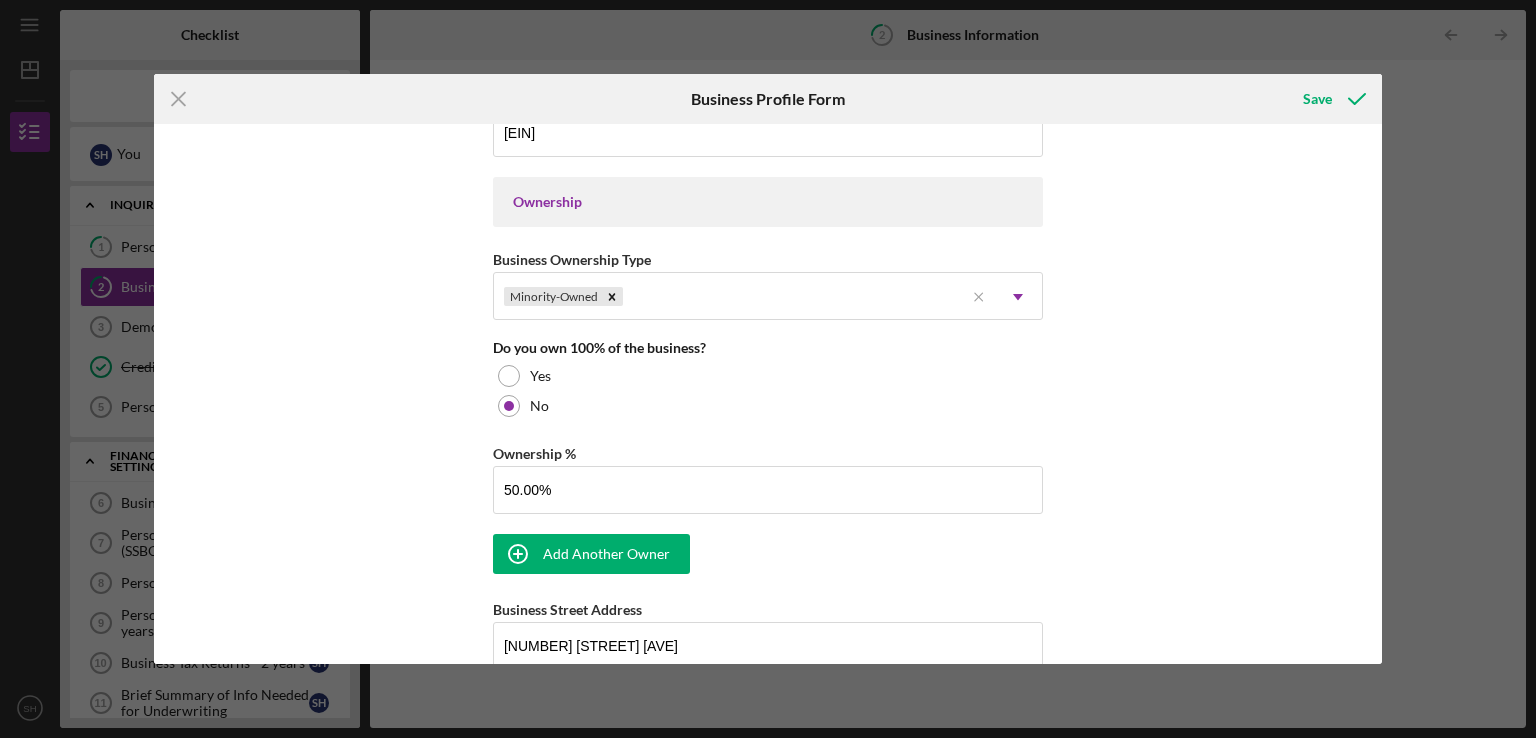 scroll, scrollTop: 894, scrollLeft: 0, axis: vertical 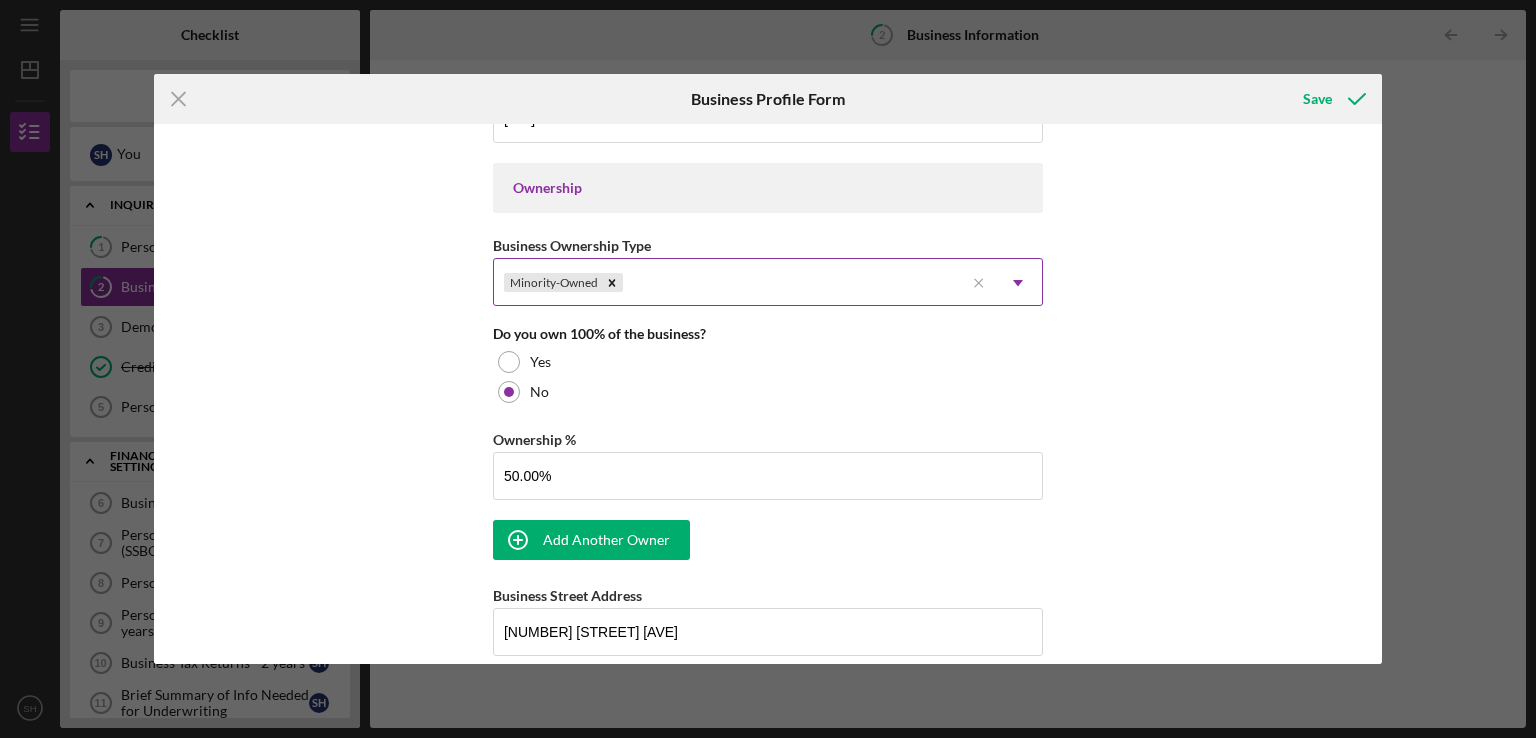 click 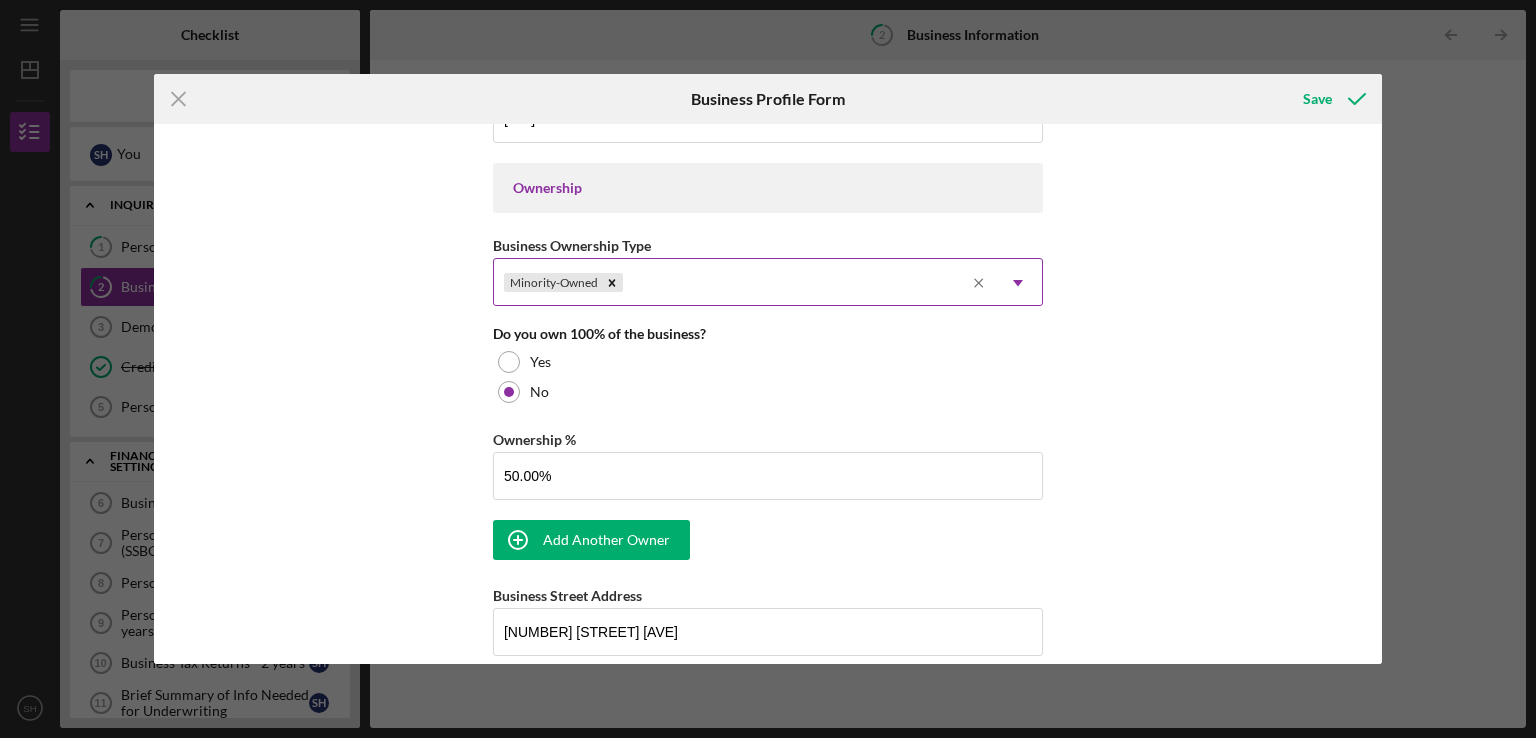 click 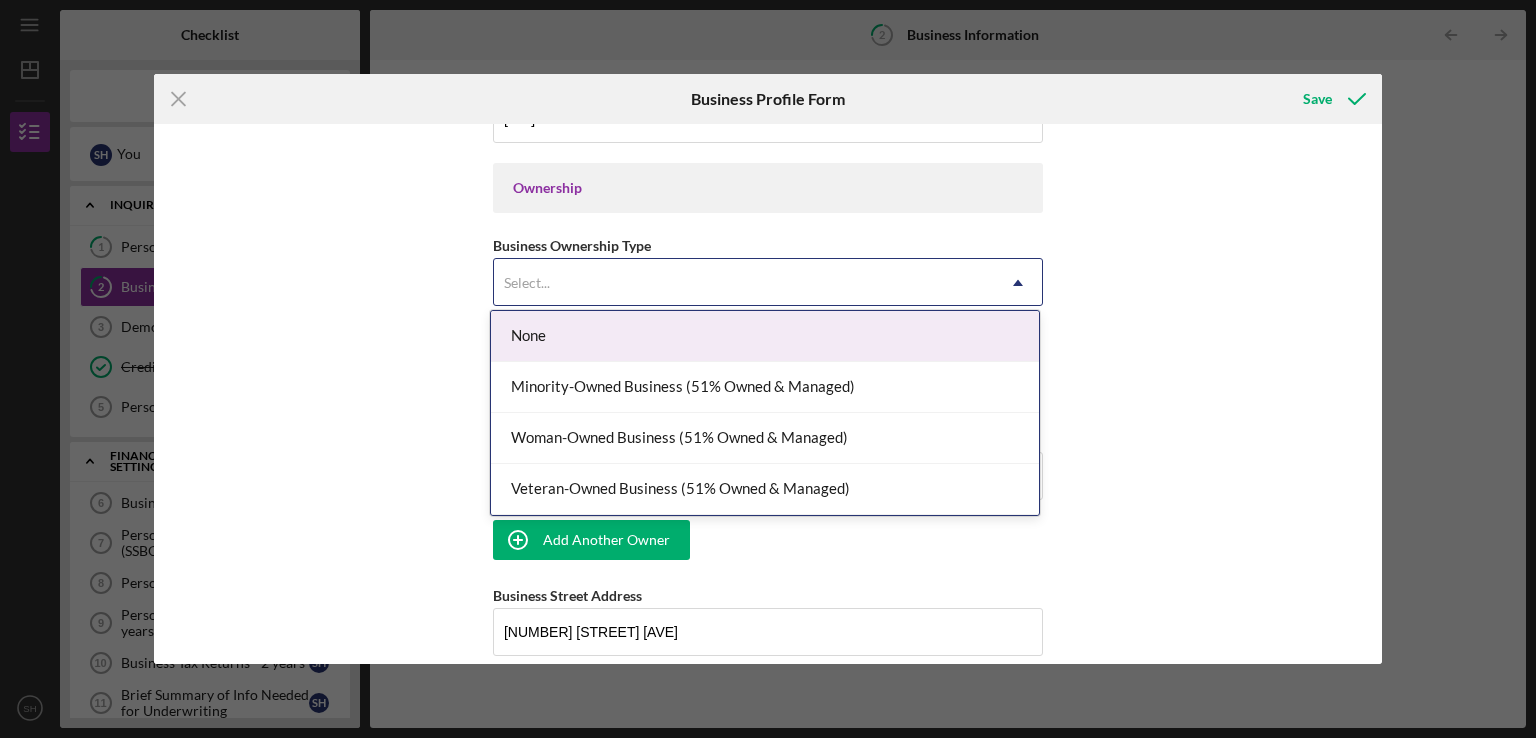 click on "Icon/Dropdown Arrow" 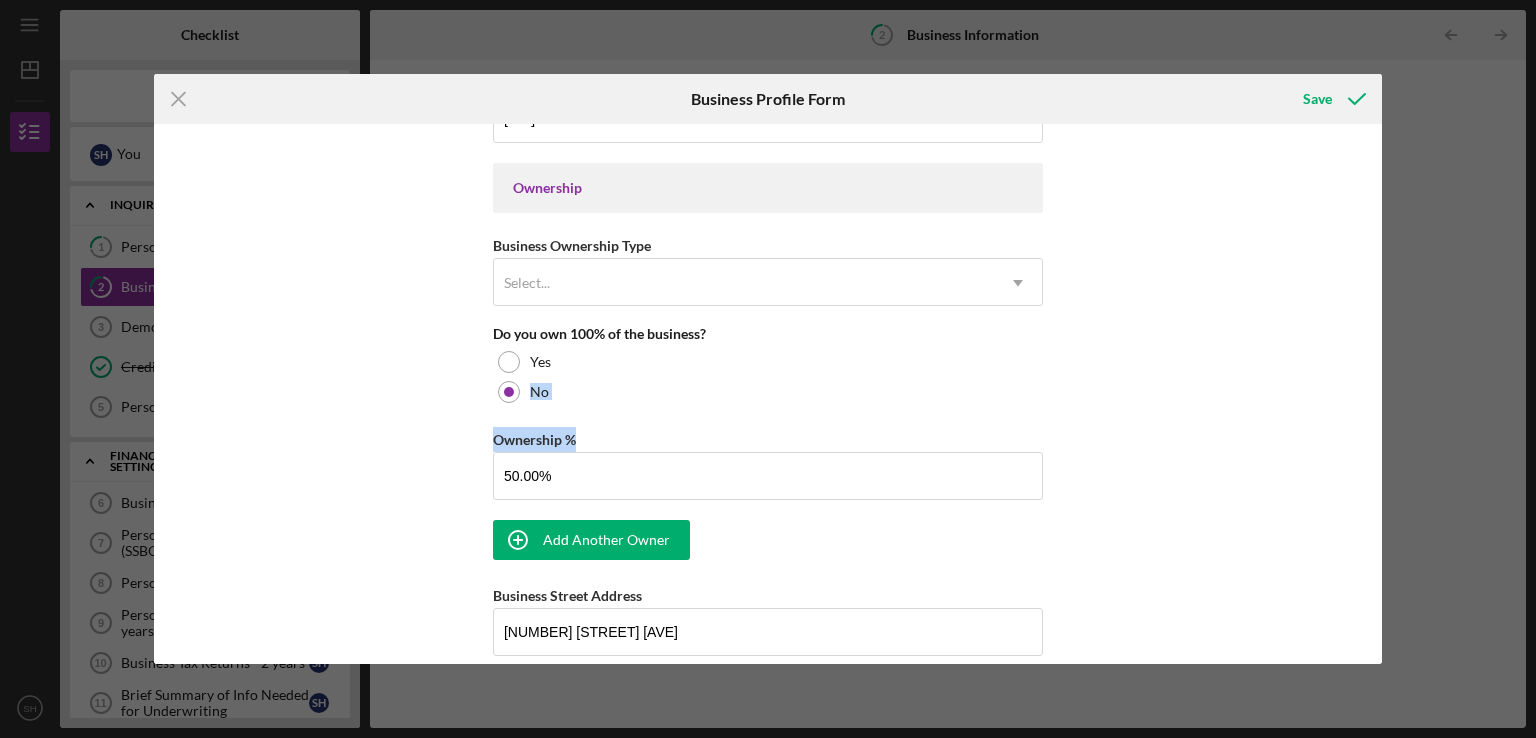 drag, startPoint x: 1382, startPoint y: 368, endPoint x: 1382, endPoint y: 468, distance: 100 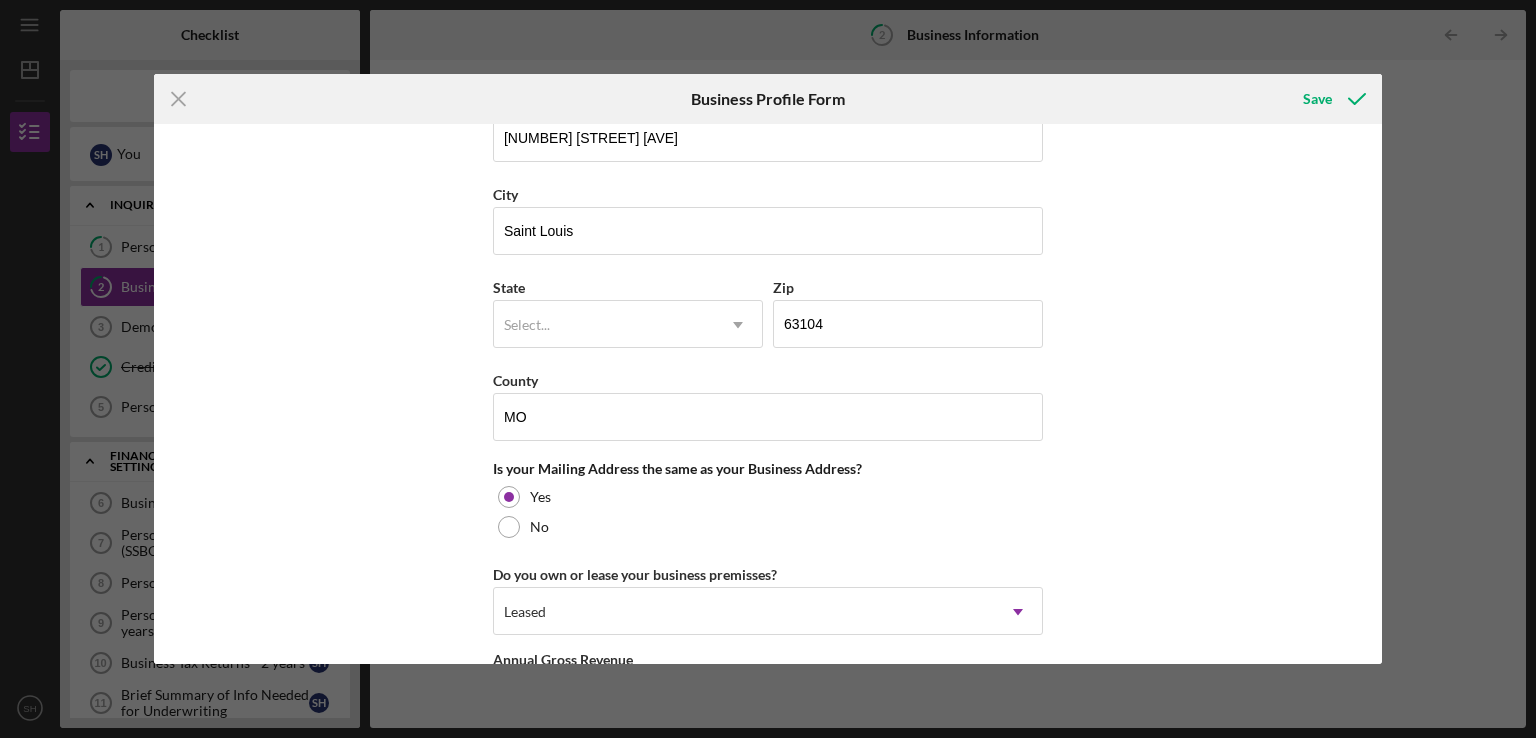 scroll, scrollTop: 1394, scrollLeft: 0, axis: vertical 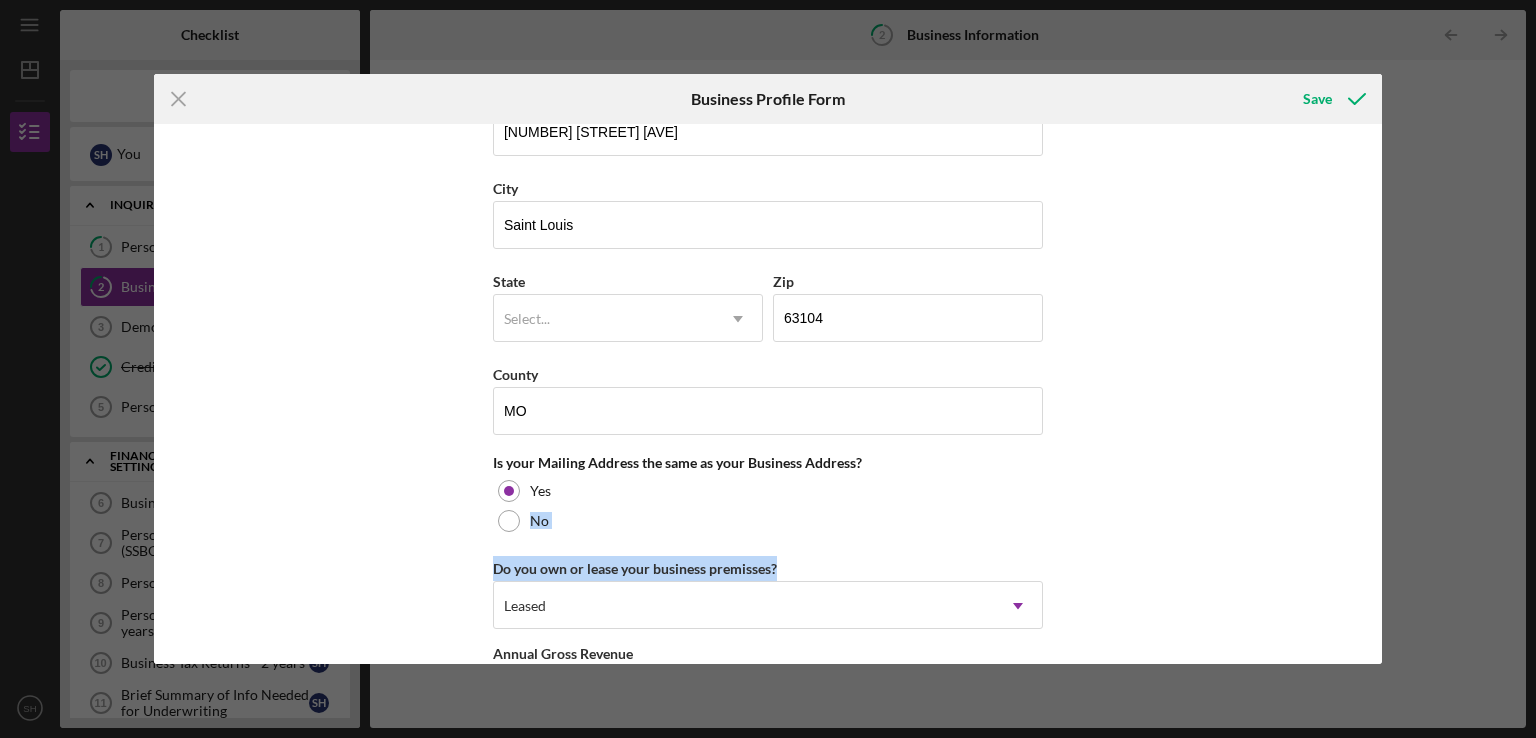 drag, startPoint x: 1384, startPoint y: 495, endPoint x: 1377, endPoint y: 571, distance: 76.321686 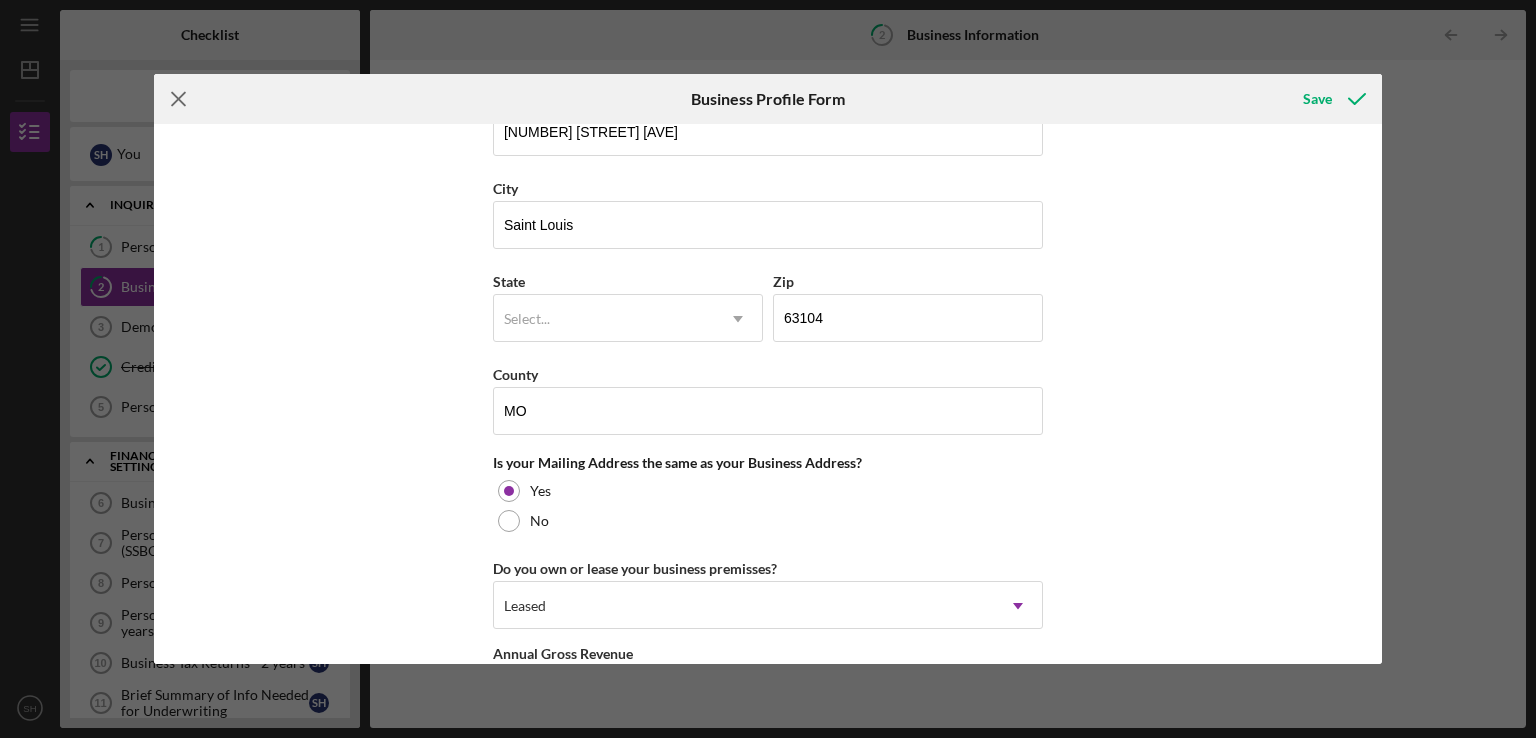 click 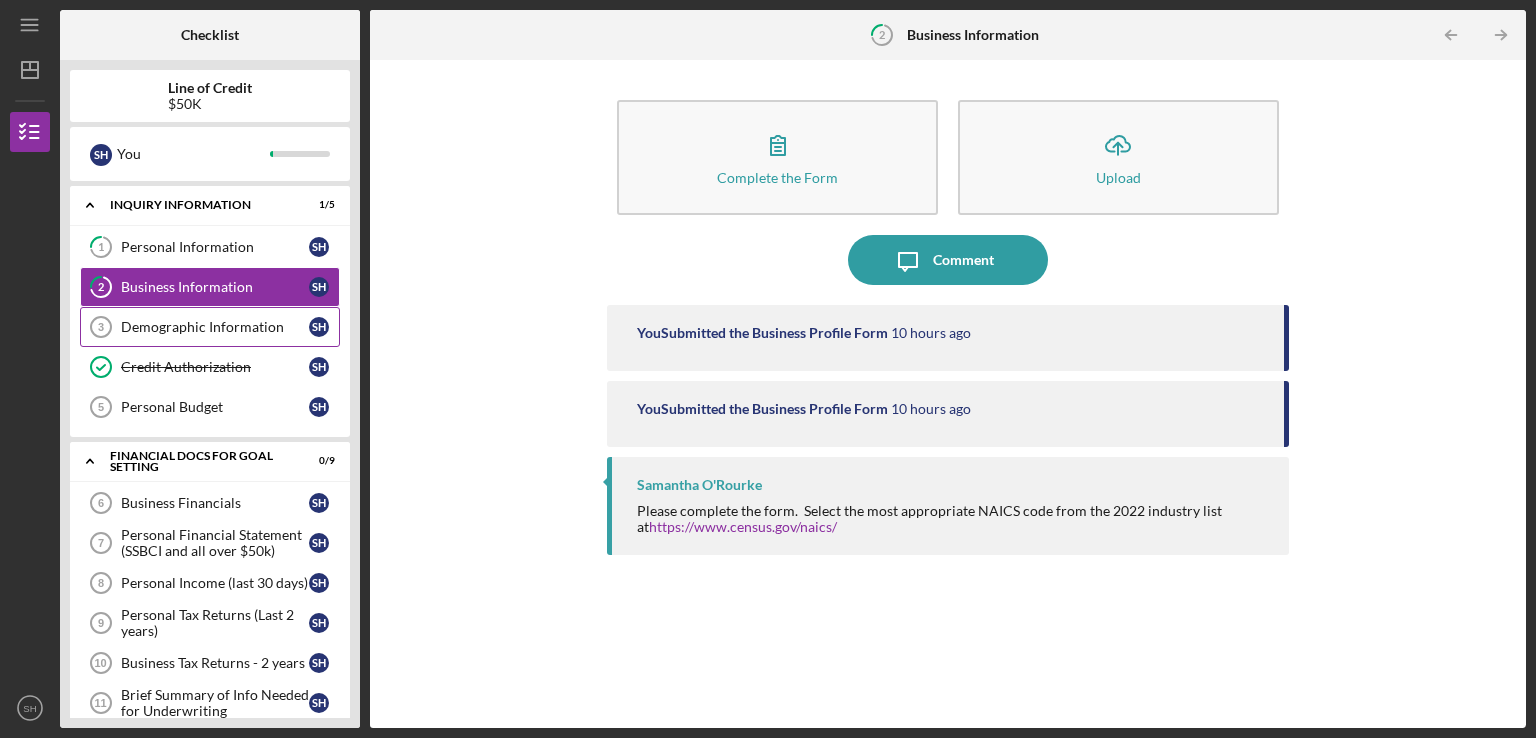 click on "Demographic Information" at bounding box center (215, 327) 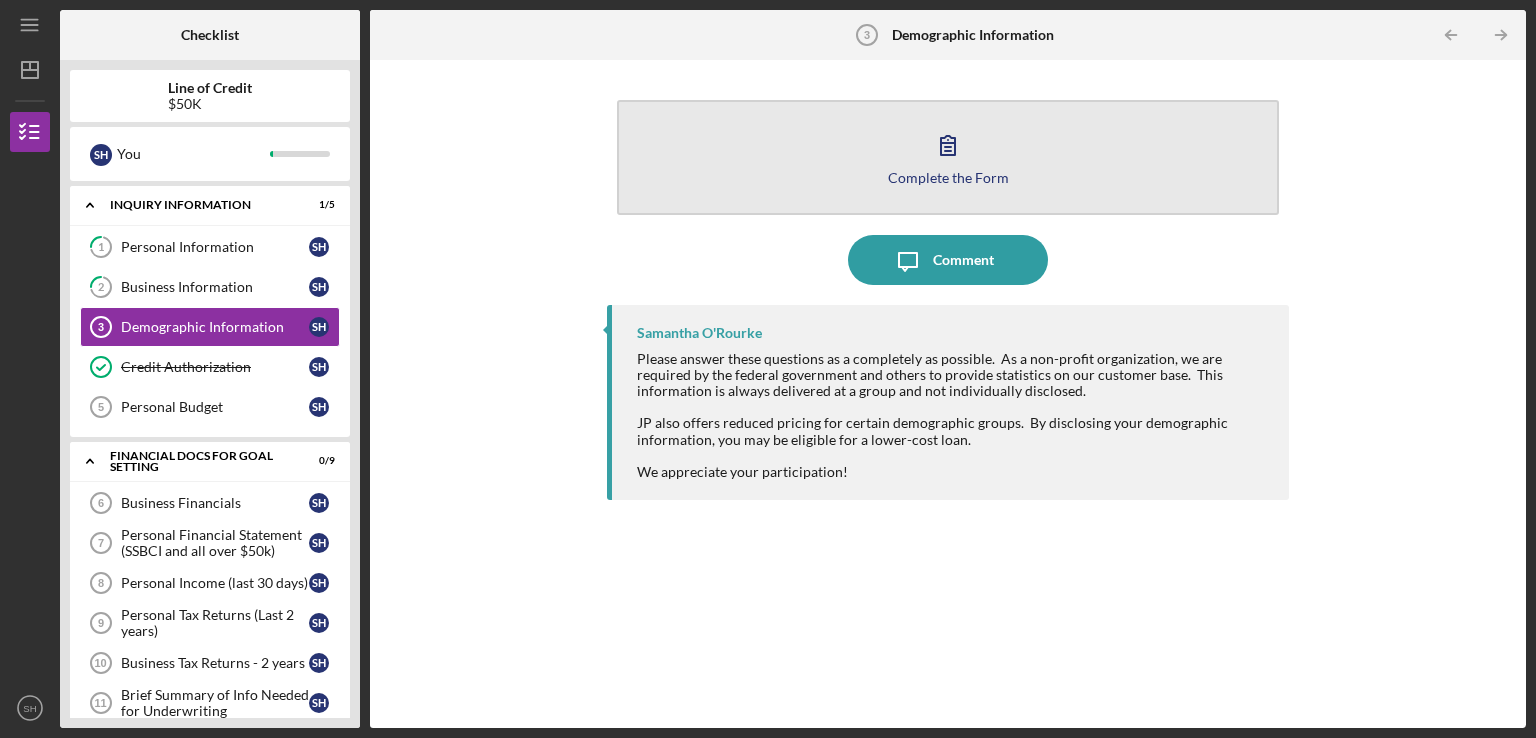 click on "Complete the Form" at bounding box center (948, 177) 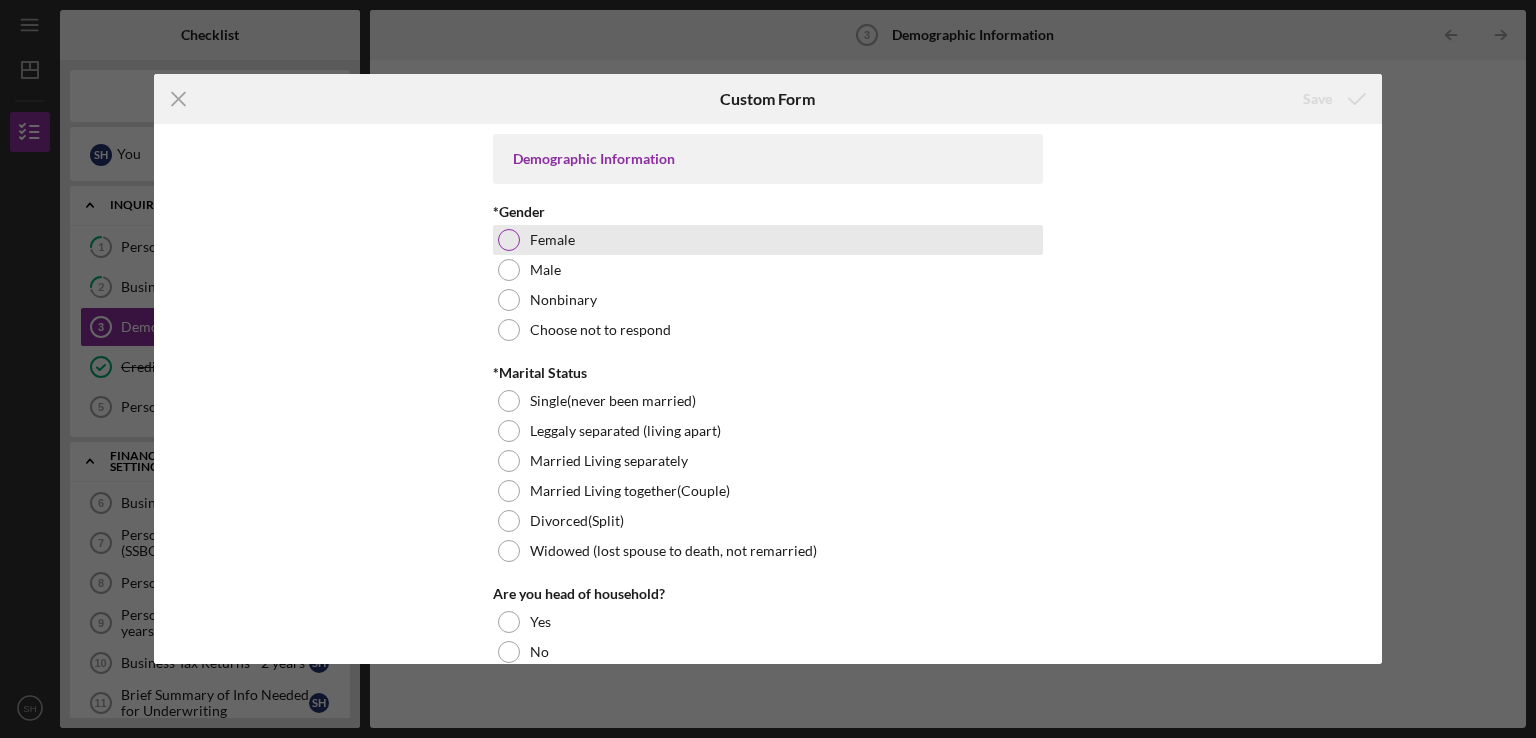 click at bounding box center (509, 240) 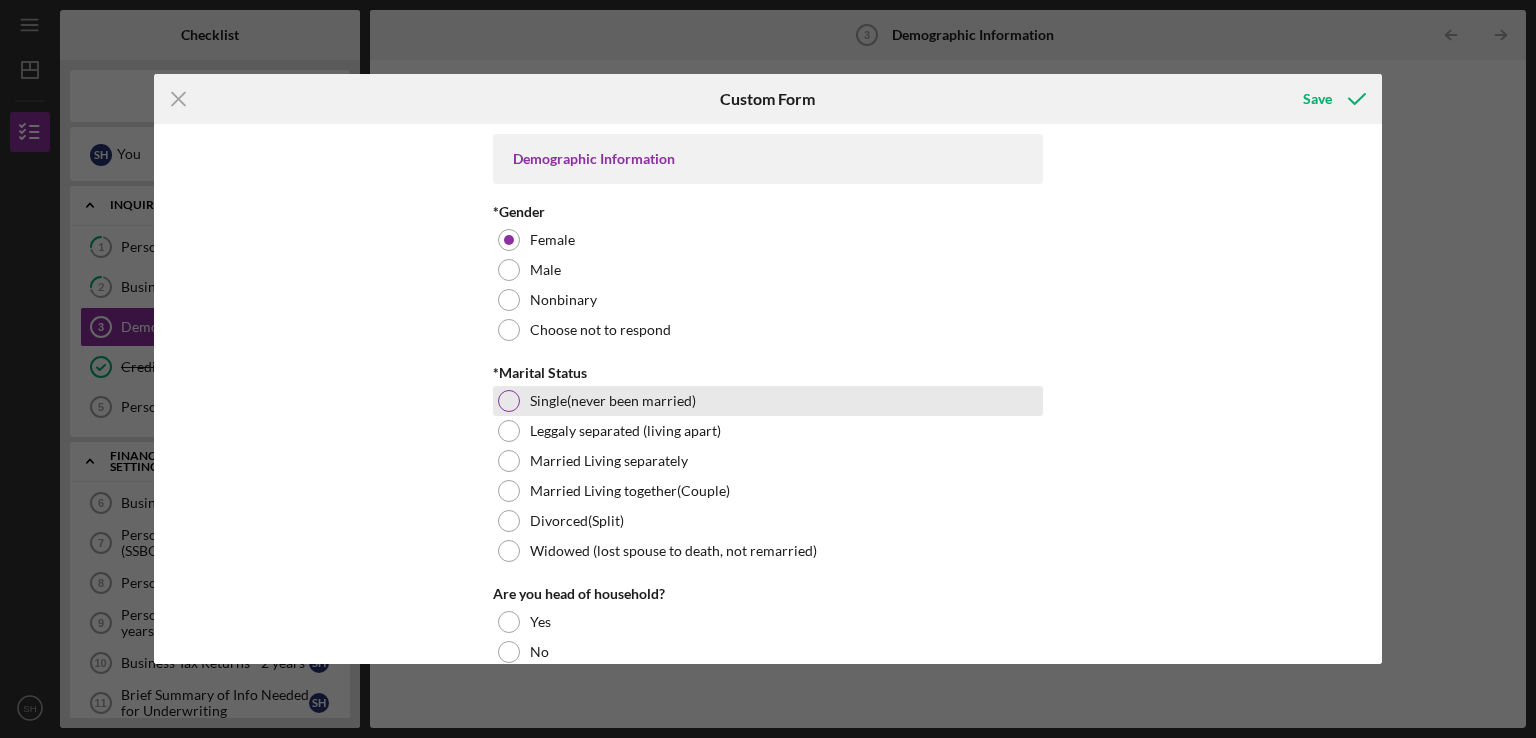 click at bounding box center [509, 401] 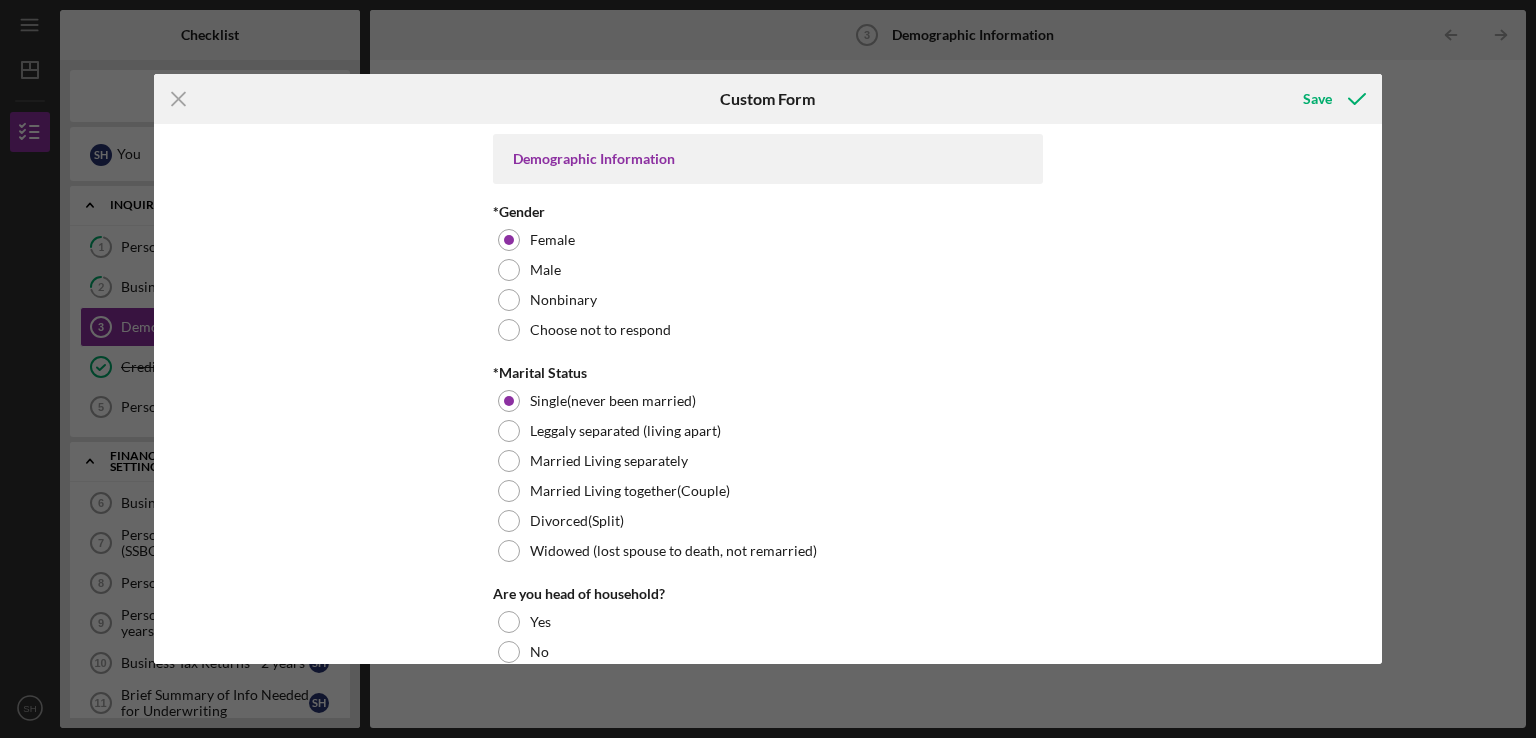 drag, startPoint x: 1384, startPoint y: 157, endPoint x: 1377, endPoint y: 171, distance: 15.652476 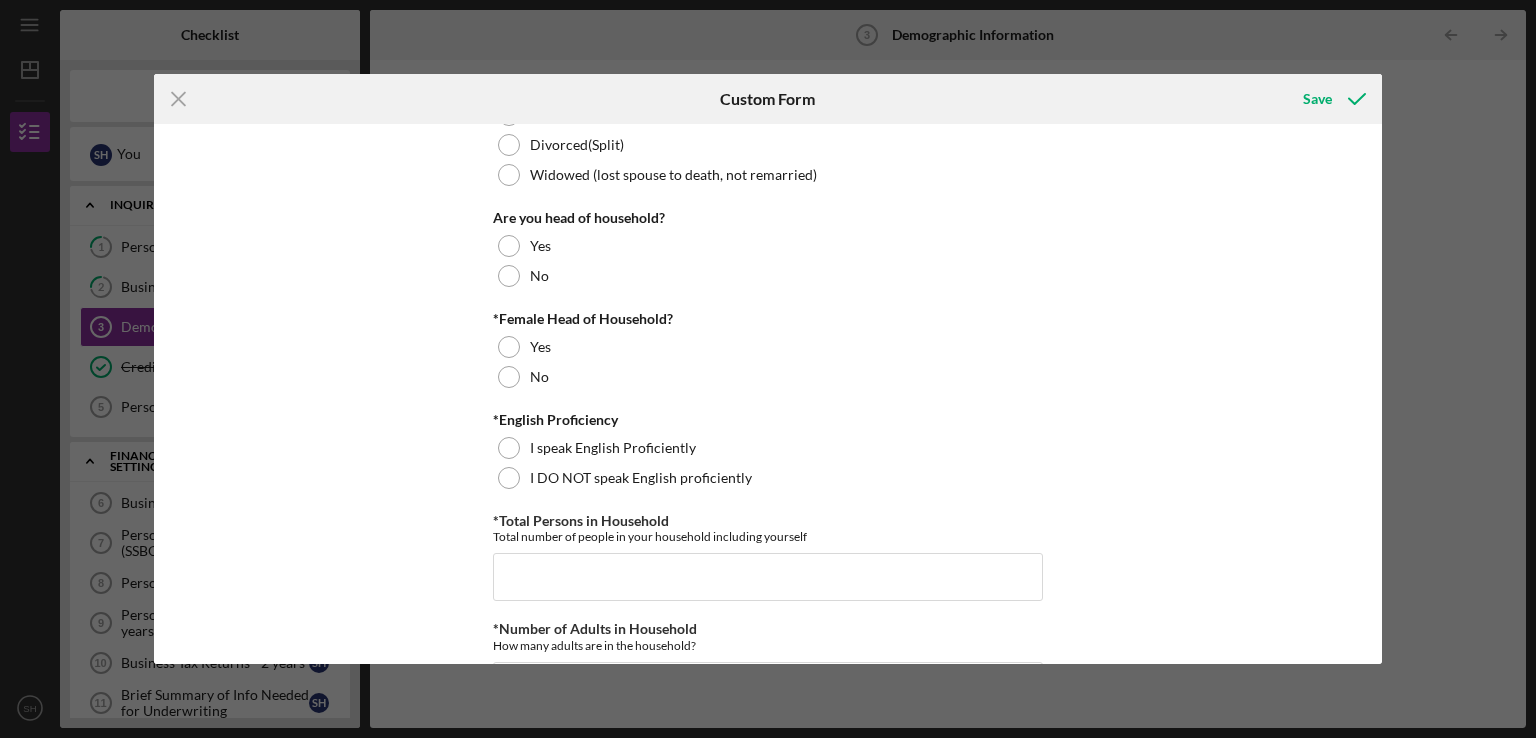scroll, scrollTop: 396, scrollLeft: 0, axis: vertical 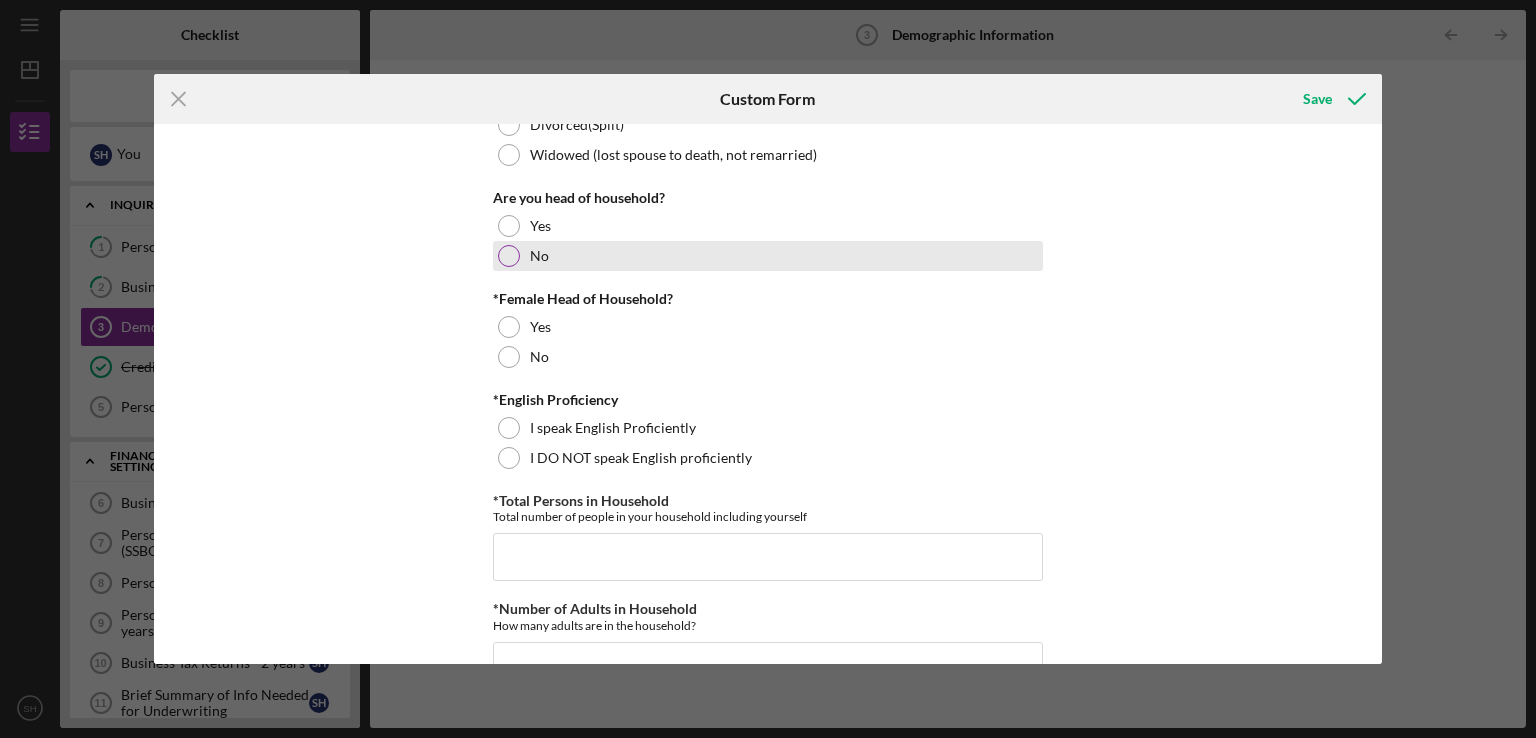 click at bounding box center [509, 256] 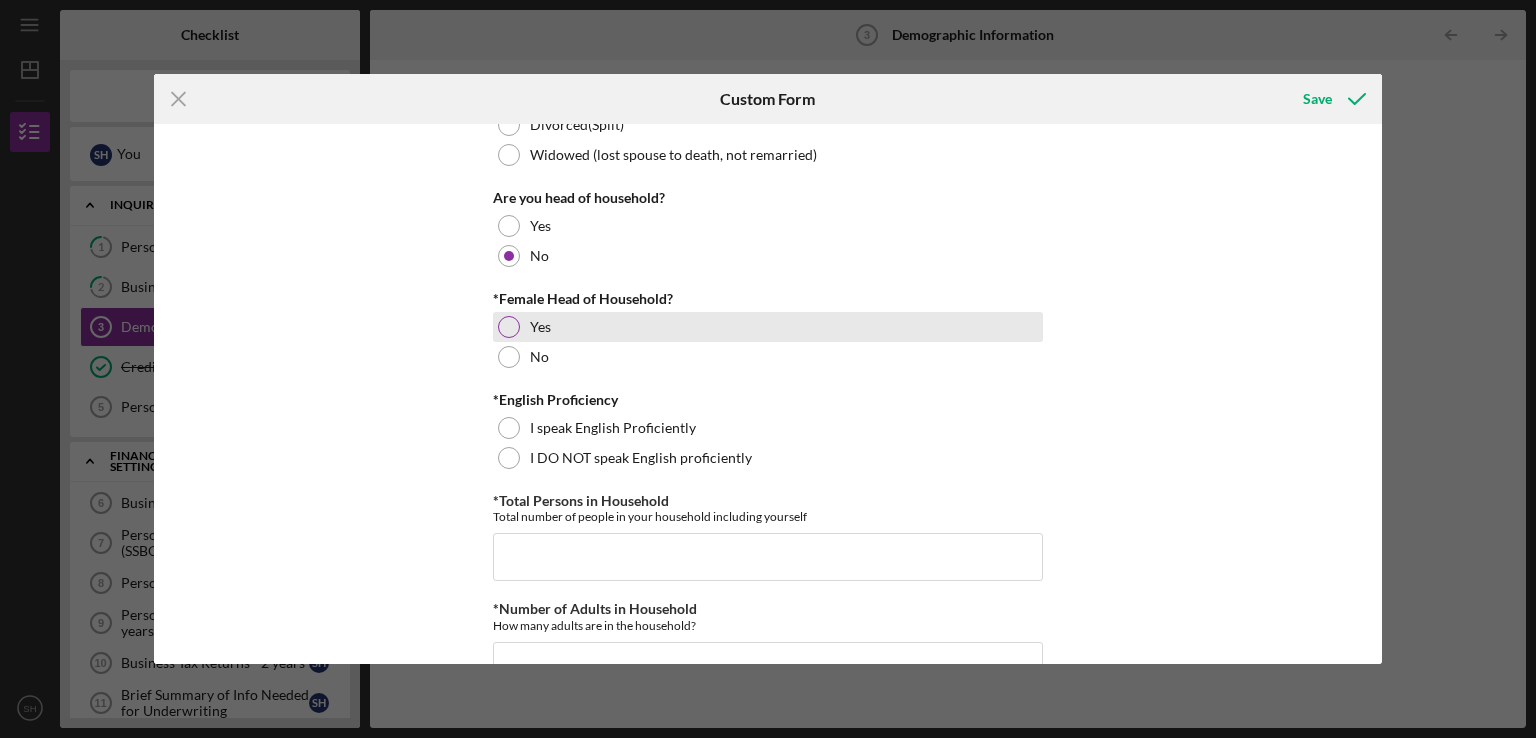click at bounding box center [509, 327] 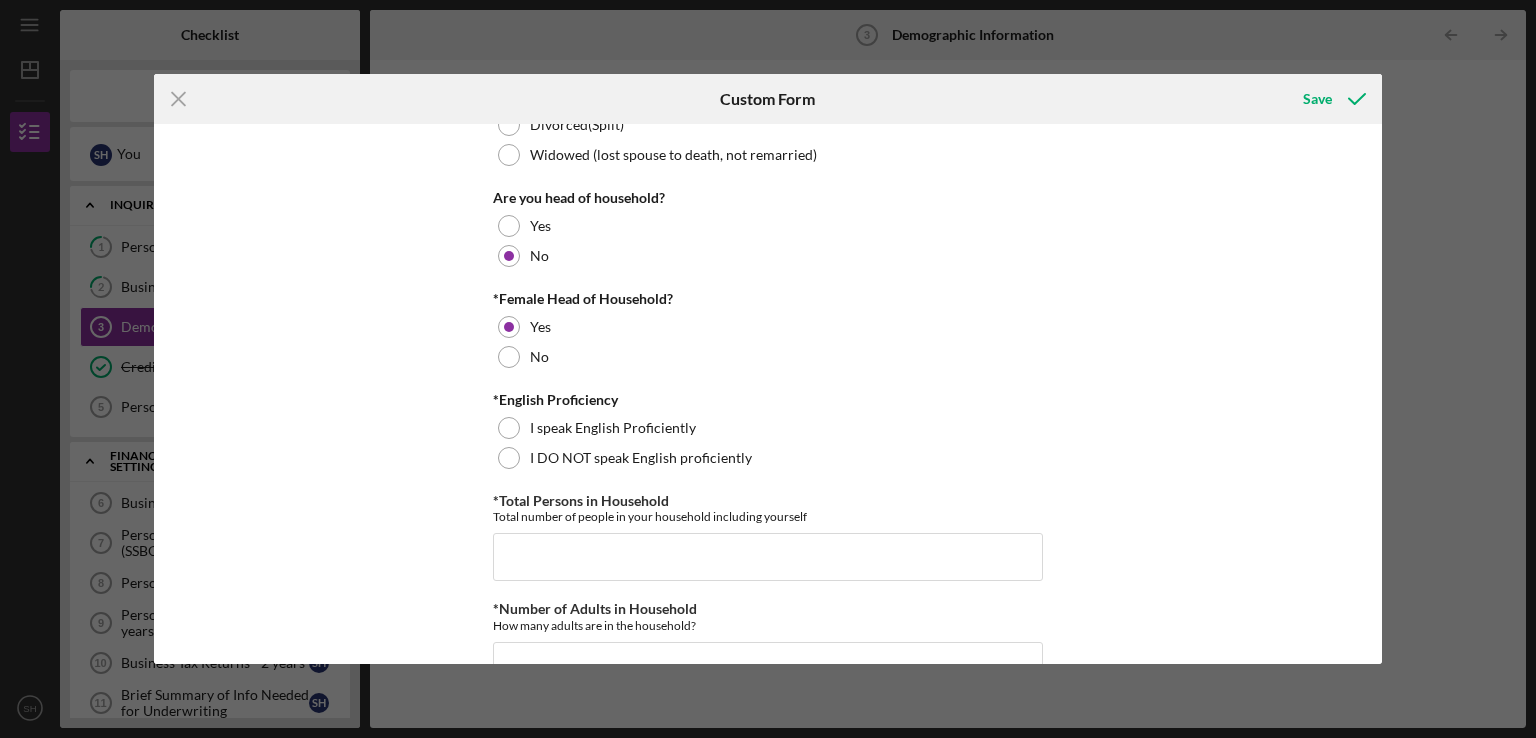 drag, startPoint x: 513, startPoint y: 429, endPoint x: 152, endPoint y: 432, distance: 361.01245 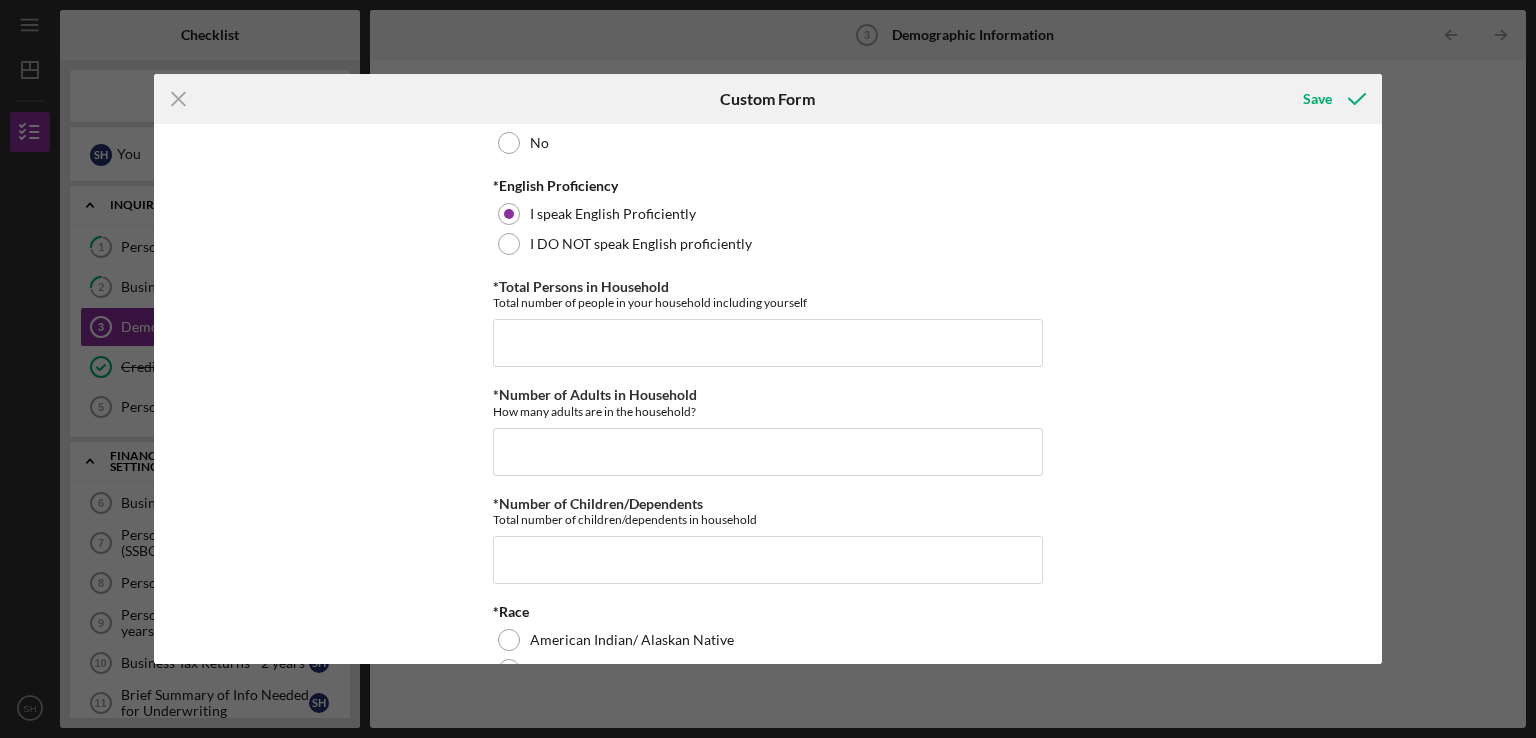 scroll, scrollTop: 691, scrollLeft: 0, axis: vertical 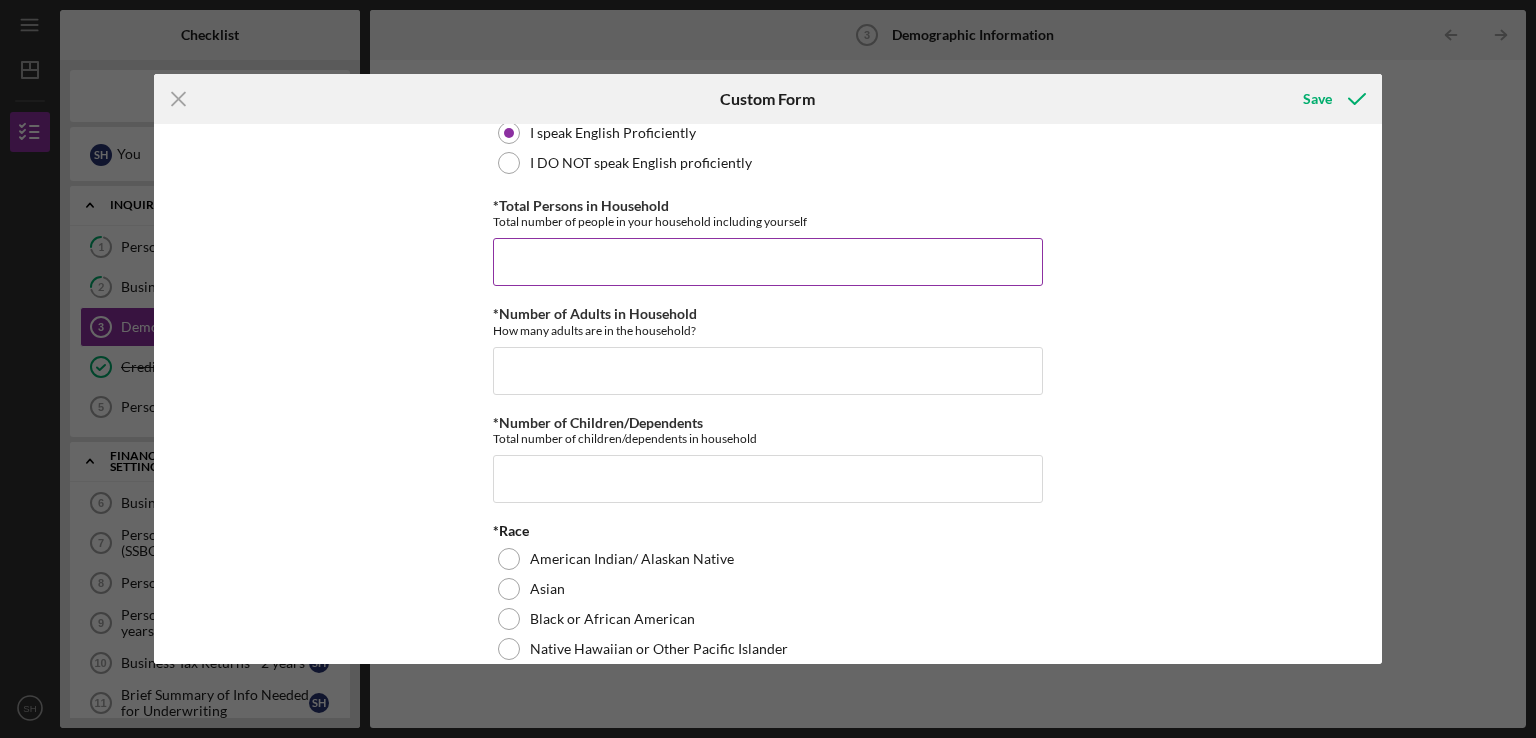 click on "*Total Persons in Household" at bounding box center [768, 262] 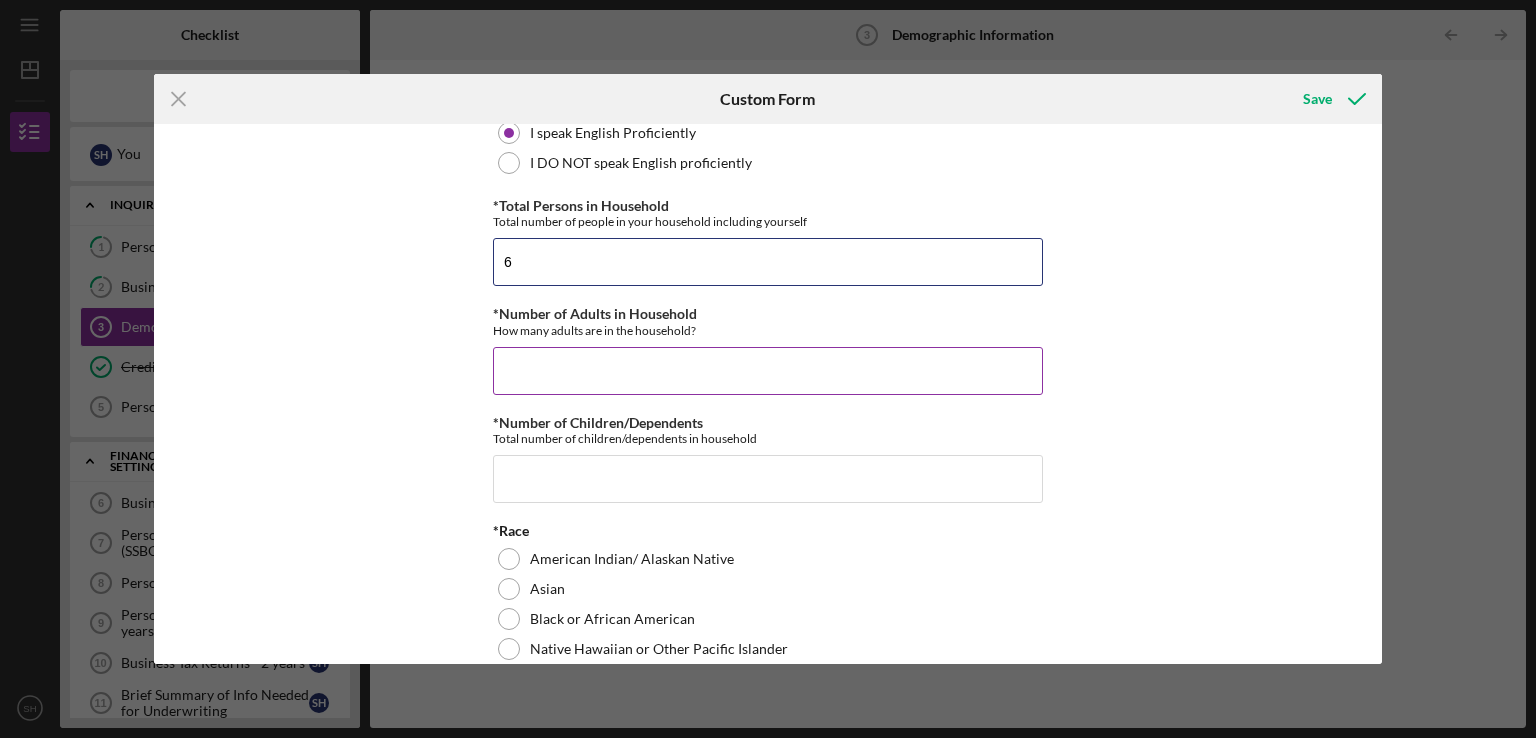 type on "6" 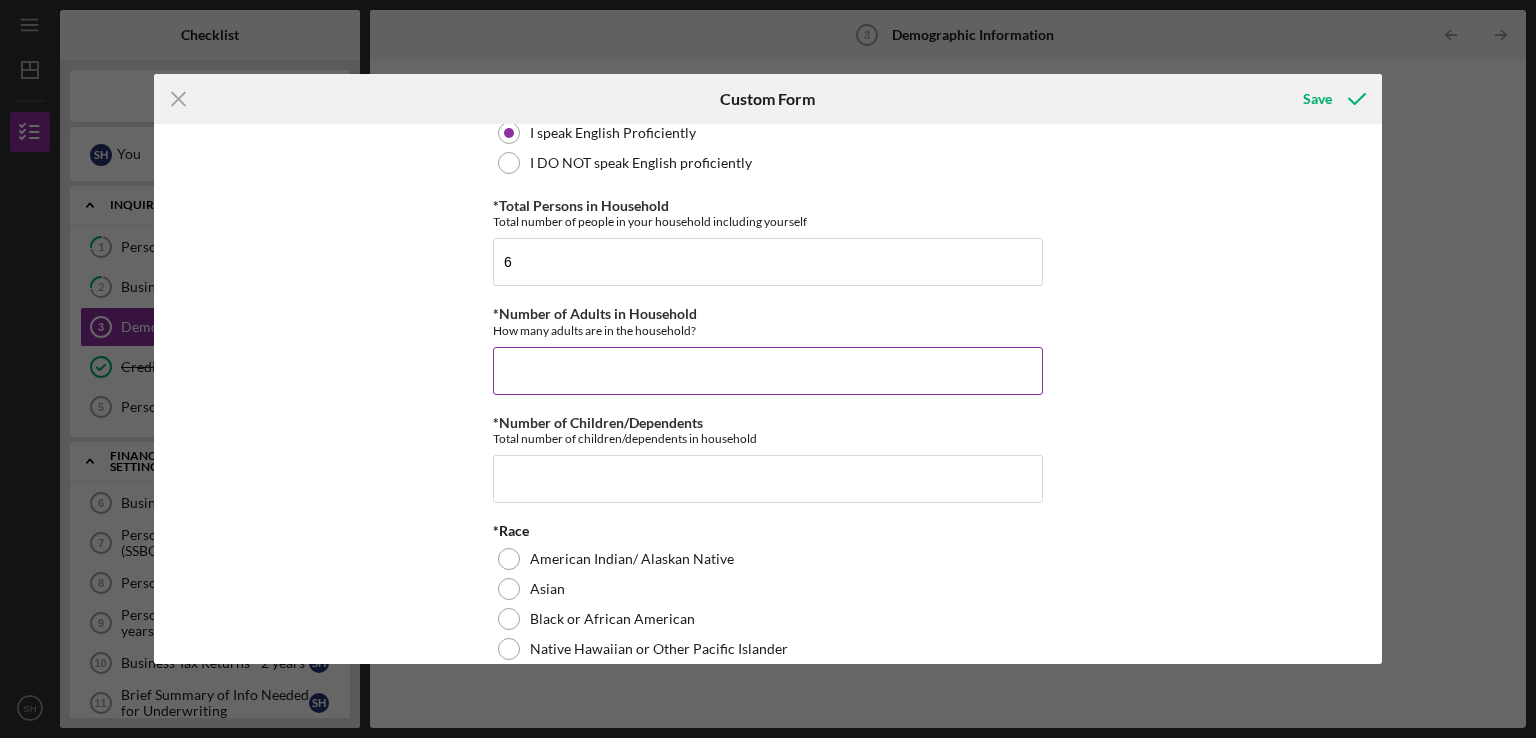 click on "*Number of Adults in Household" at bounding box center (768, 371) 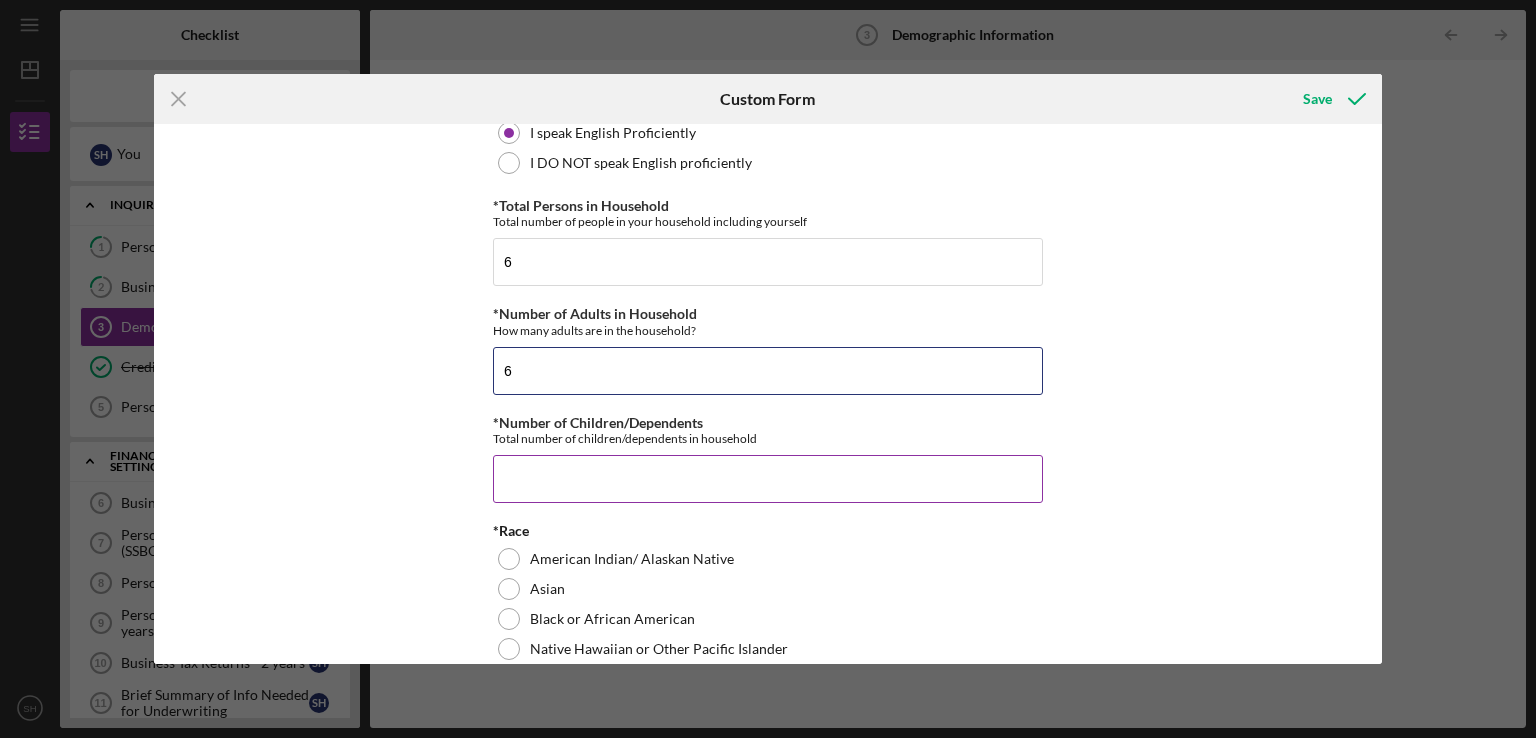 type on "6" 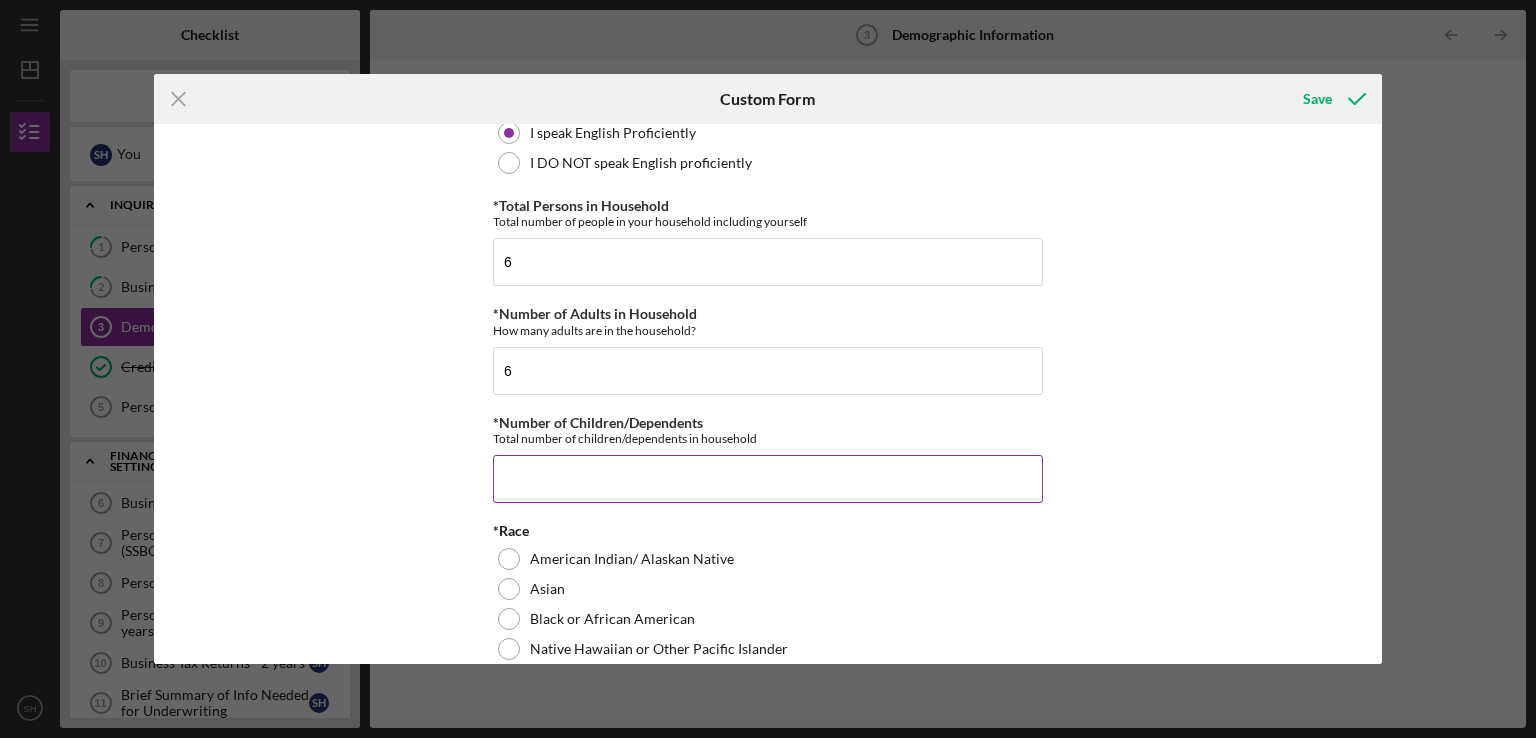 click on "*Number of Children/Dependents" at bounding box center (768, 479) 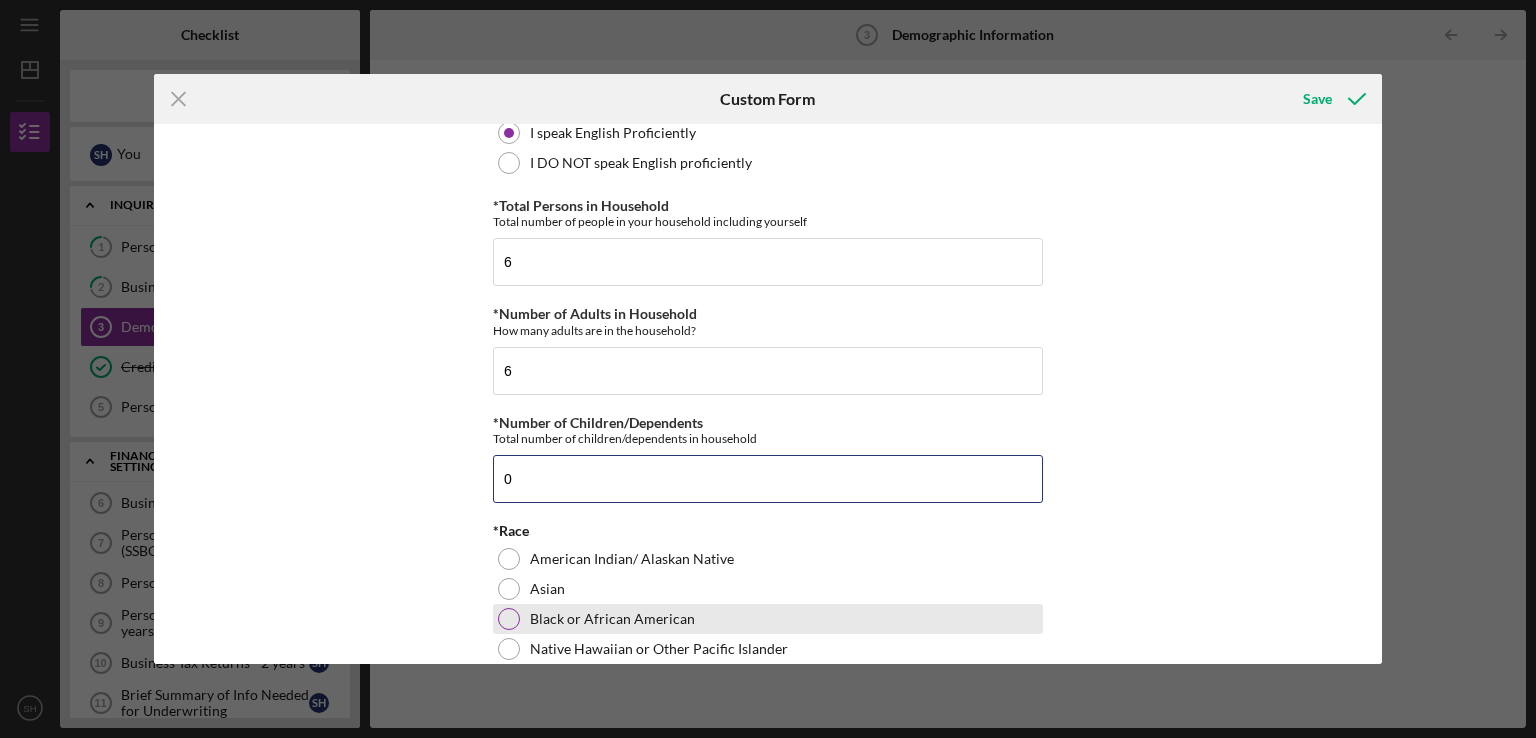 type on "0" 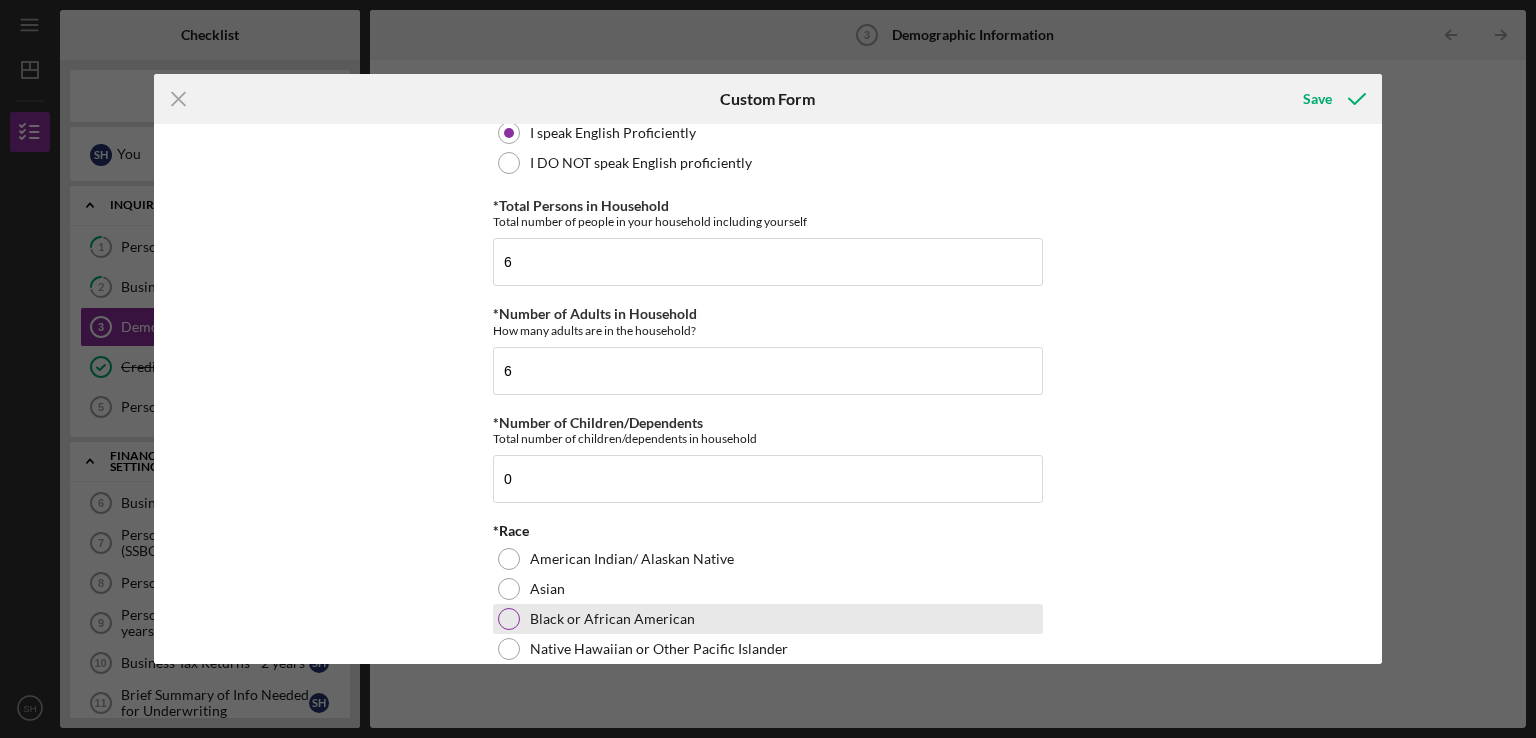 click at bounding box center (509, 619) 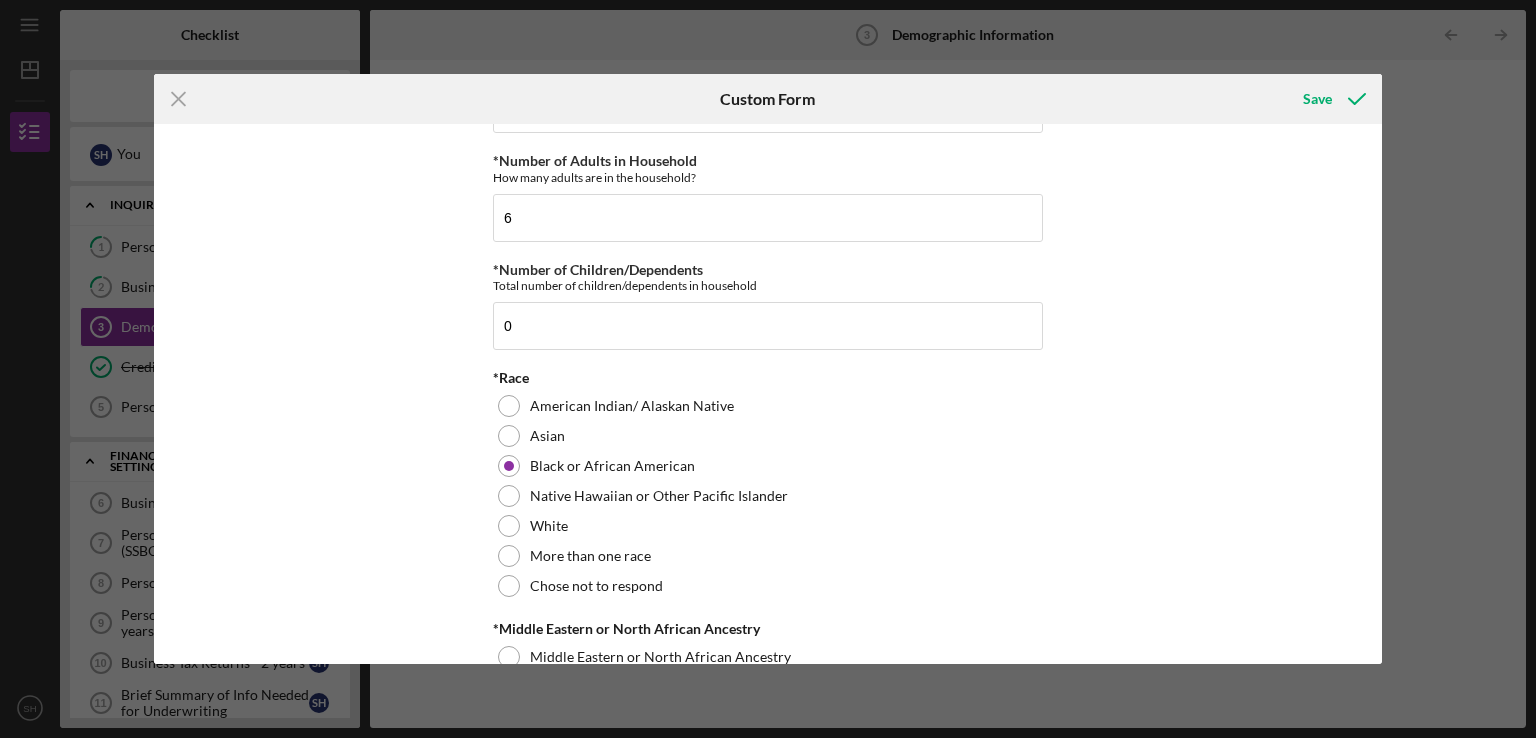 scroll, scrollTop: 1046, scrollLeft: 0, axis: vertical 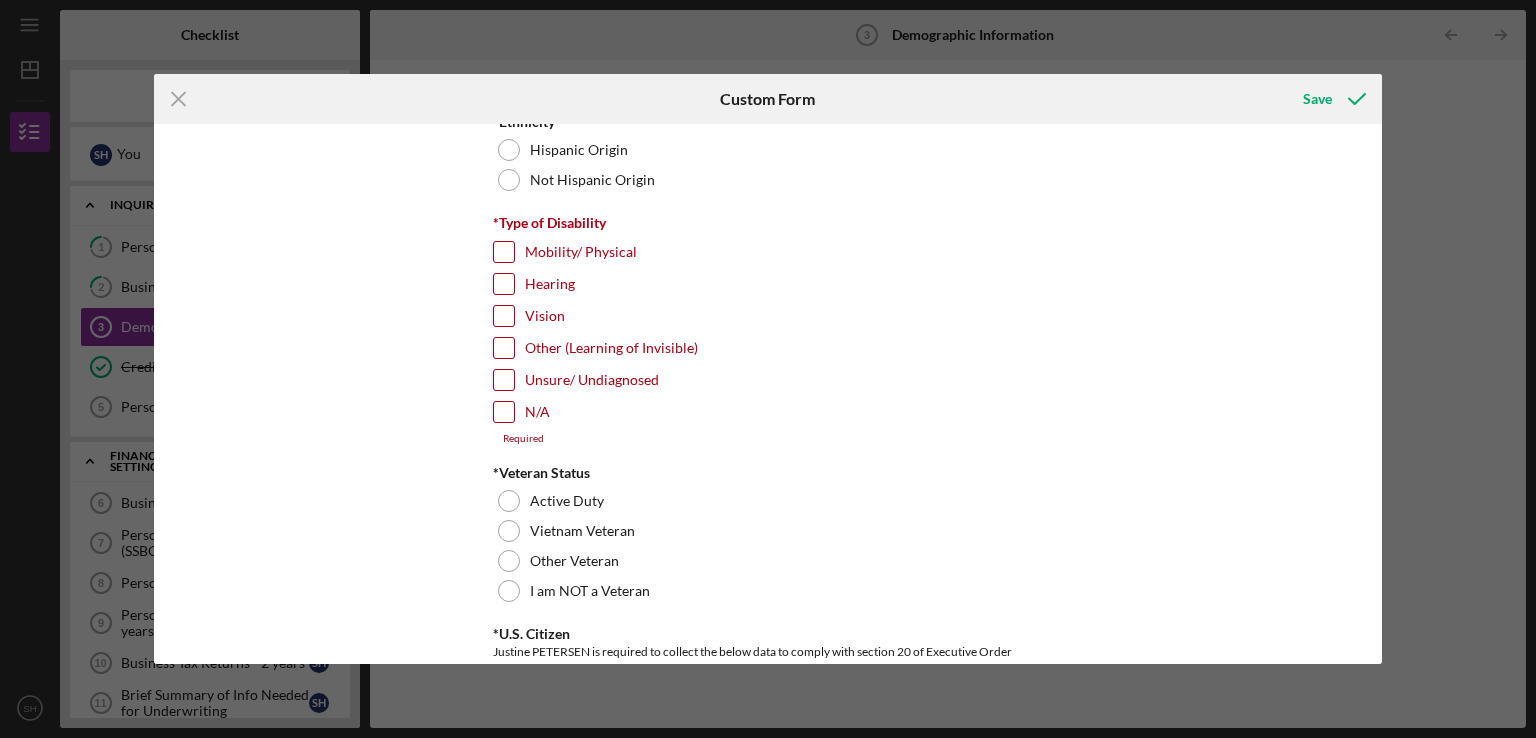 click on "N/A" at bounding box center (504, 412) 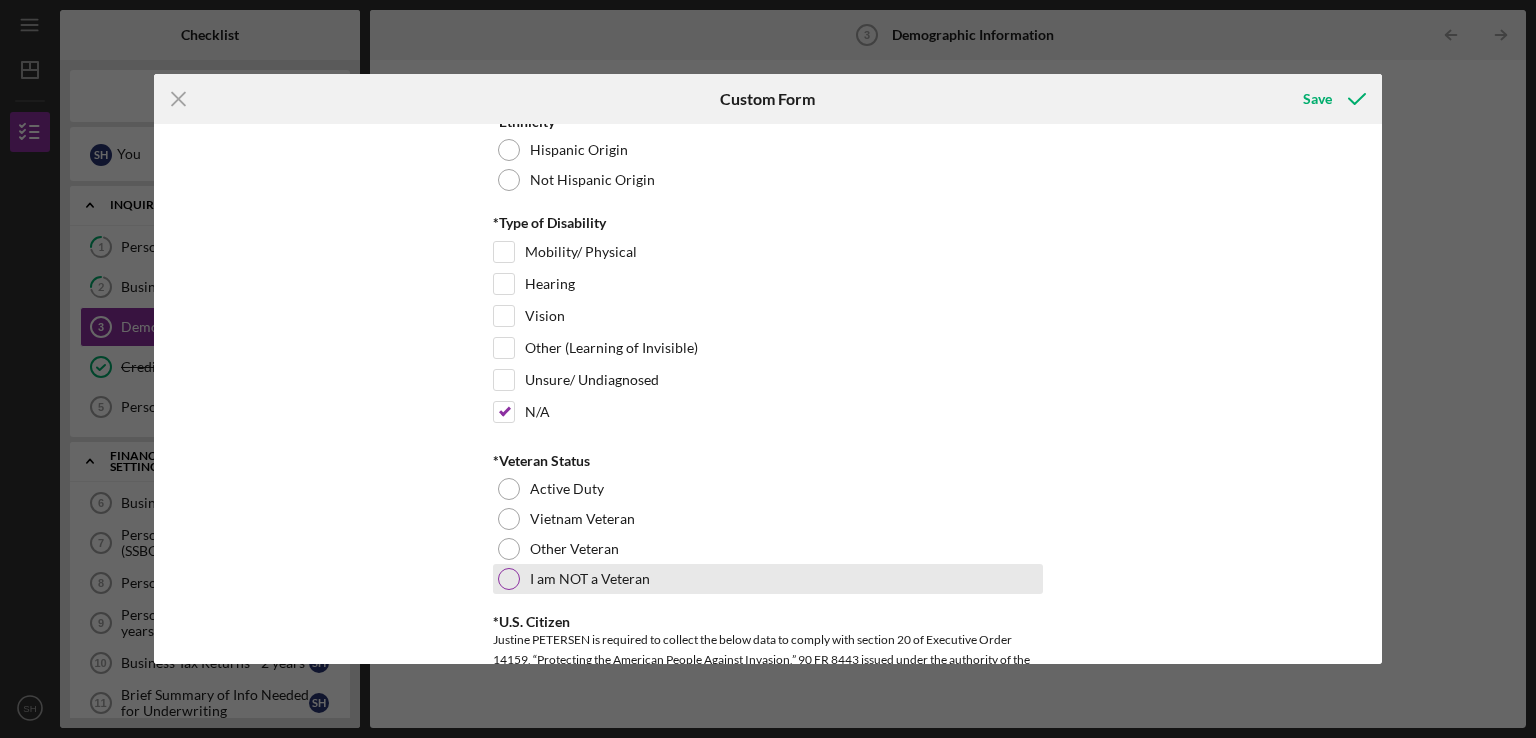 click at bounding box center [509, 579] 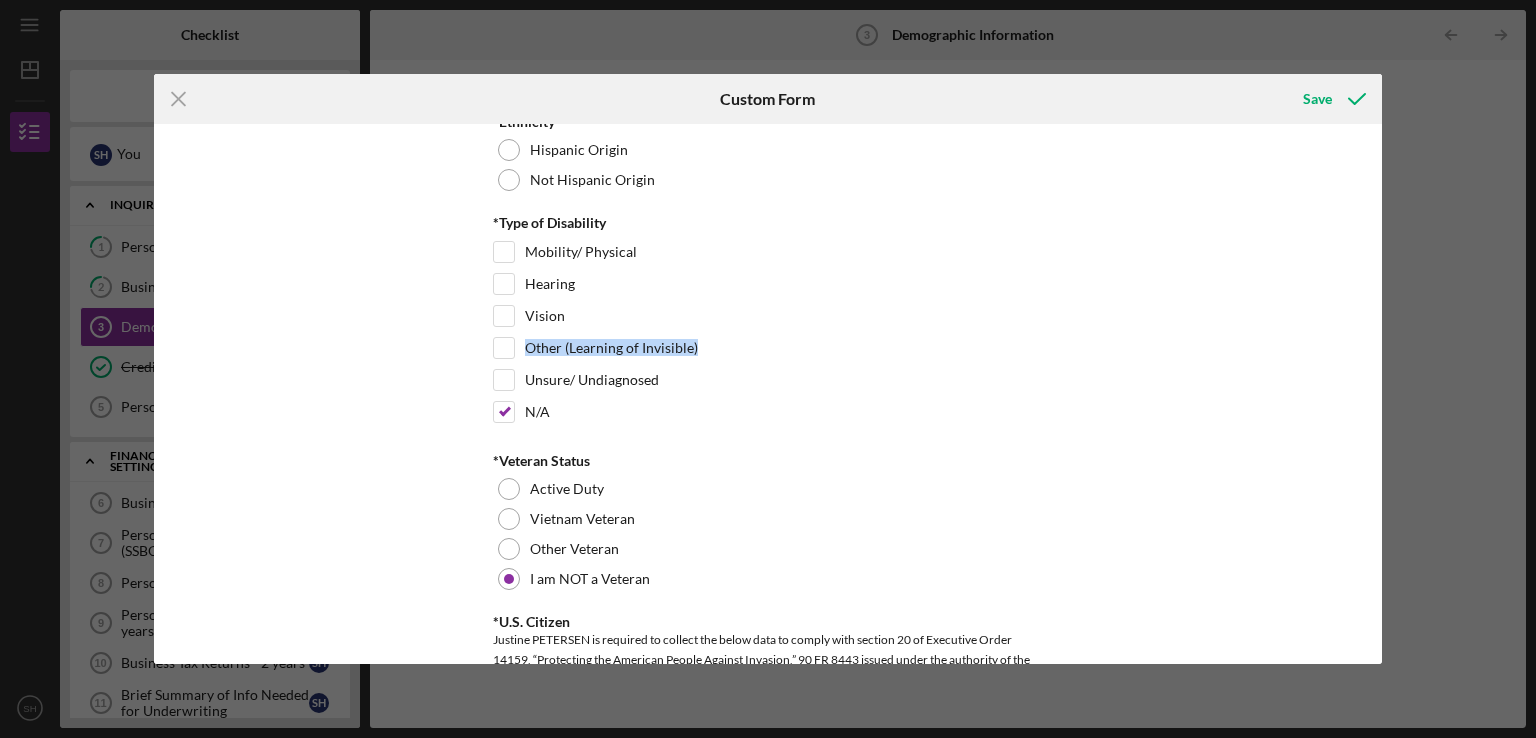 drag, startPoint x: 1384, startPoint y: 313, endPoint x: 1378, endPoint y: 364, distance: 51.351727 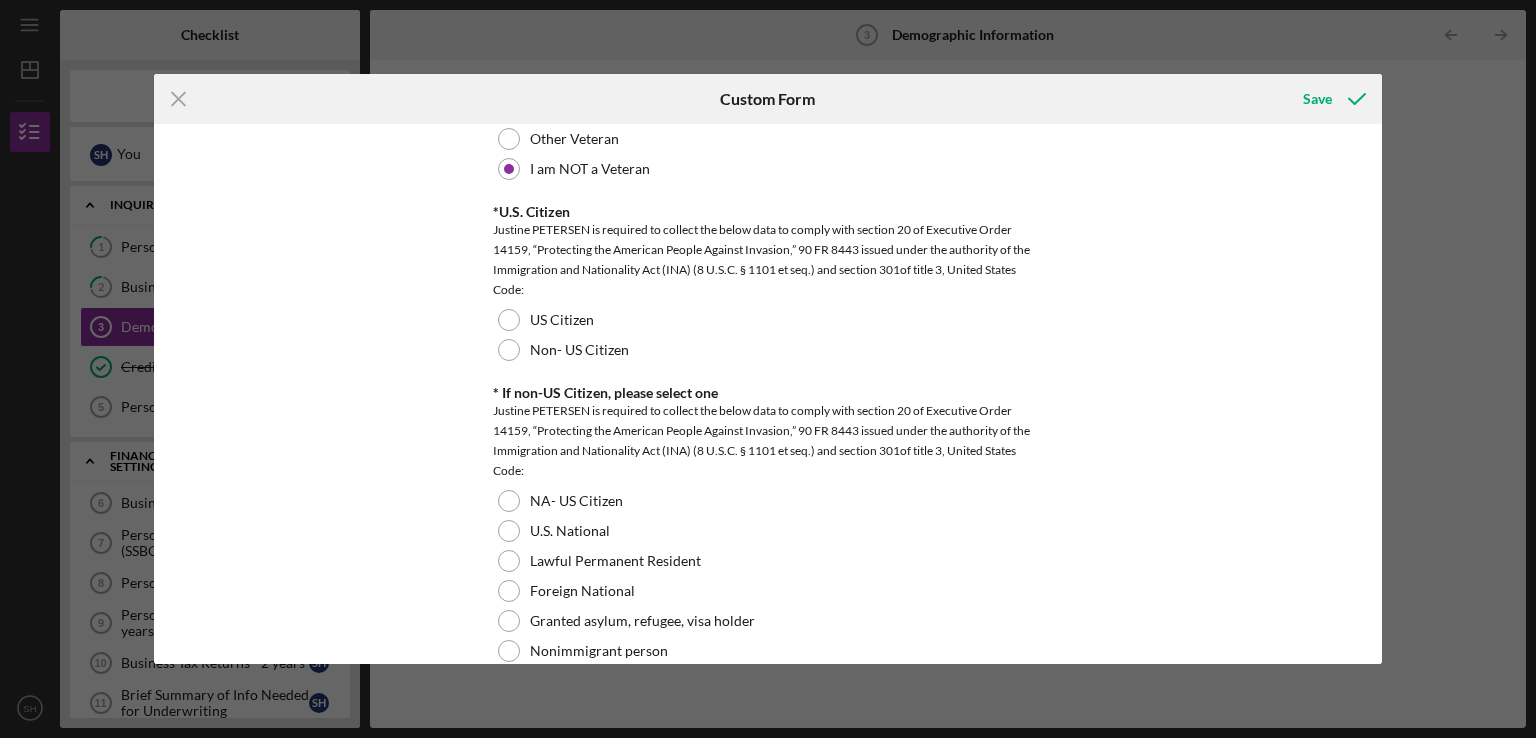 scroll, scrollTop: 1926, scrollLeft: 0, axis: vertical 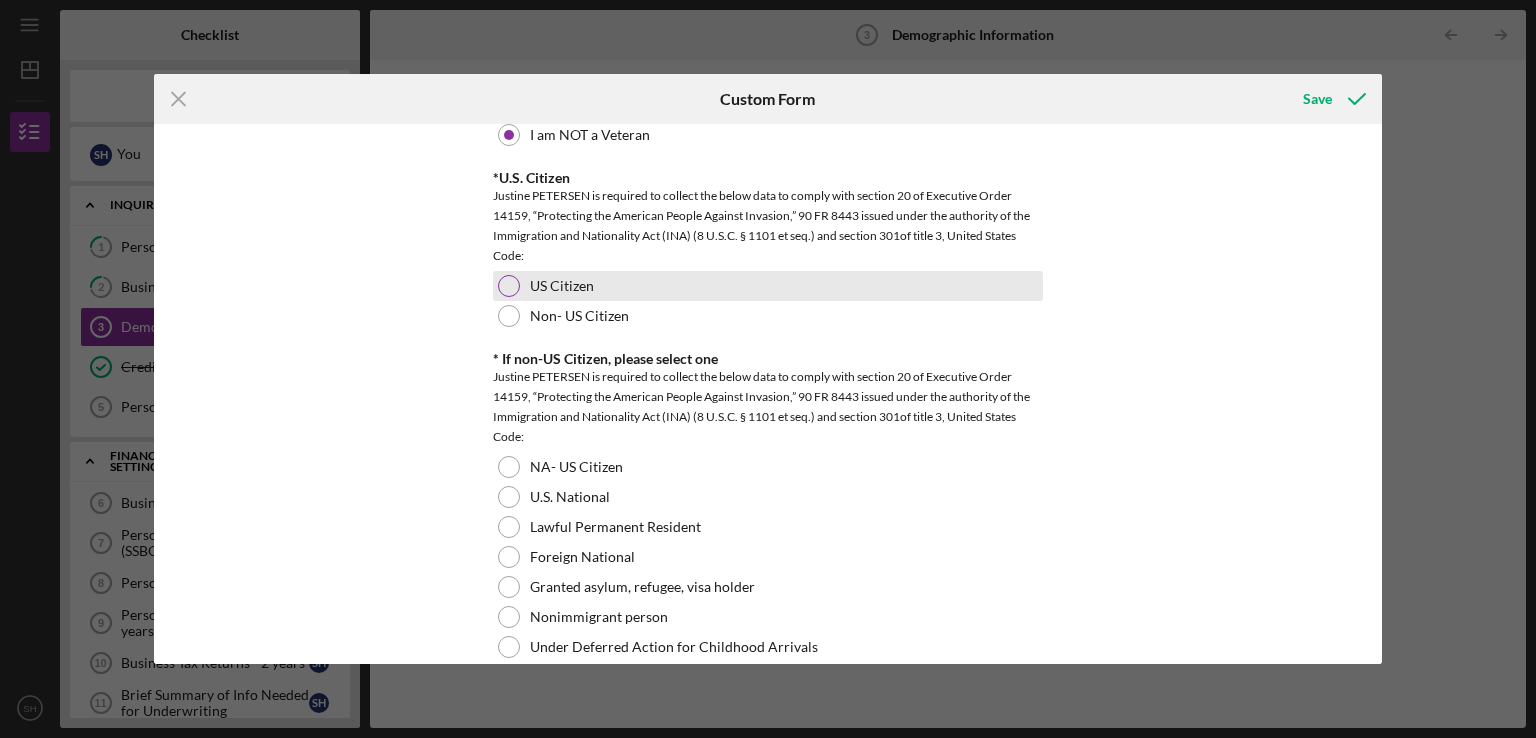 click at bounding box center (509, 286) 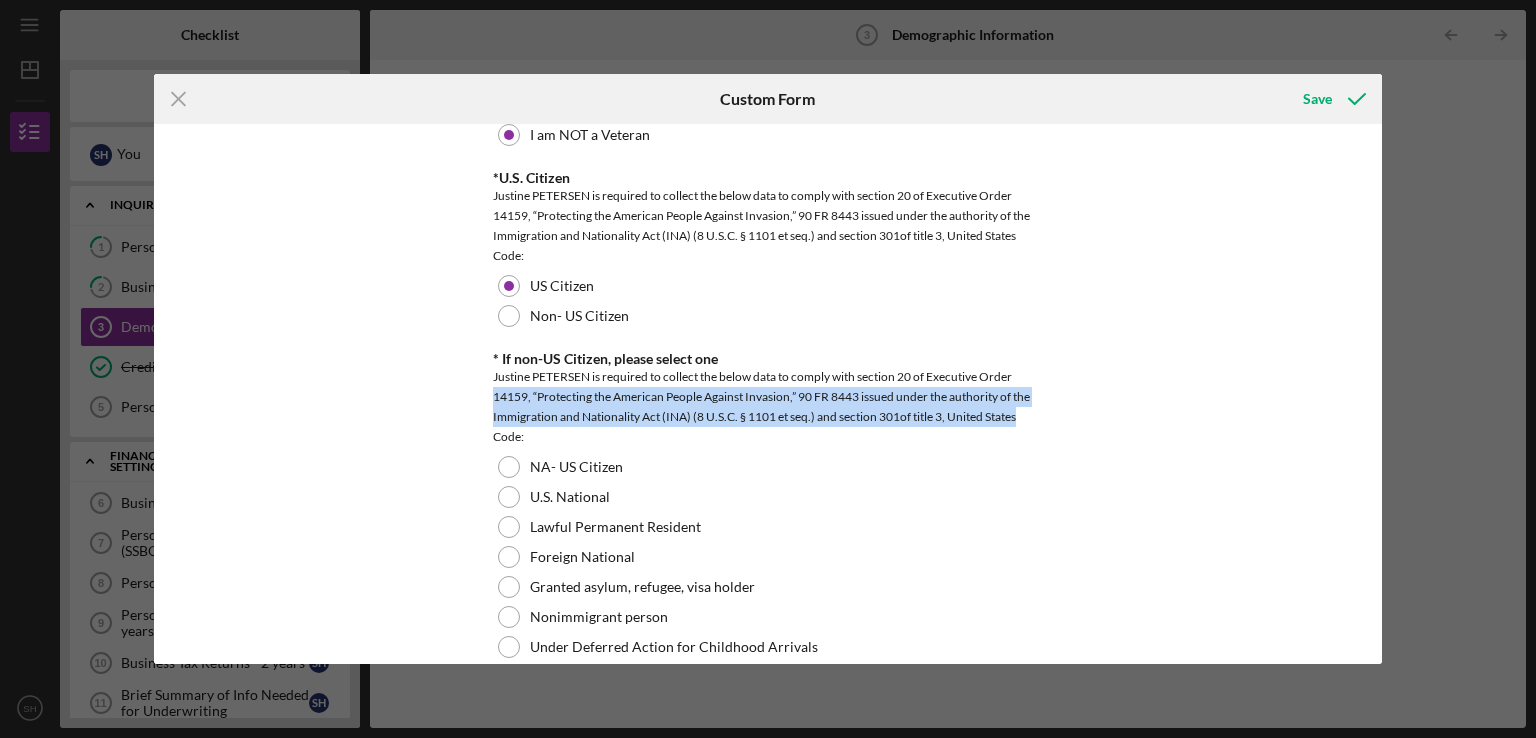 drag, startPoint x: 1382, startPoint y: 376, endPoint x: 1377, endPoint y: 417, distance: 41.303753 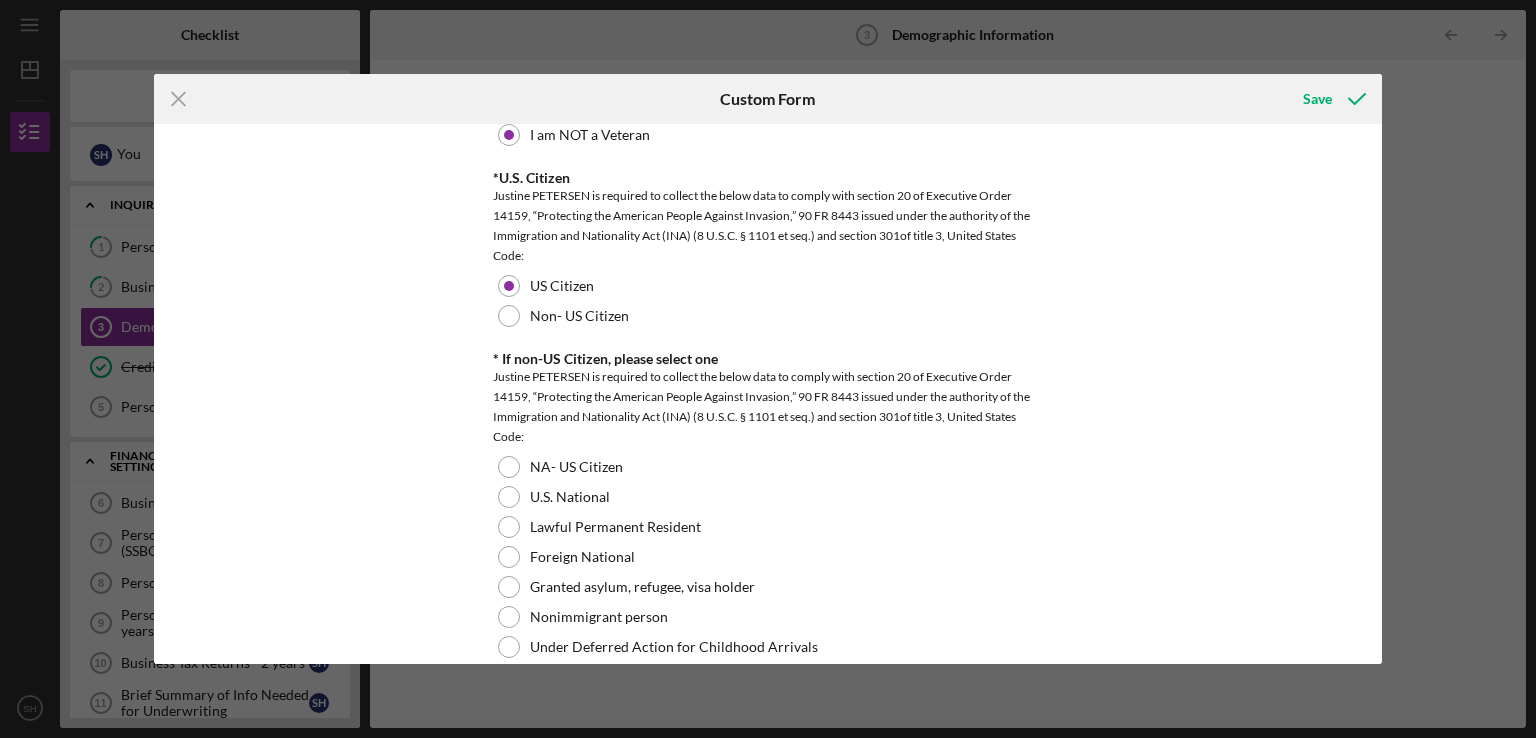 click on "Demographic Information *Gender Female Male Nonbinary Choose not to respond  *Marital Status Single(never been married) Leggaly separated (living apart) Married Living separately Married Living together(Couple) Divorced(Split) Widowed (lost spouse to death, not remarried) Are you head of household? Yes No *Female Head of Household? Yes No *English Proficiency I speak English Proficiently I DO NOT speak English proficiently  *Total Persons in Household  Total number of people in your household including yourself 6 *Number of Adults in Household How many adults are in the household? 6 *Number of Children/Dependents Total number of children/dependents in household 0 *Race American Indian/ Alaskan Native Asian Black or African American Native Hawaiian or Other Pacific Islander White More than one race Chose not to respond *Middle Eastern or North African Ancestry Middle Eastern or North African Ancestry Not of Middle Eastern or North African Ancestry Chose Not to Respond *Ethnicity Hispanic Origin Hearing Vision" at bounding box center [768, 394] 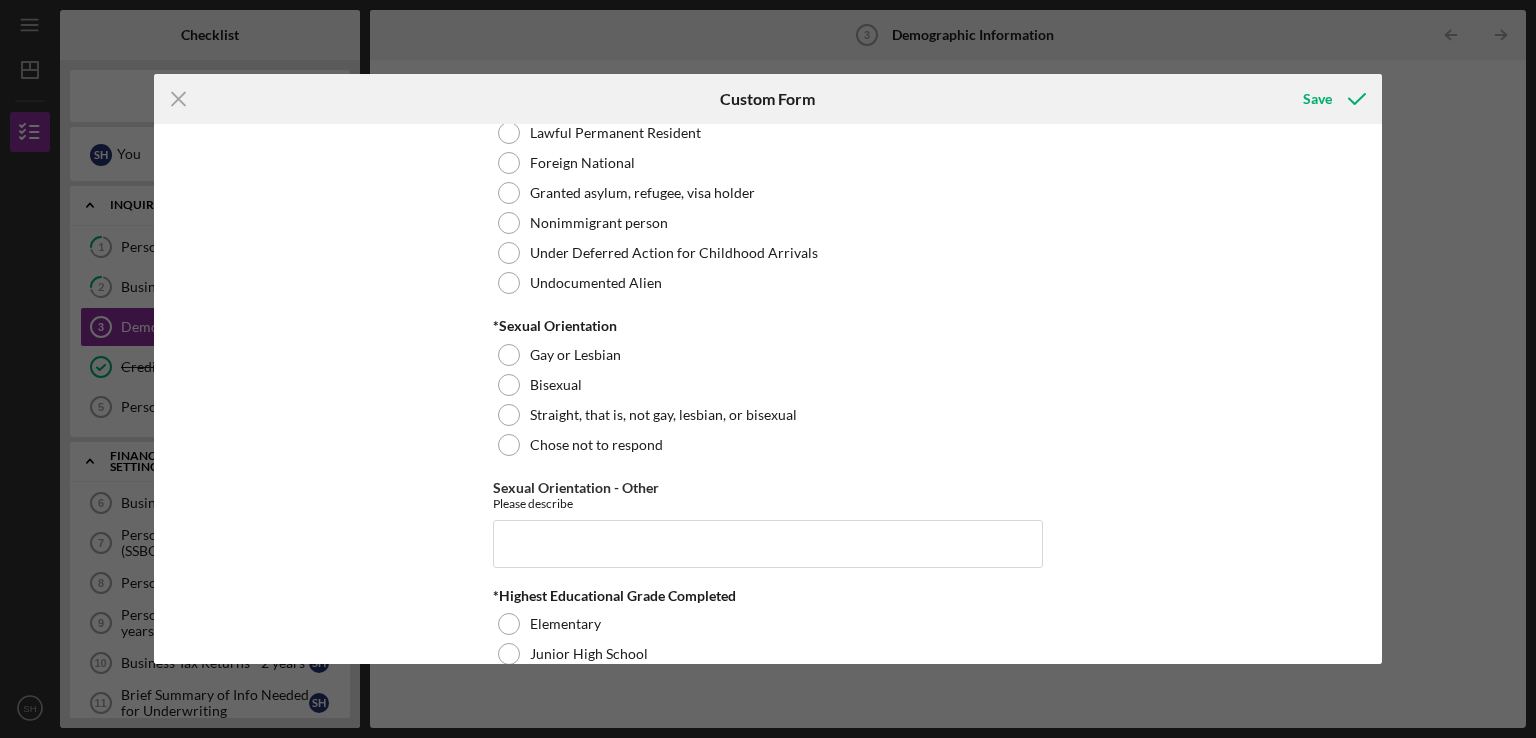 scroll, scrollTop: 2334, scrollLeft: 0, axis: vertical 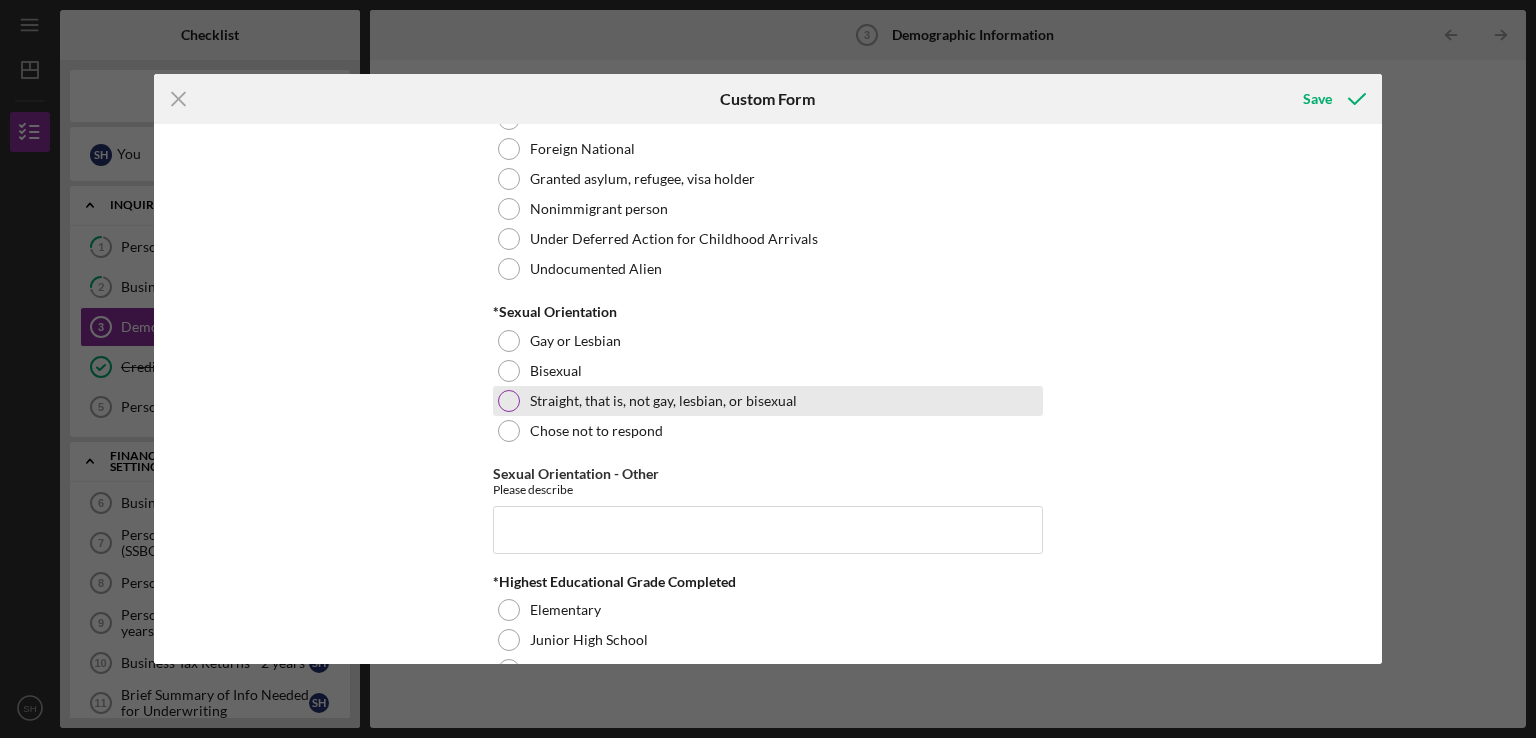 click at bounding box center [509, 401] 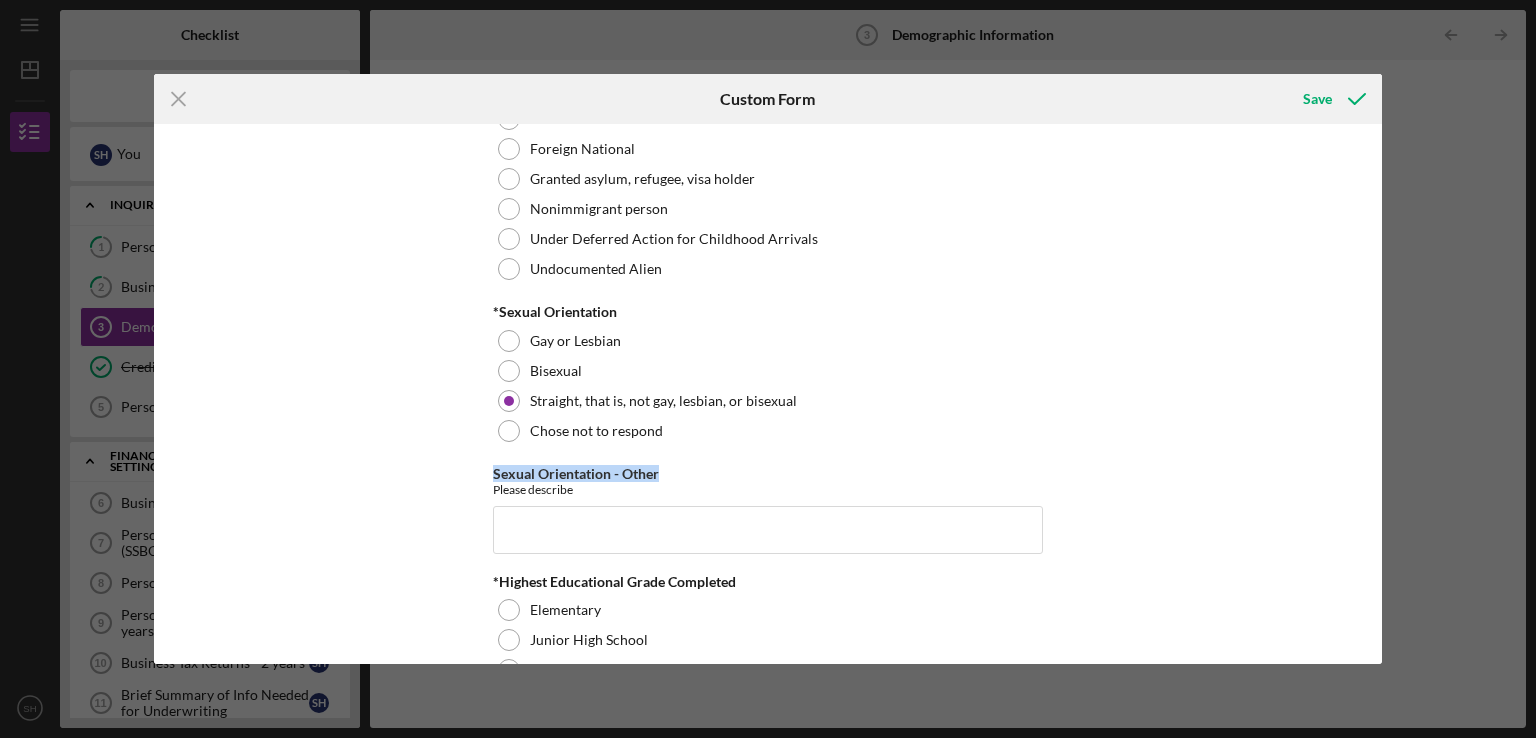 drag, startPoint x: 1385, startPoint y: 429, endPoint x: 1376, endPoint y: 457, distance: 29.410883 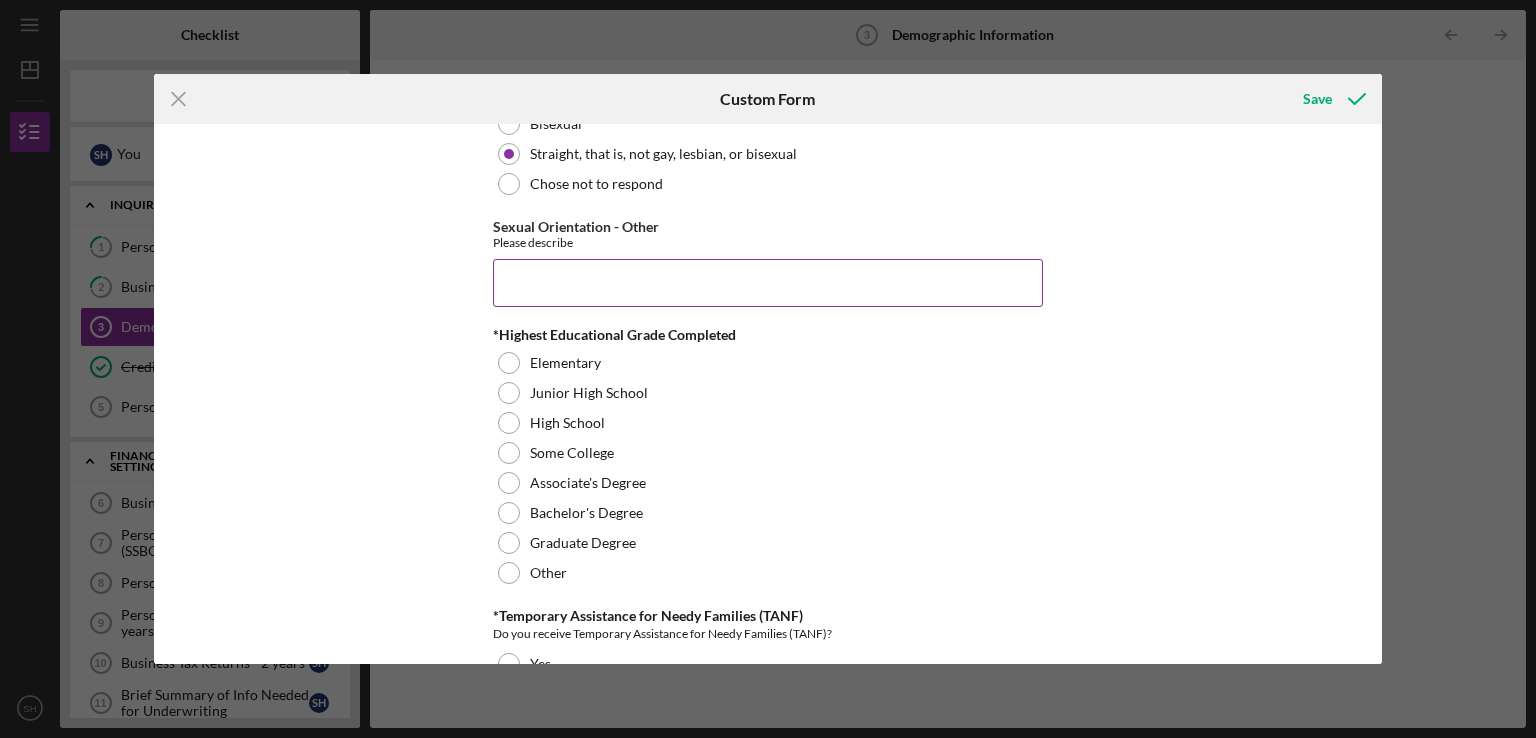 drag, startPoint x: 588, startPoint y: 280, endPoint x: 610, endPoint y: 282, distance: 22.090721 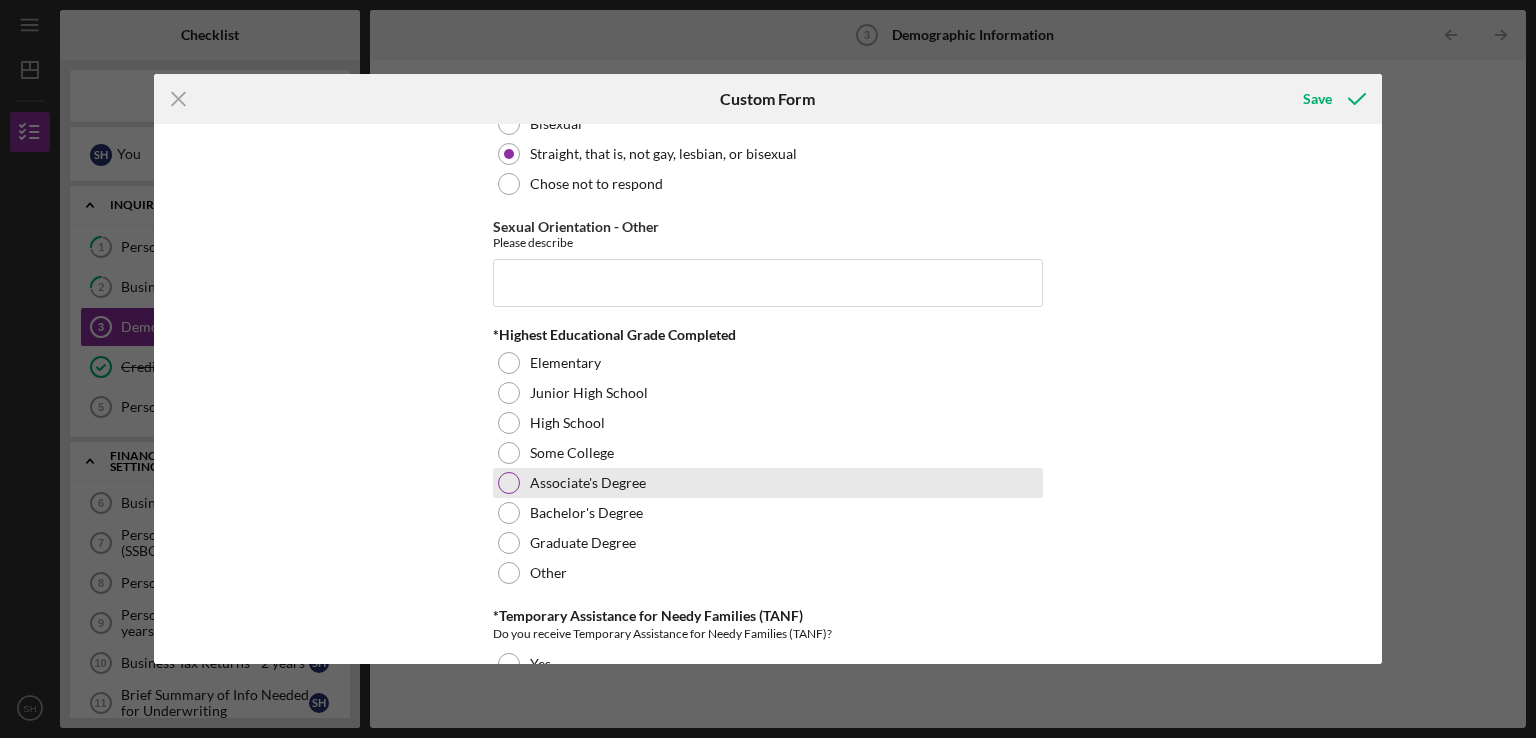 click at bounding box center (509, 483) 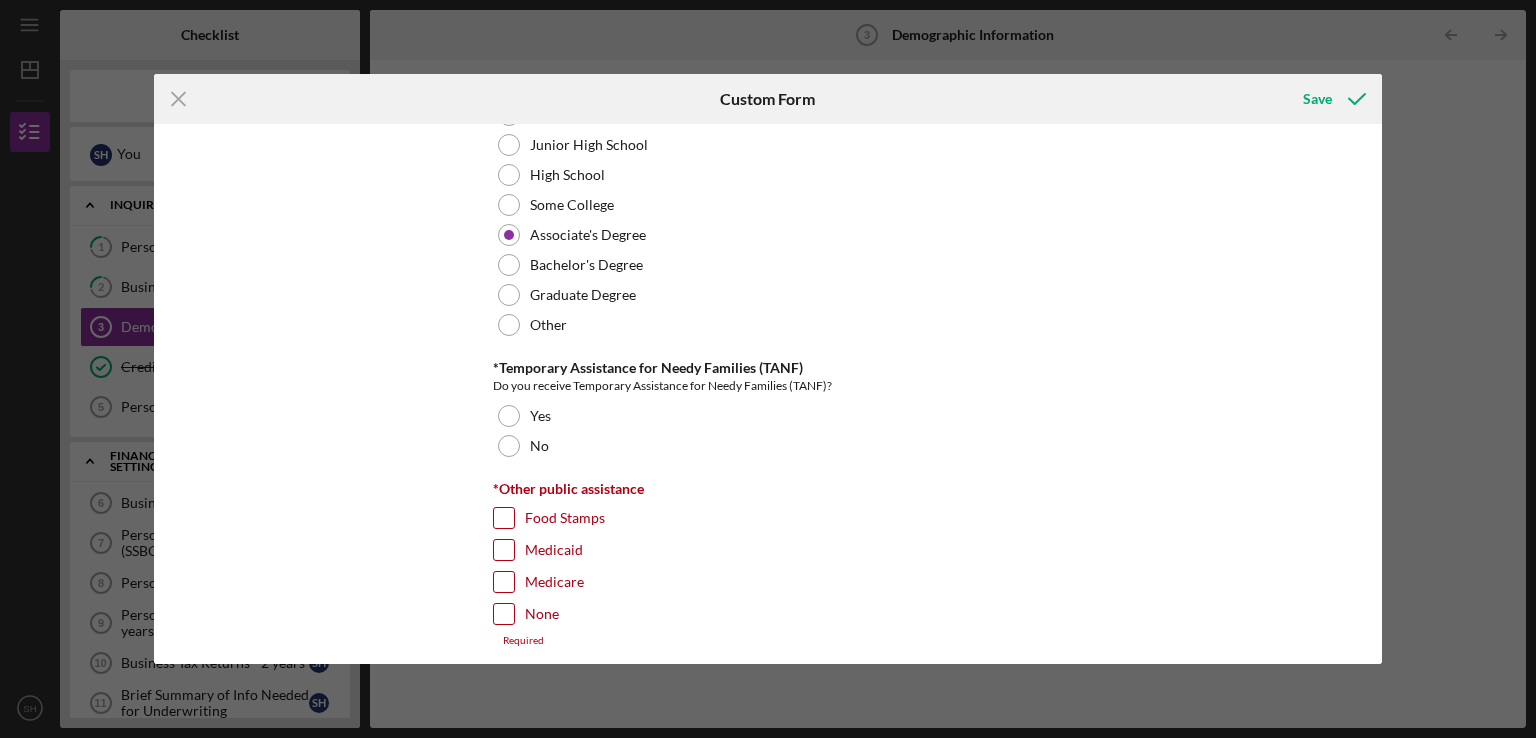 scroll, scrollTop: 2936, scrollLeft: 0, axis: vertical 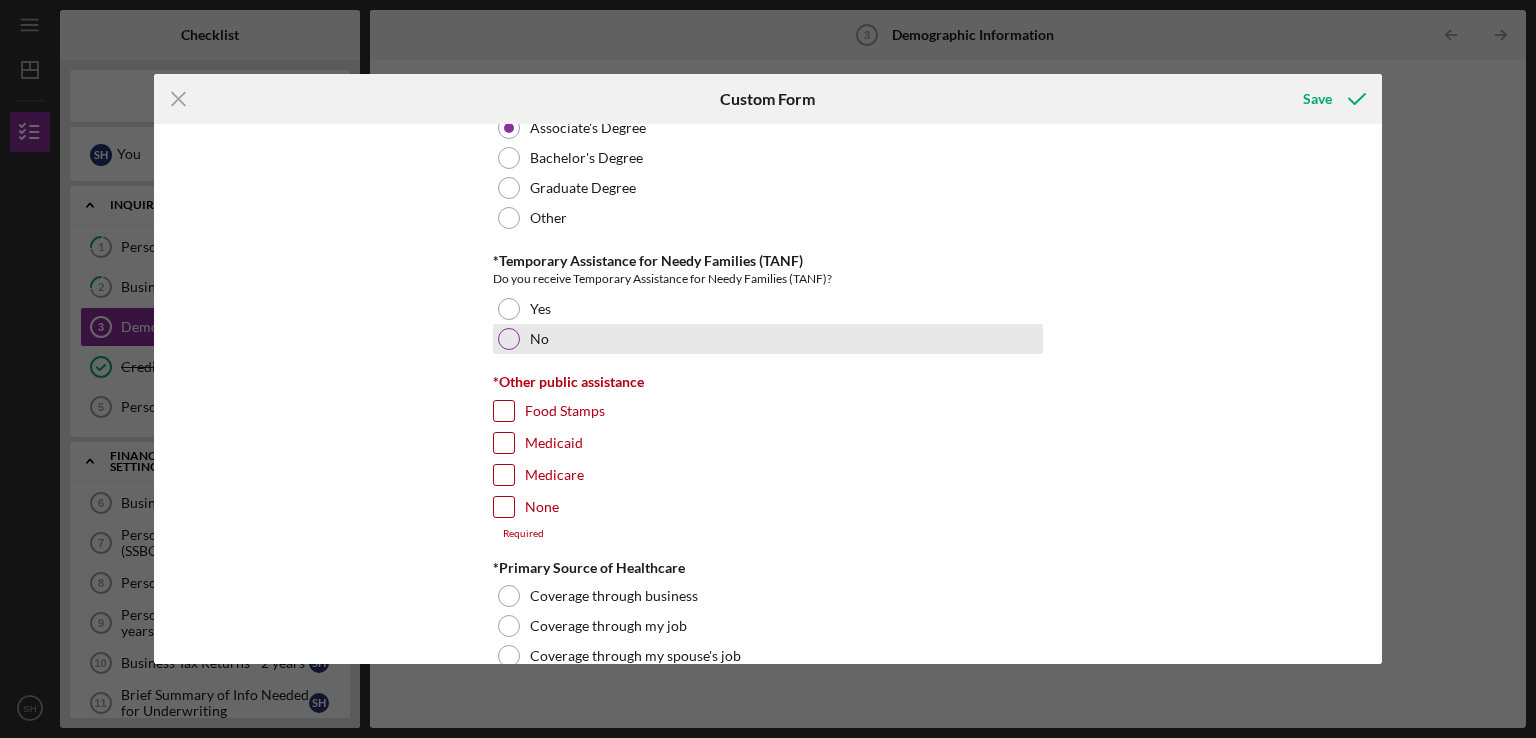 click at bounding box center [509, 339] 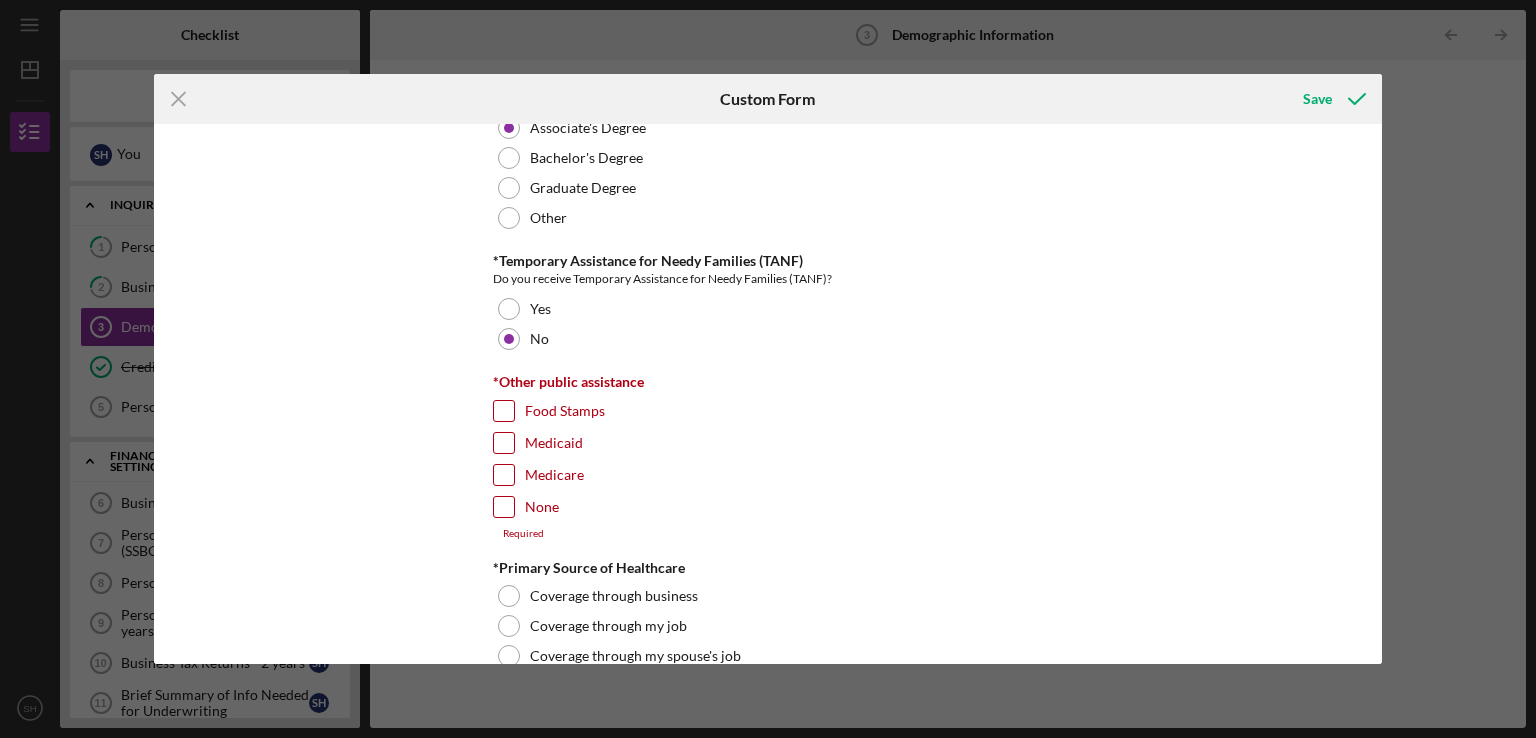 click on "Food Stamps" at bounding box center (504, 411) 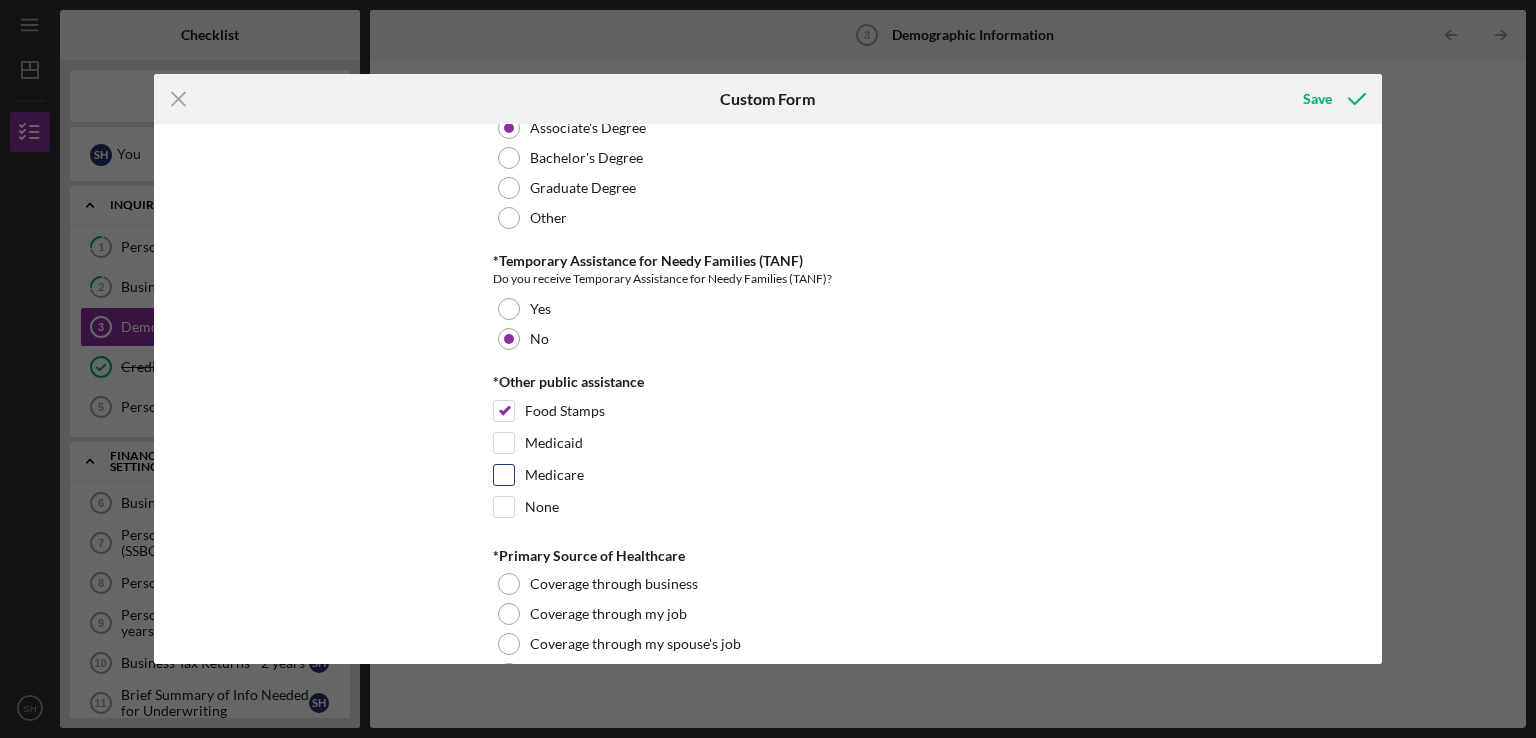 click on "Medicare" at bounding box center [504, 475] 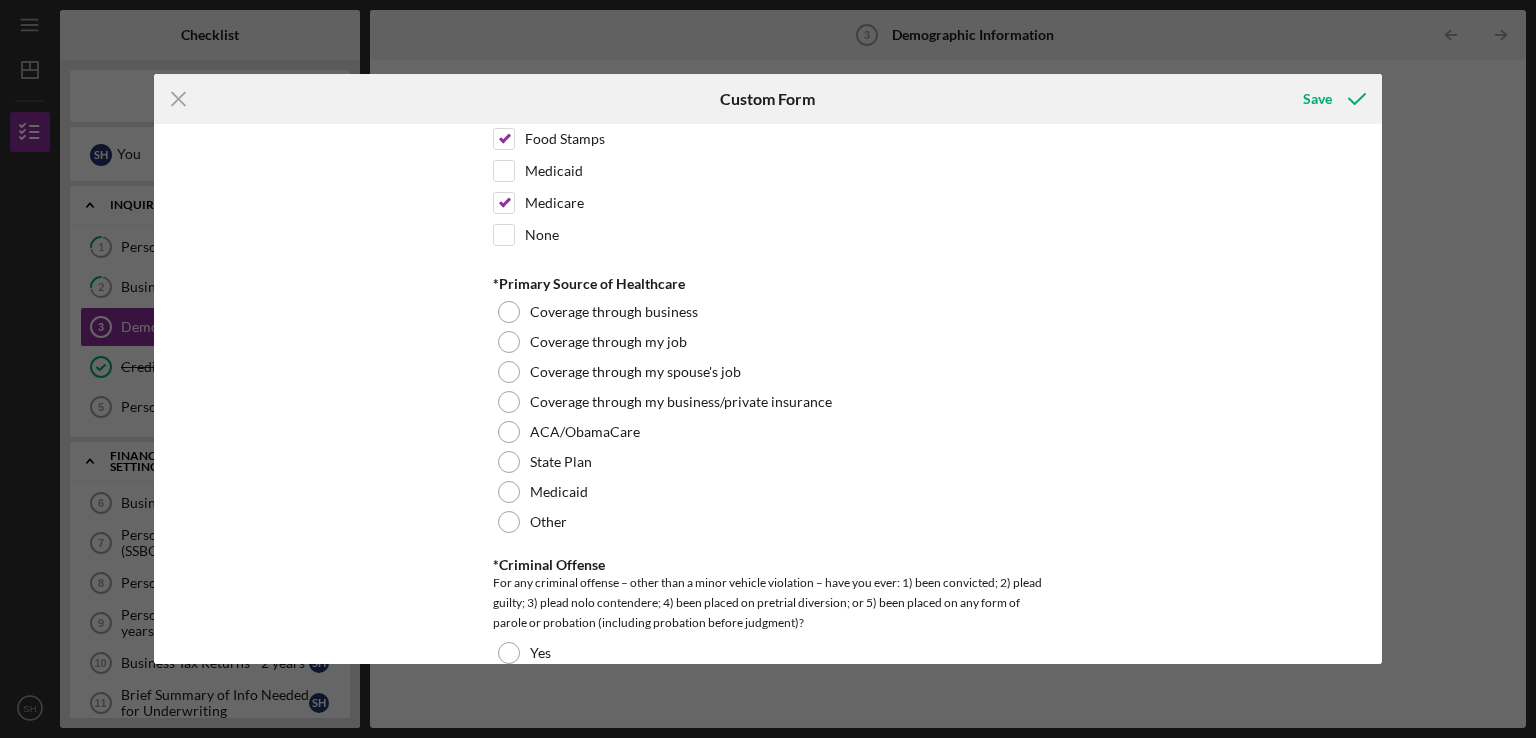 scroll, scrollTop: 3235, scrollLeft: 0, axis: vertical 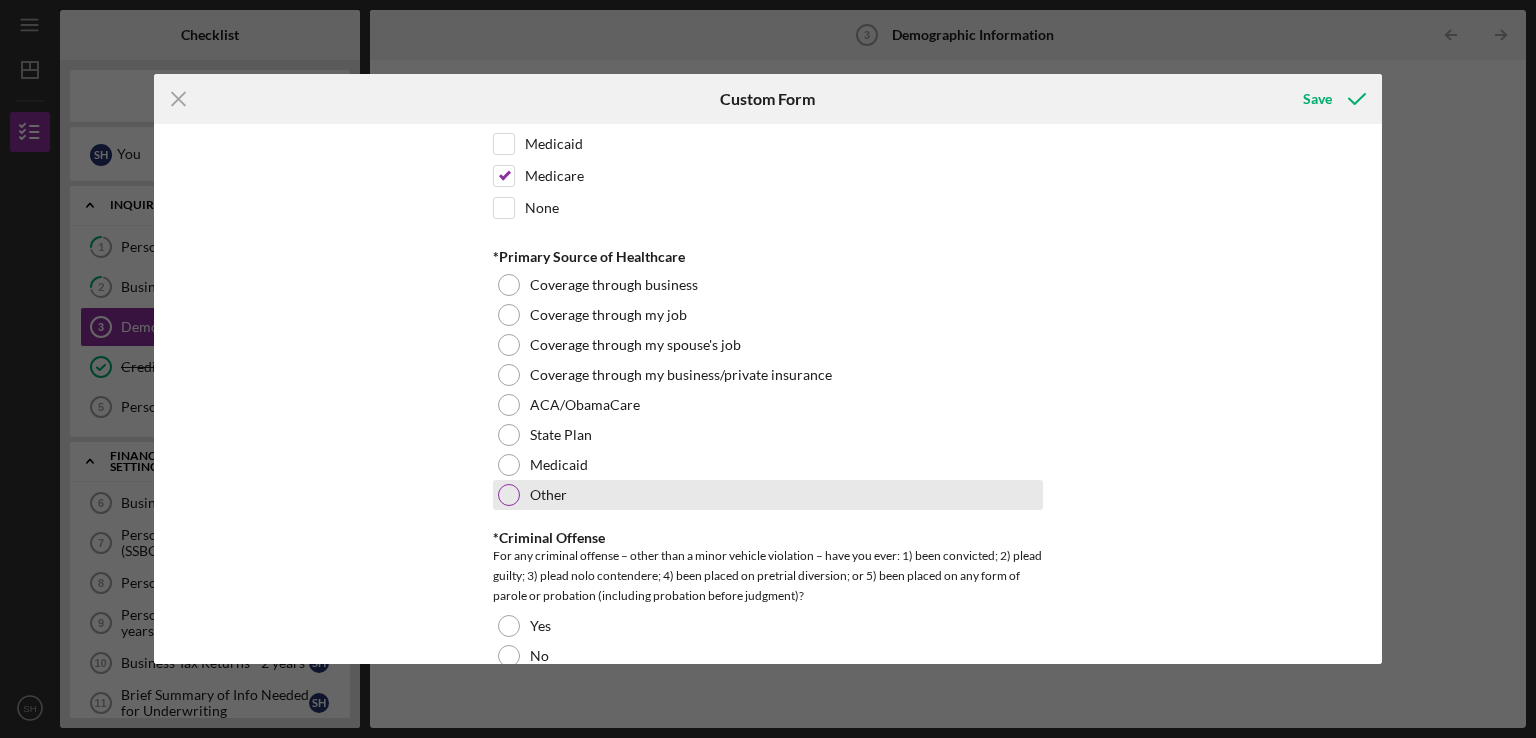 click at bounding box center (509, 495) 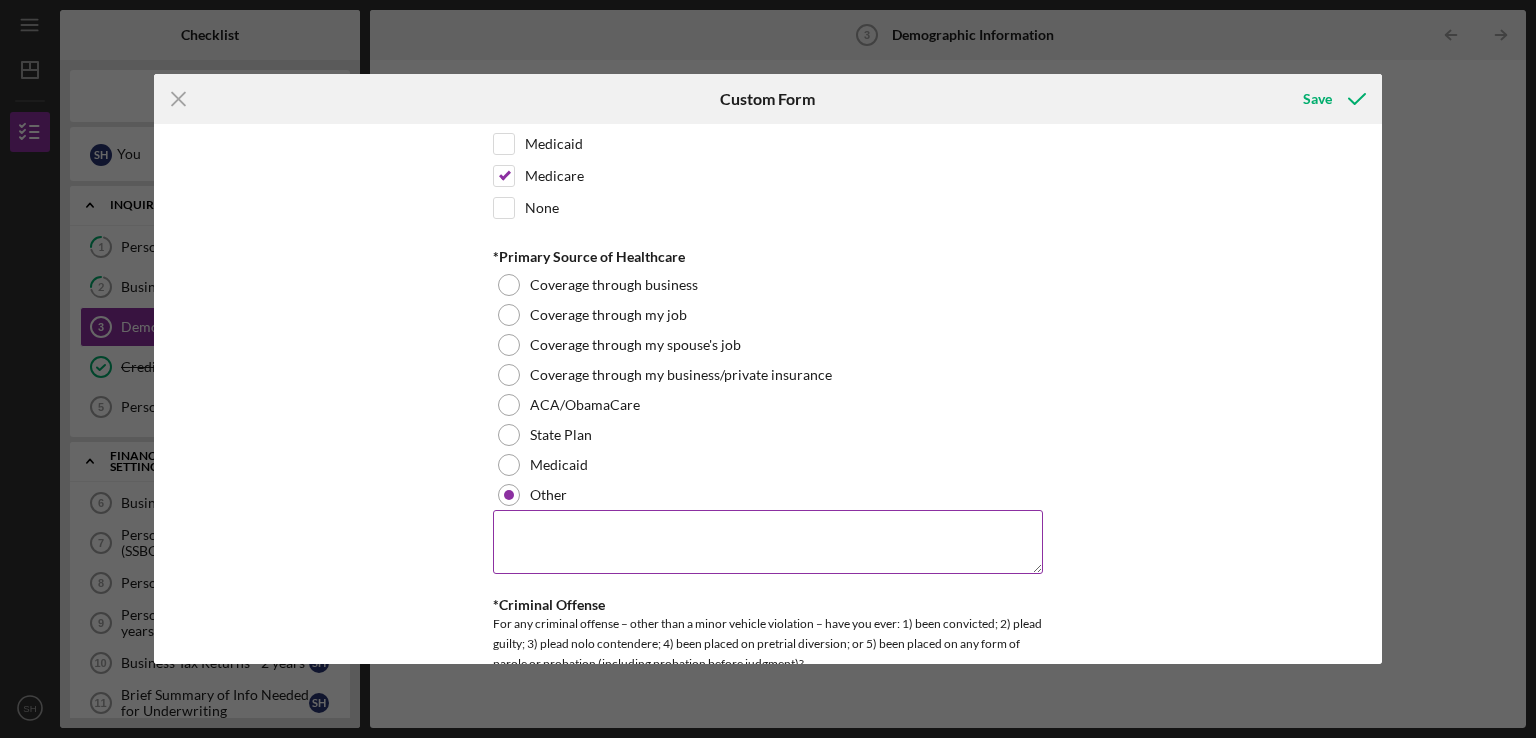 click at bounding box center (768, 542) 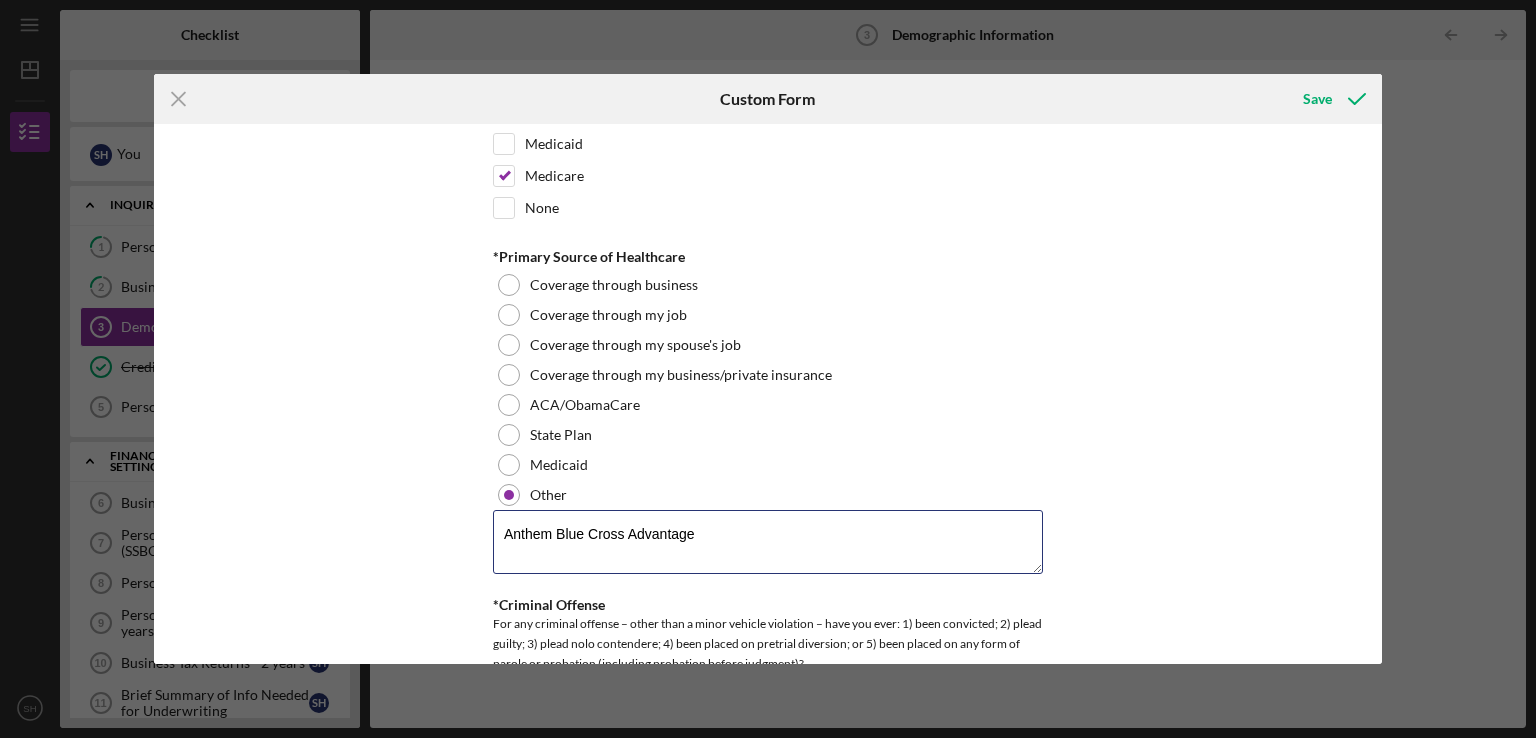 type on "Anthem Blue Cross Advantage" 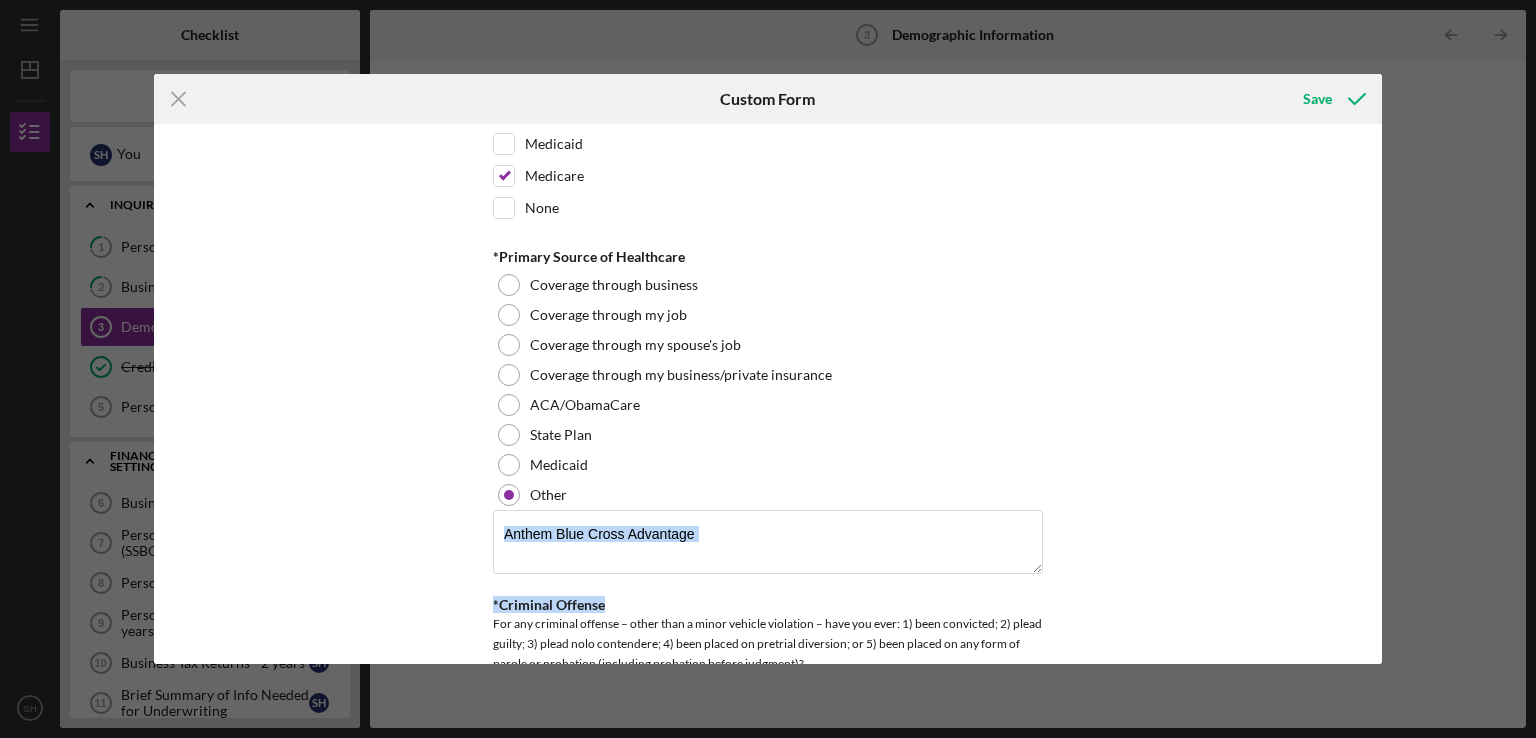 drag, startPoint x: 1384, startPoint y: 533, endPoint x: 1381, endPoint y: 560, distance: 27.166155 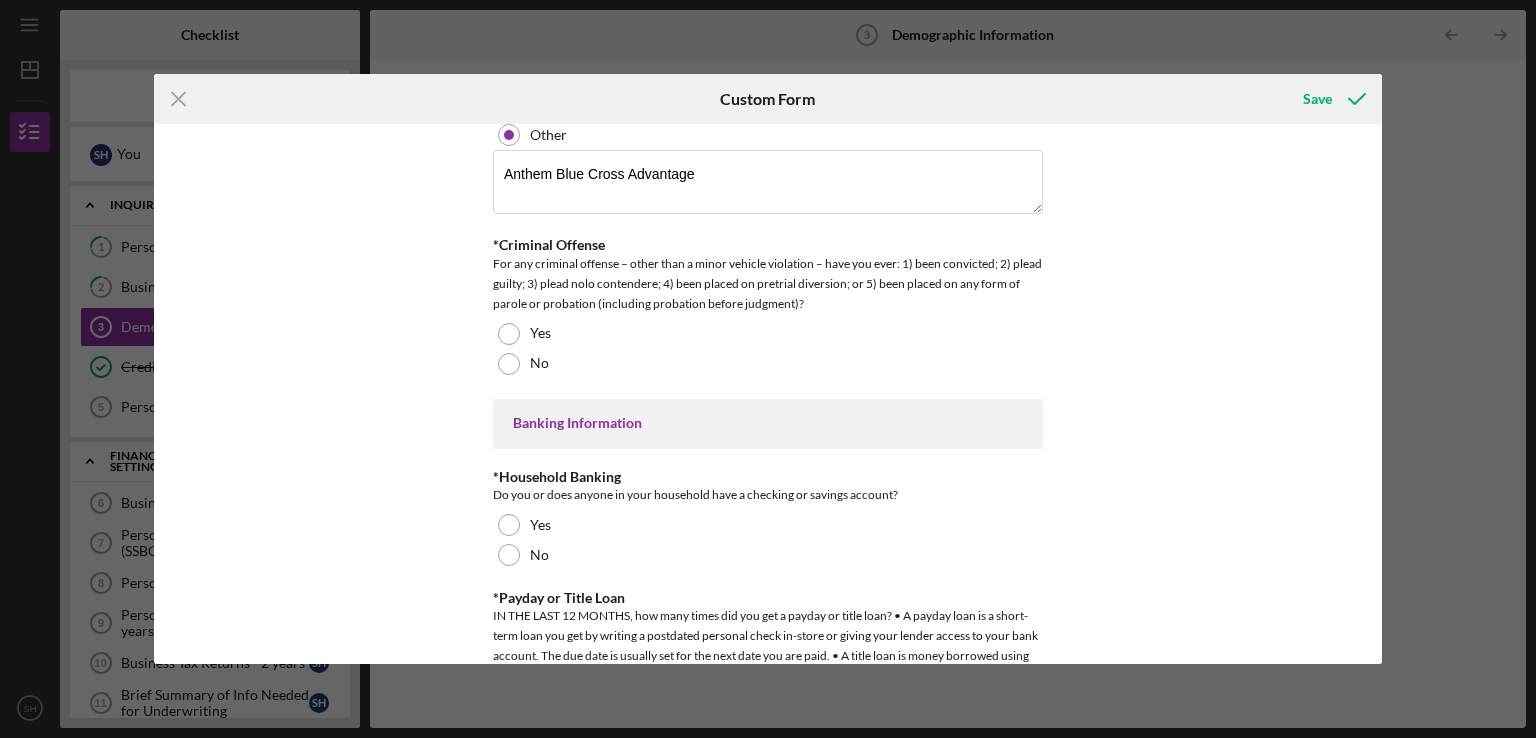scroll, scrollTop: 3602, scrollLeft: 0, axis: vertical 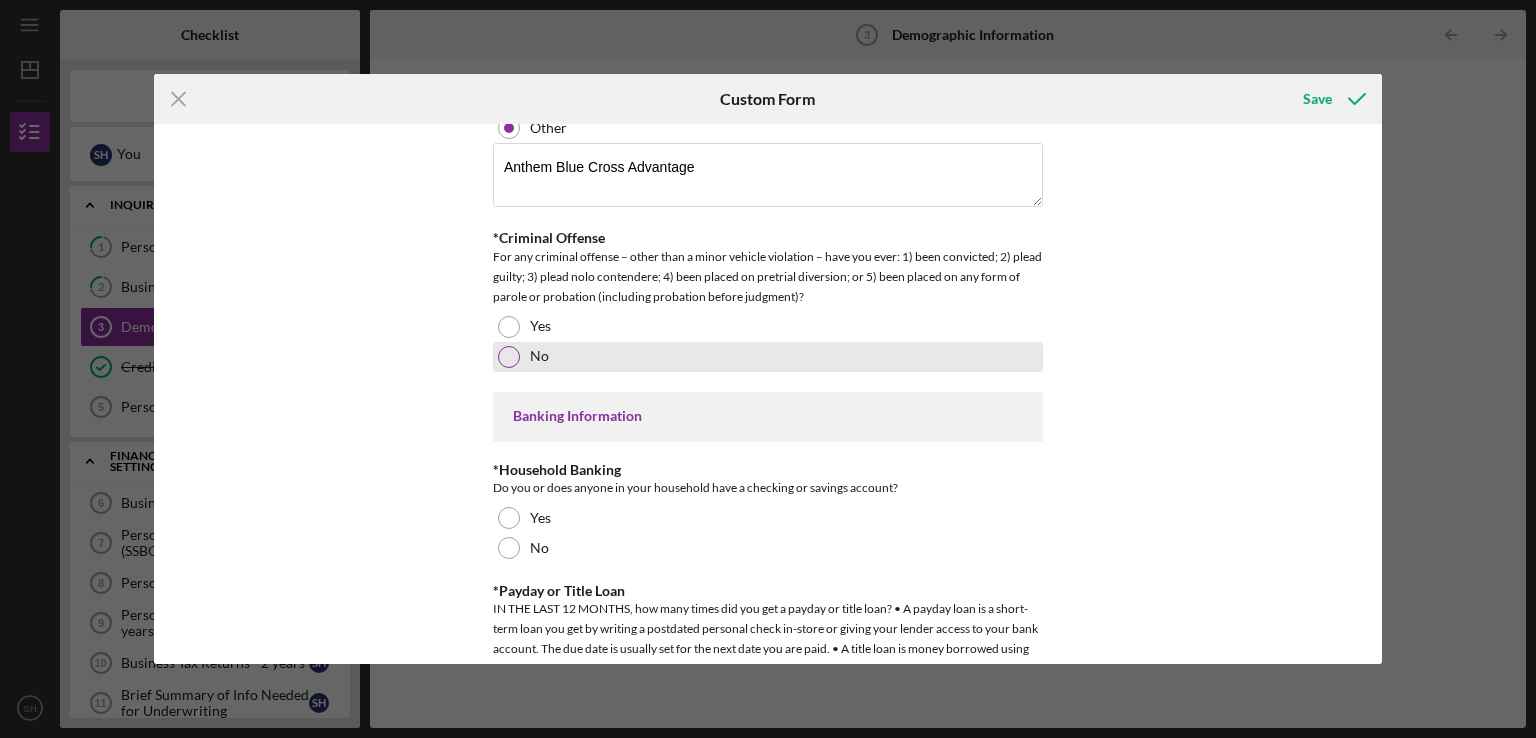 click at bounding box center (509, 357) 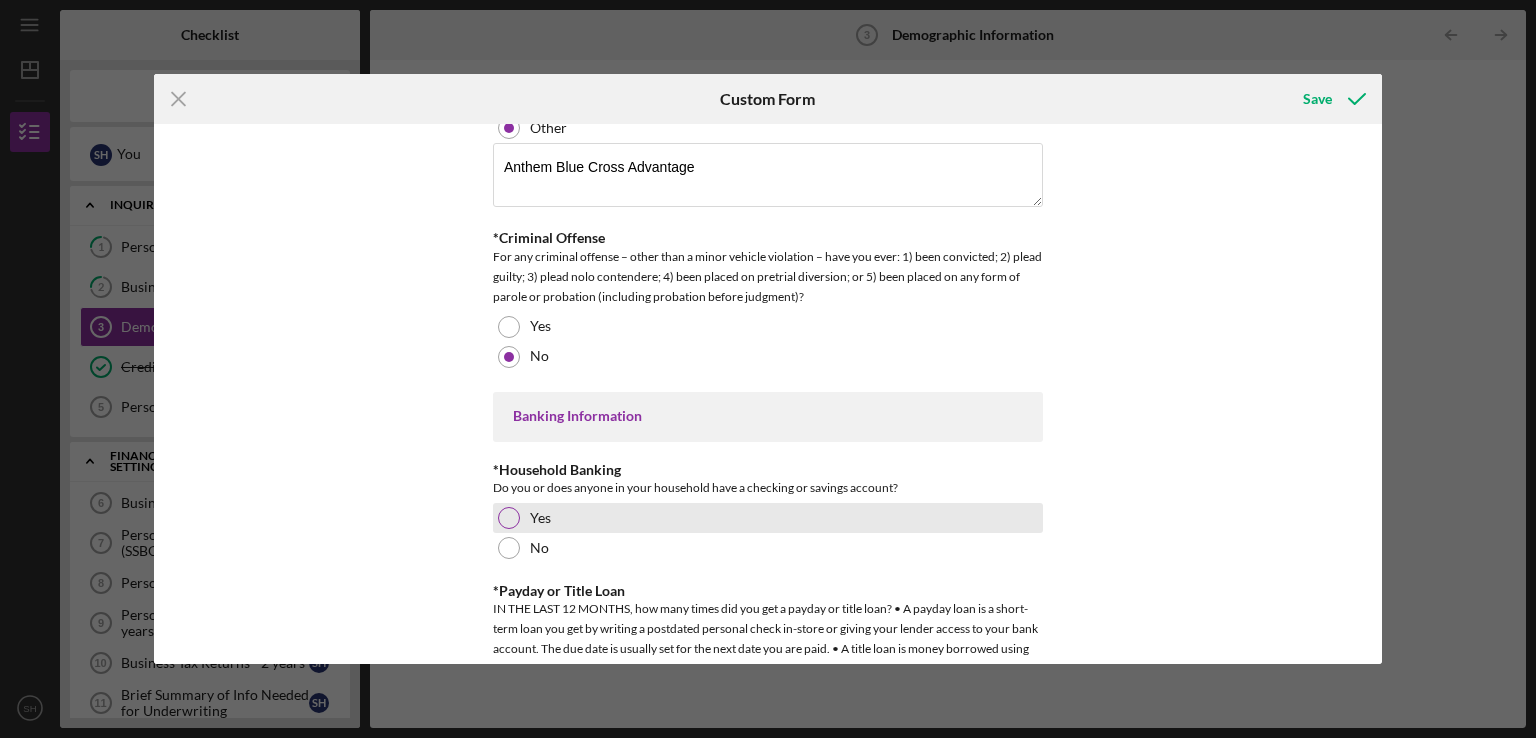 click at bounding box center [509, 518] 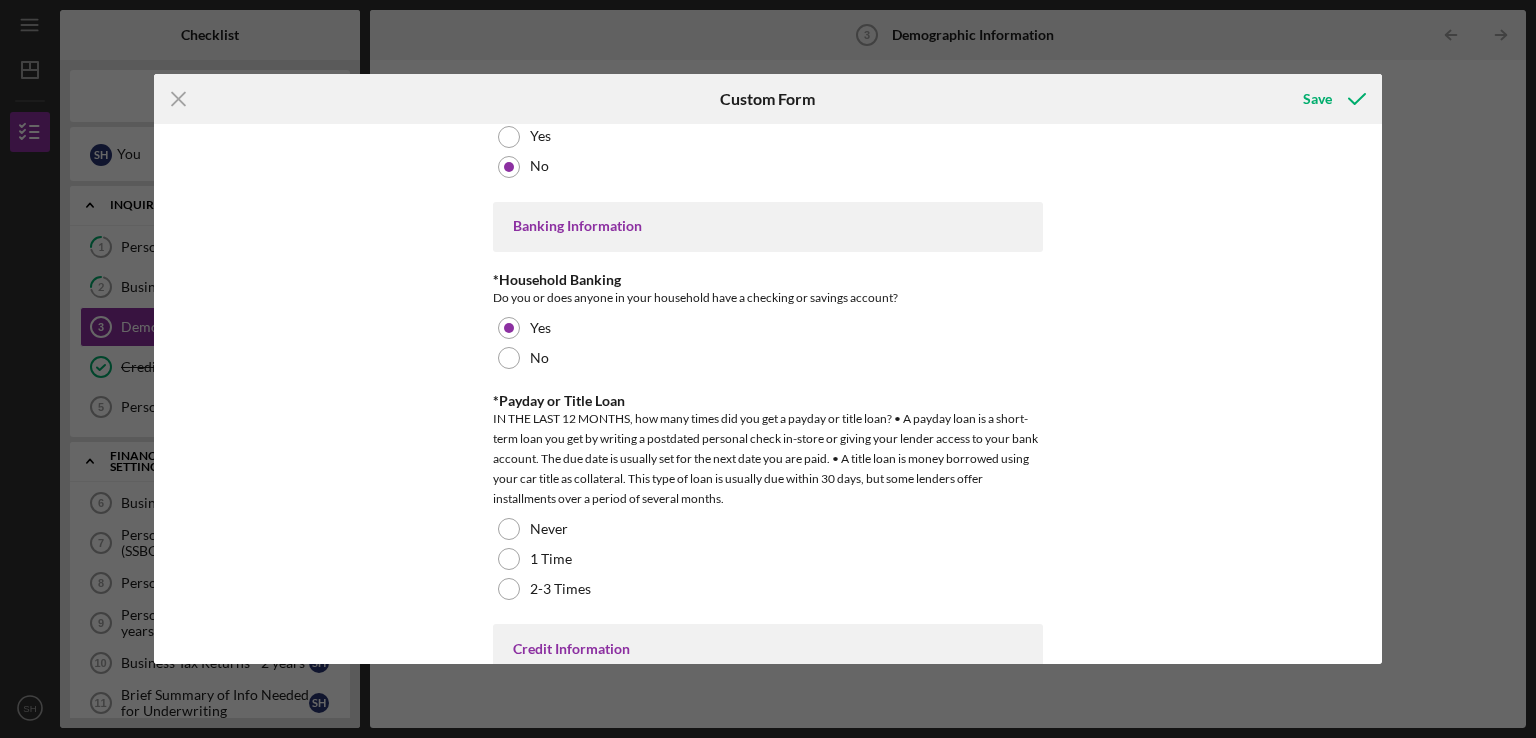 scroll, scrollTop: 4028, scrollLeft: 0, axis: vertical 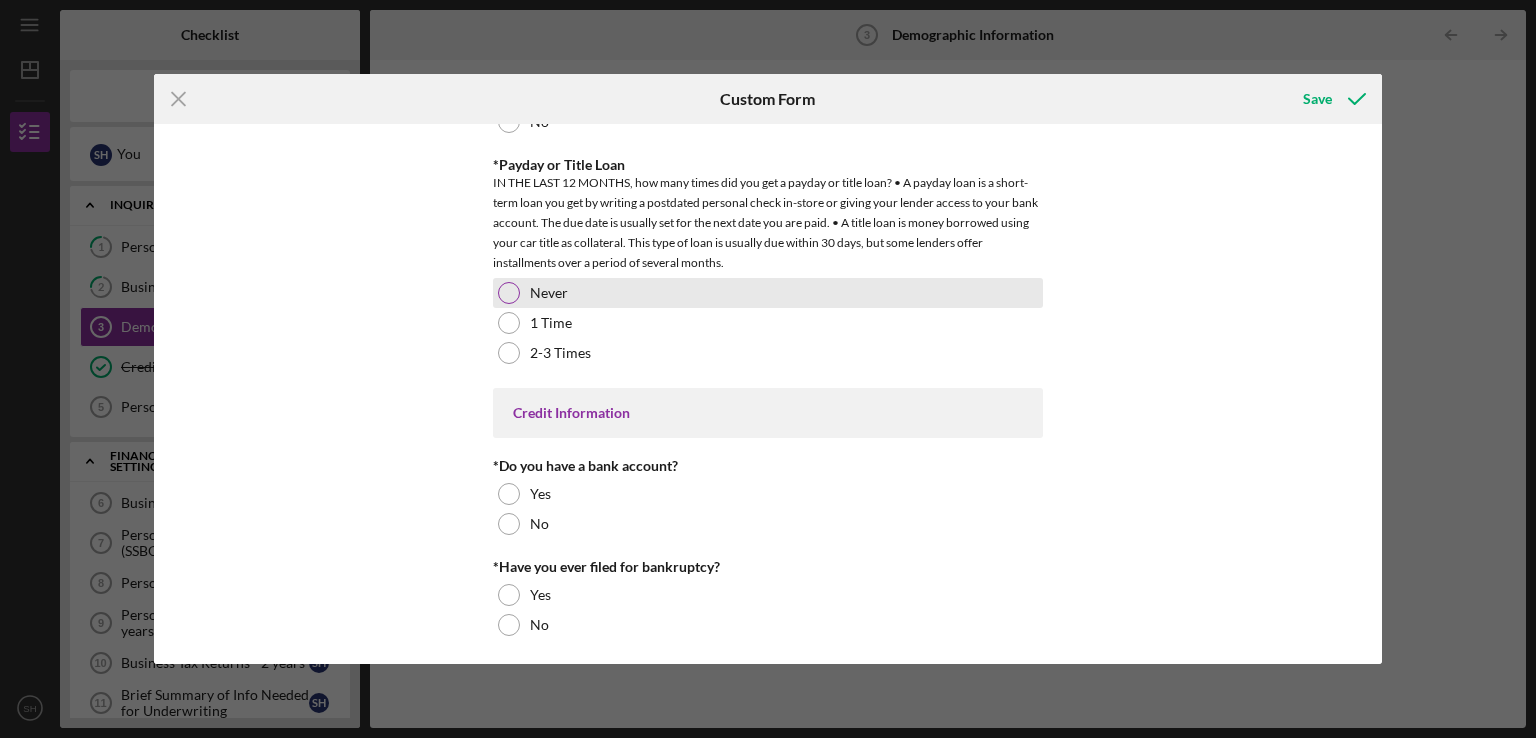 click at bounding box center (509, 293) 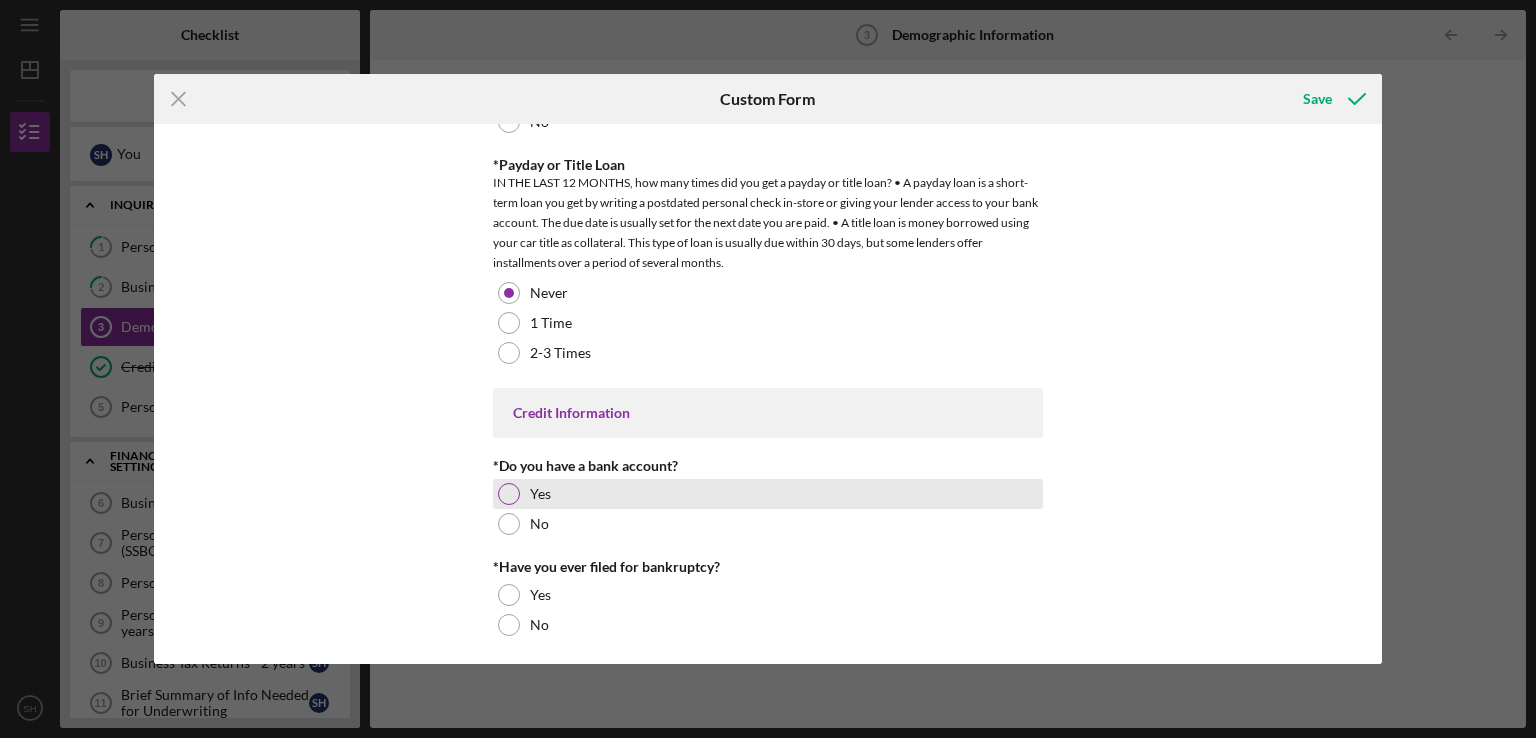 click at bounding box center [509, 494] 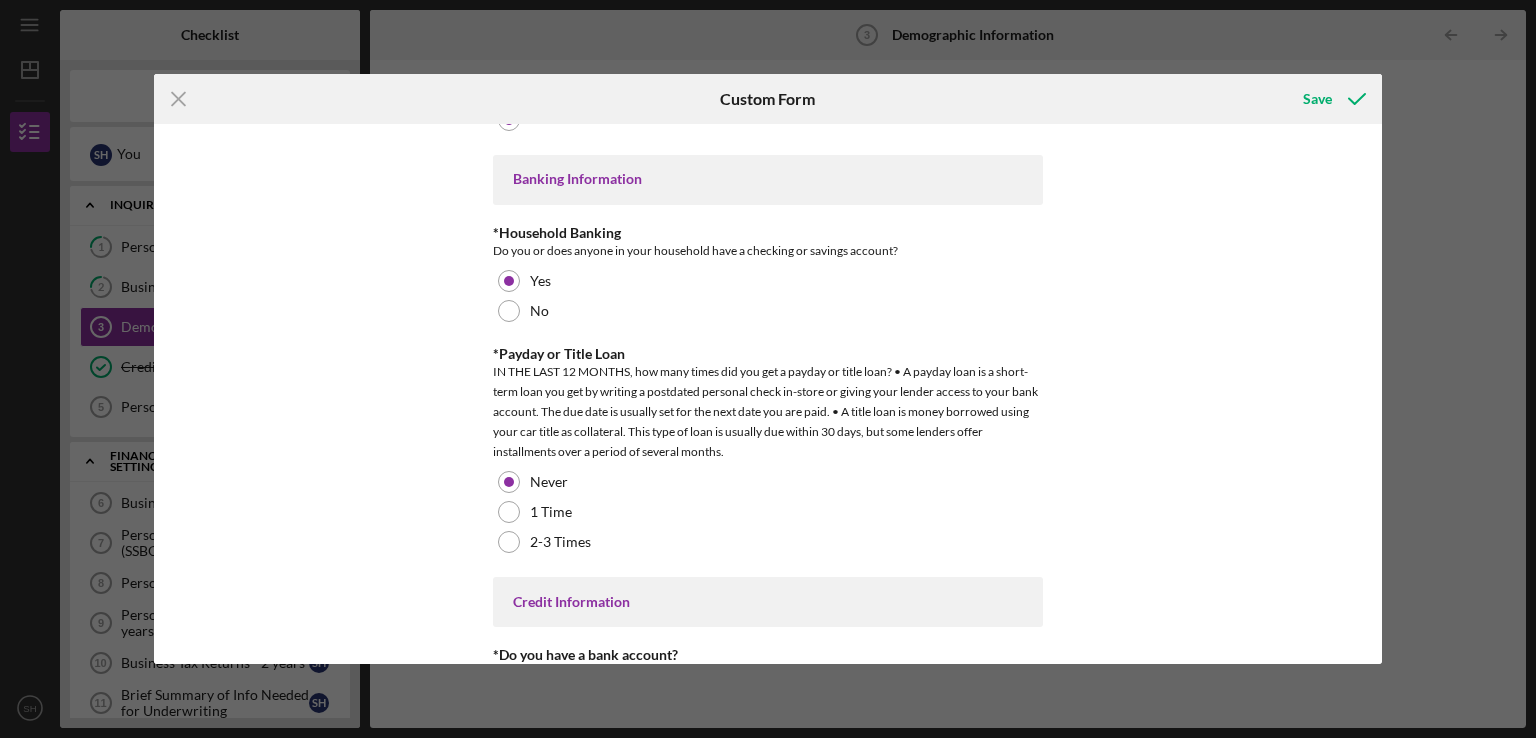 scroll, scrollTop: 4028, scrollLeft: 0, axis: vertical 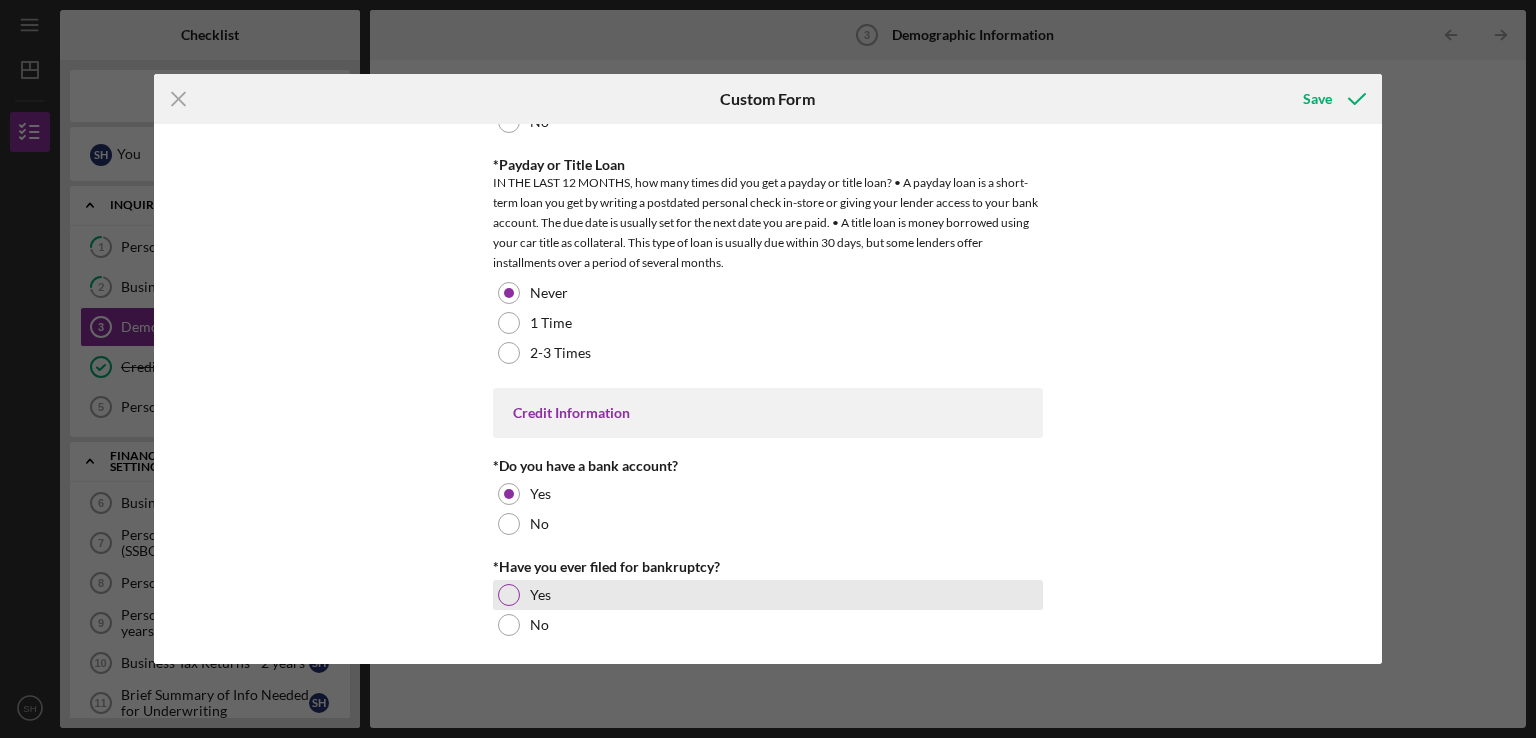 click at bounding box center (509, 595) 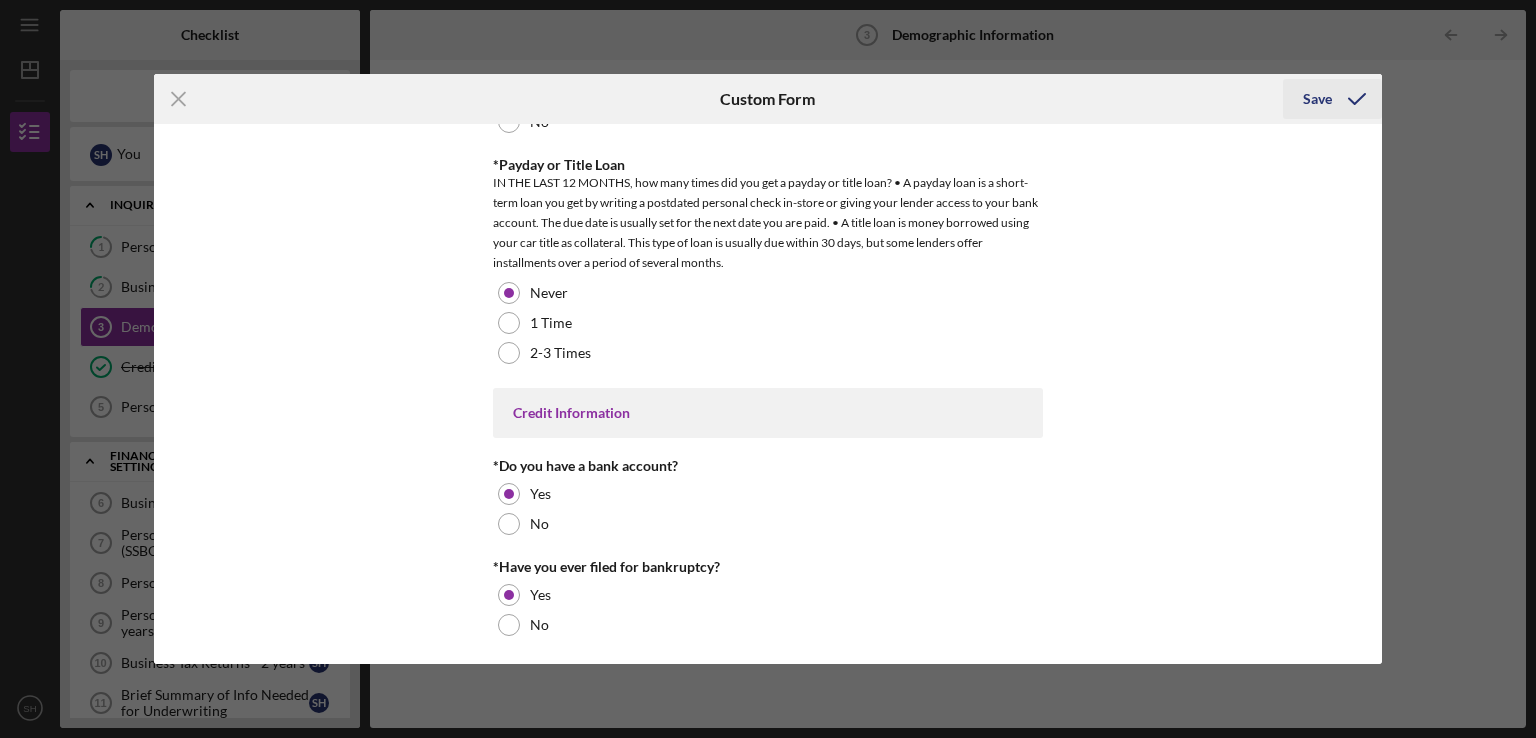 click on "Save" at bounding box center [1317, 99] 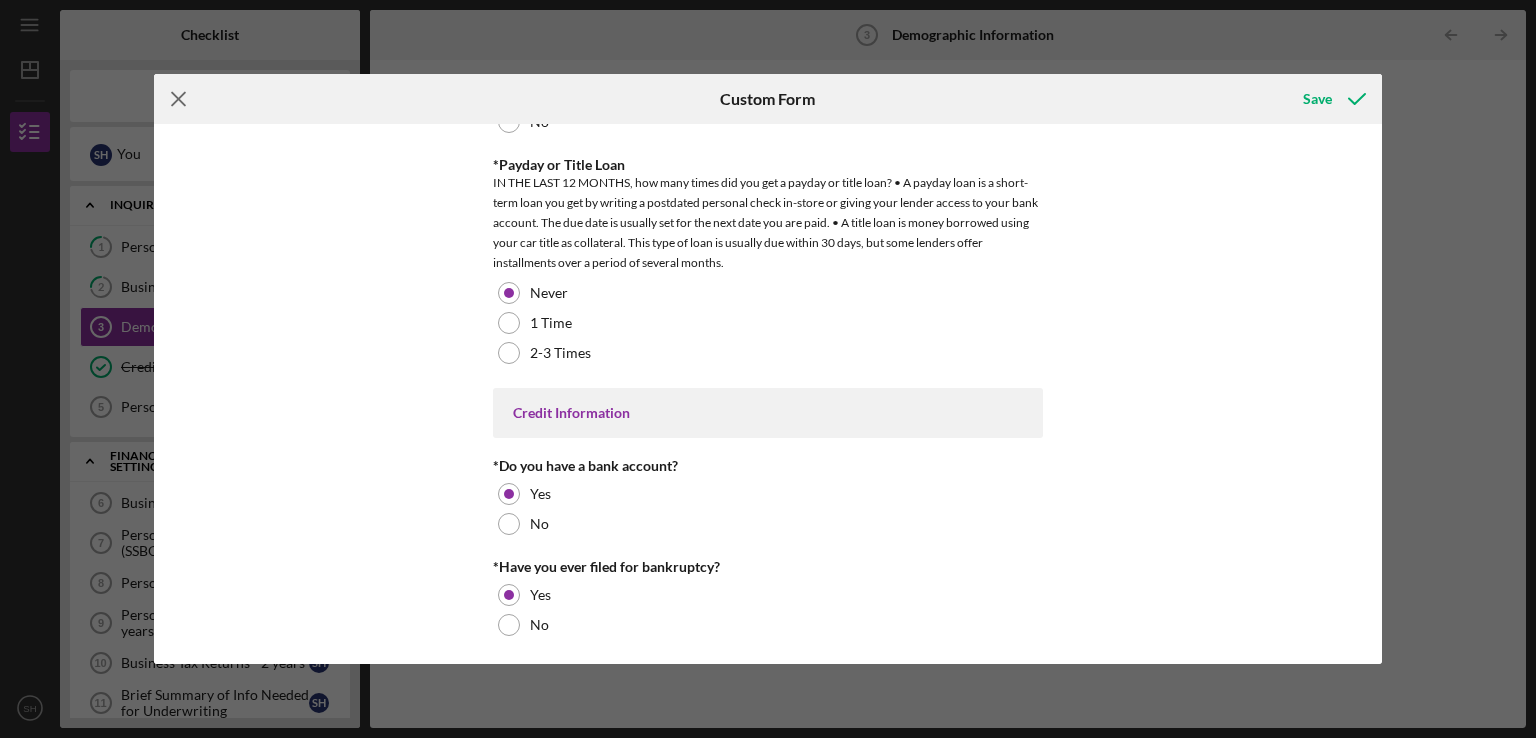 click on "Icon/Menu Close" 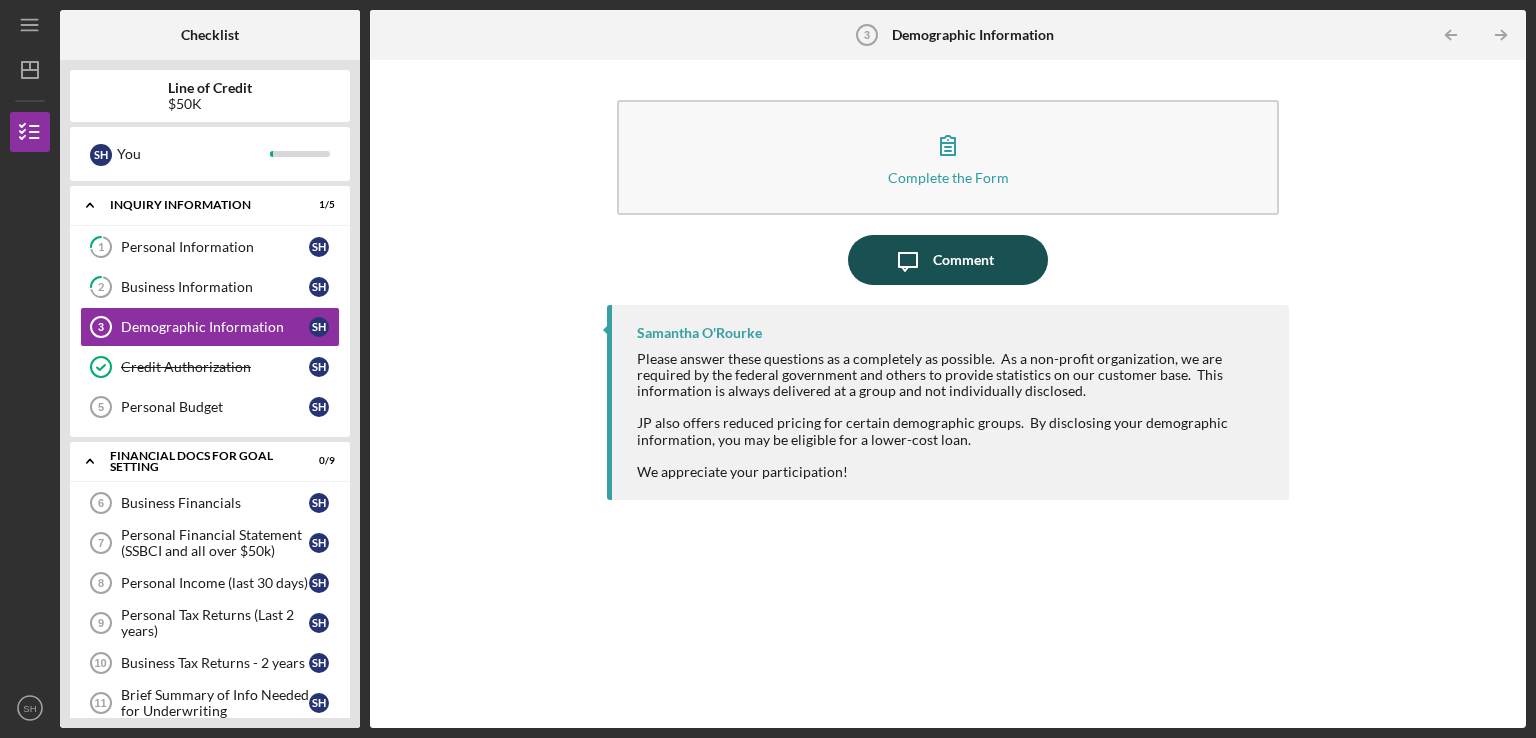 click on "Comment" at bounding box center (963, 260) 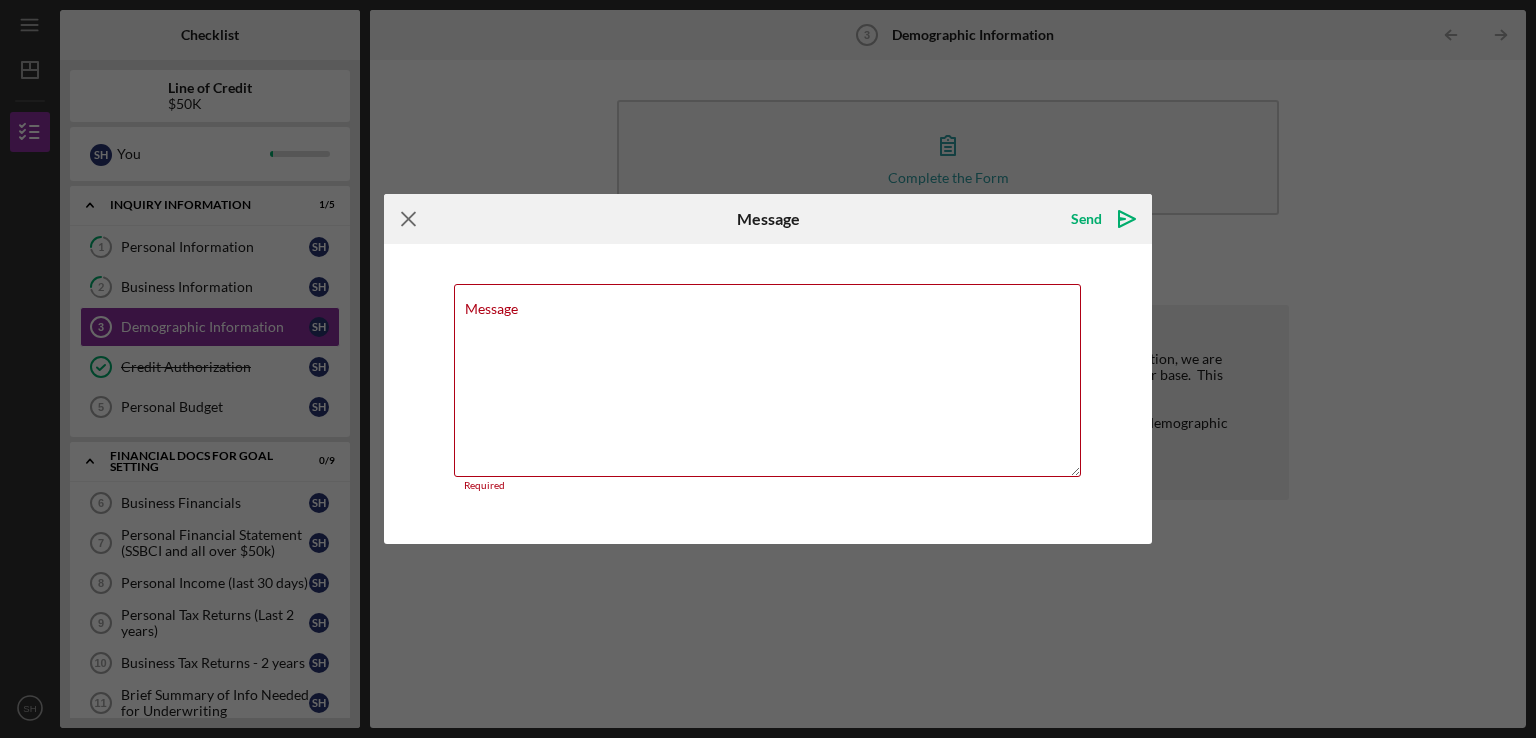 click on "Icon/Menu Close" 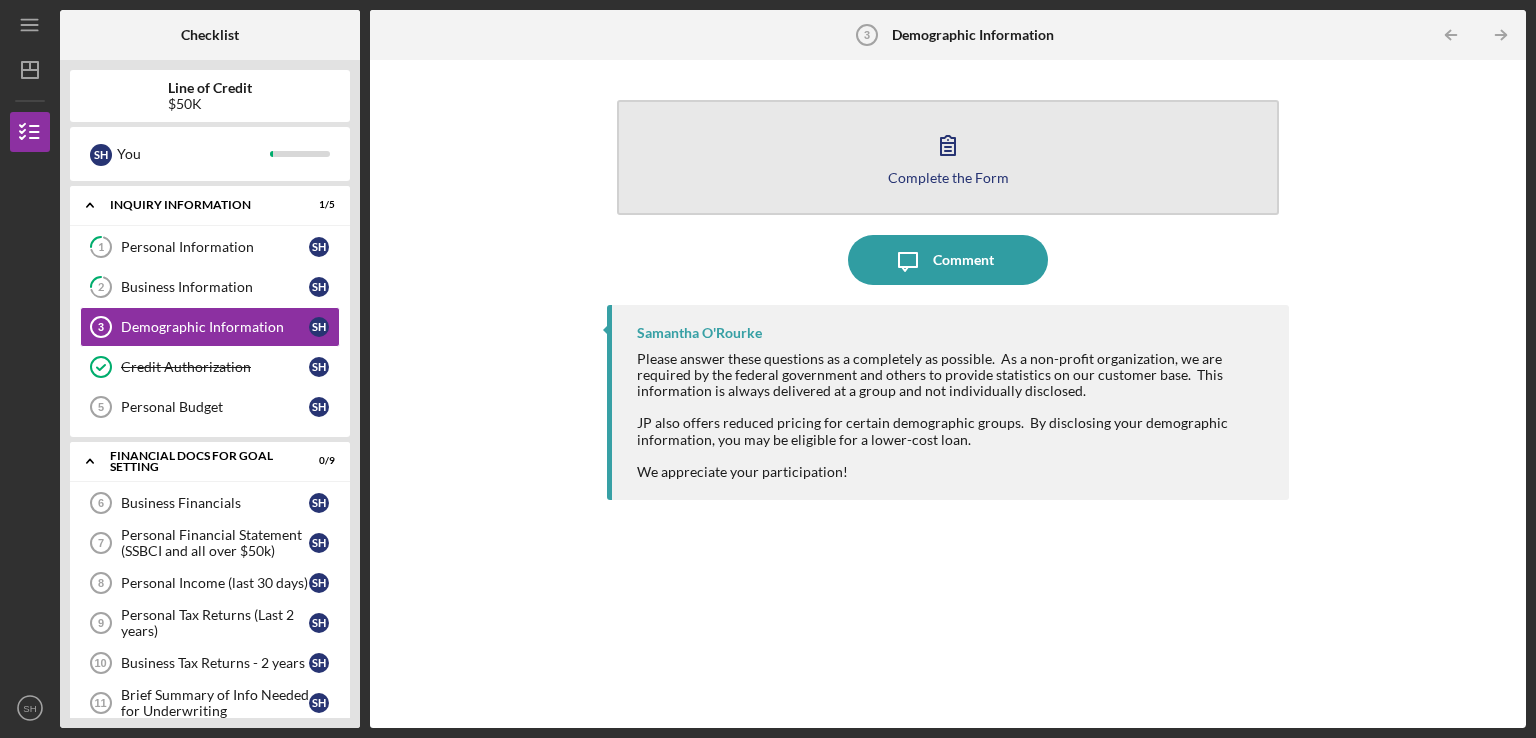 click on "Complete the Form Form" at bounding box center (948, 157) 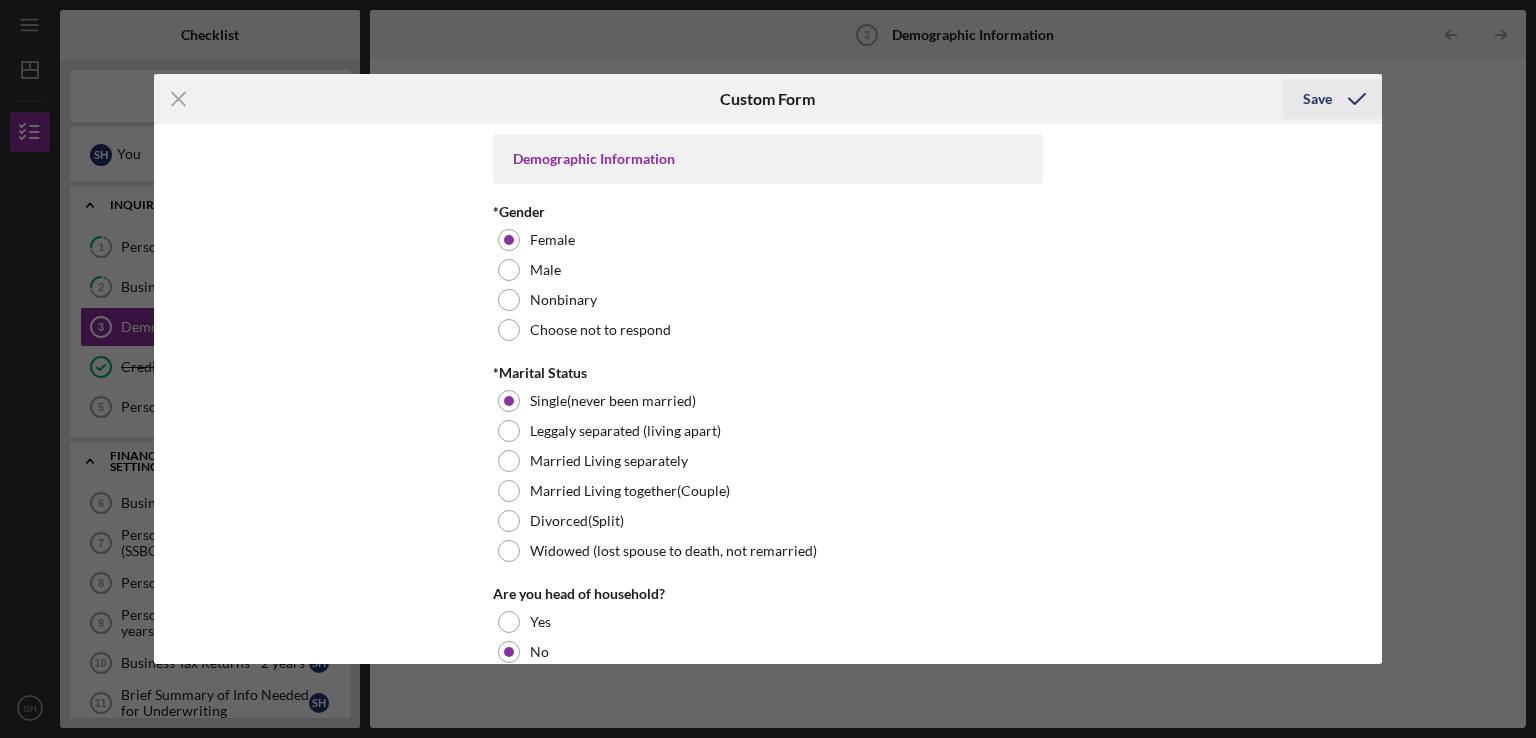 click on "Save" at bounding box center [1317, 99] 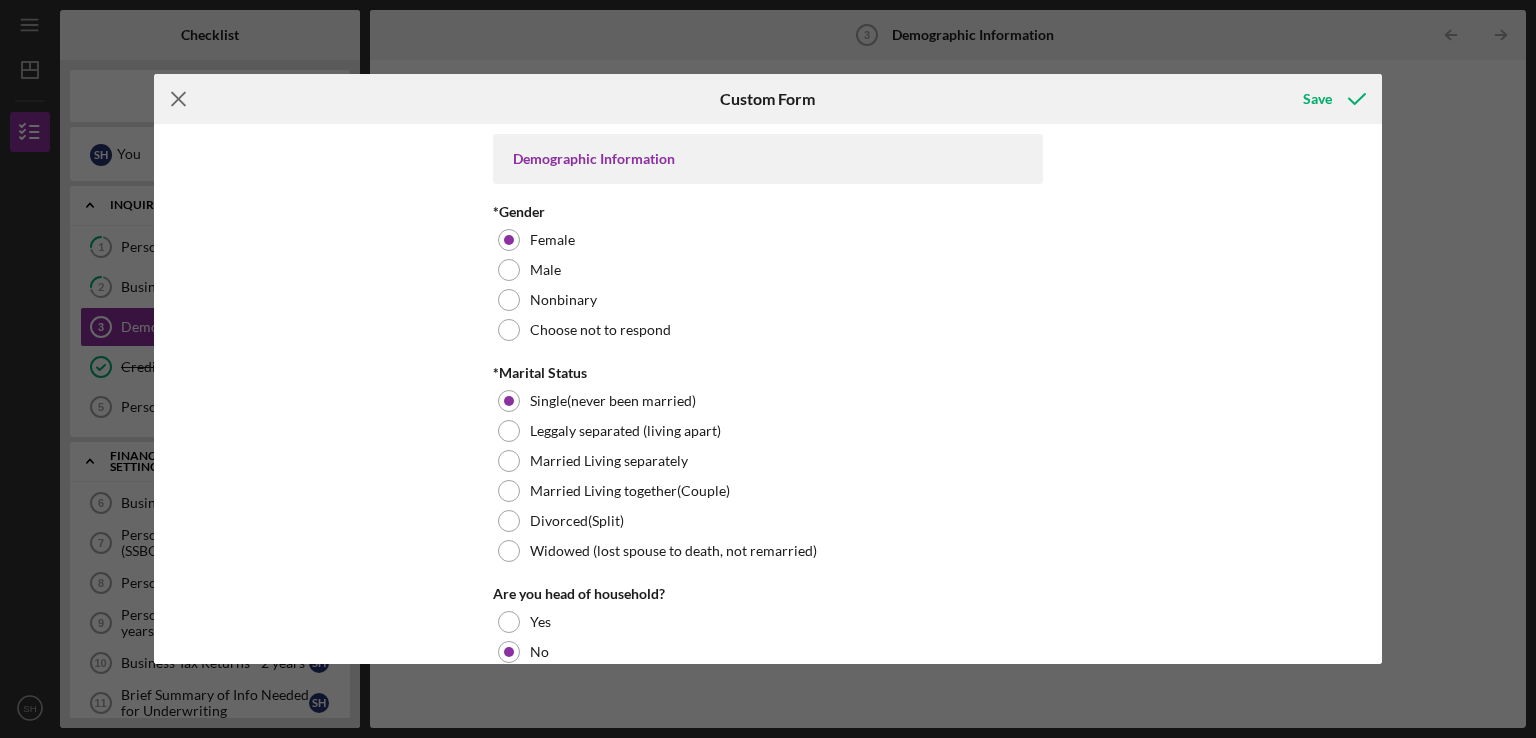 click on "Icon/Menu Close" 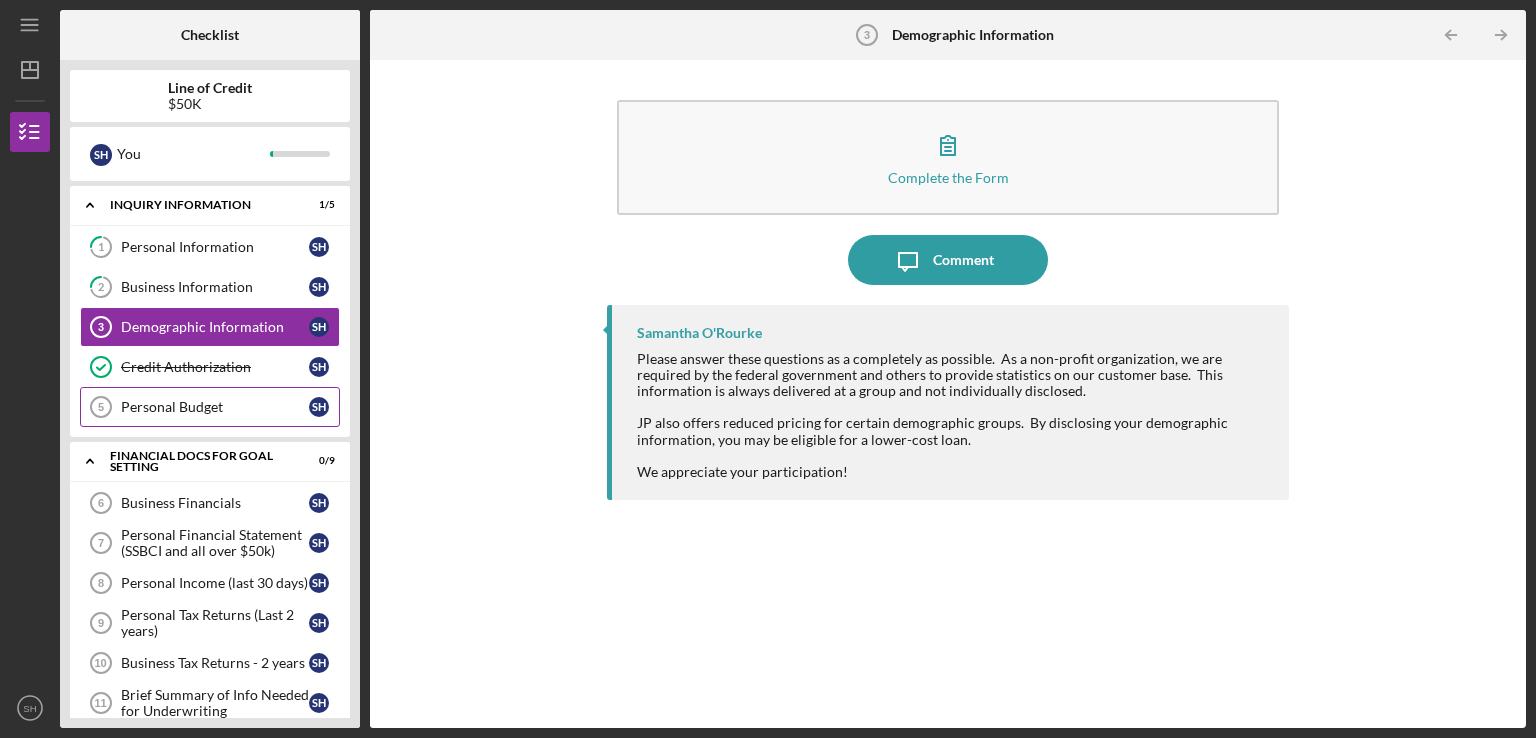 click on "Personal Budget" at bounding box center [215, 407] 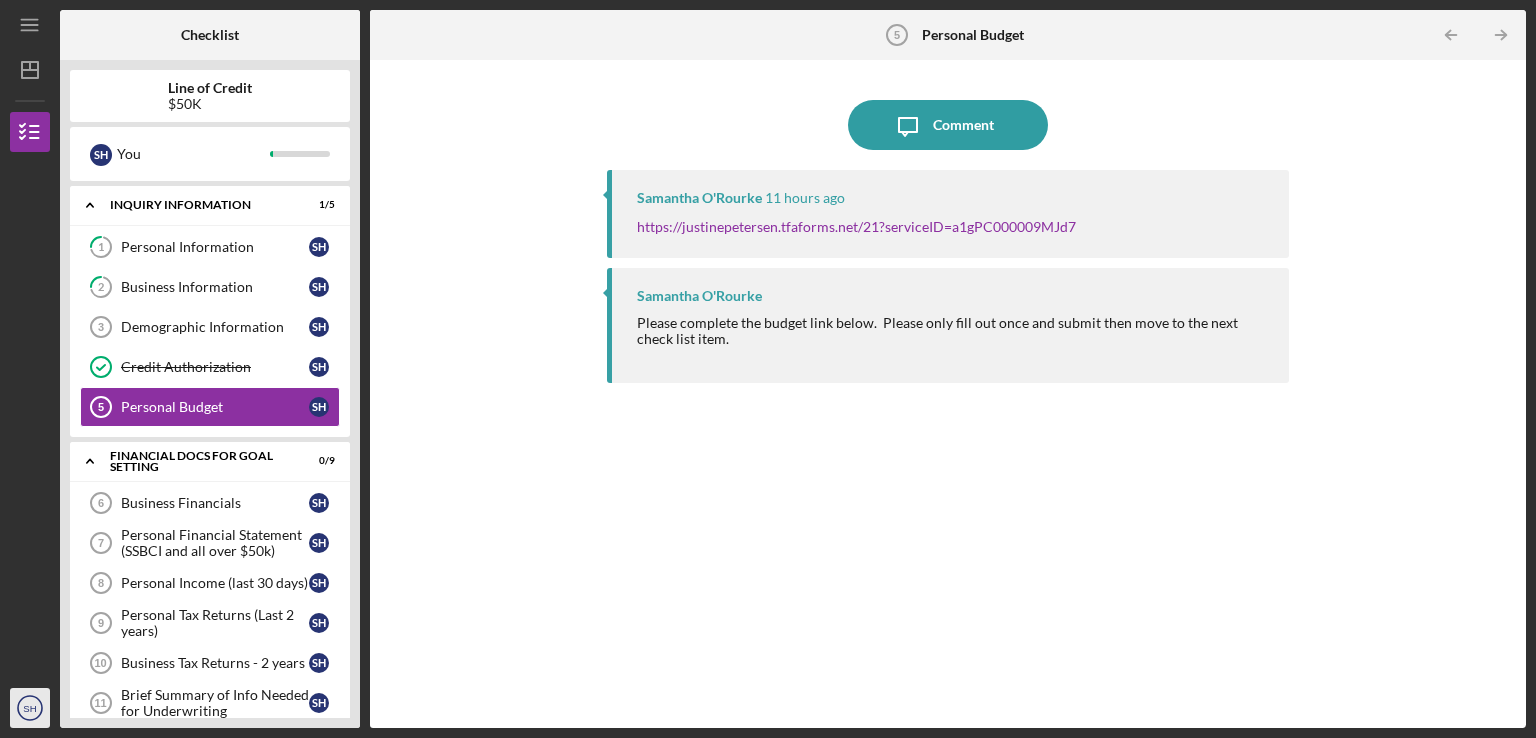 click on "Icon/User Photo SH" 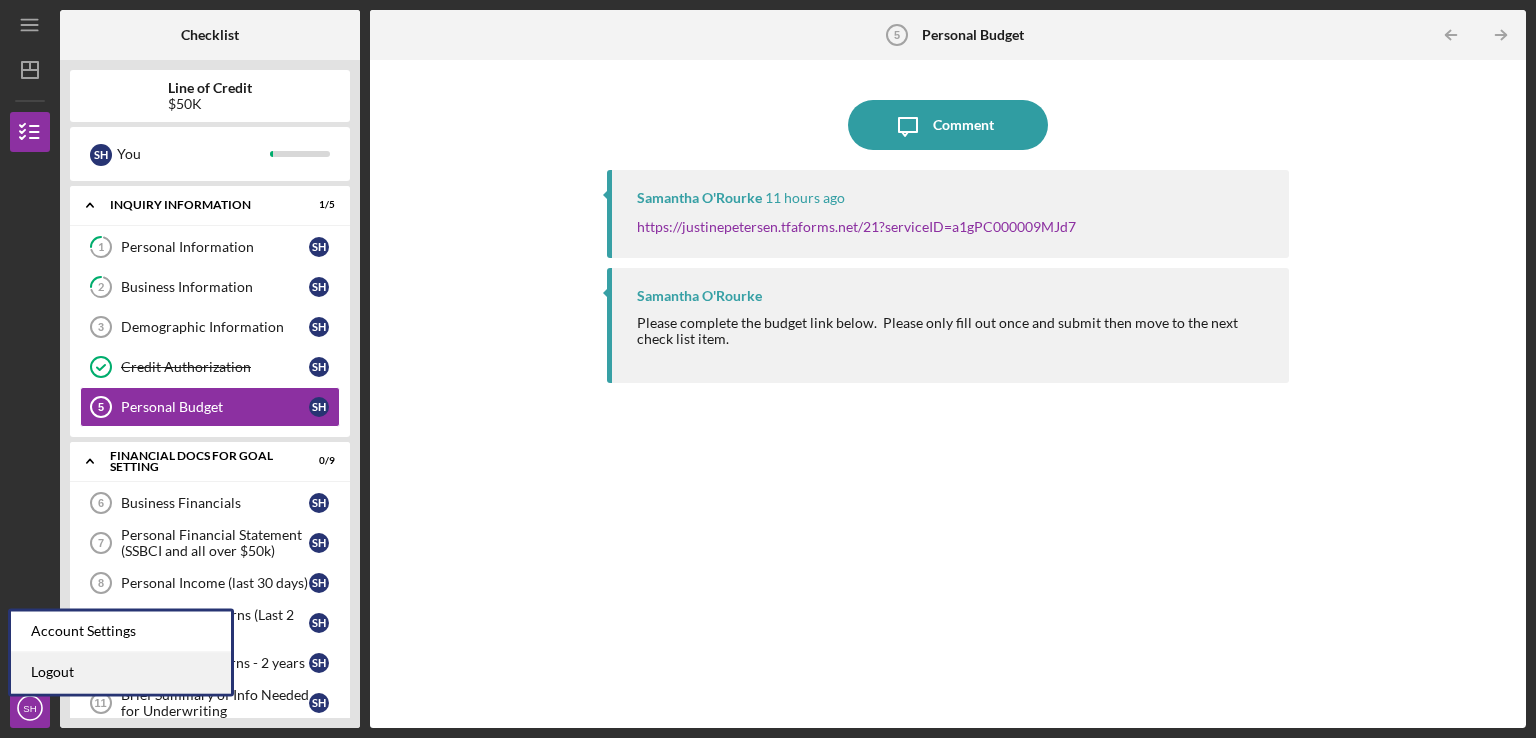 click on "Logout" at bounding box center [121, 672] 